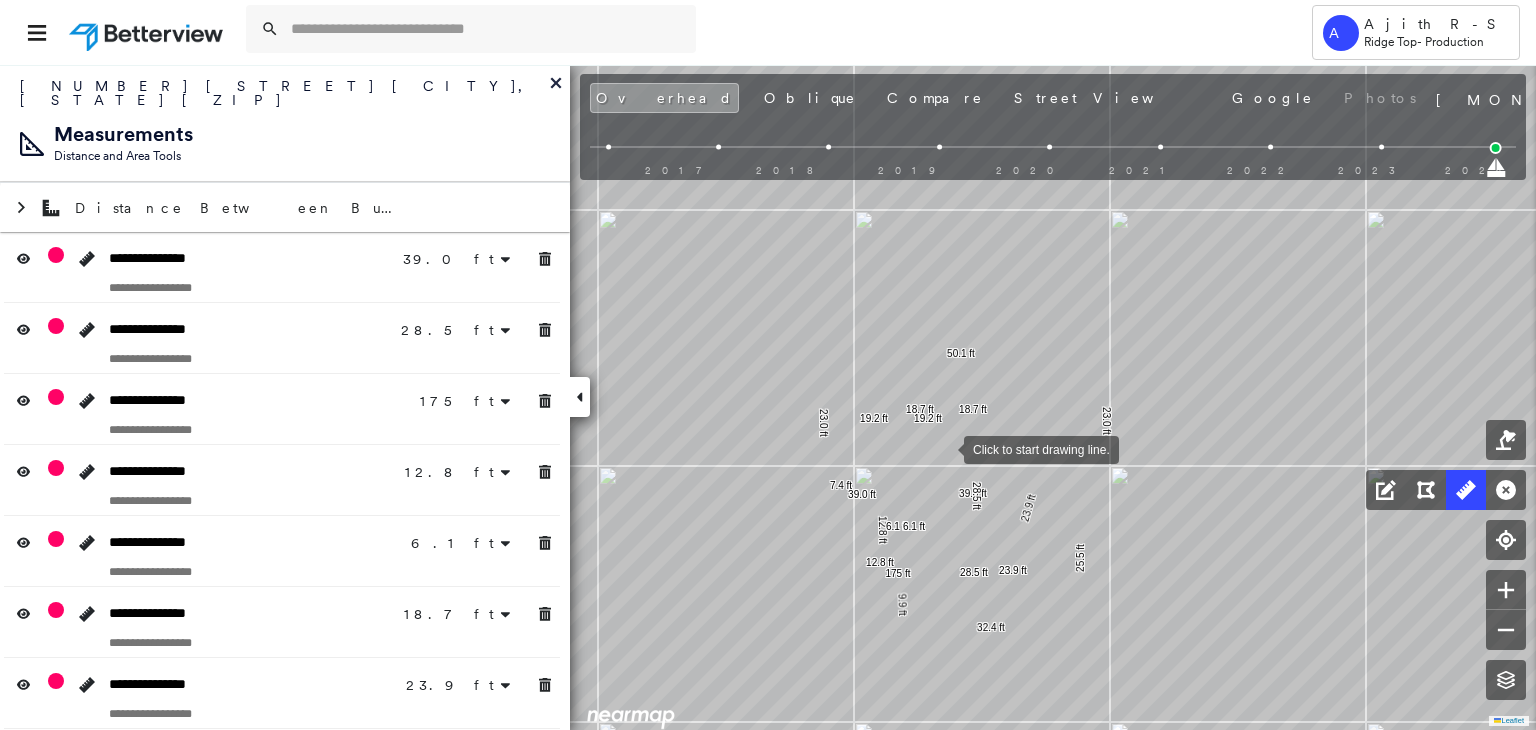 scroll, scrollTop: 0, scrollLeft: 0, axis: both 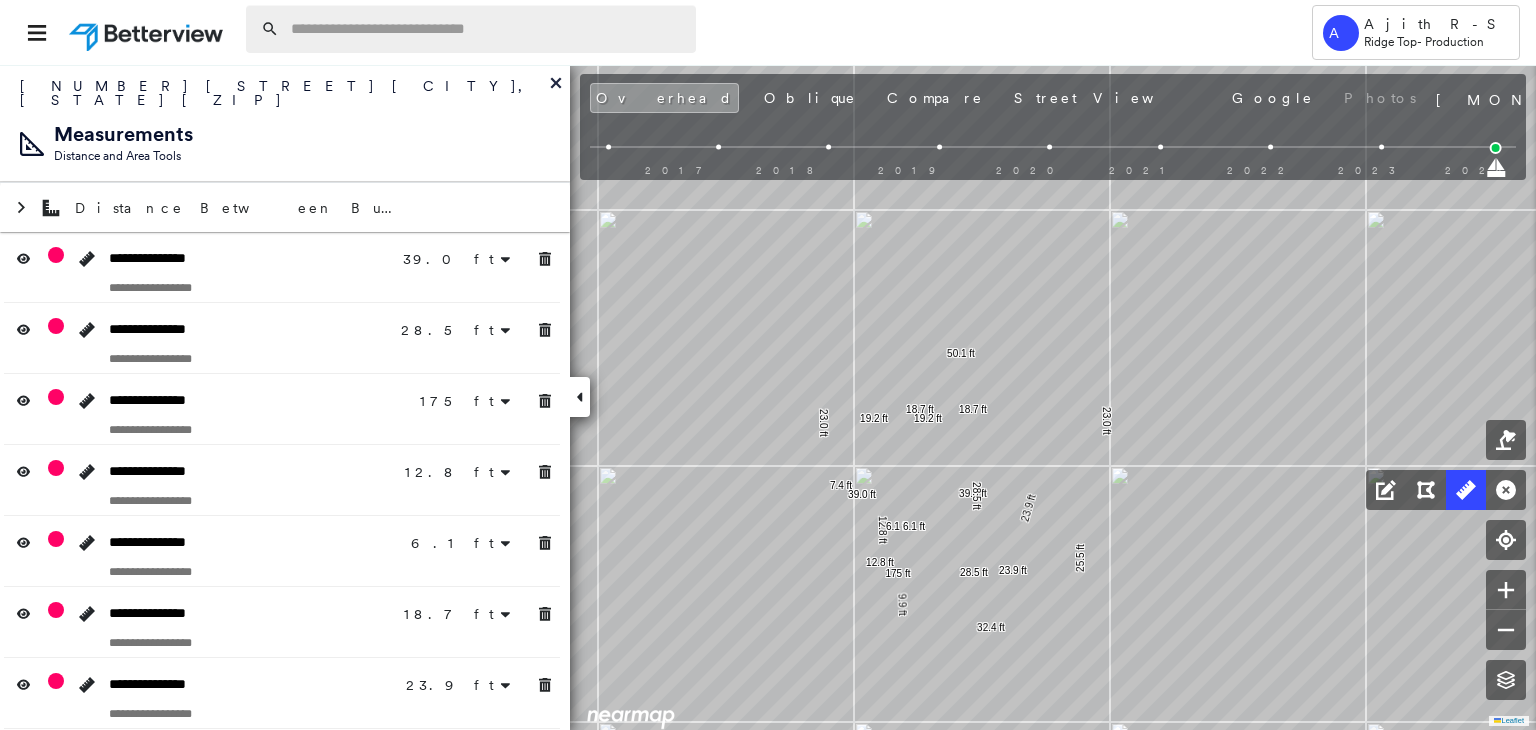 click at bounding box center [487, 29] 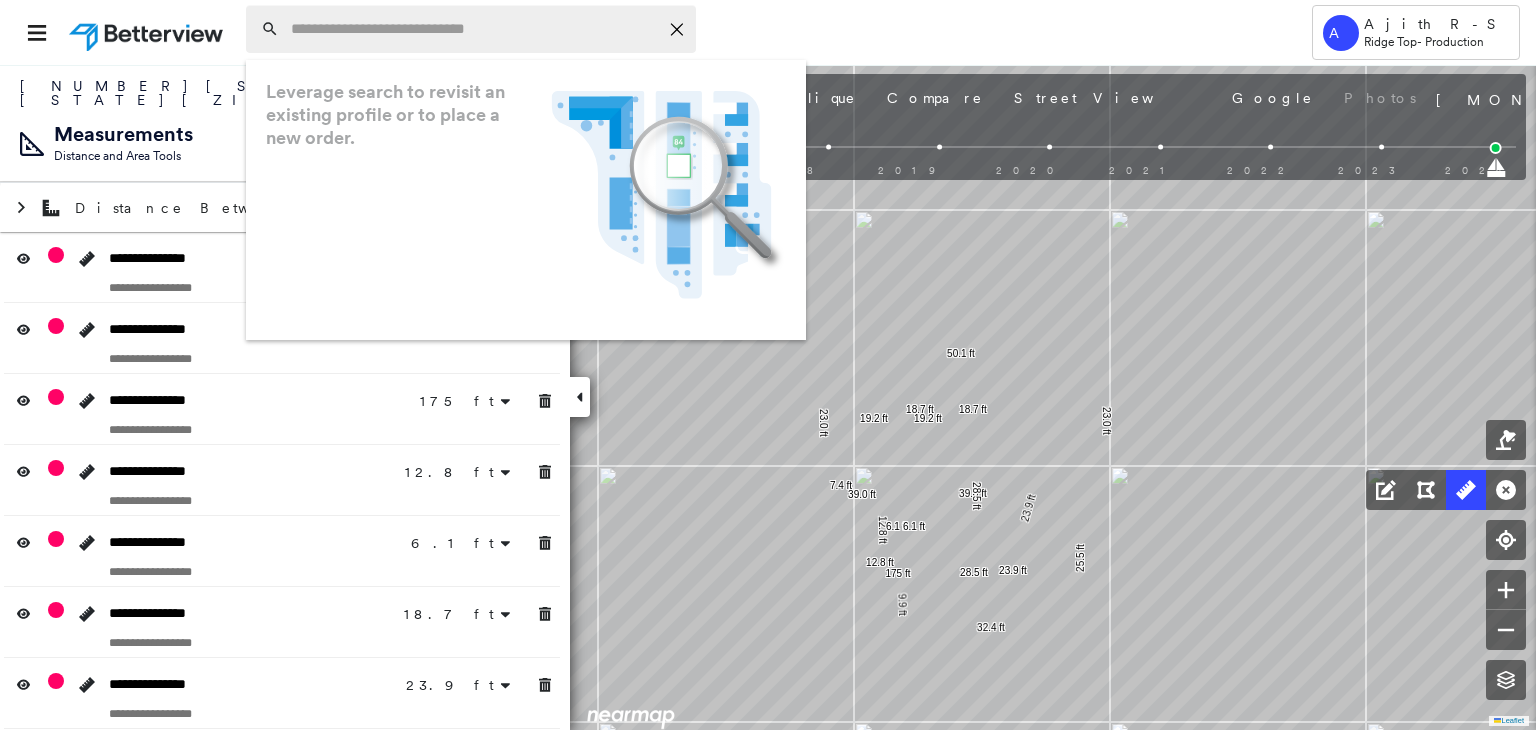 paste on "**********" 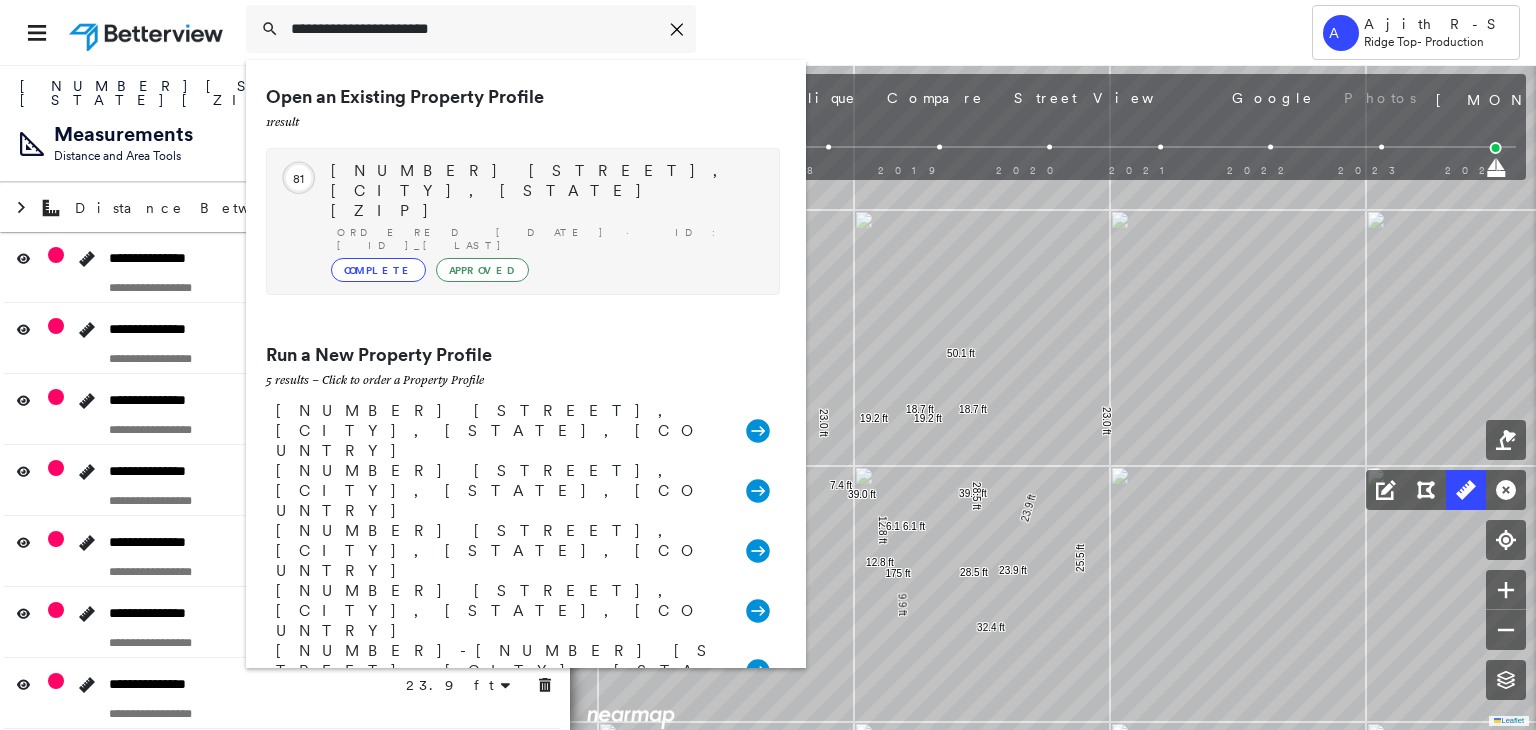 type on "**********" 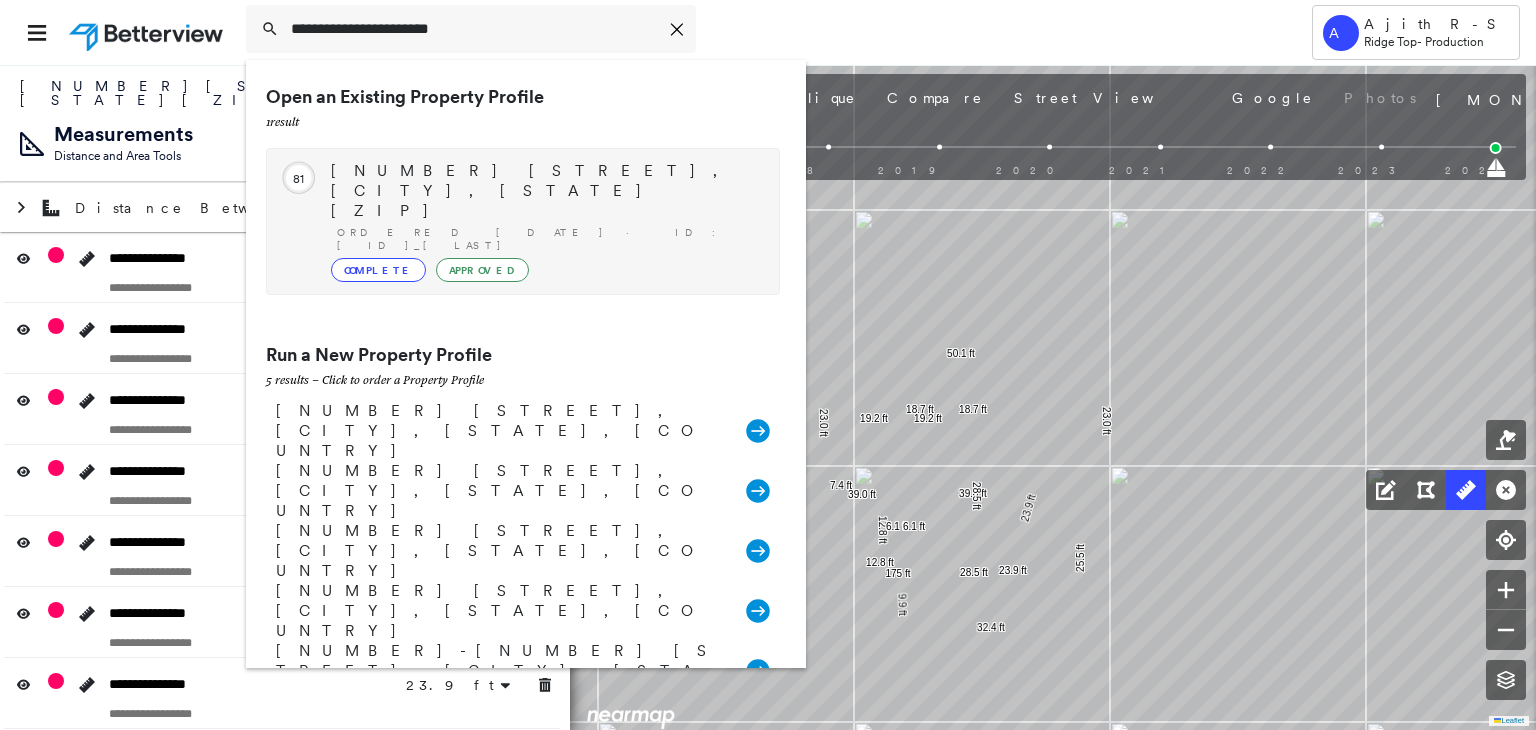 click on "Circled Text Icon 81 210 S Mill St, Celina, OH 45822 Ordered 08/05/25 · ID: 782322_McCurry Complete Approved" at bounding box center (523, 221) 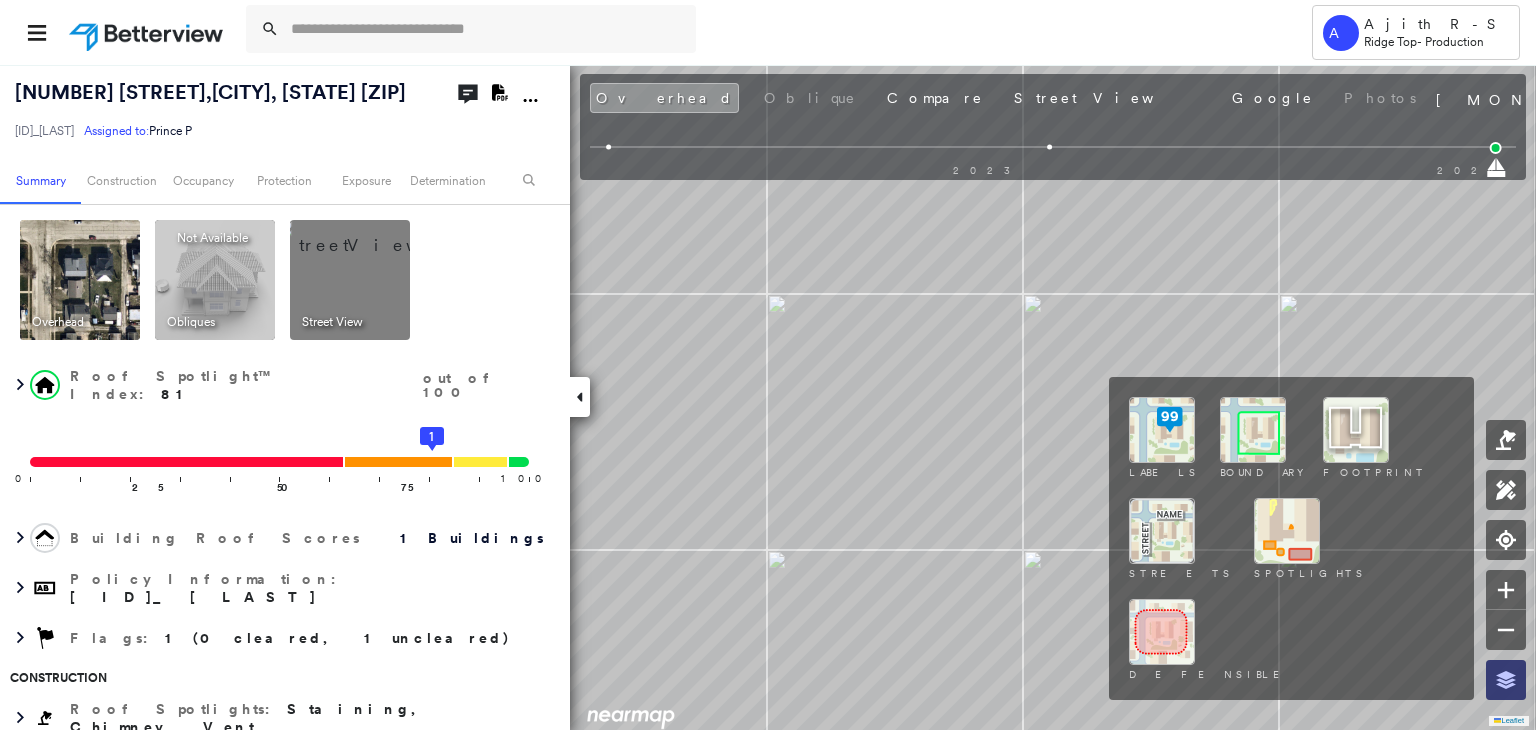 click 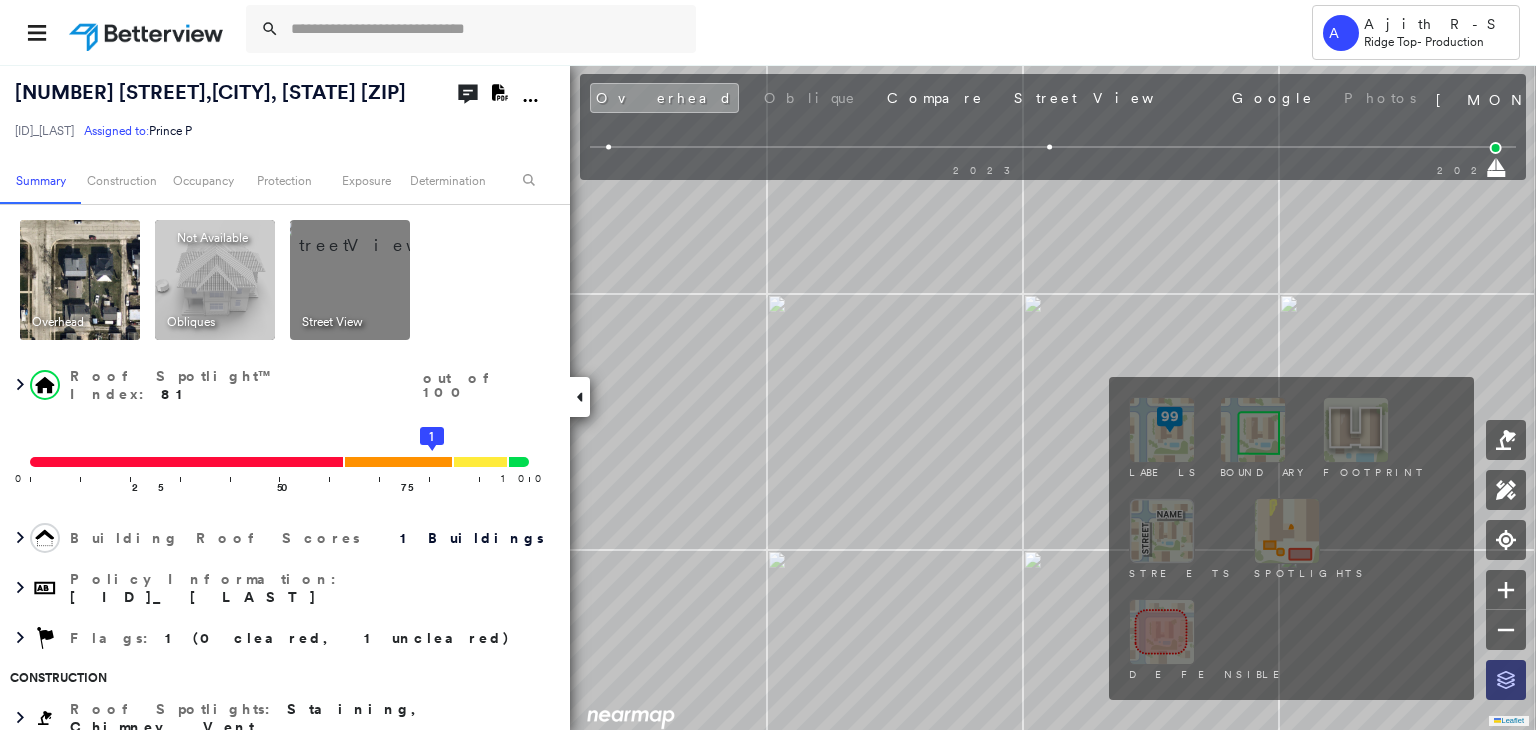 click at bounding box center [1506, 680] 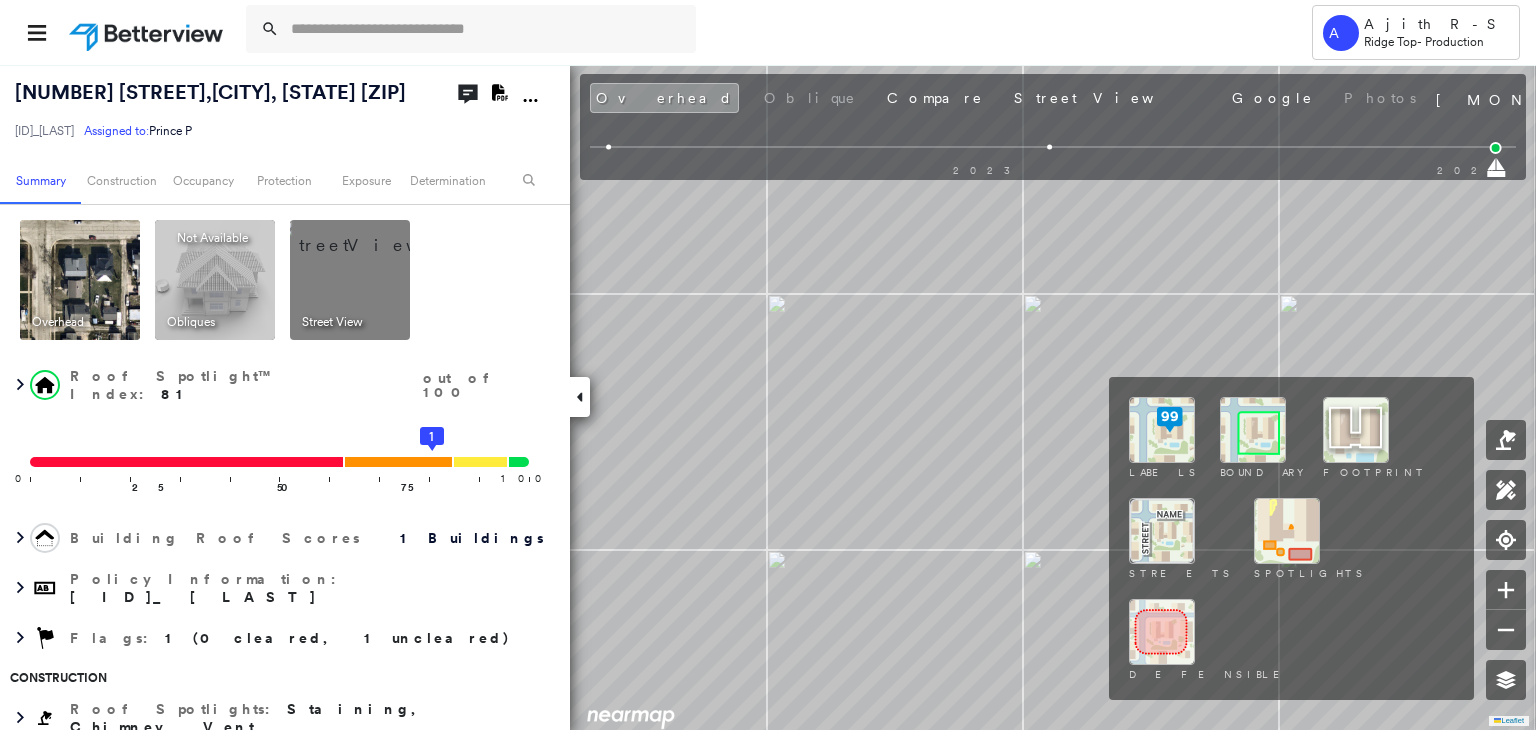 click at bounding box center [1253, 430] 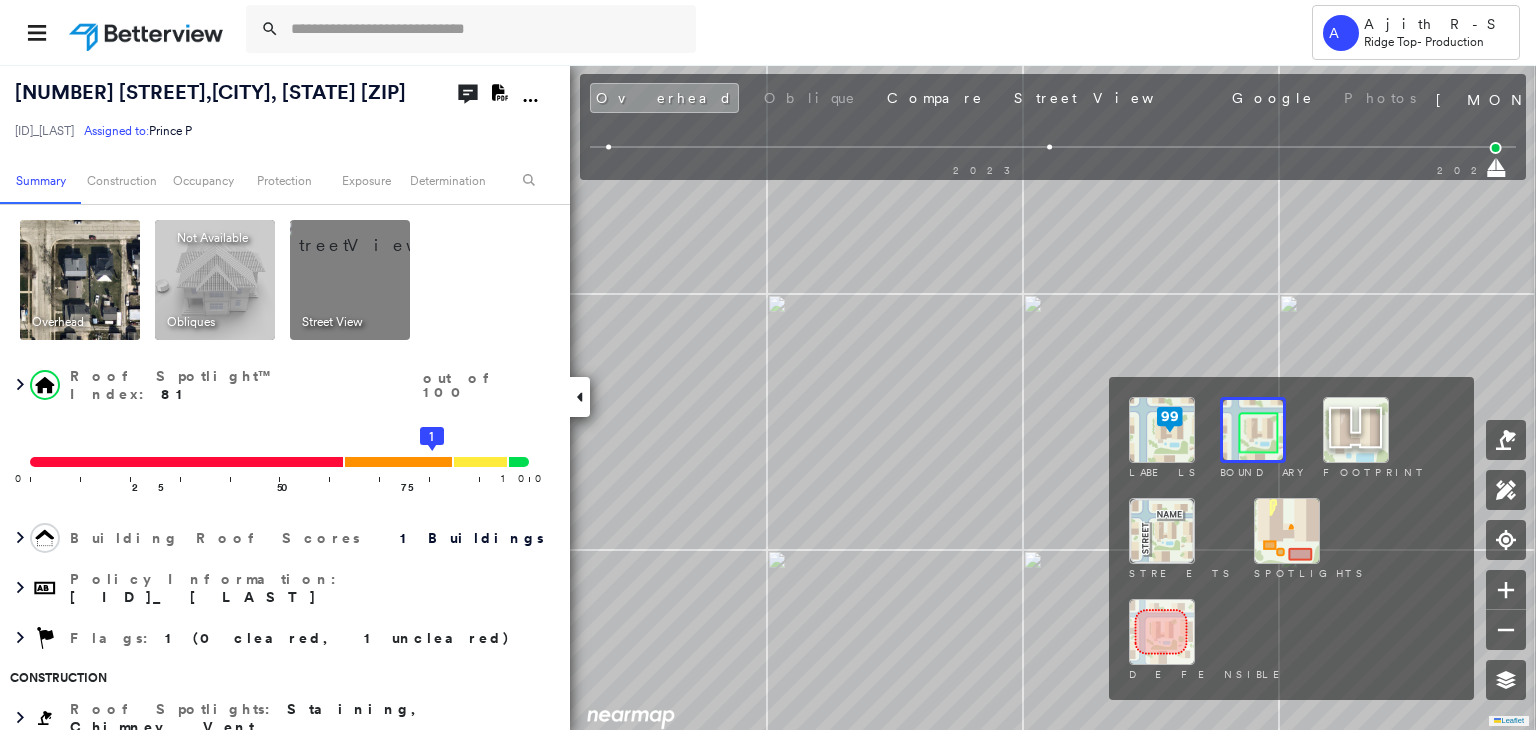 click at bounding box center [1253, 430] 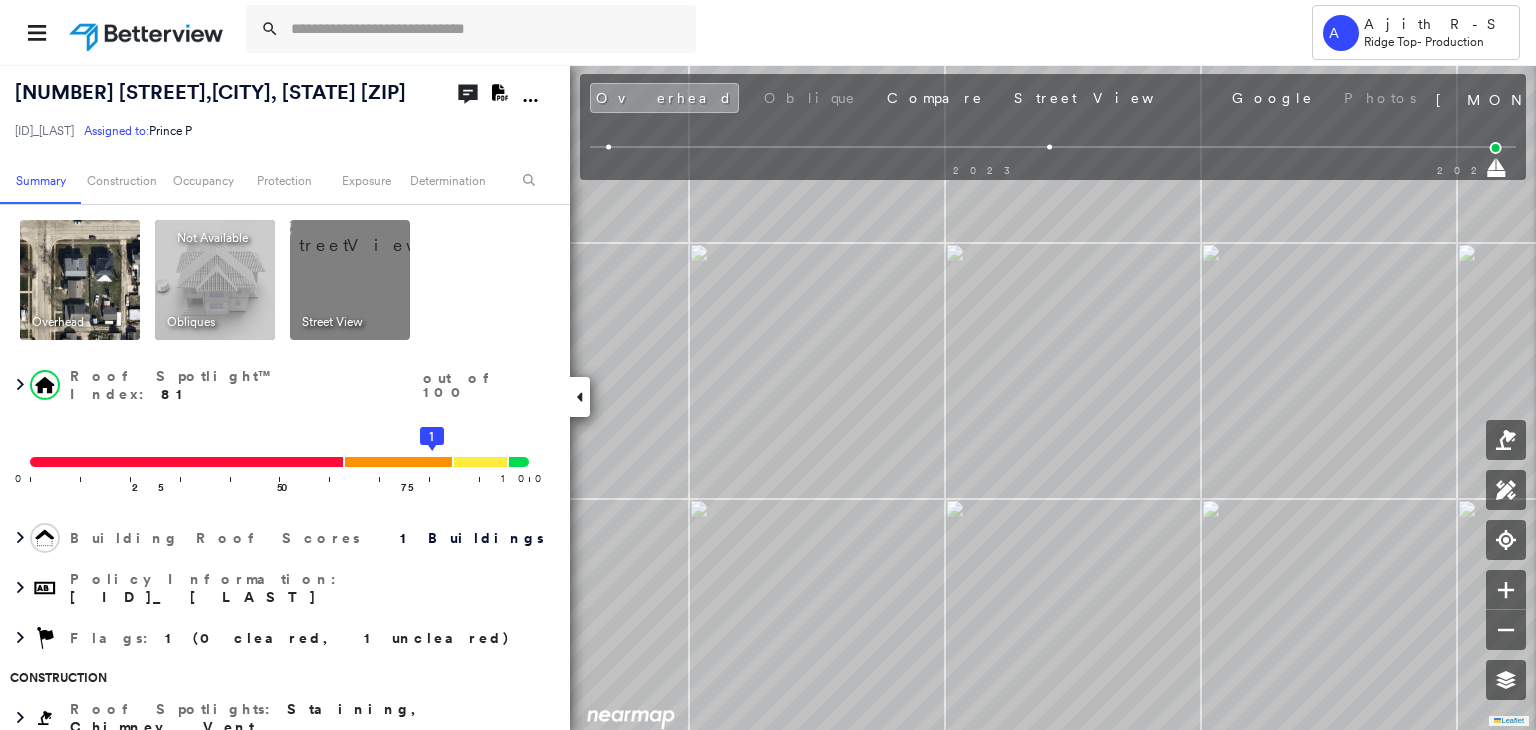 click on "2023 2024" at bounding box center [1053, 150] 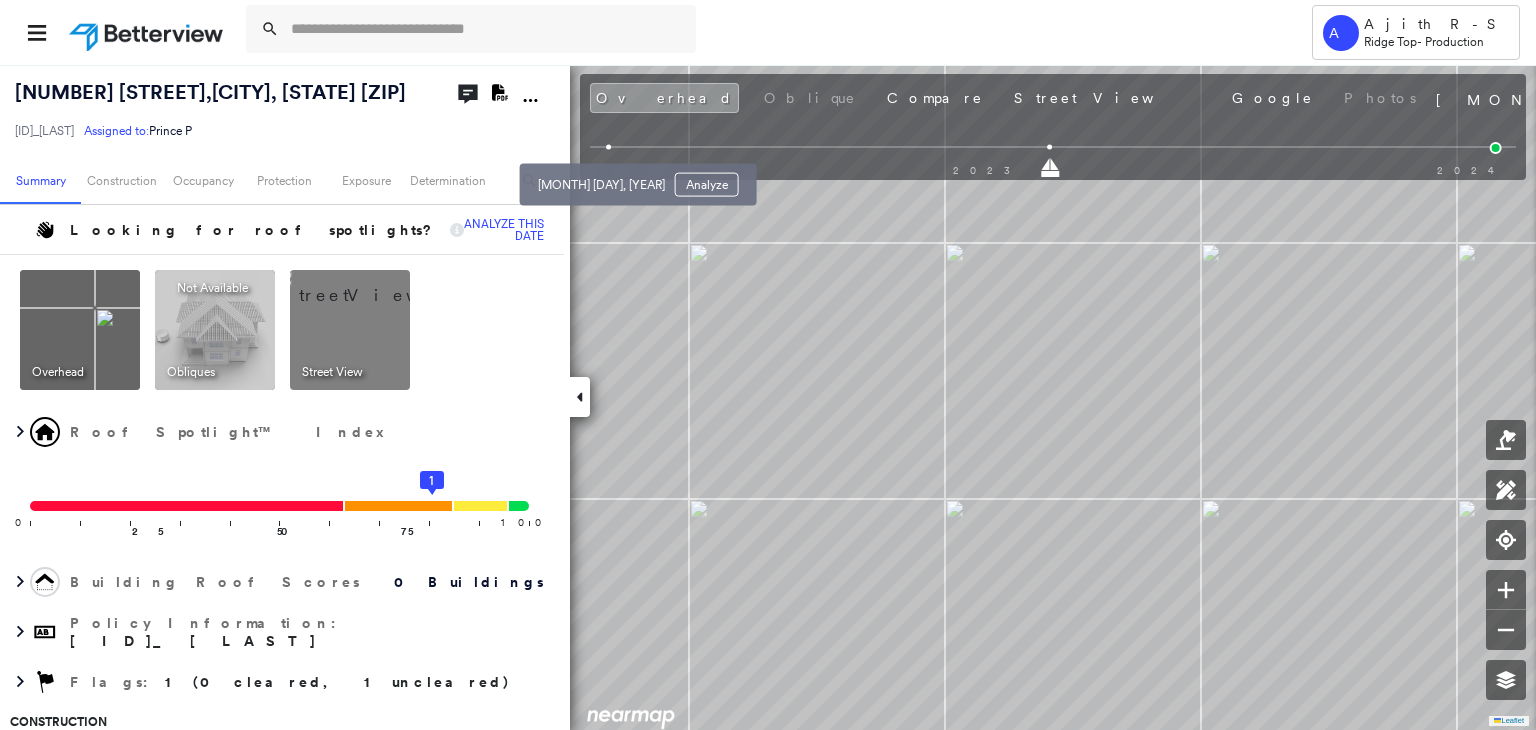 click at bounding box center (608, 147) 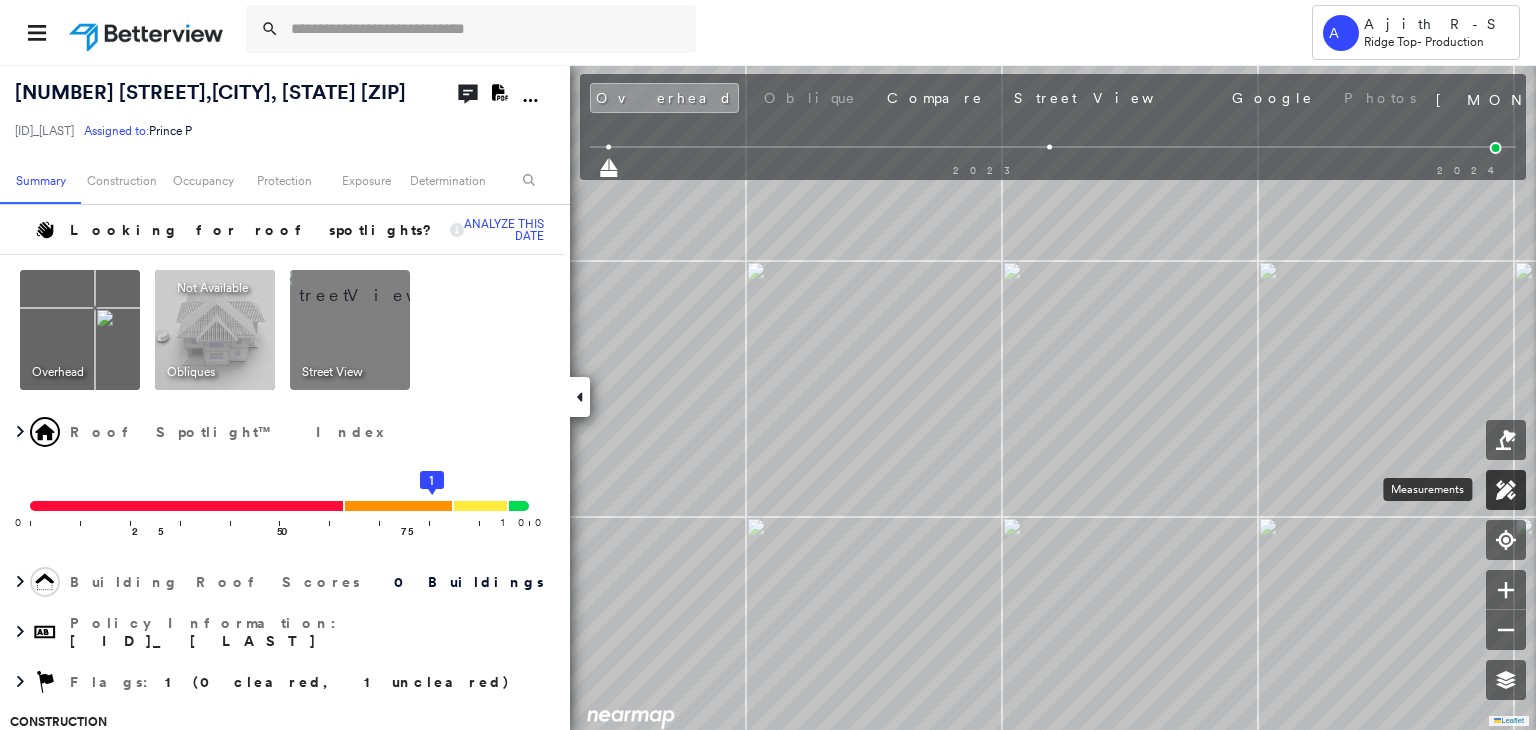click 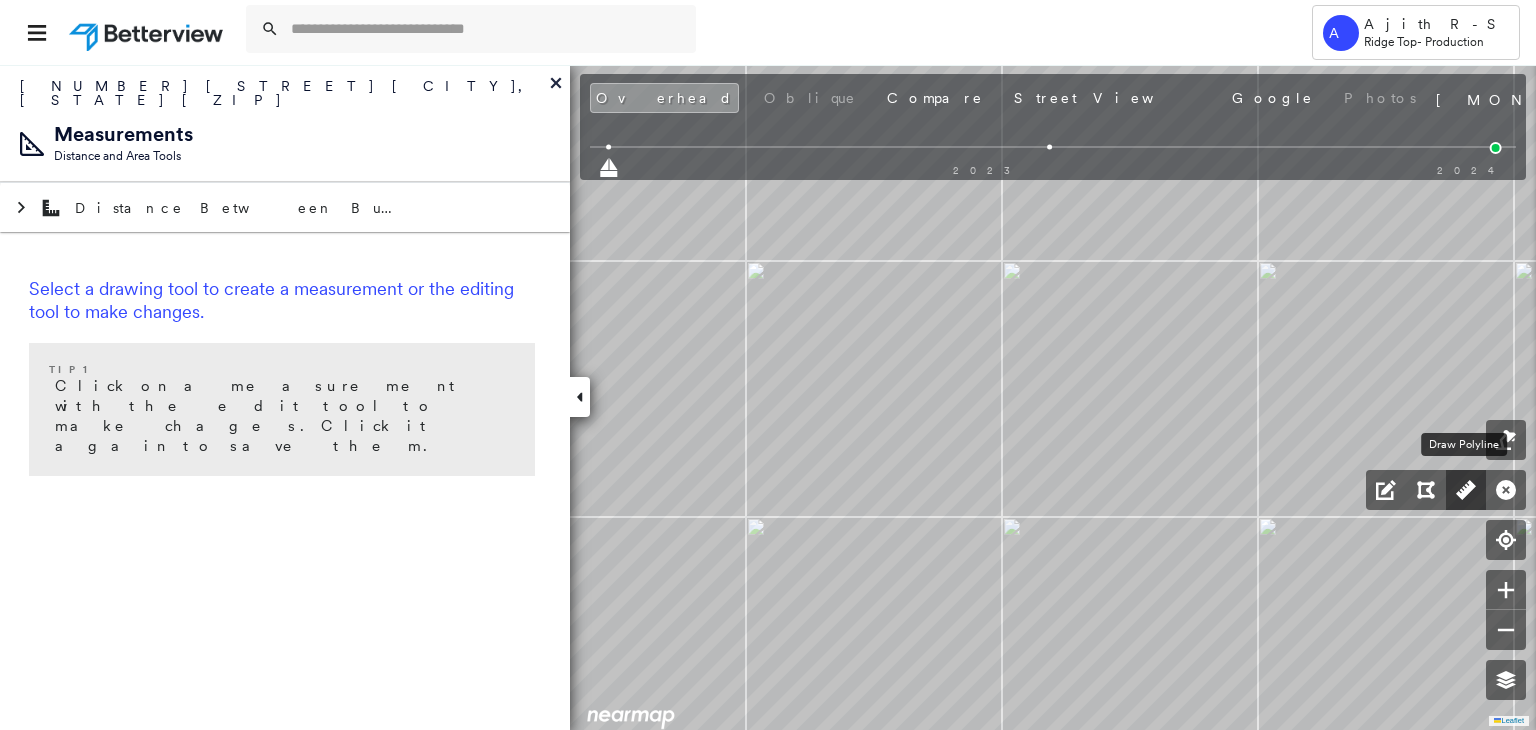 click 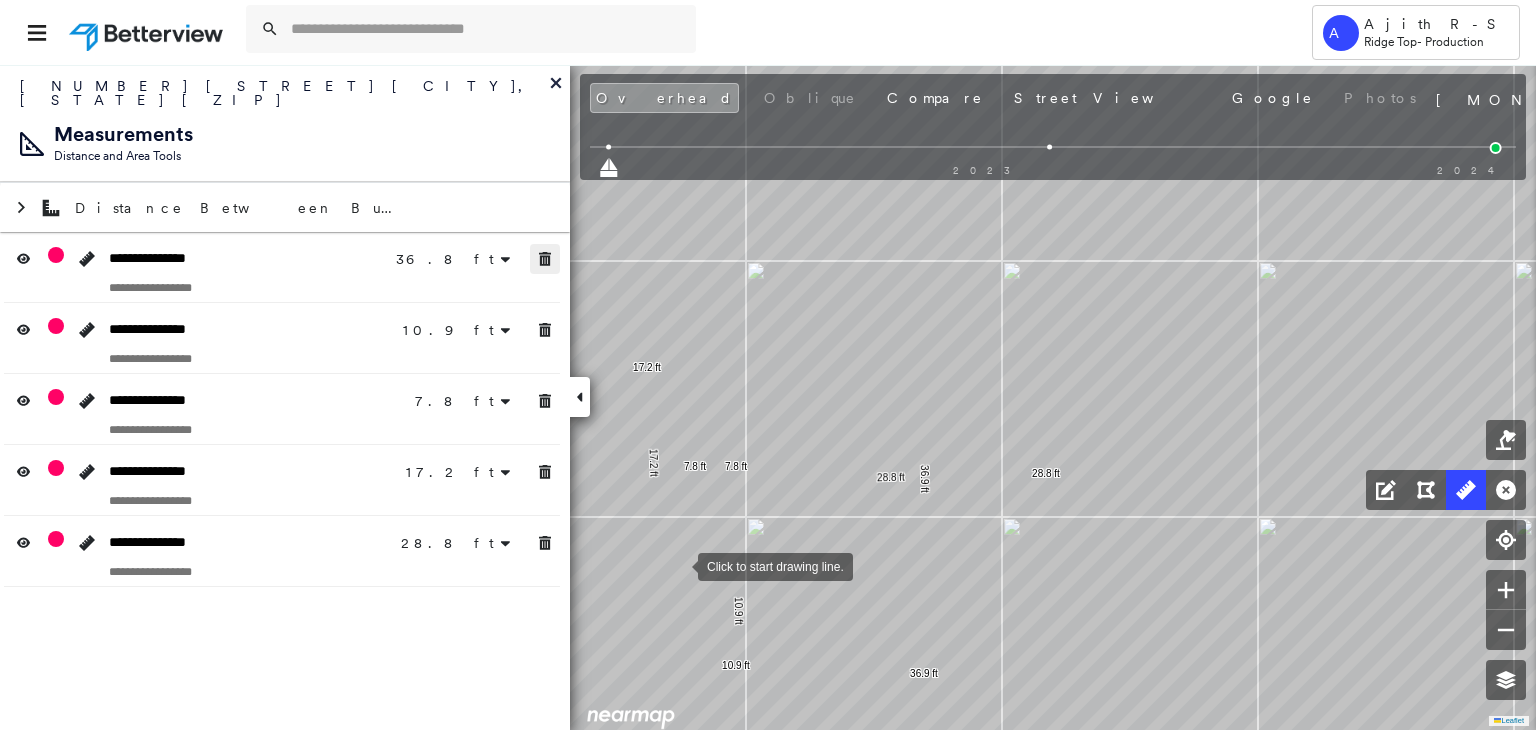 click at bounding box center (545, 259) 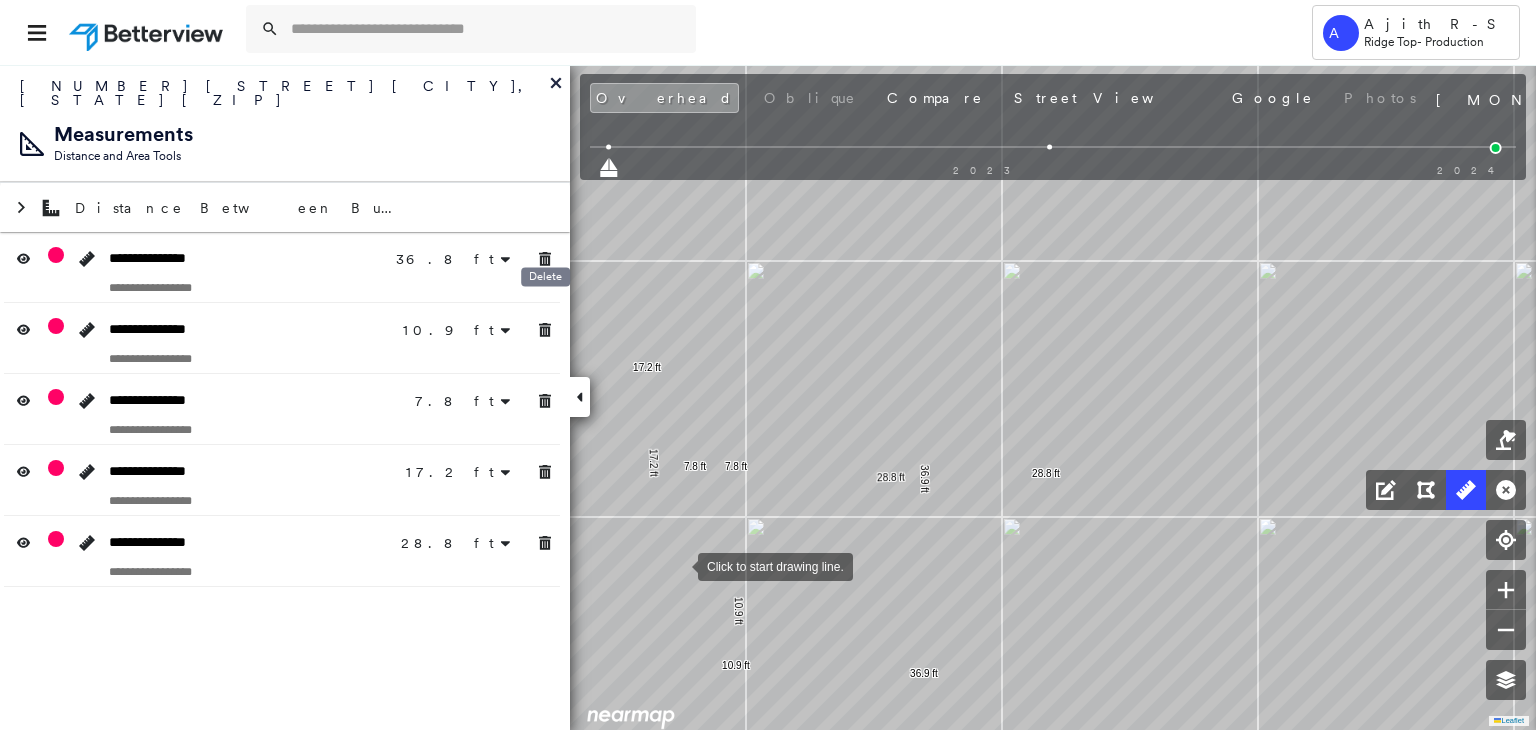 click on "Delete" at bounding box center [545, 282] 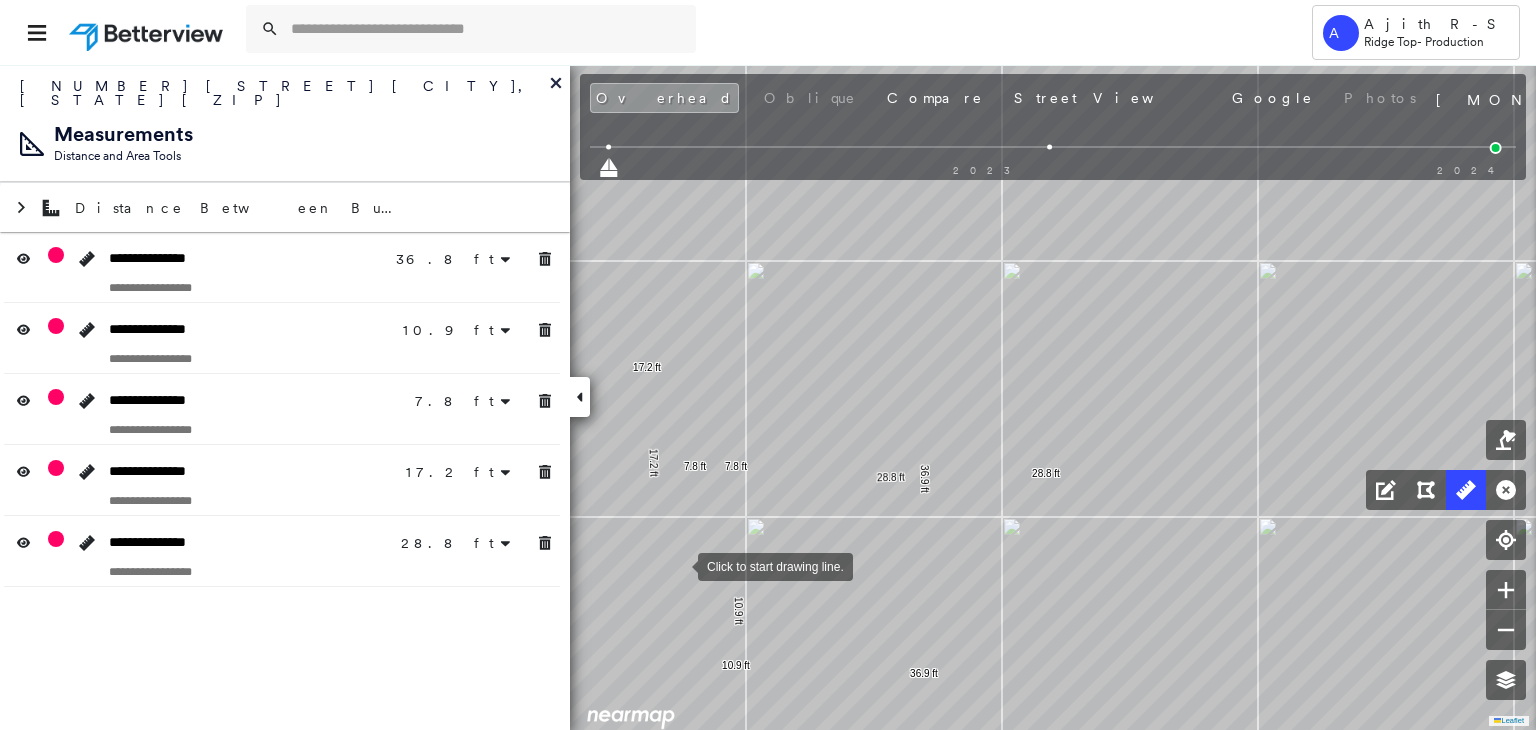 click on "**********" at bounding box center (285, 409) 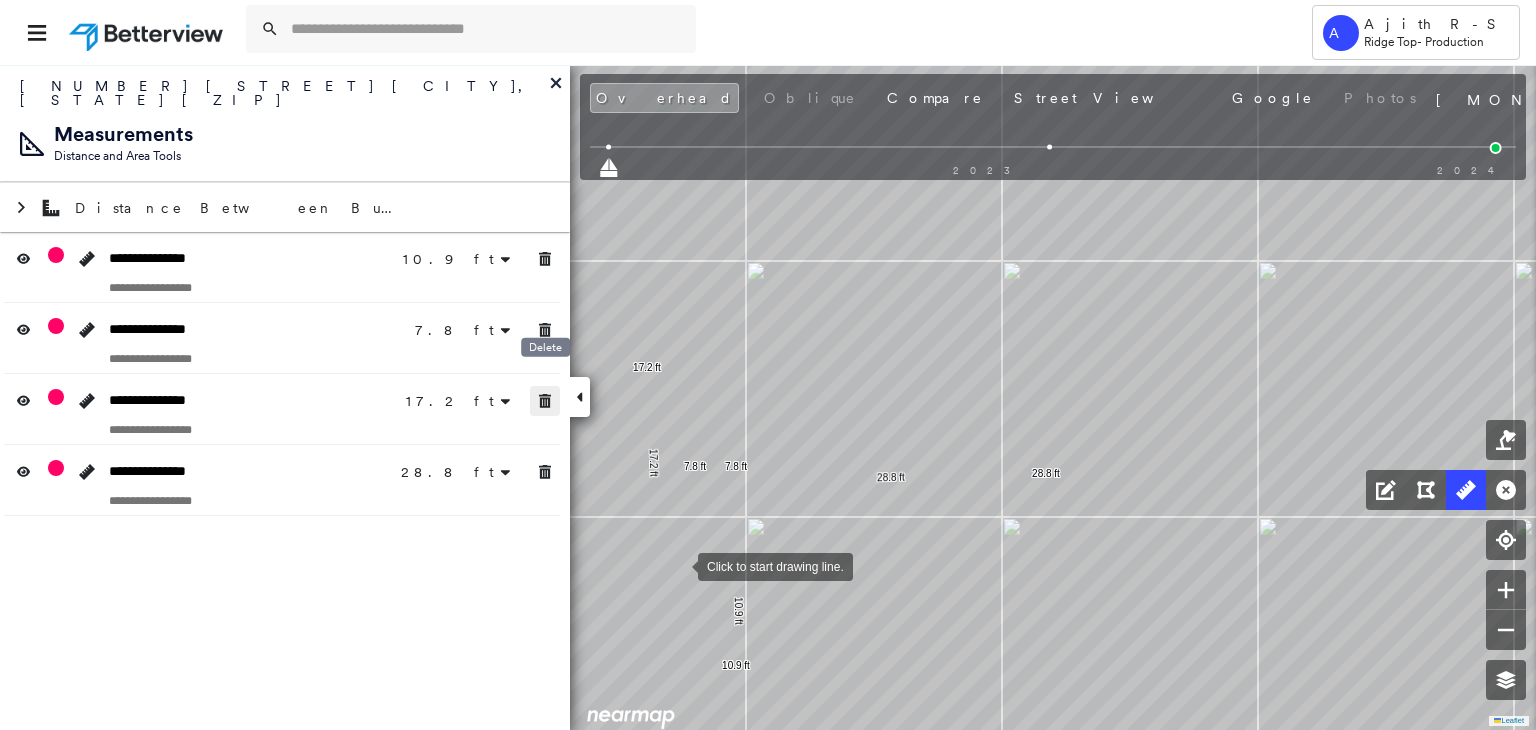 click 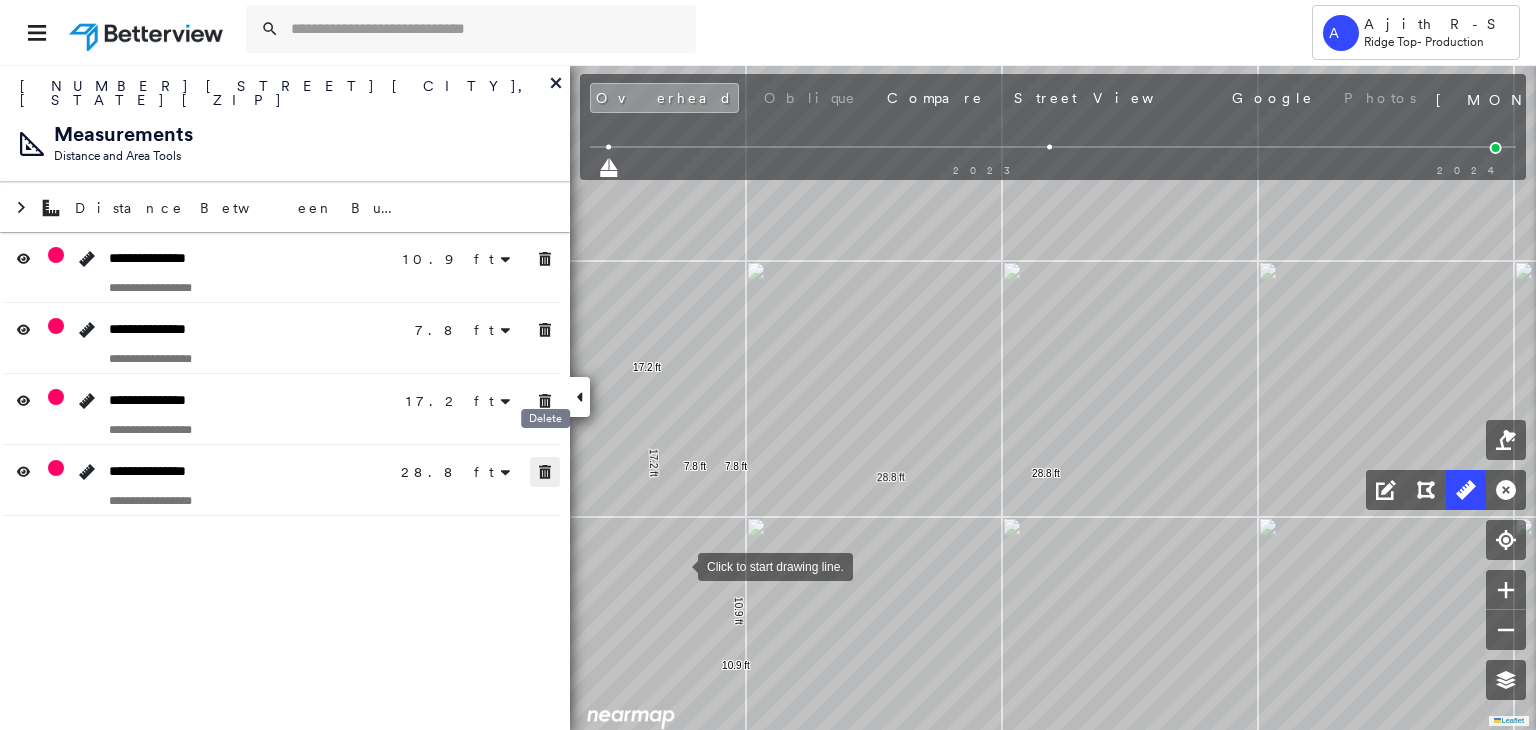 click at bounding box center [545, 472] 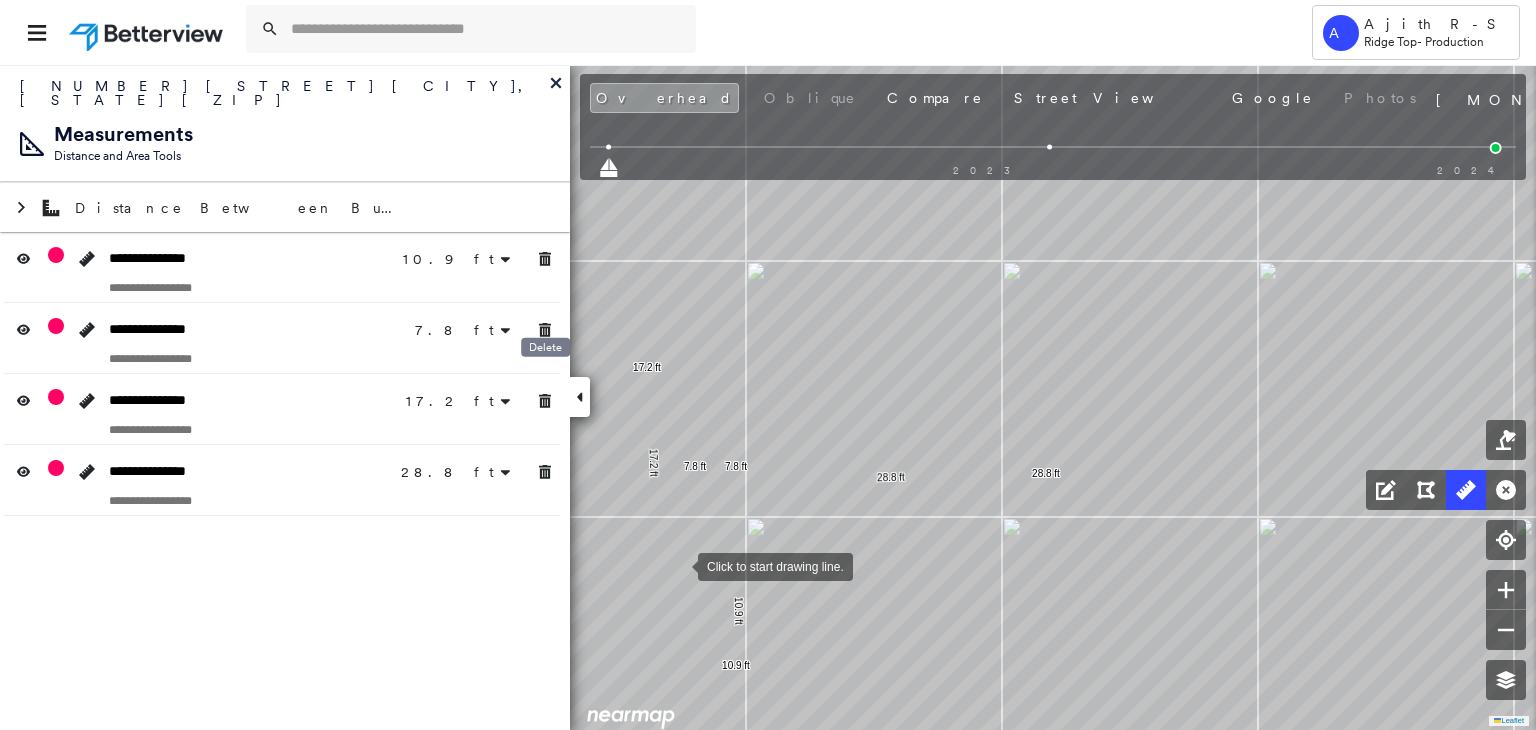 click on "Delete" at bounding box center [545, 353] 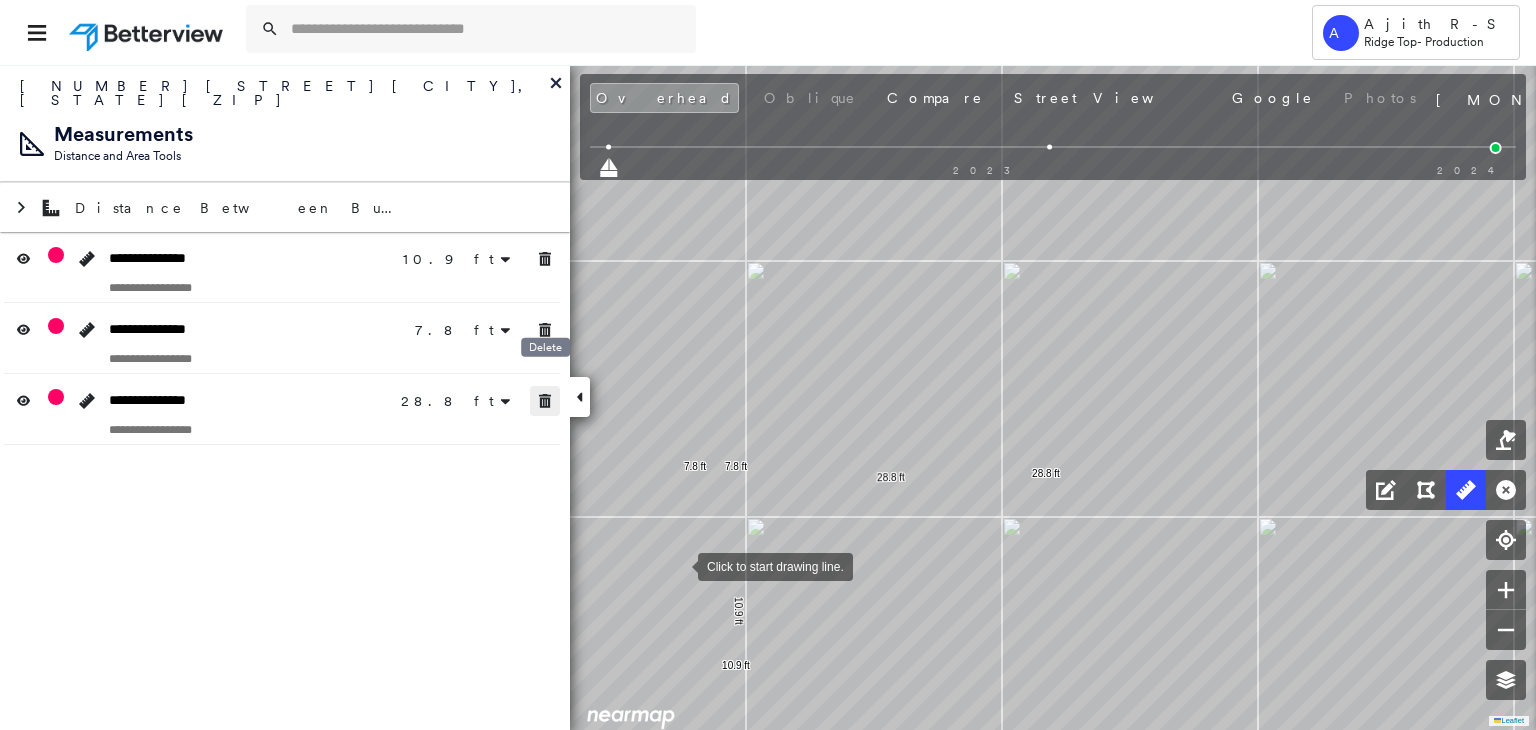 click 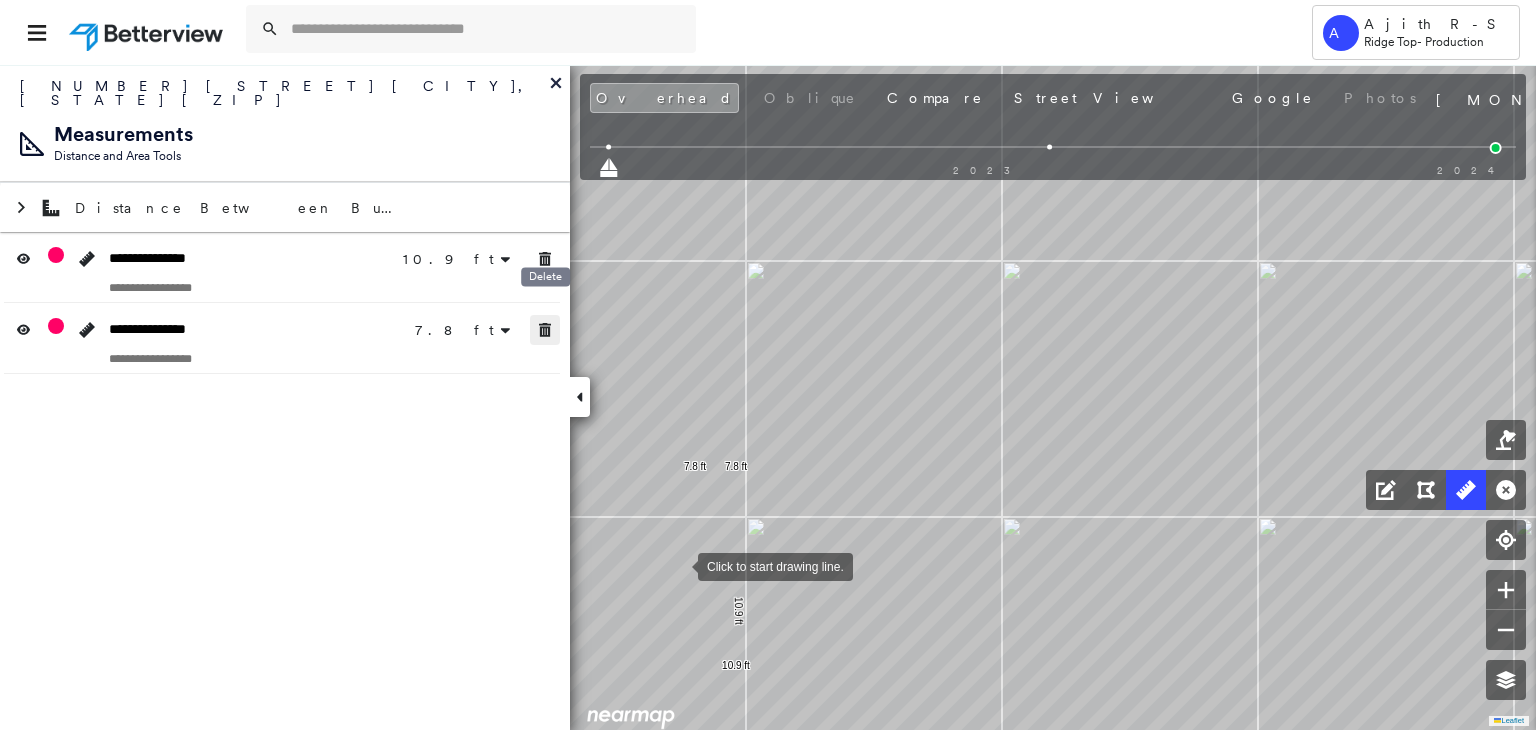 click 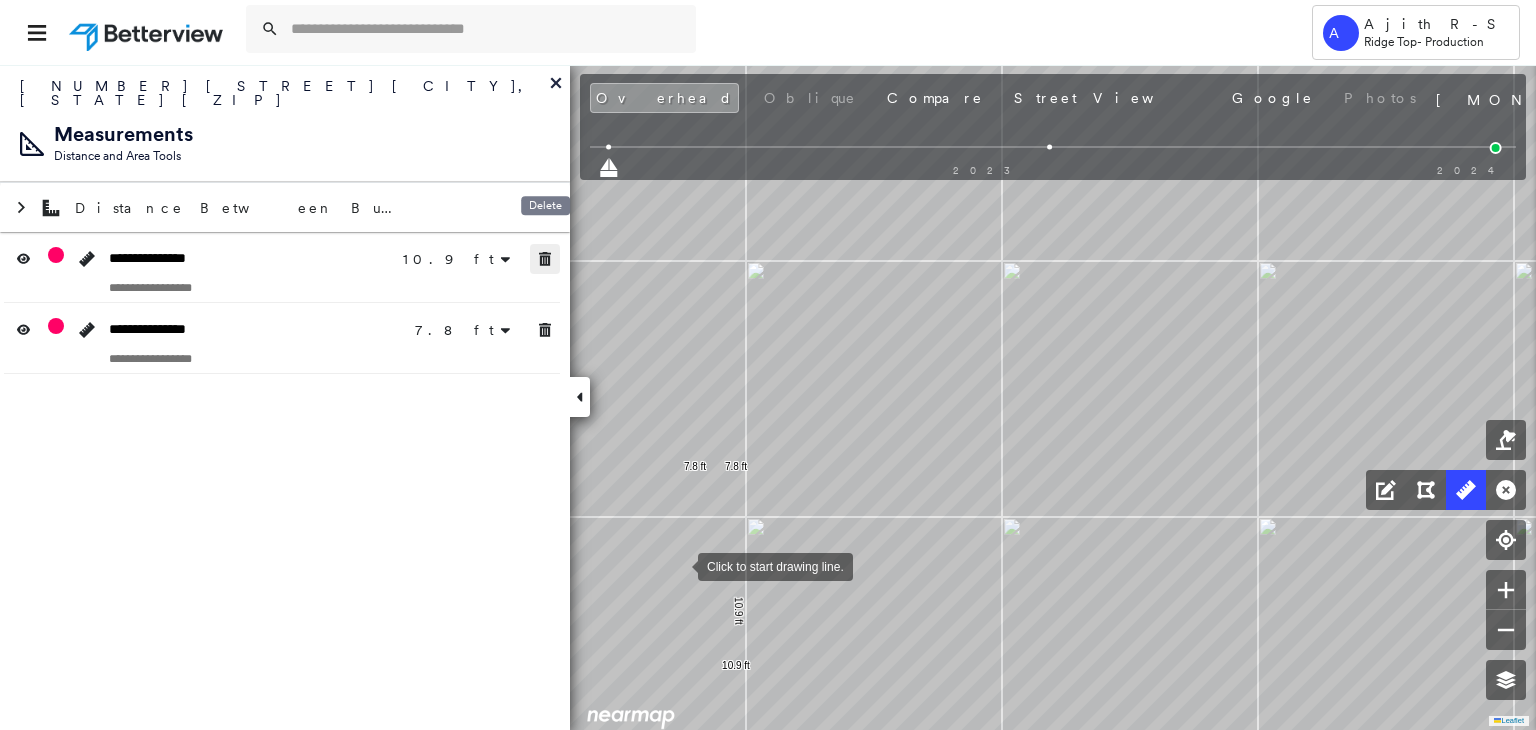 click 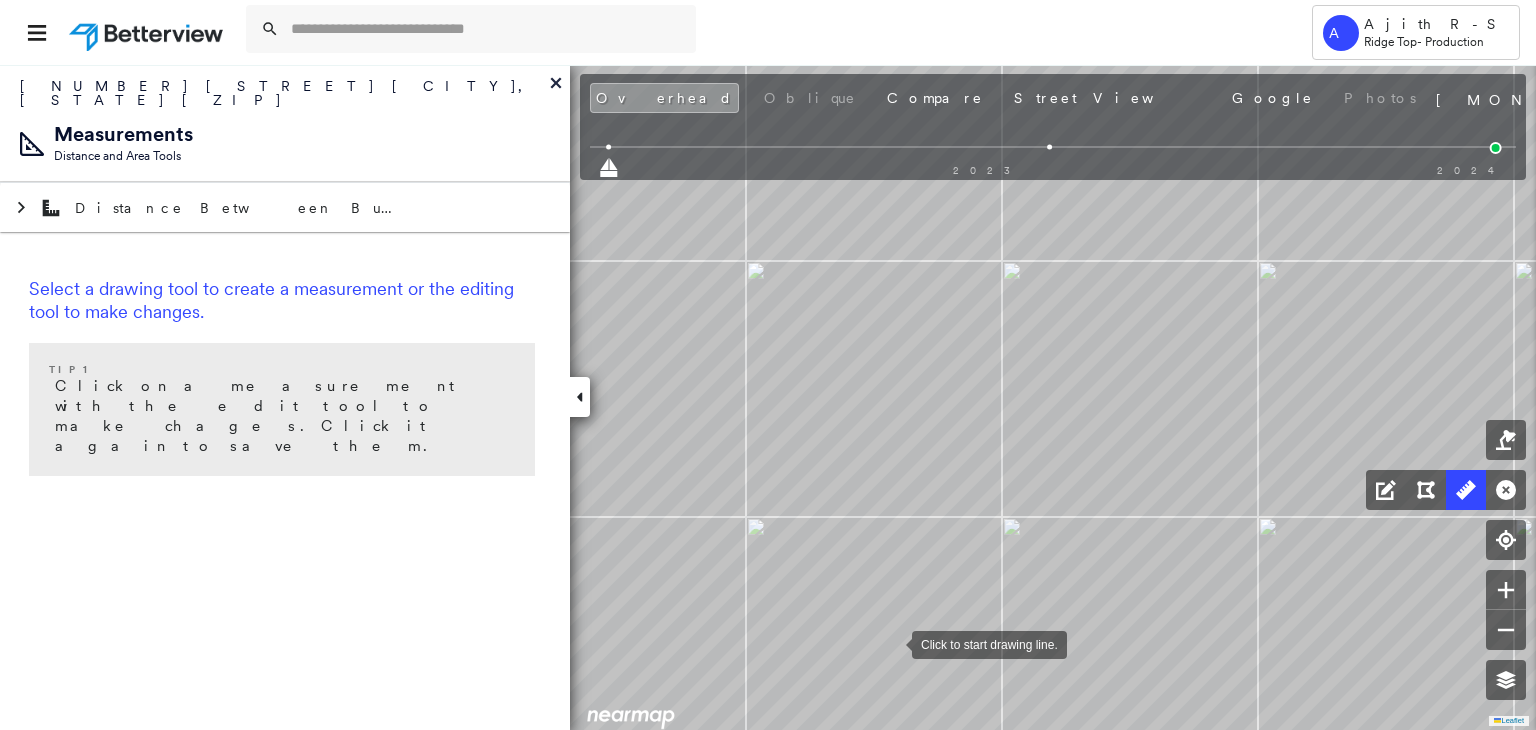 click at bounding box center (892, 643) 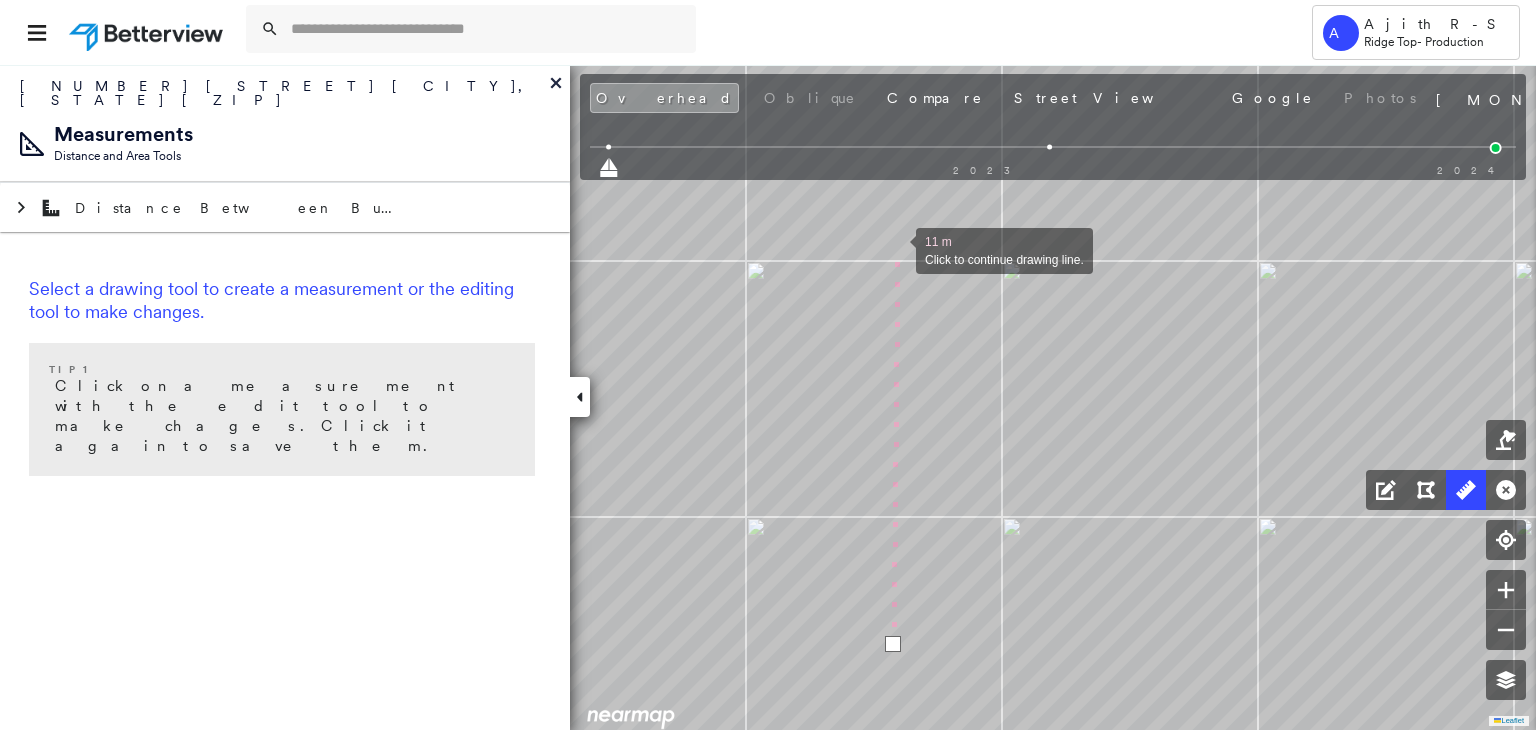 click at bounding box center (896, 249) 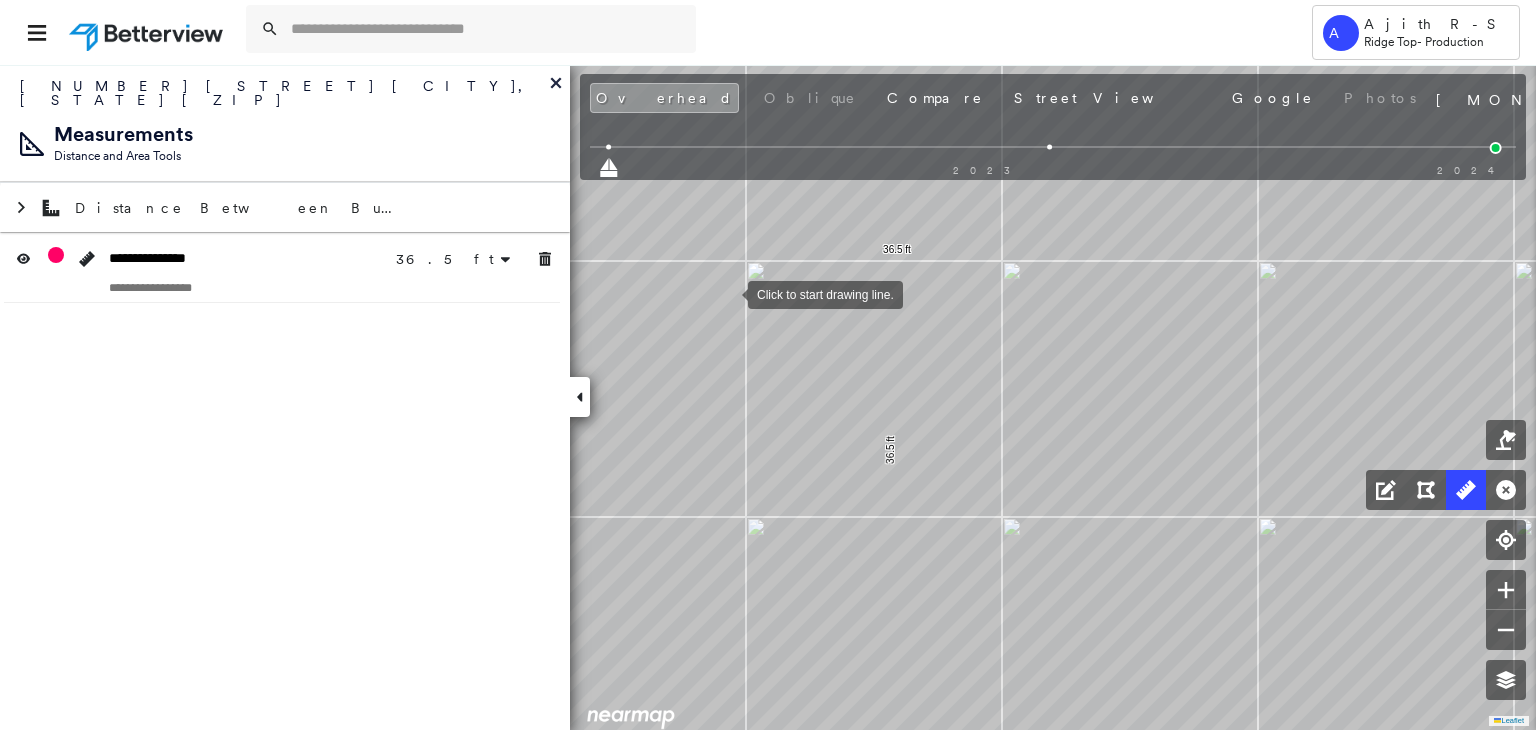 click at bounding box center [728, 293] 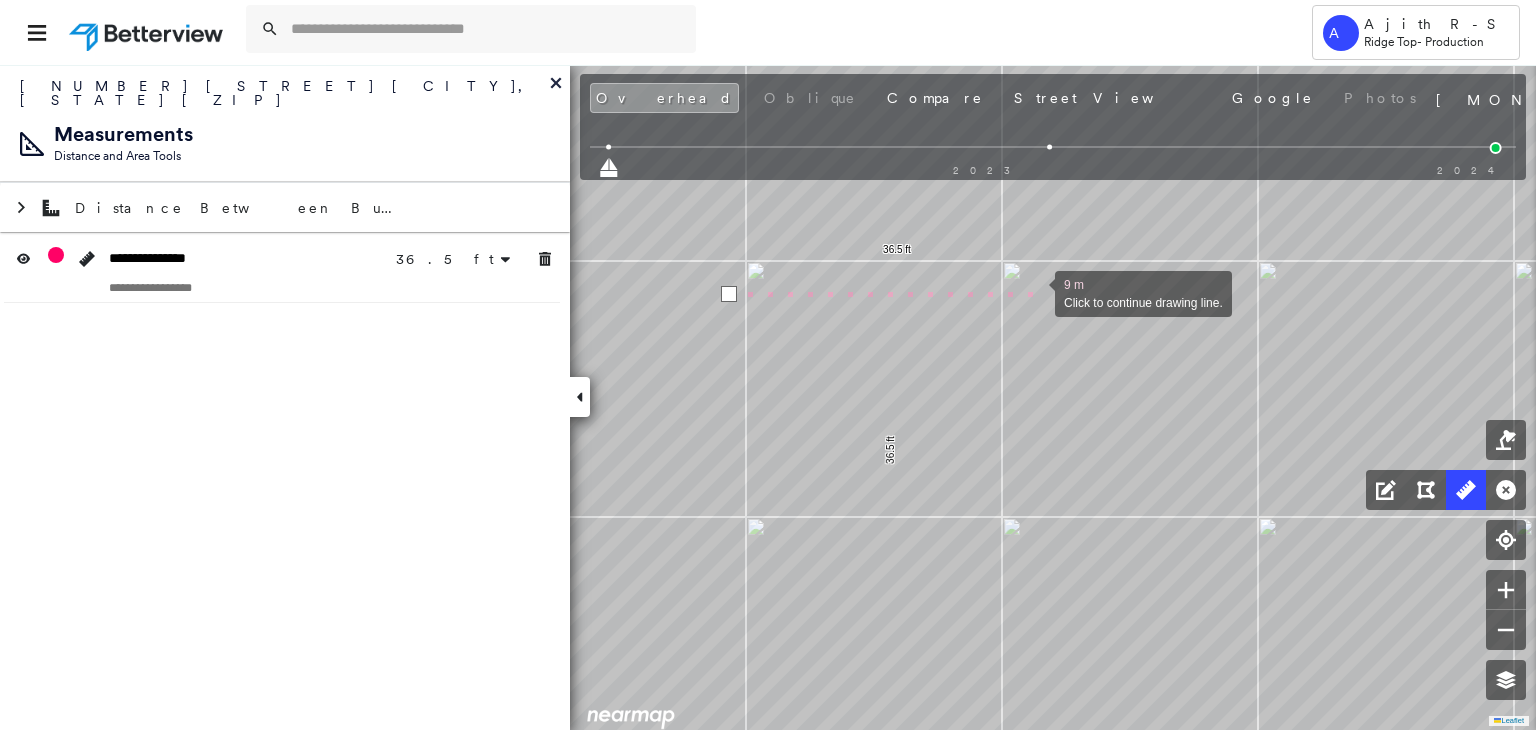 click at bounding box center (1035, 292) 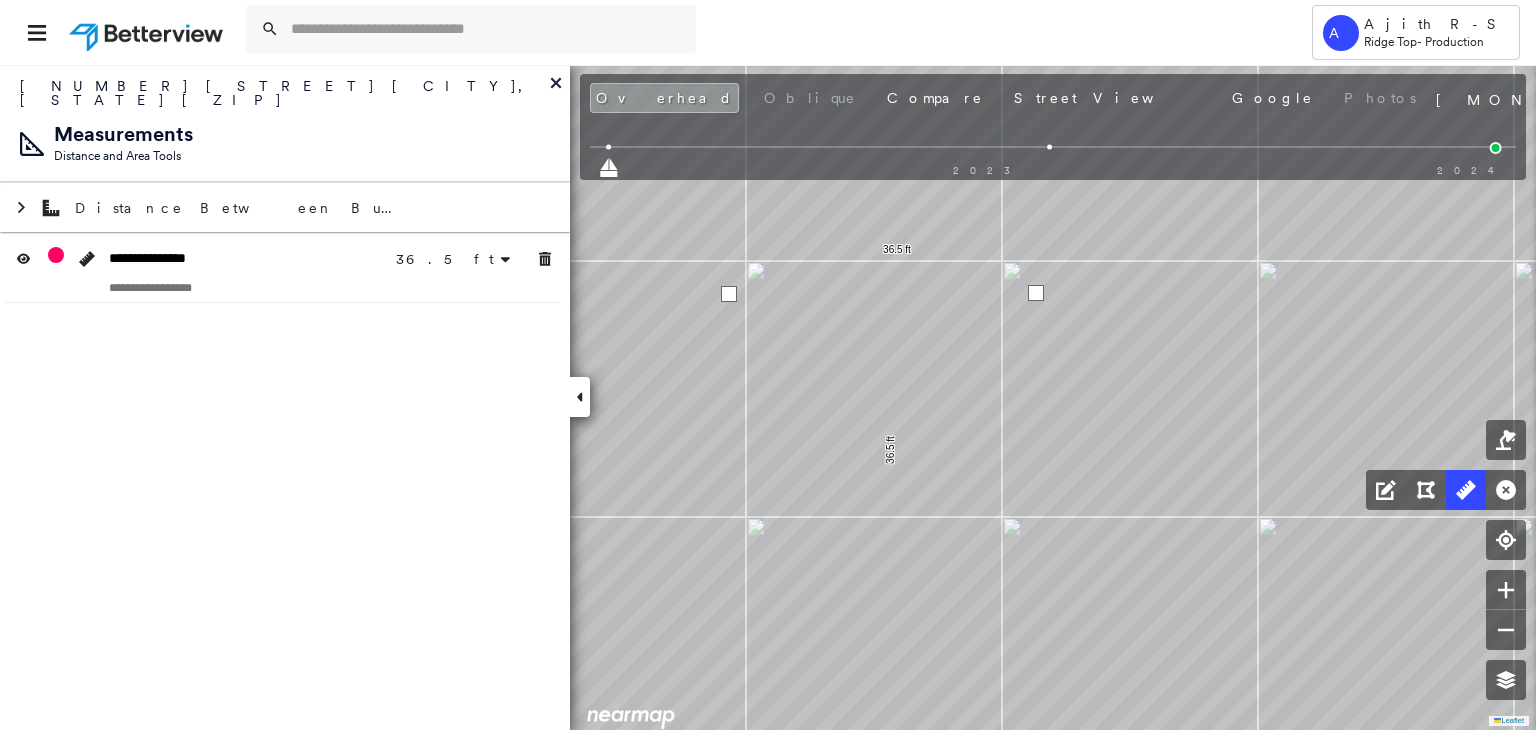 click at bounding box center [1036, 293] 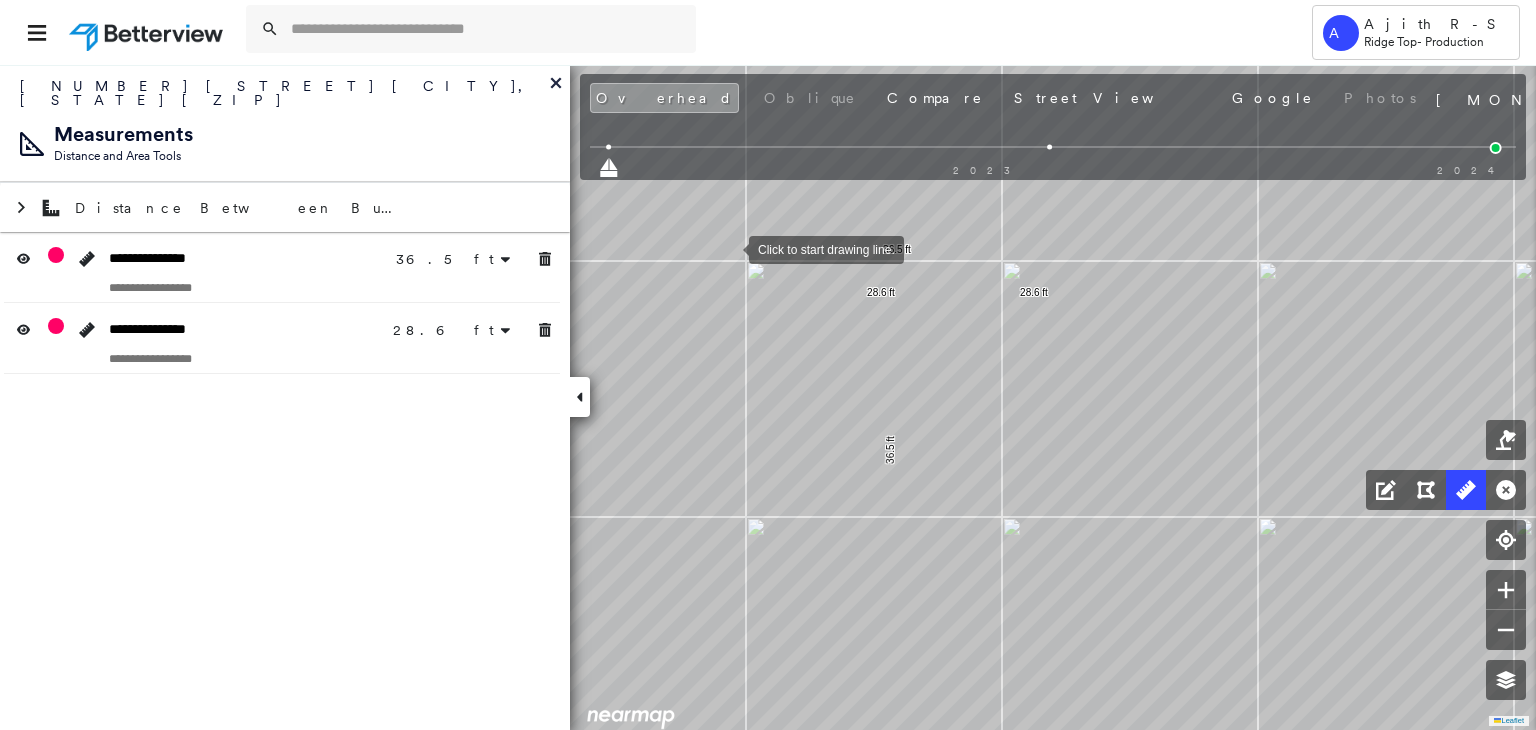 click at bounding box center [729, 248] 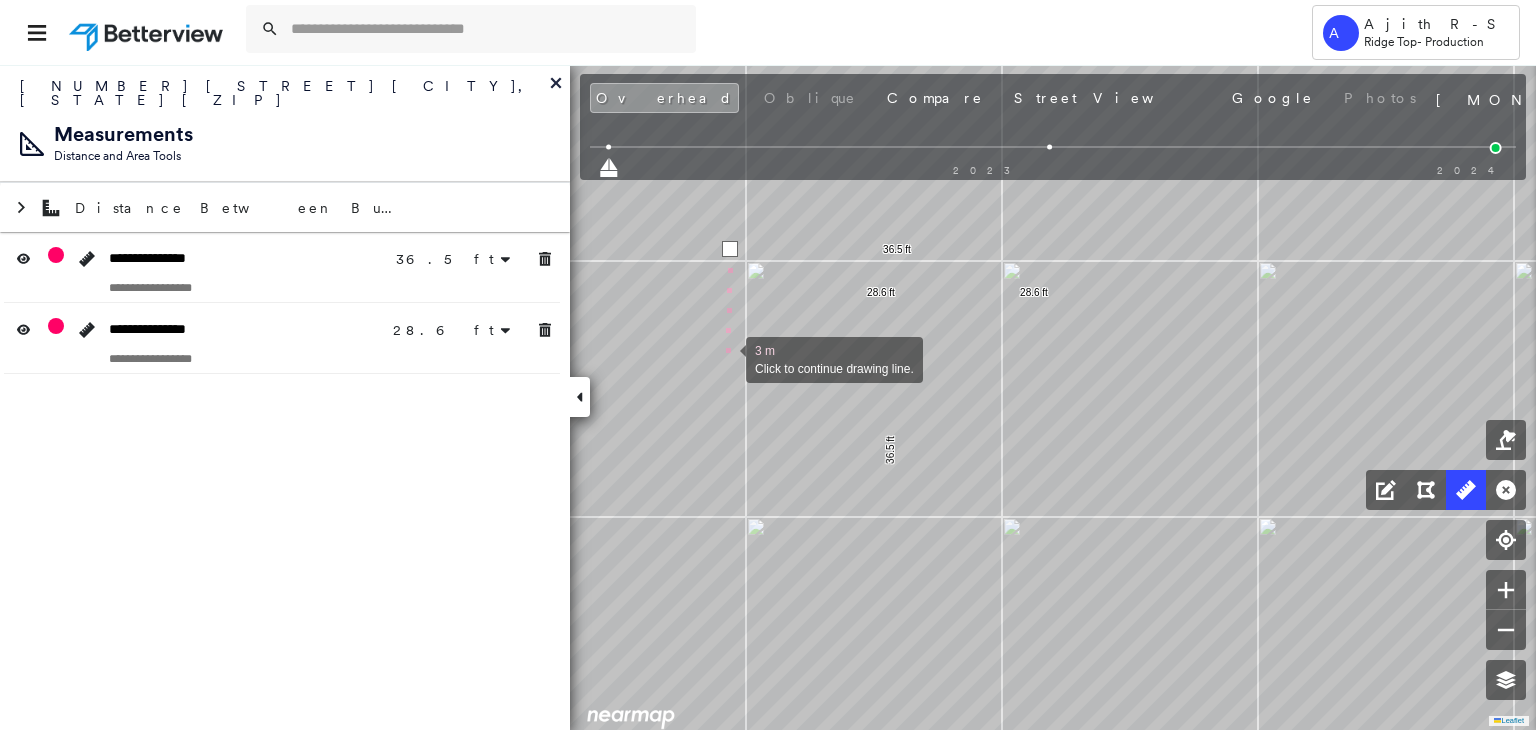 click at bounding box center (726, 358) 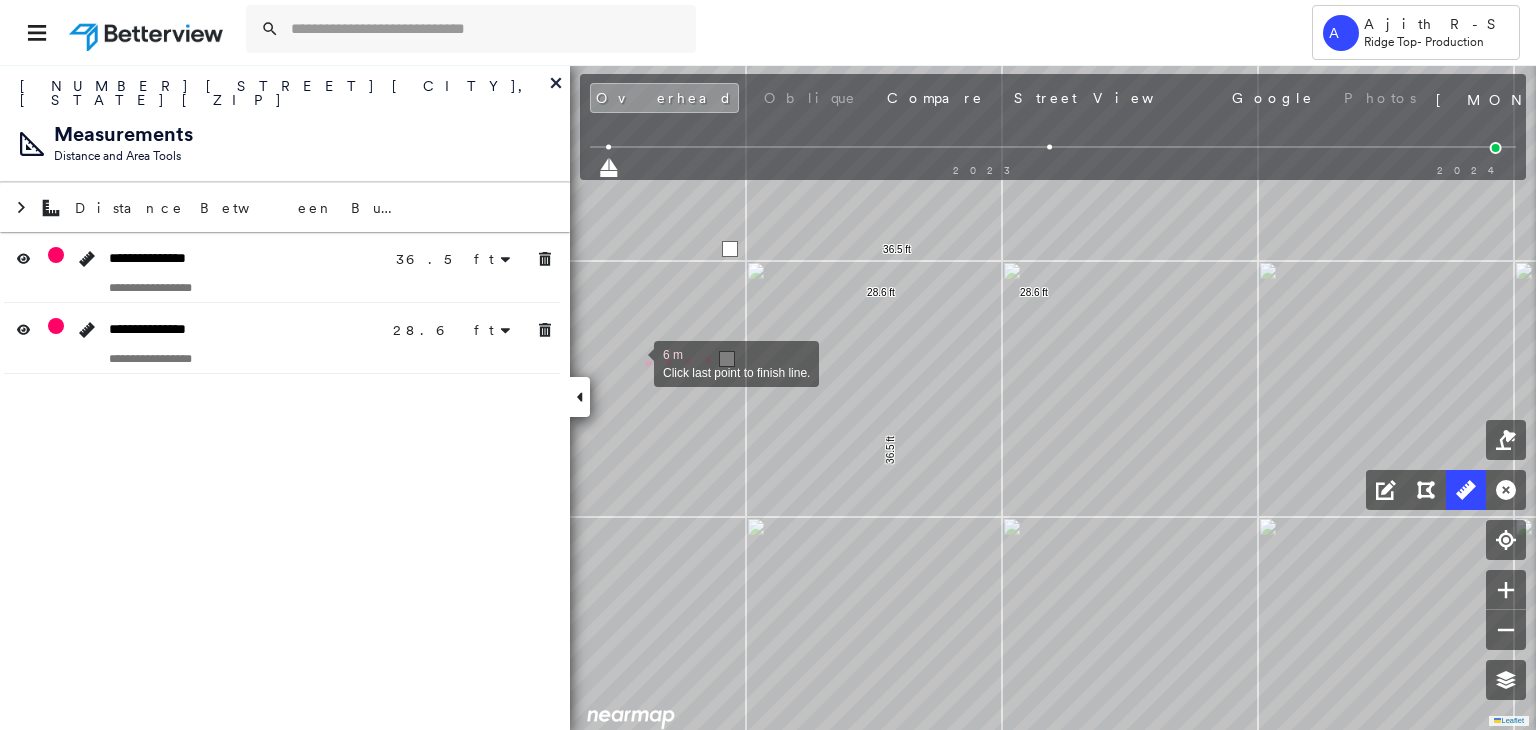 click at bounding box center (634, 362) 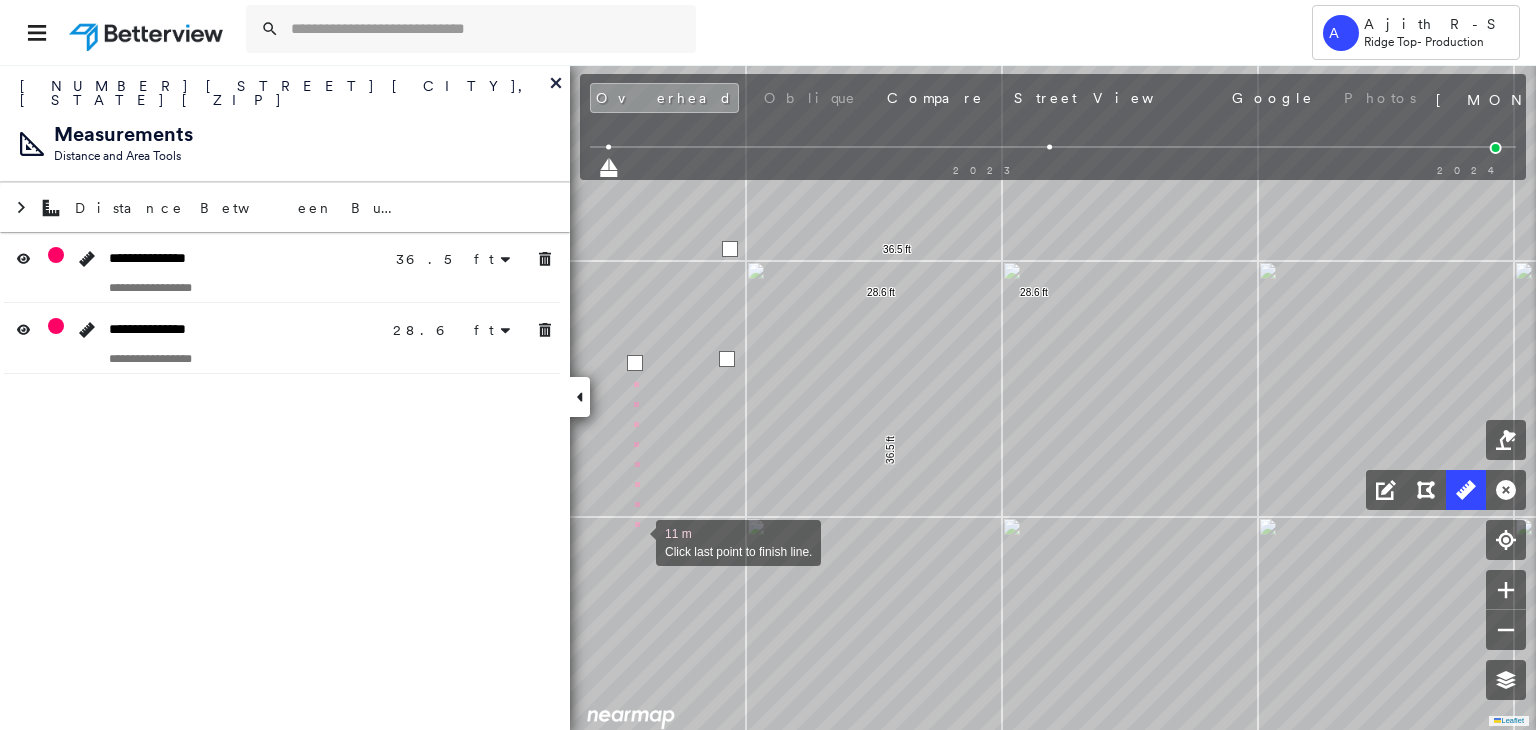 click at bounding box center (636, 541) 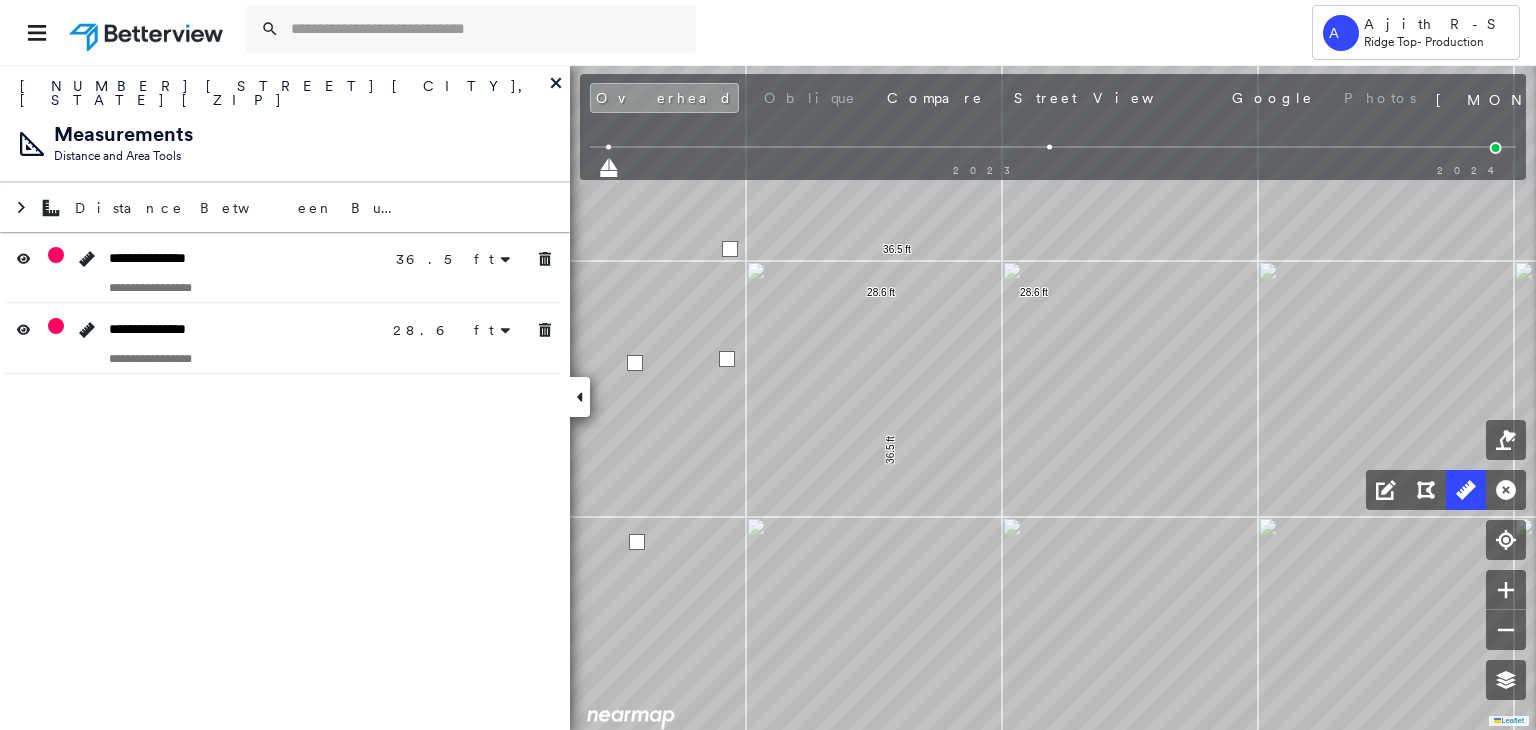 click at bounding box center [637, 542] 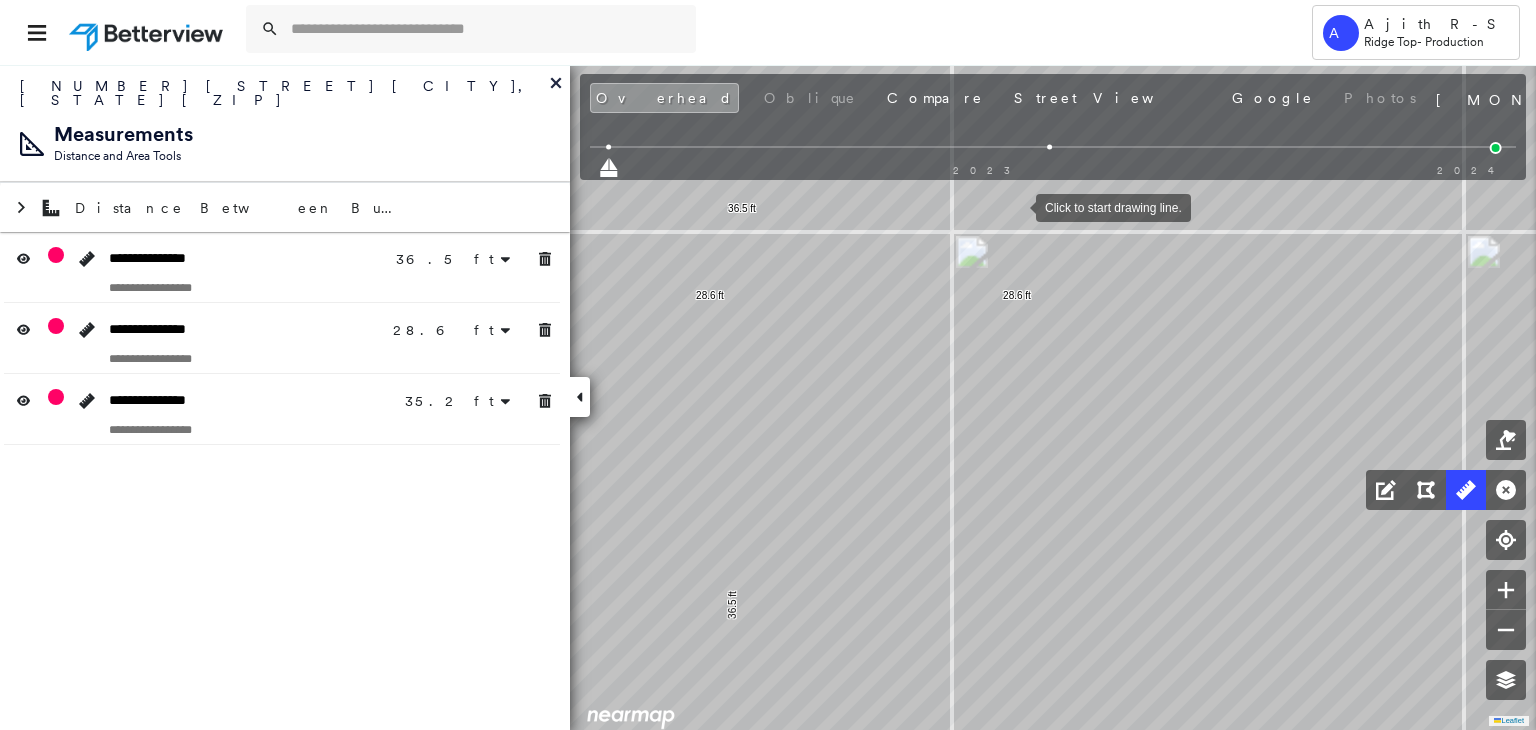click at bounding box center (1016, 206) 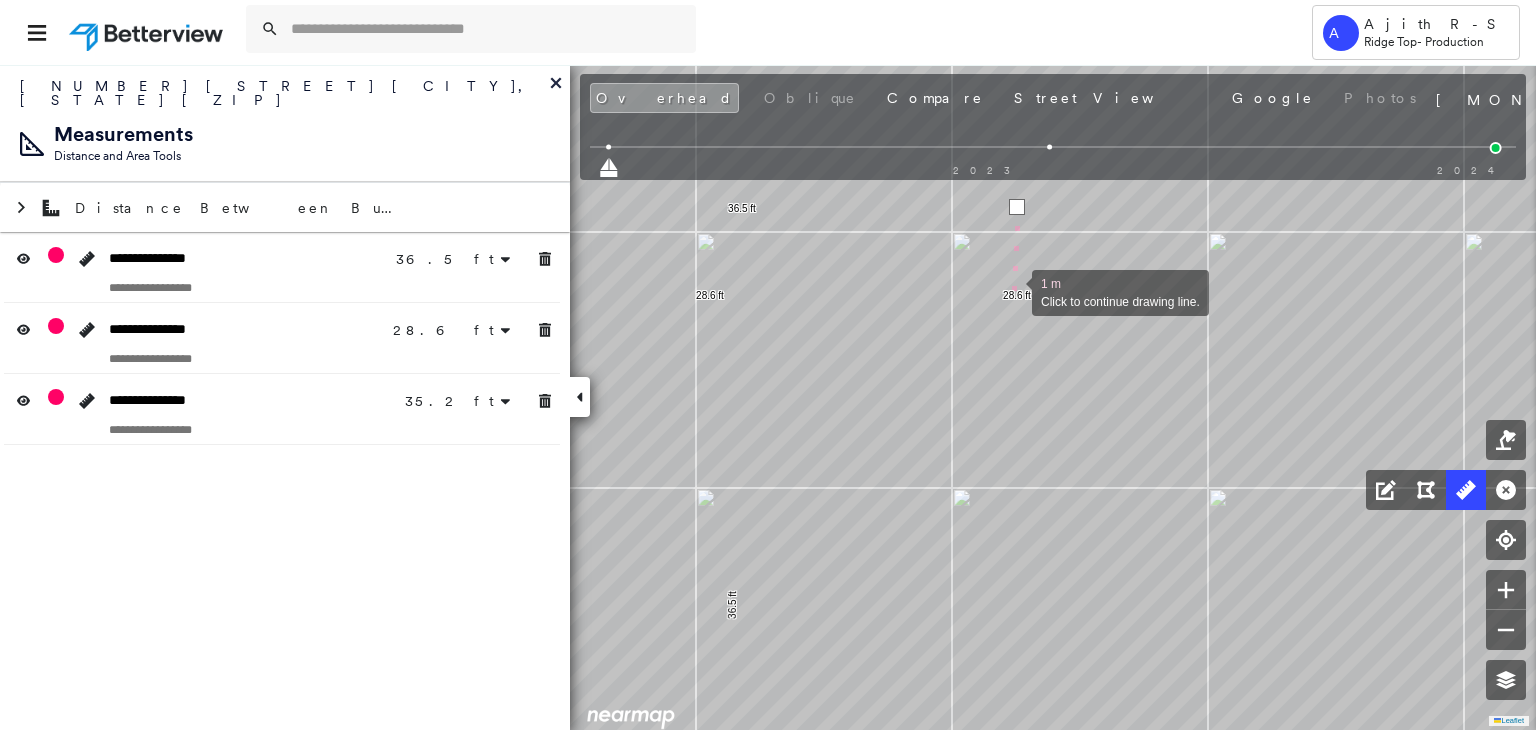 click at bounding box center (1012, 291) 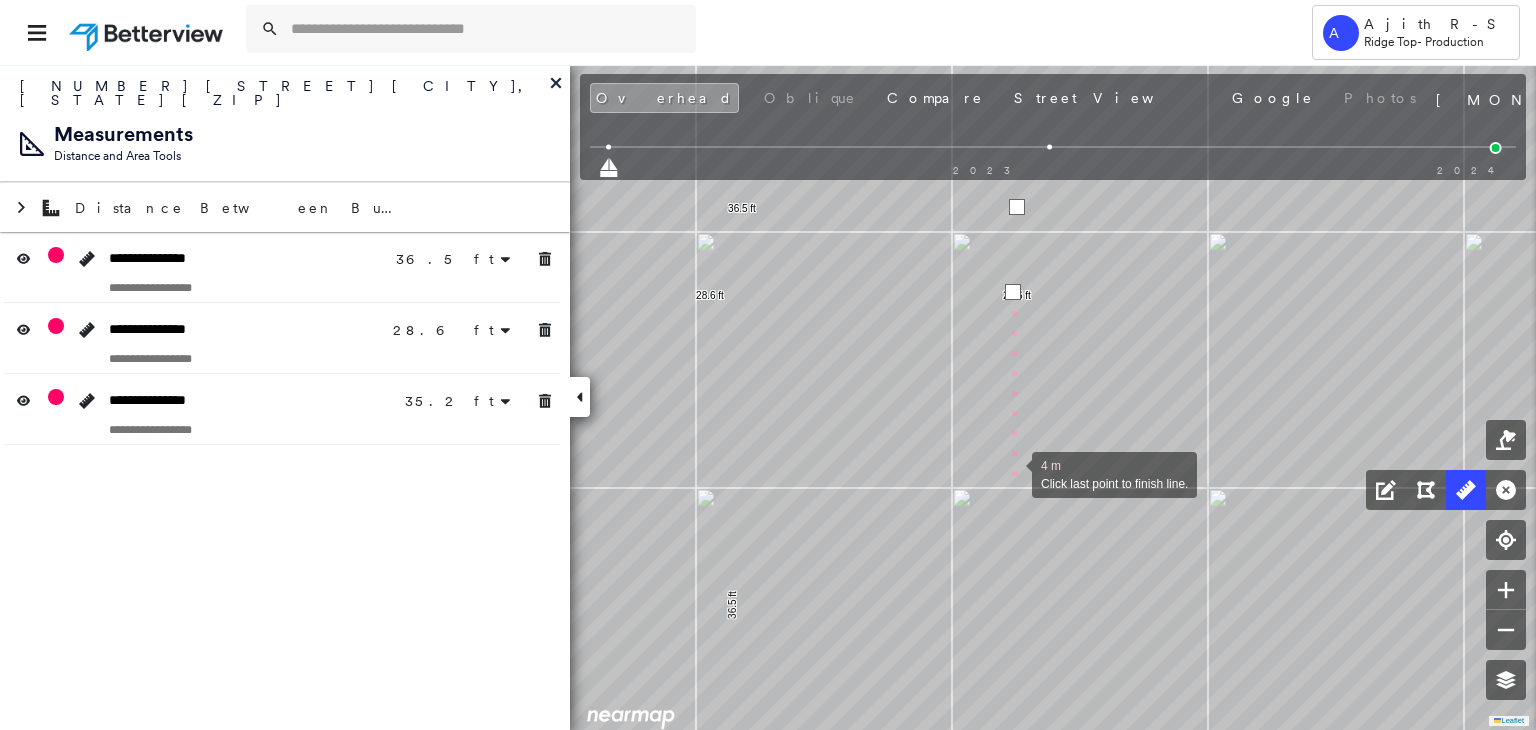 click at bounding box center (1012, 473) 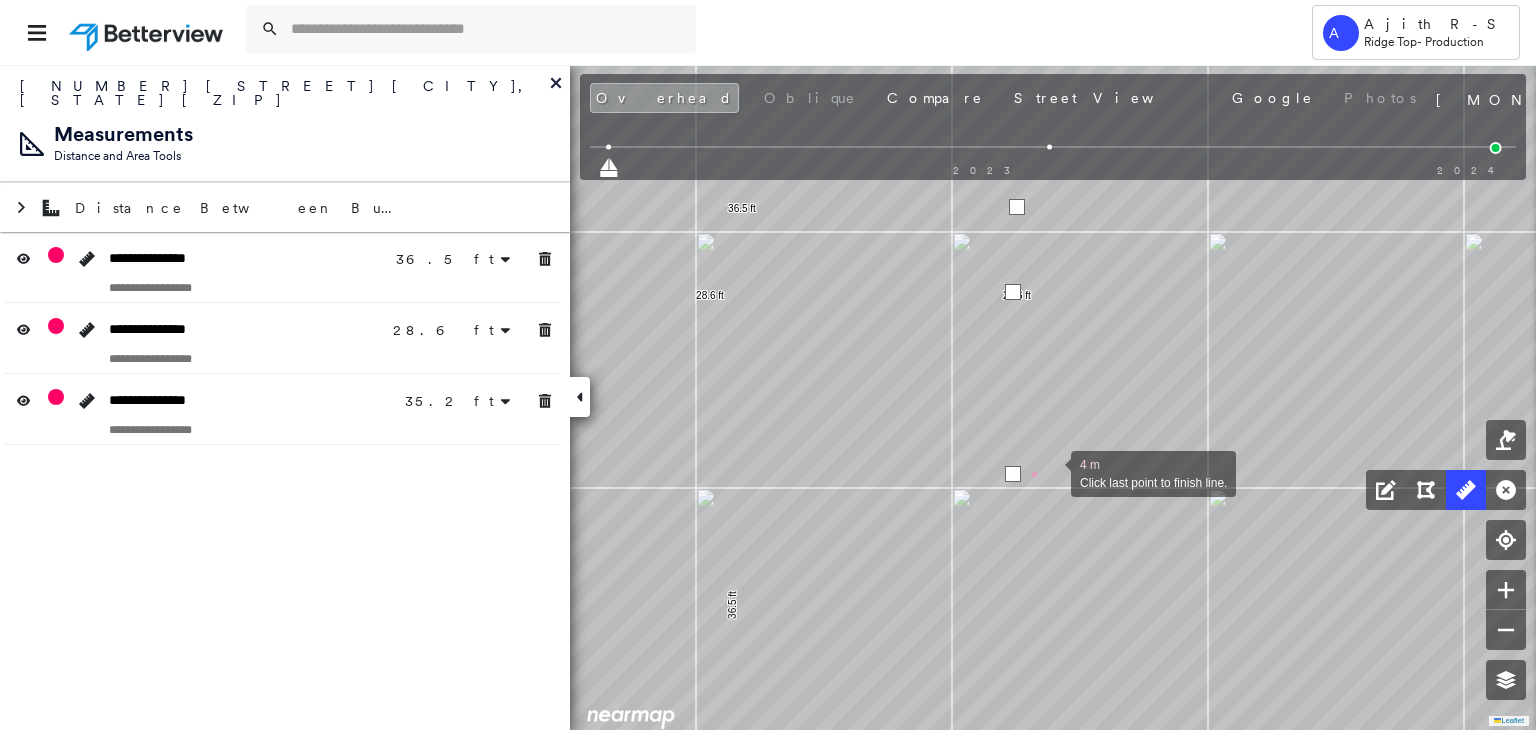 click at bounding box center (1051, 472) 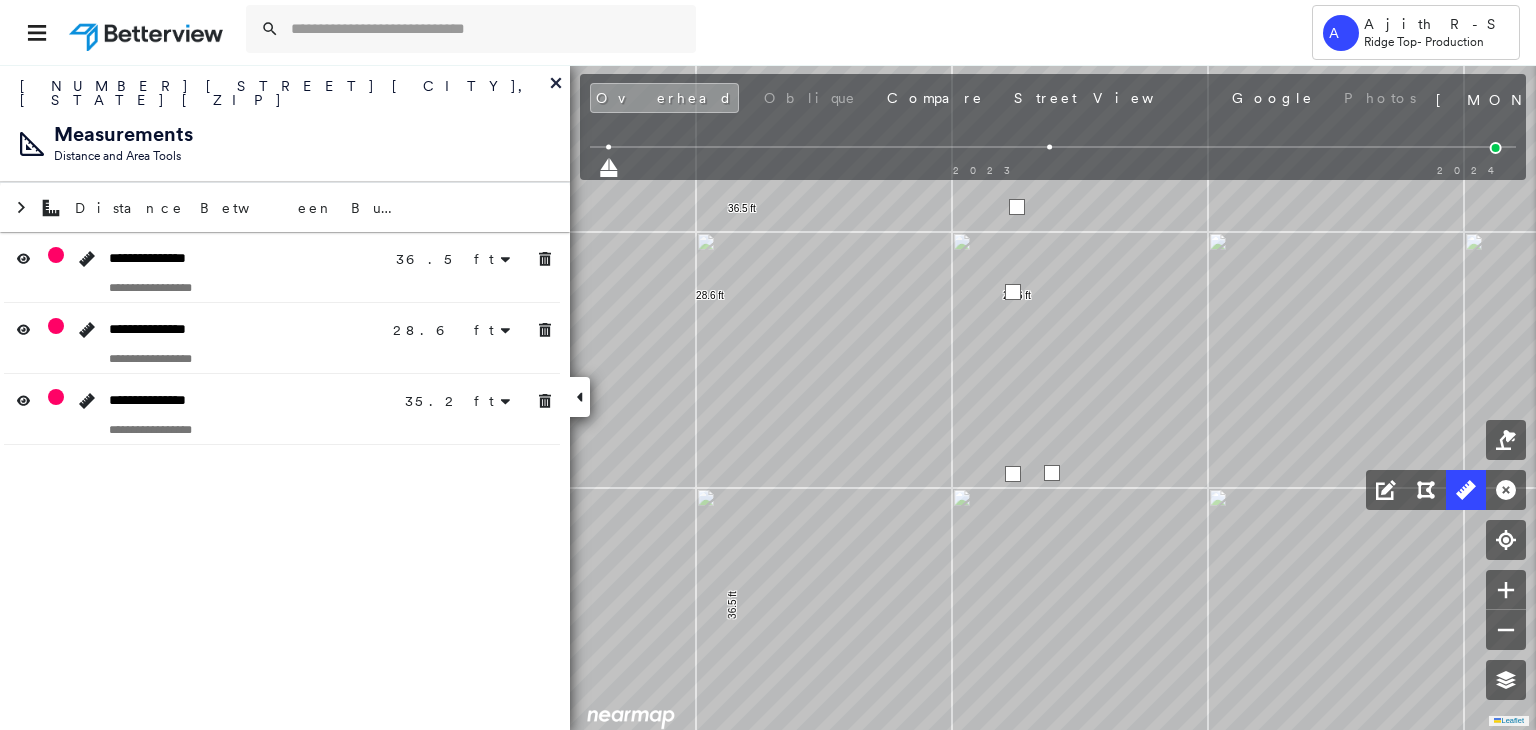 click at bounding box center (1052, 473) 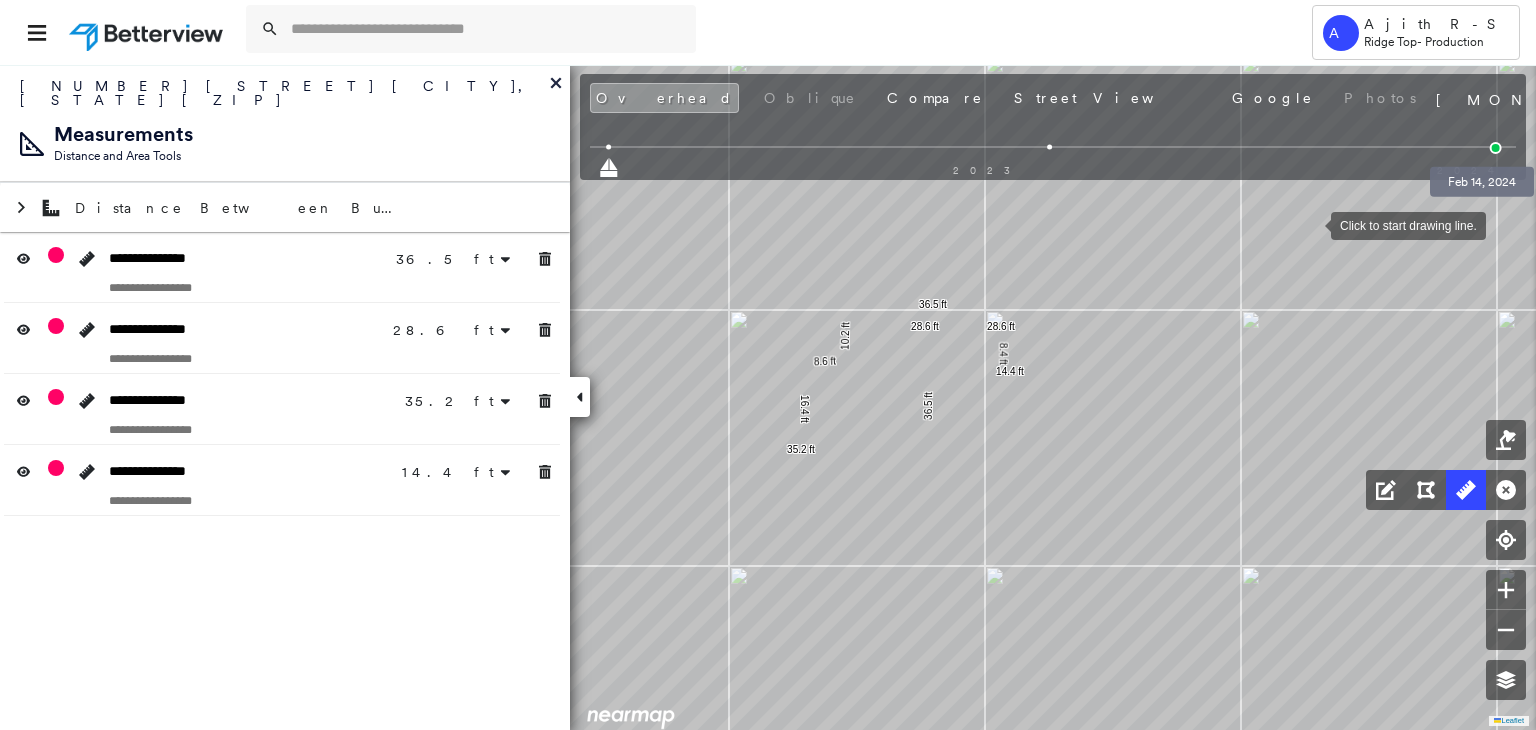 click at bounding box center [1496, 148] 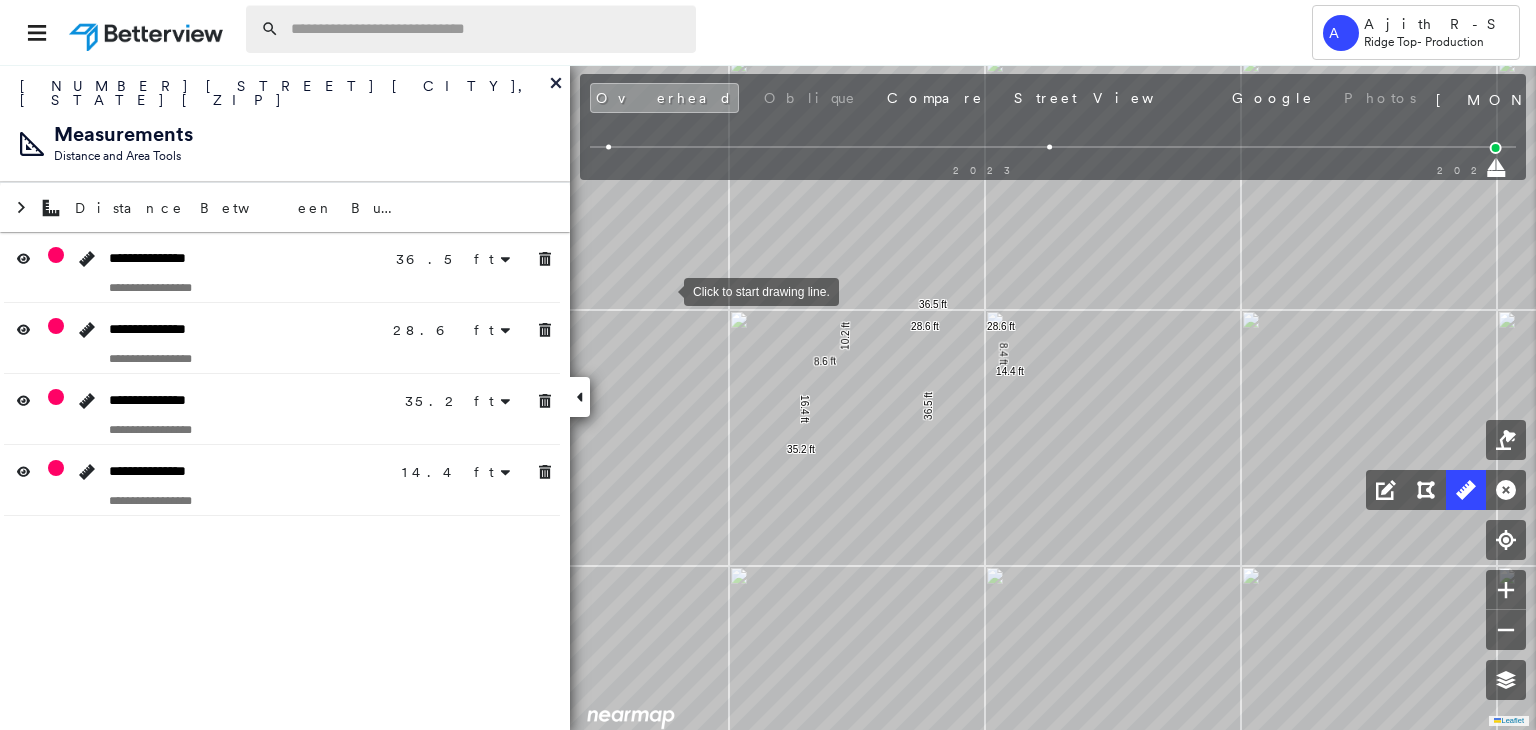 click at bounding box center (487, 29) 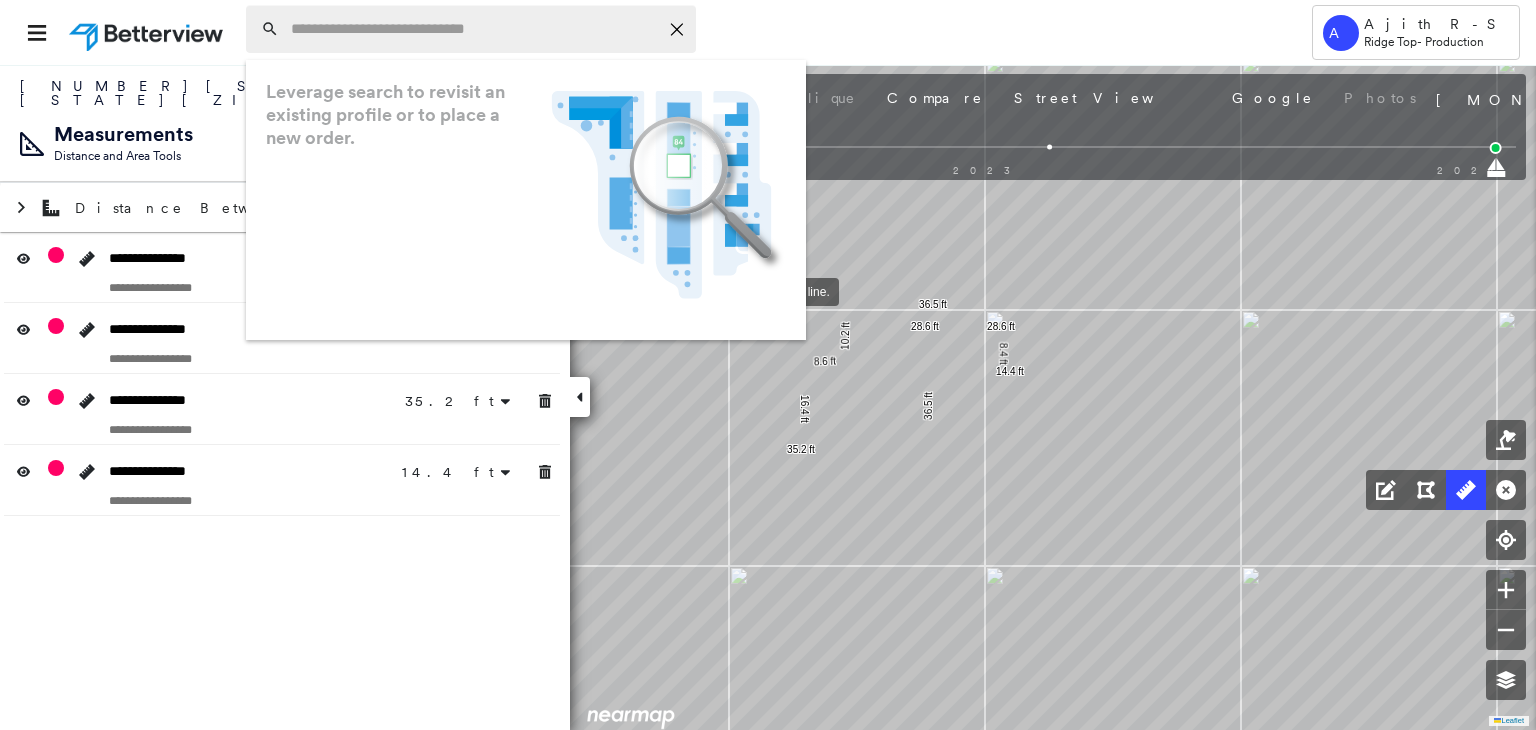 paste on "**********" 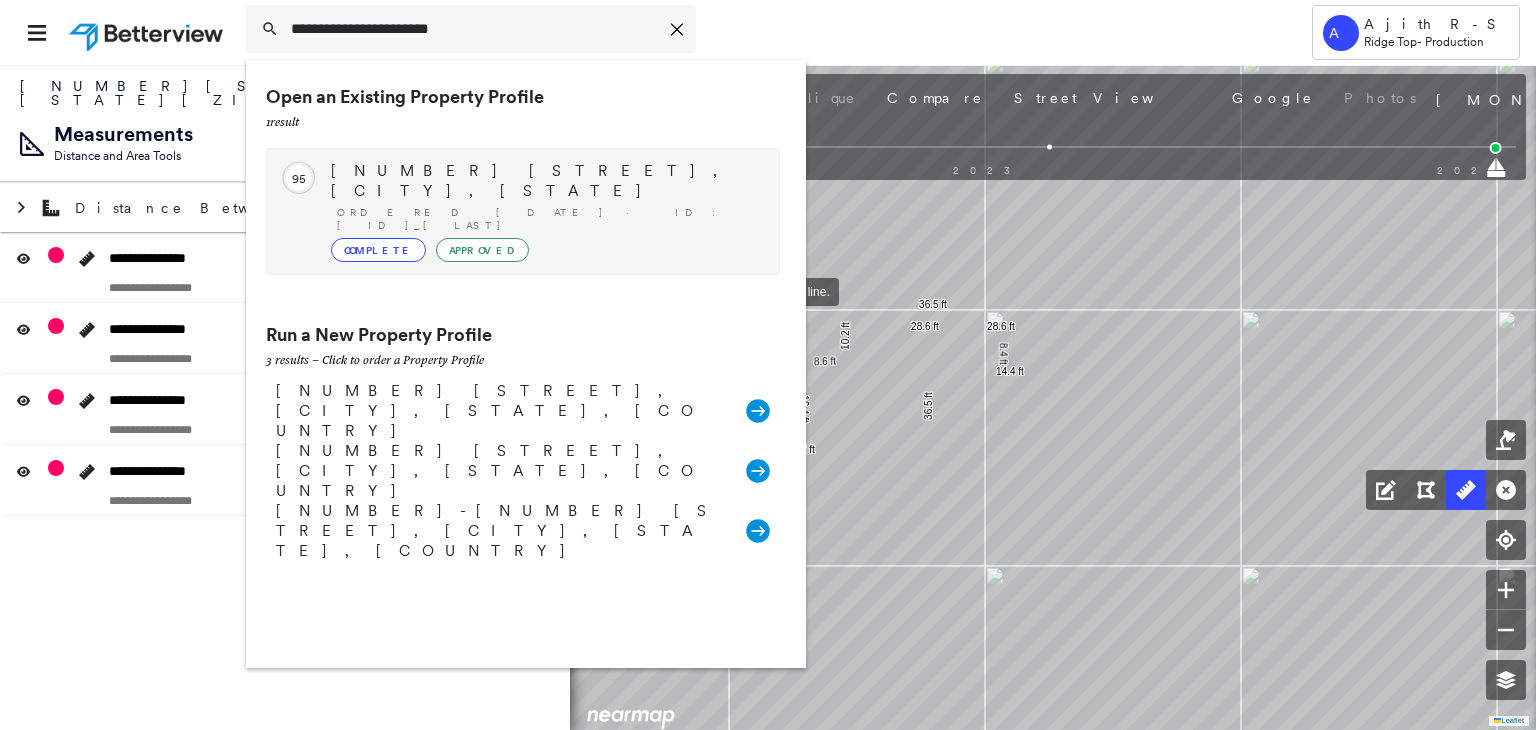 type on "**********" 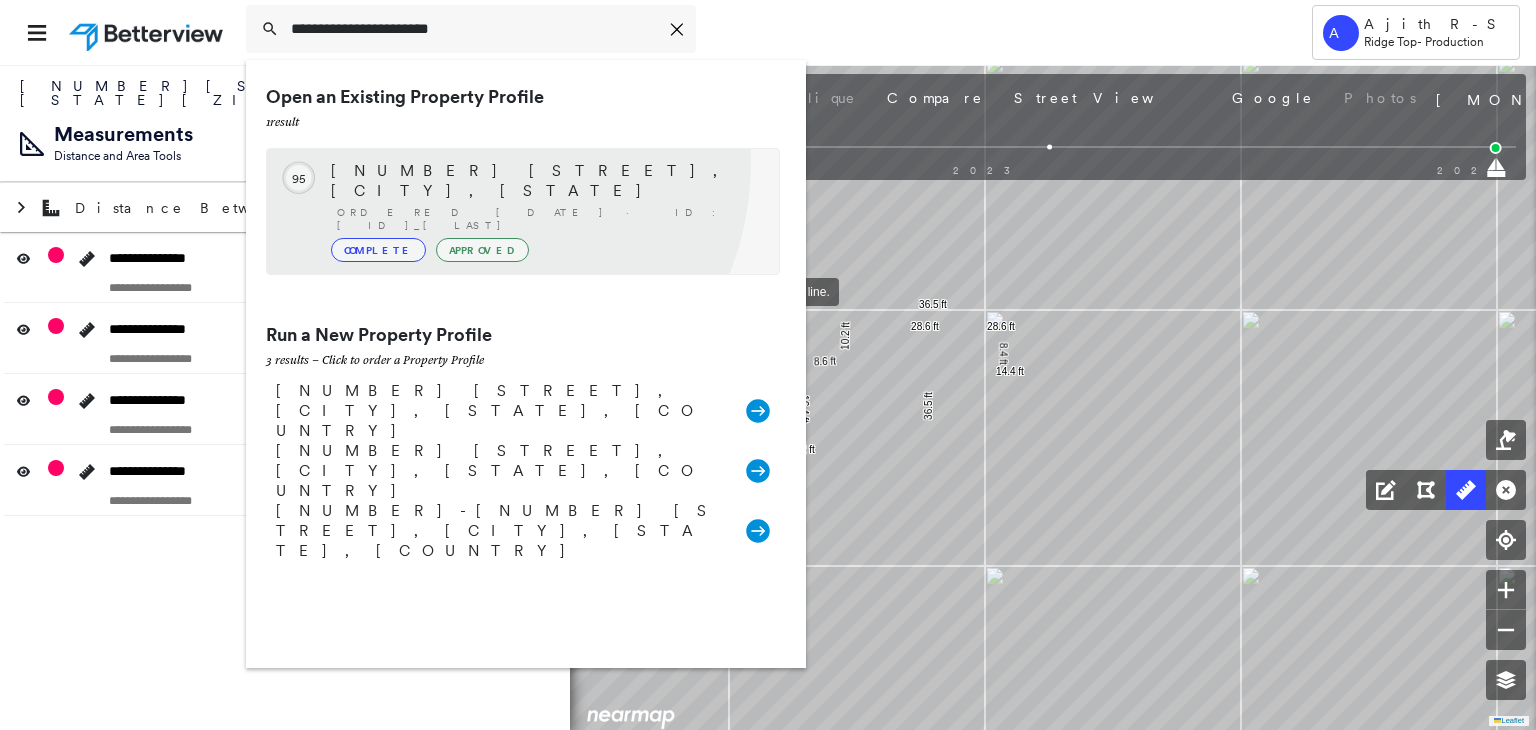 click on "1512 Twin Springs Rd, Houlton, WI 54082" at bounding box center [545, 181] 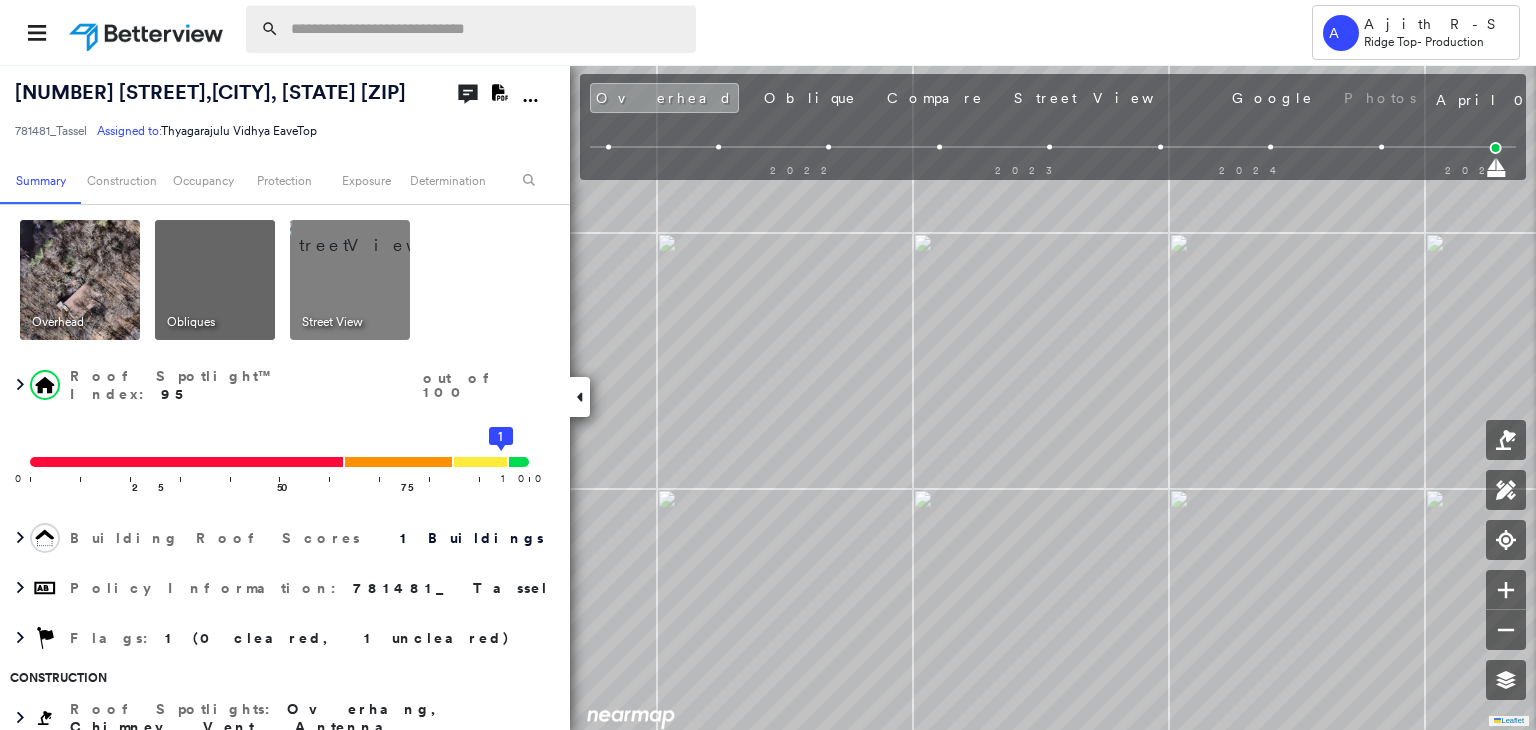 click at bounding box center [487, 29] 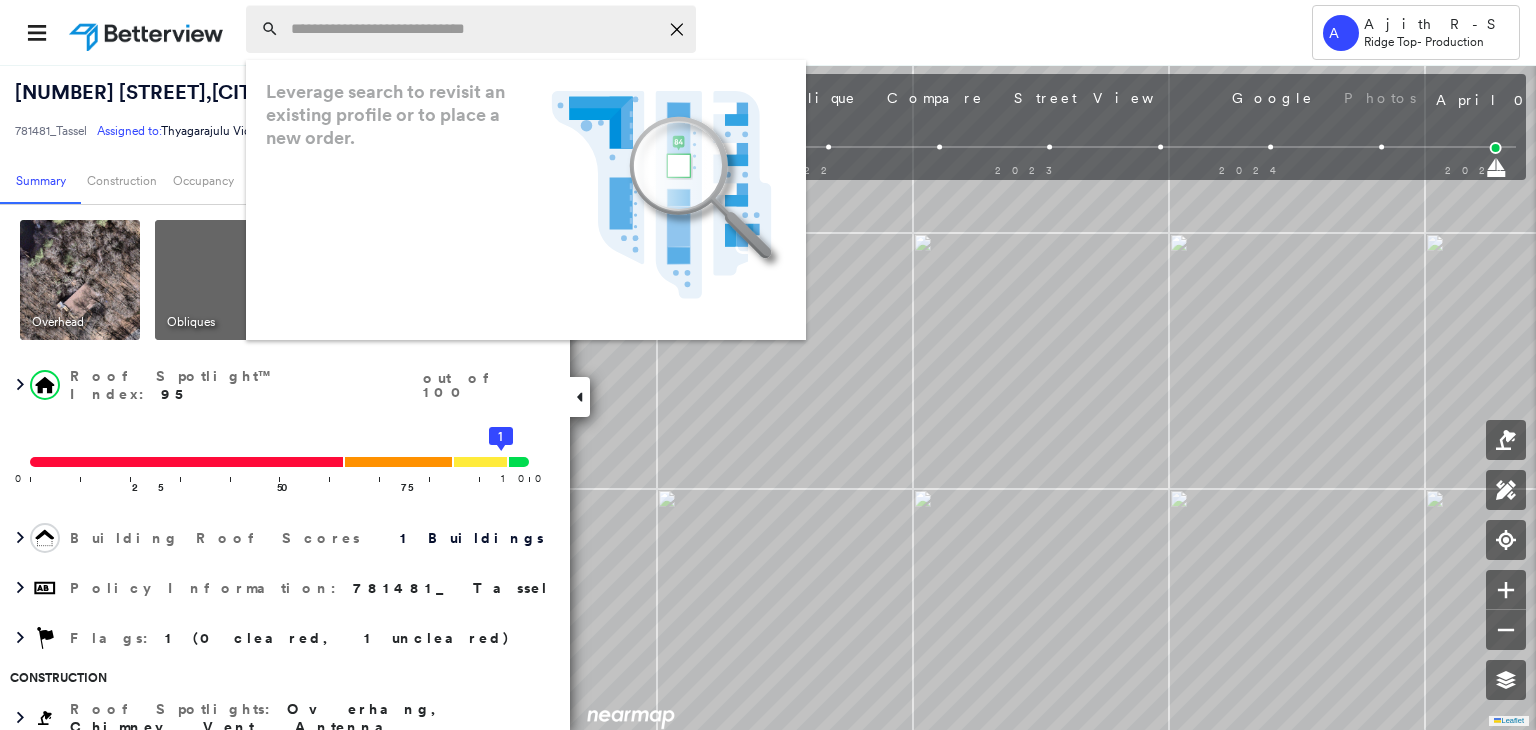 paste on "**********" 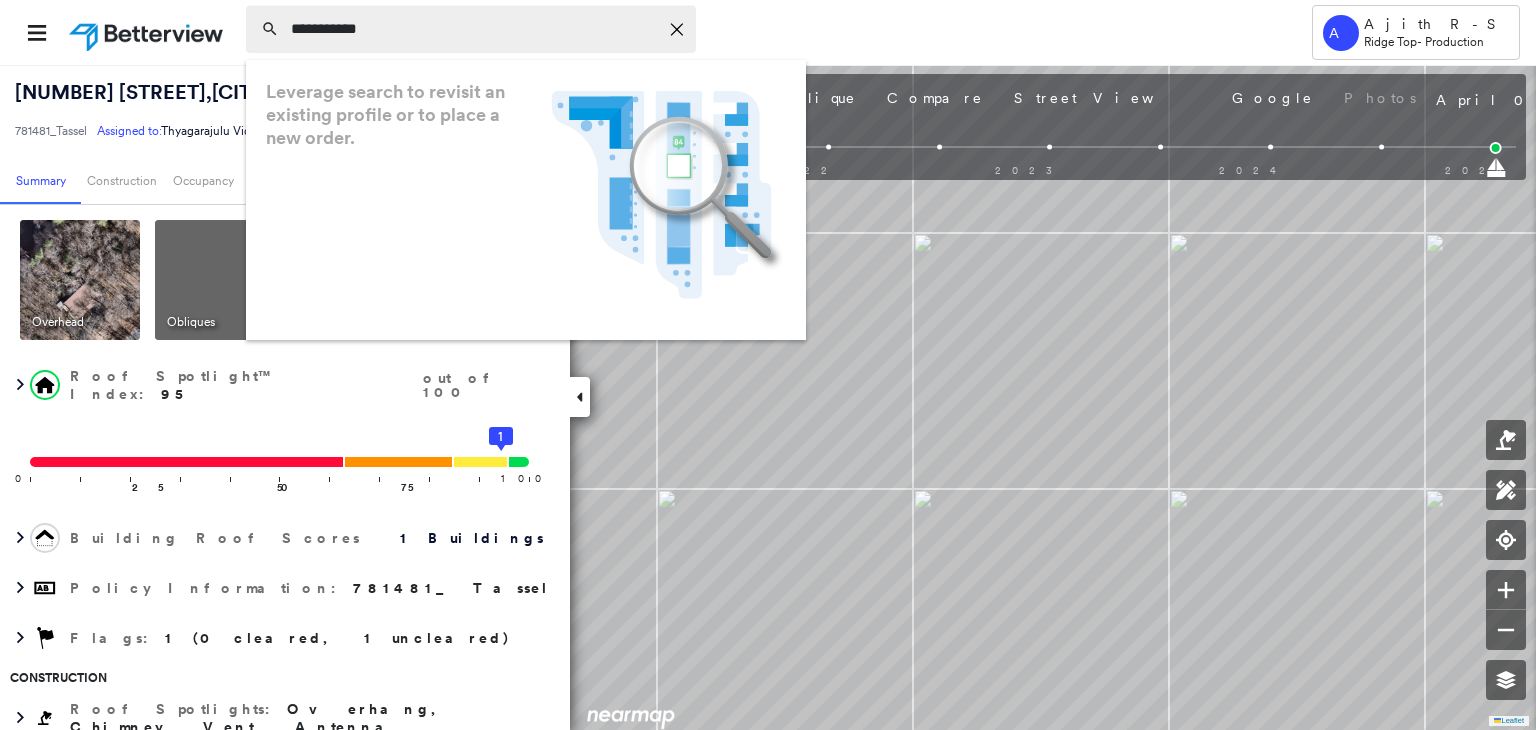 click on "**********" at bounding box center [474, 29] 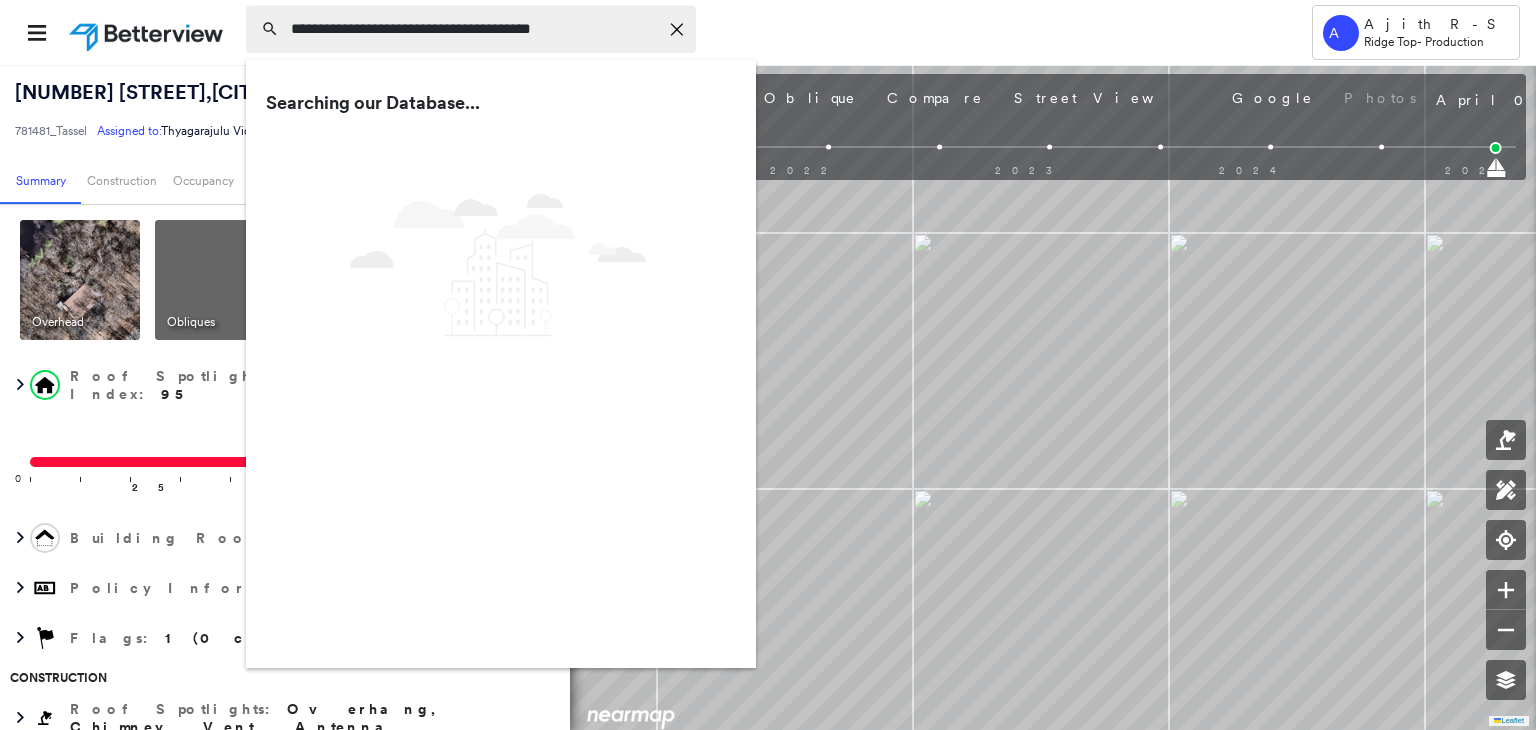 type on "**********" 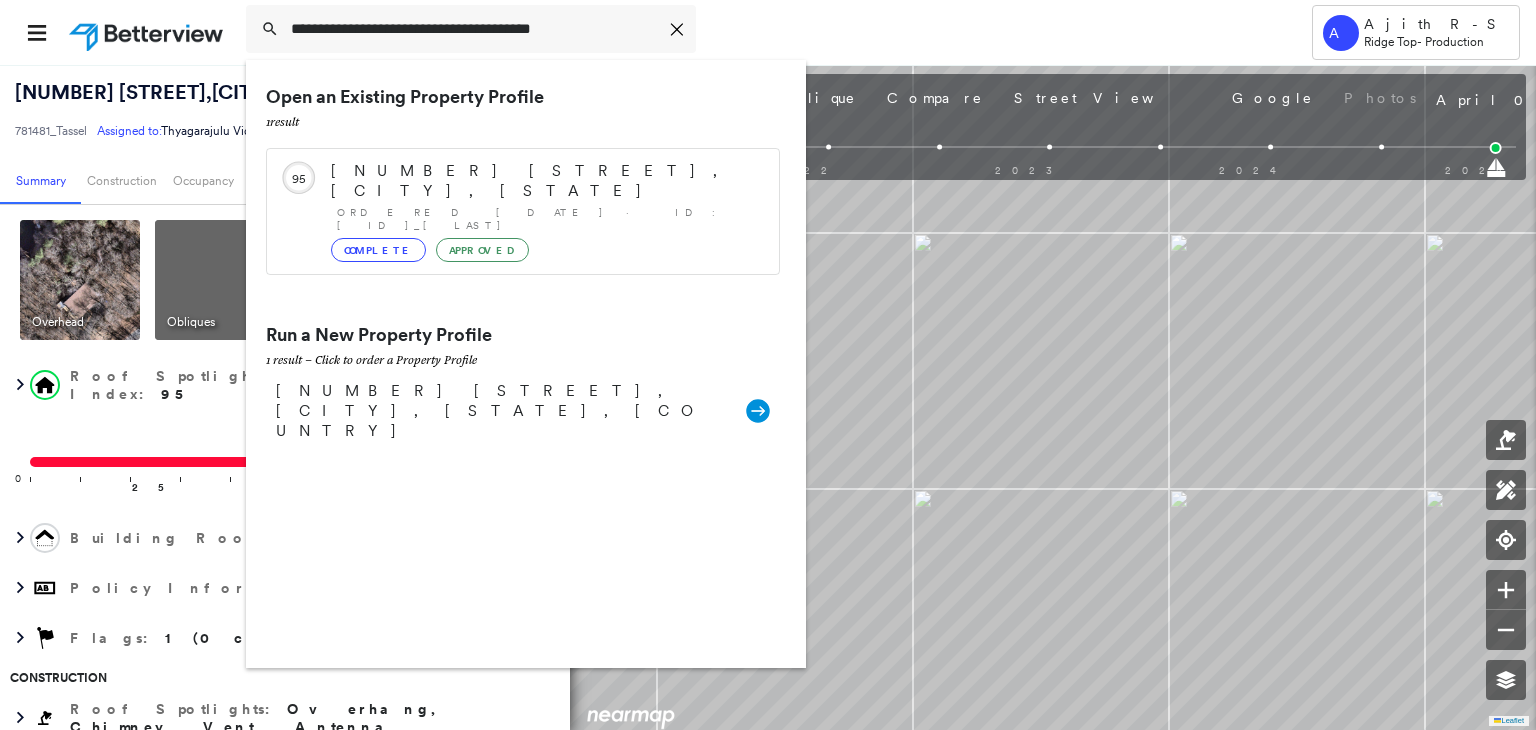 click on "Open an Existing Property Profile 1  result Circled Text Icon 95 1512 Twin Springs Rd, Houlton, WI 54082 Ordered 08/05/25 · ID: 781481_Tassel Complete Approved" at bounding box center [523, 194] 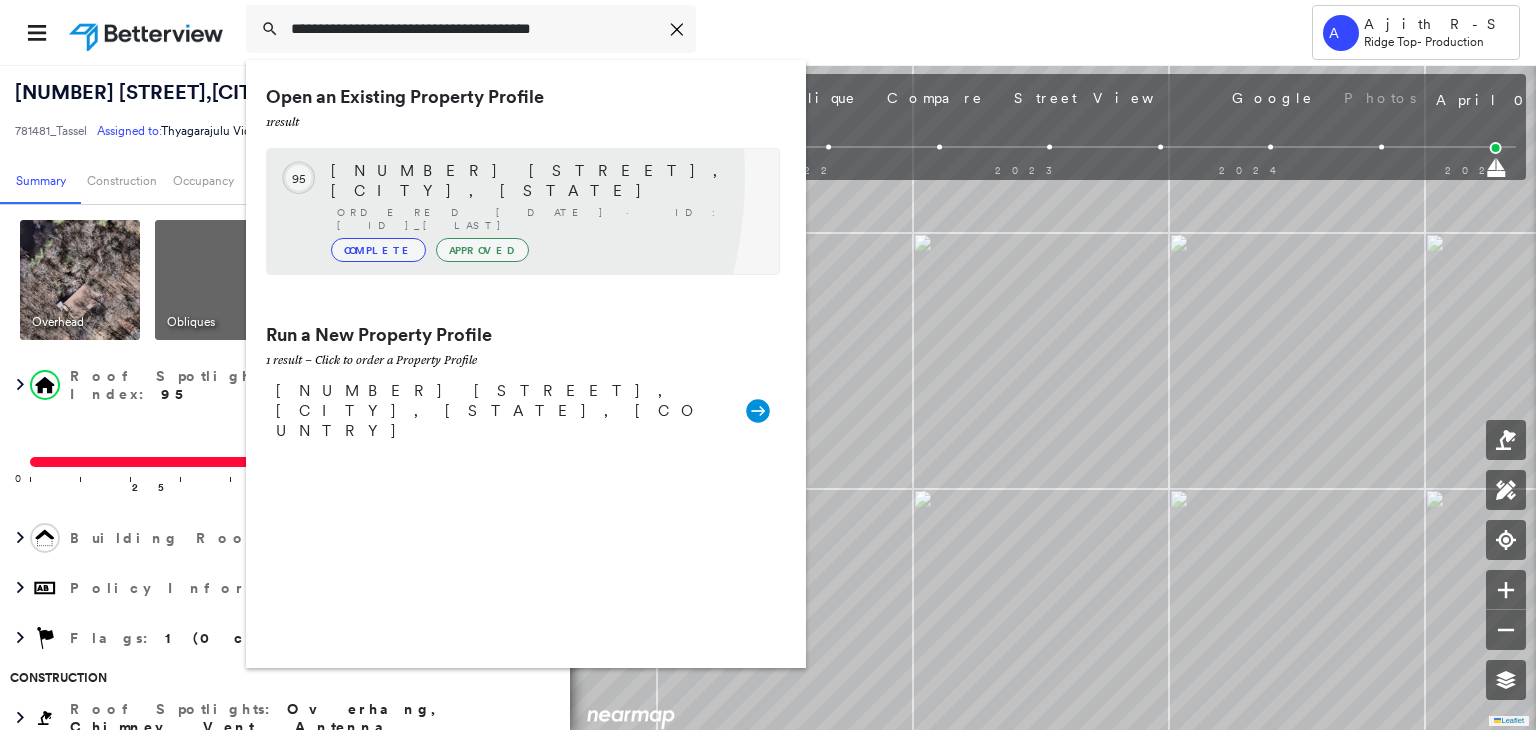 click on "1512 Twin Springs Rd, Houlton, WI 54082" at bounding box center (545, 181) 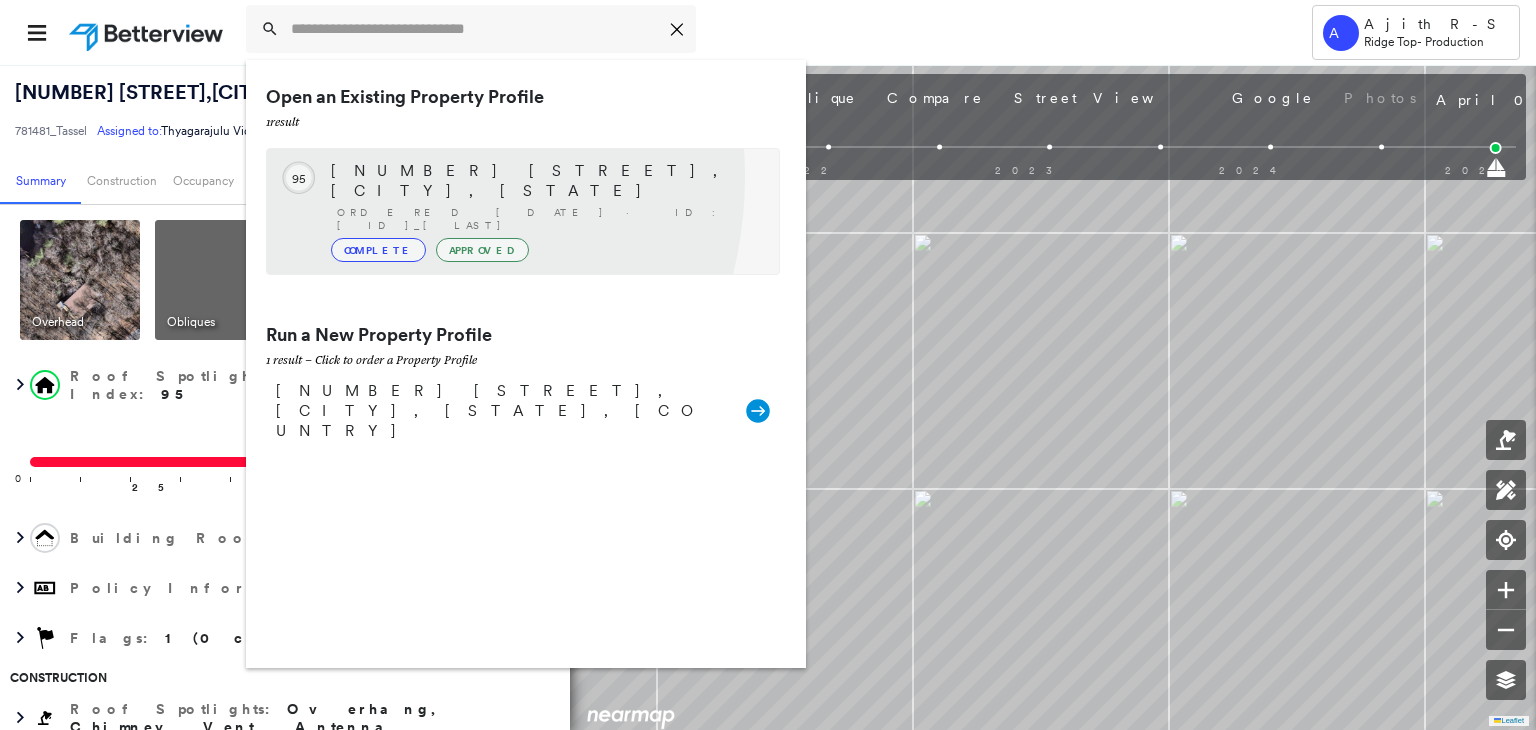 click on "Exposure" at bounding box center (366, 180) 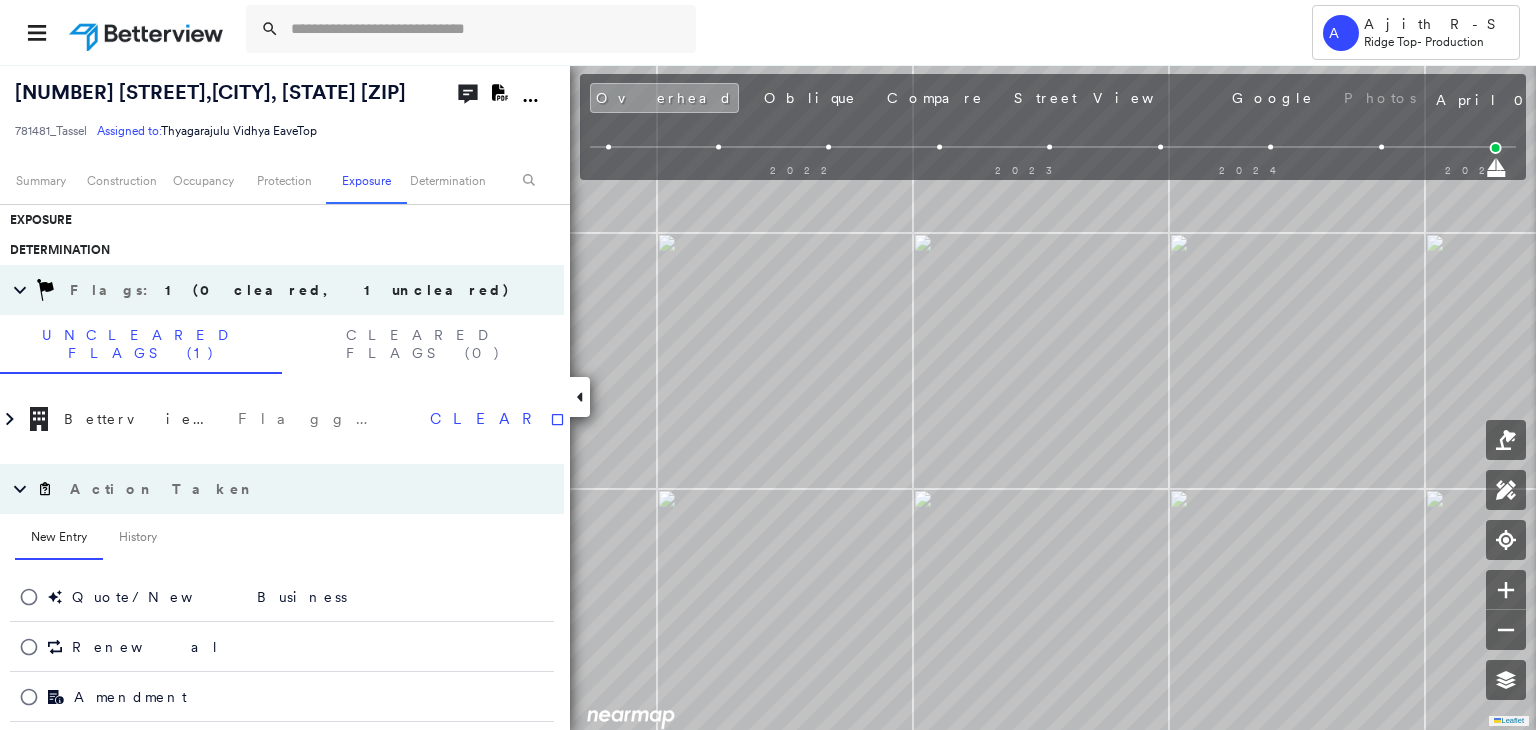 scroll, scrollTop: 703, scrollLeft: 0, axis: vertical 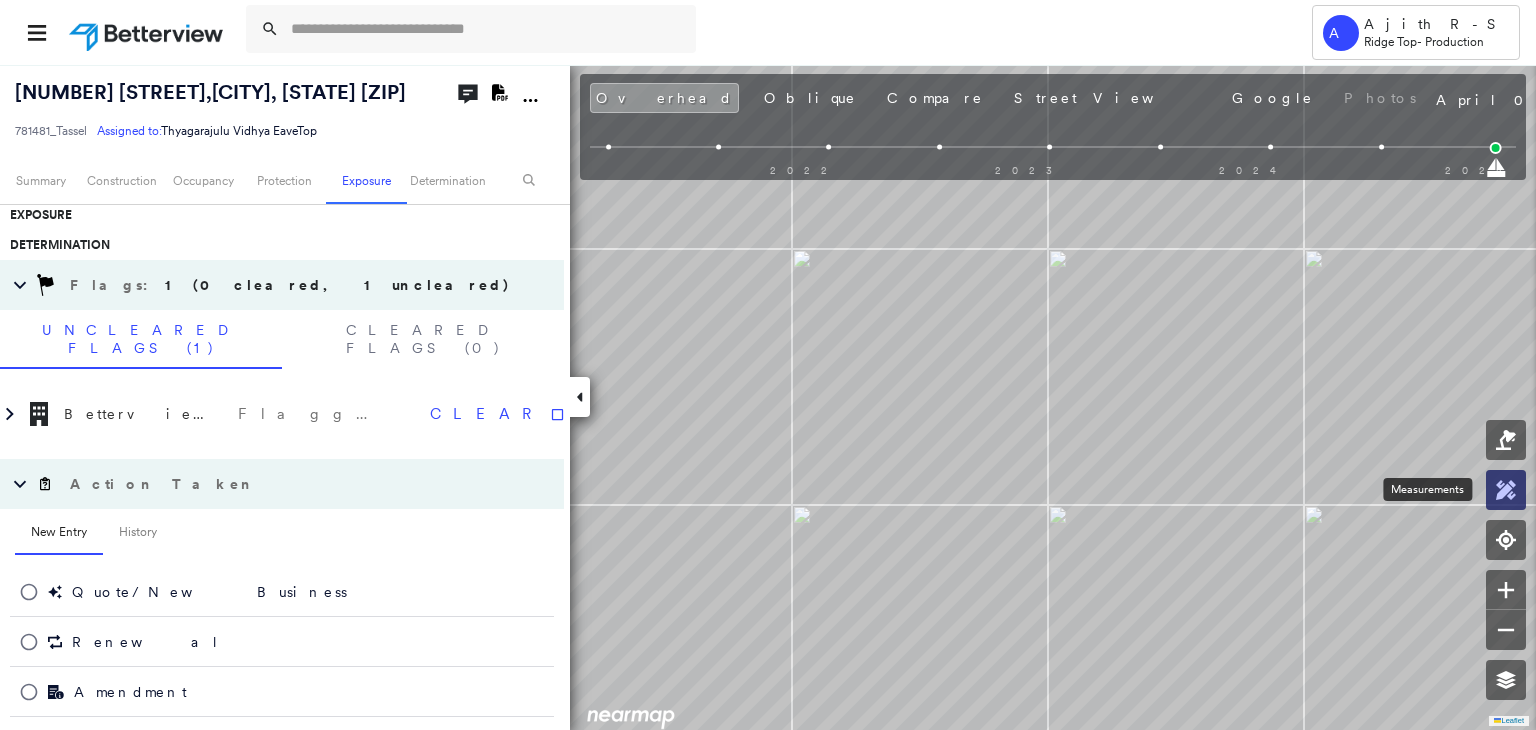 click at bounding box center (1506, 490) 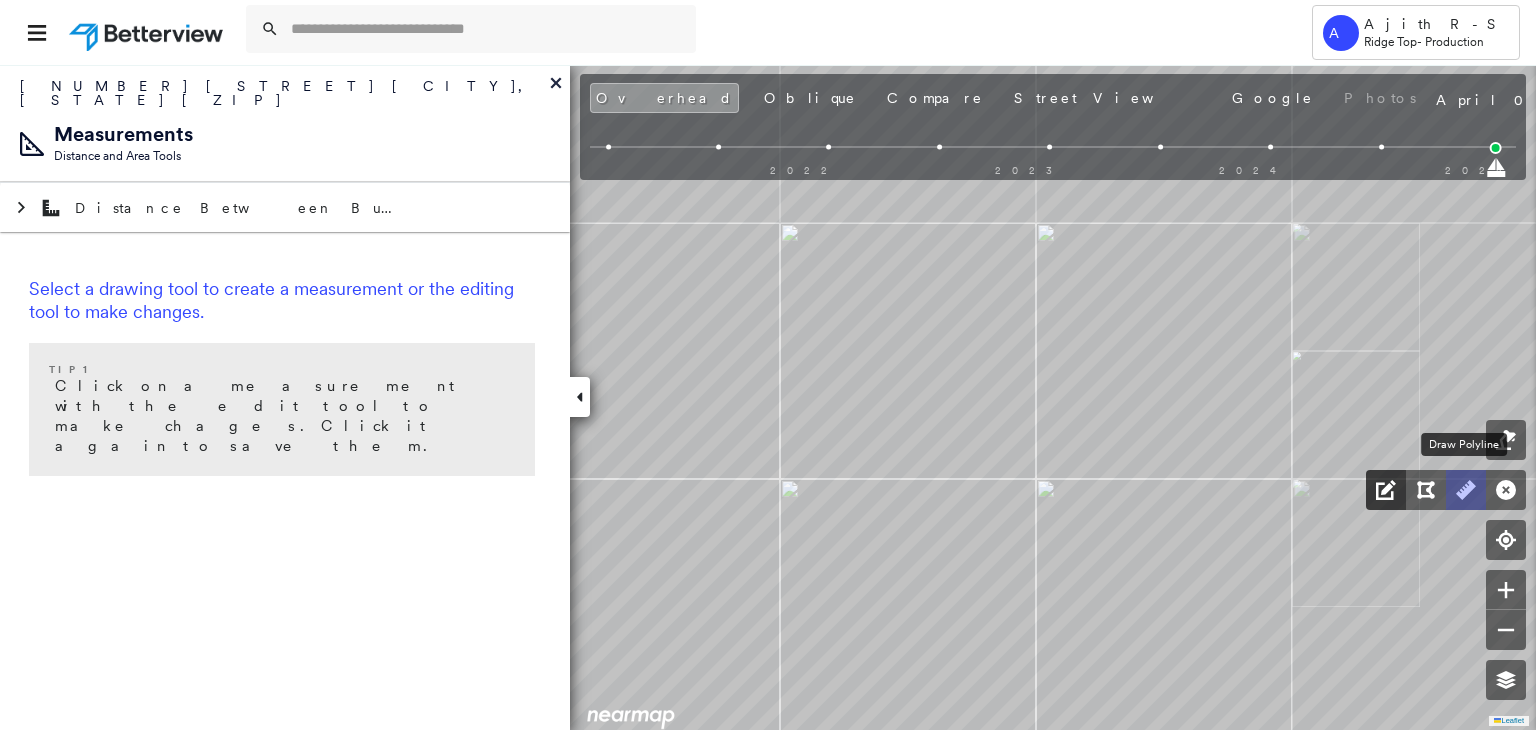 drag, startPoint x: 1461, startPoint y: 481, endPoint x: 1386, endPoint y: 502, distance: 77.88453 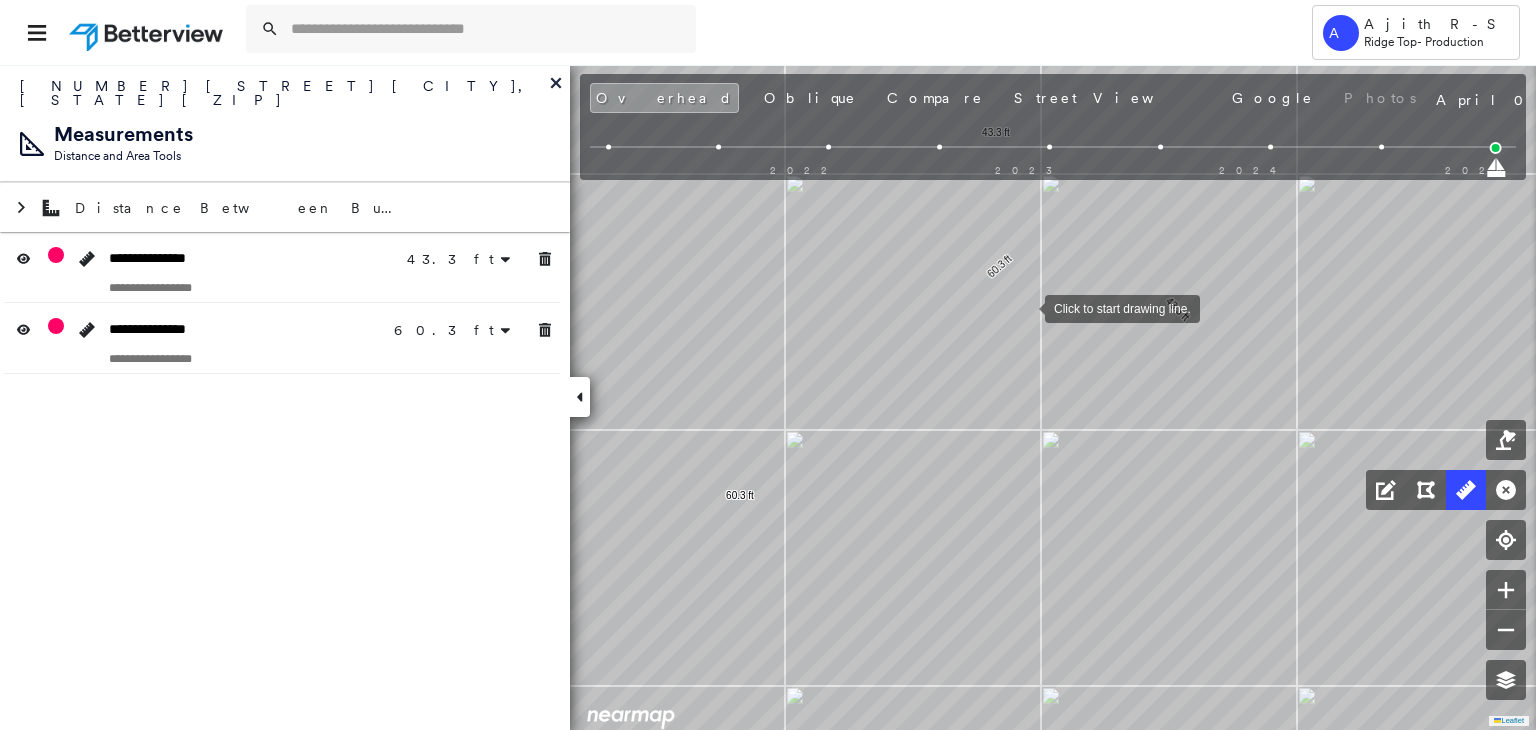 click at bounding box center [1025, 307] 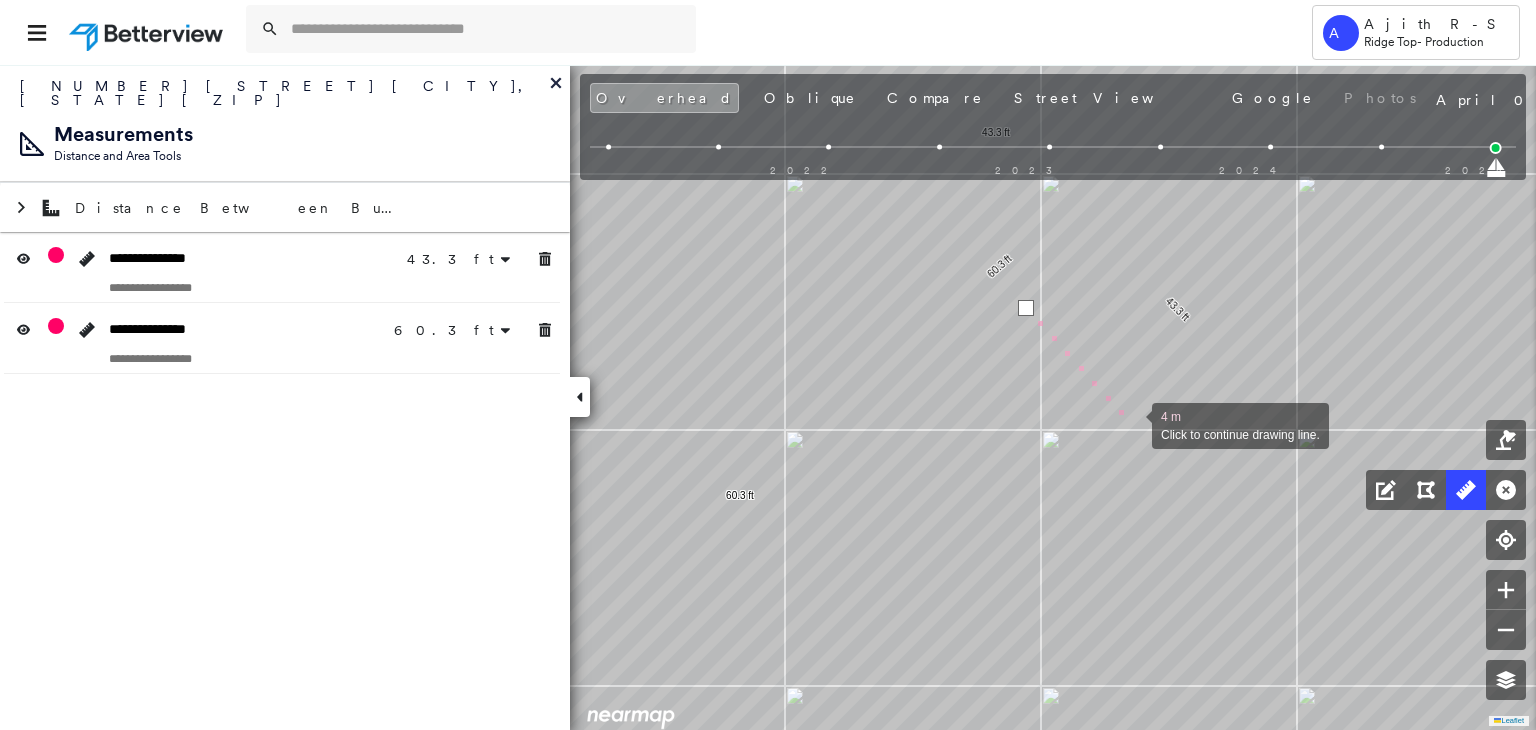 click at bounding box center (1132, 424) 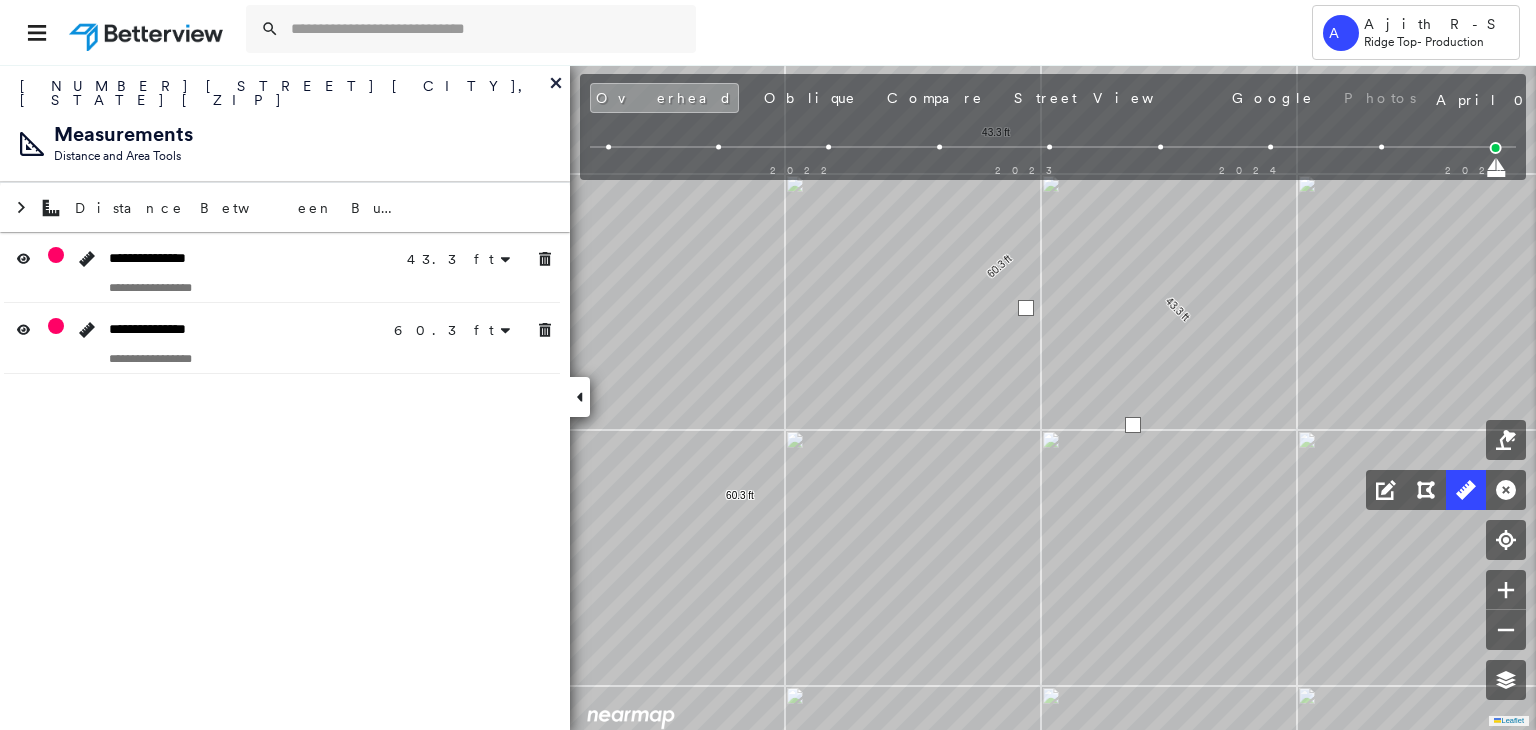 click at bounding box center (1133, 425) 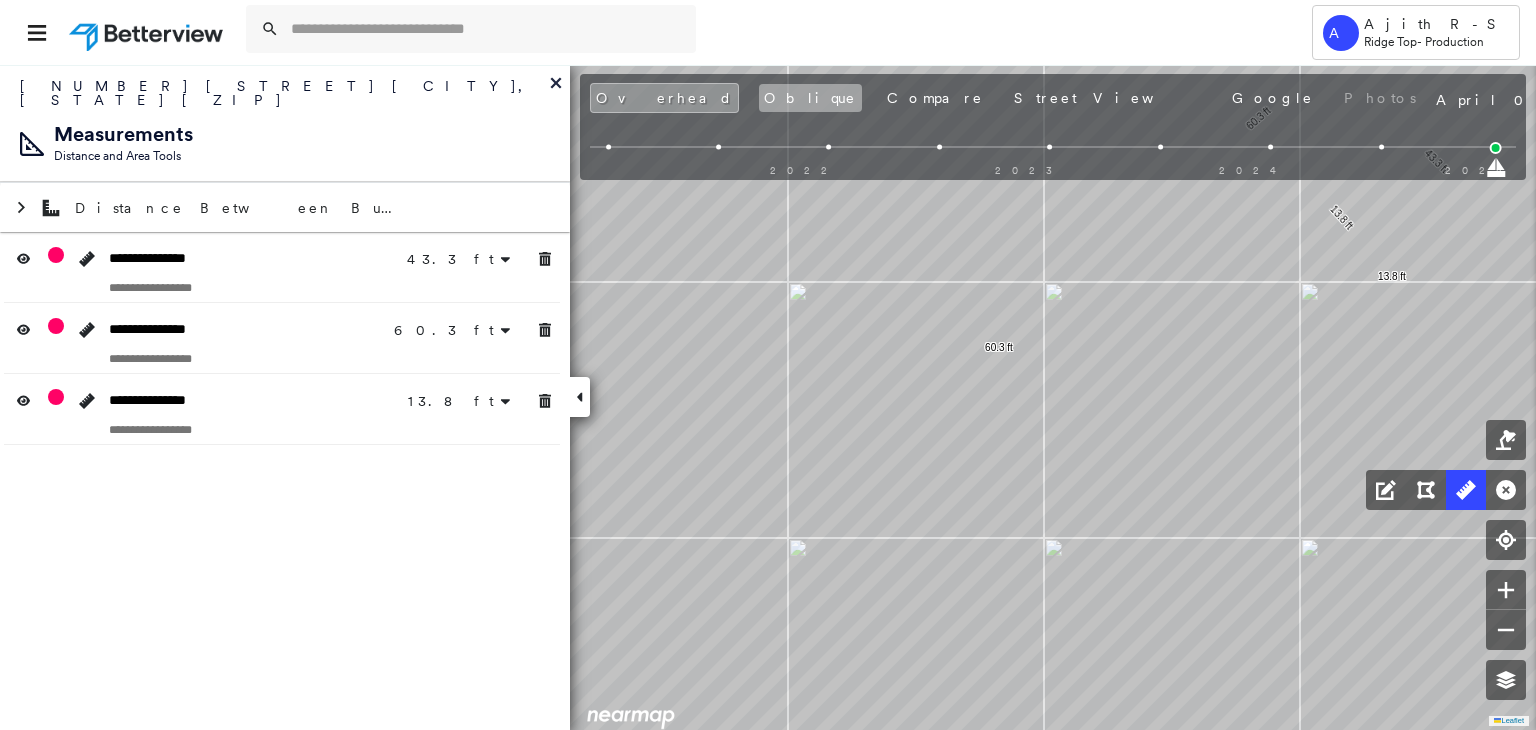 click on "Oblique" at bounding box center (810, 98) 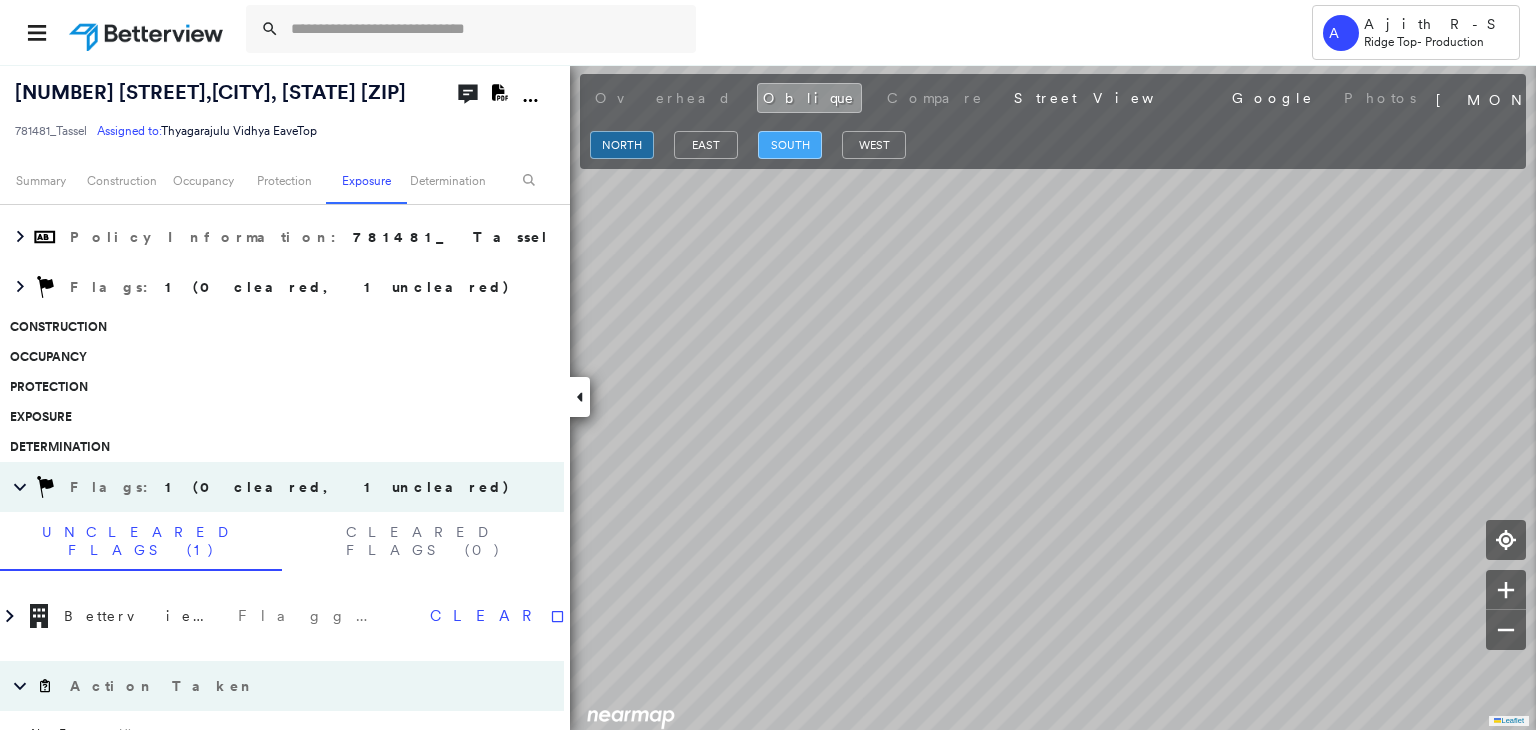 scroll, scrollTop: 553, scrollLeft: 0, axis: vertical 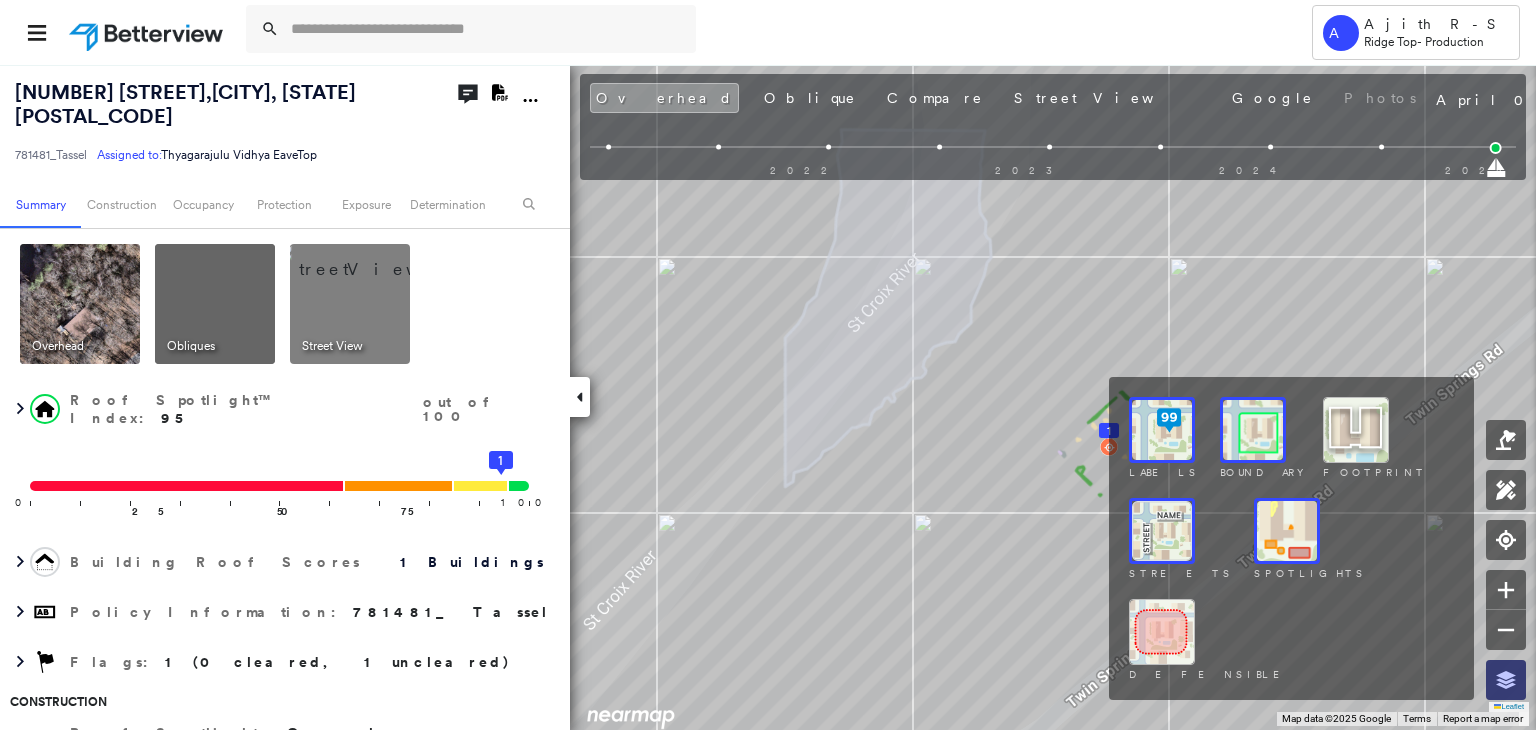 click 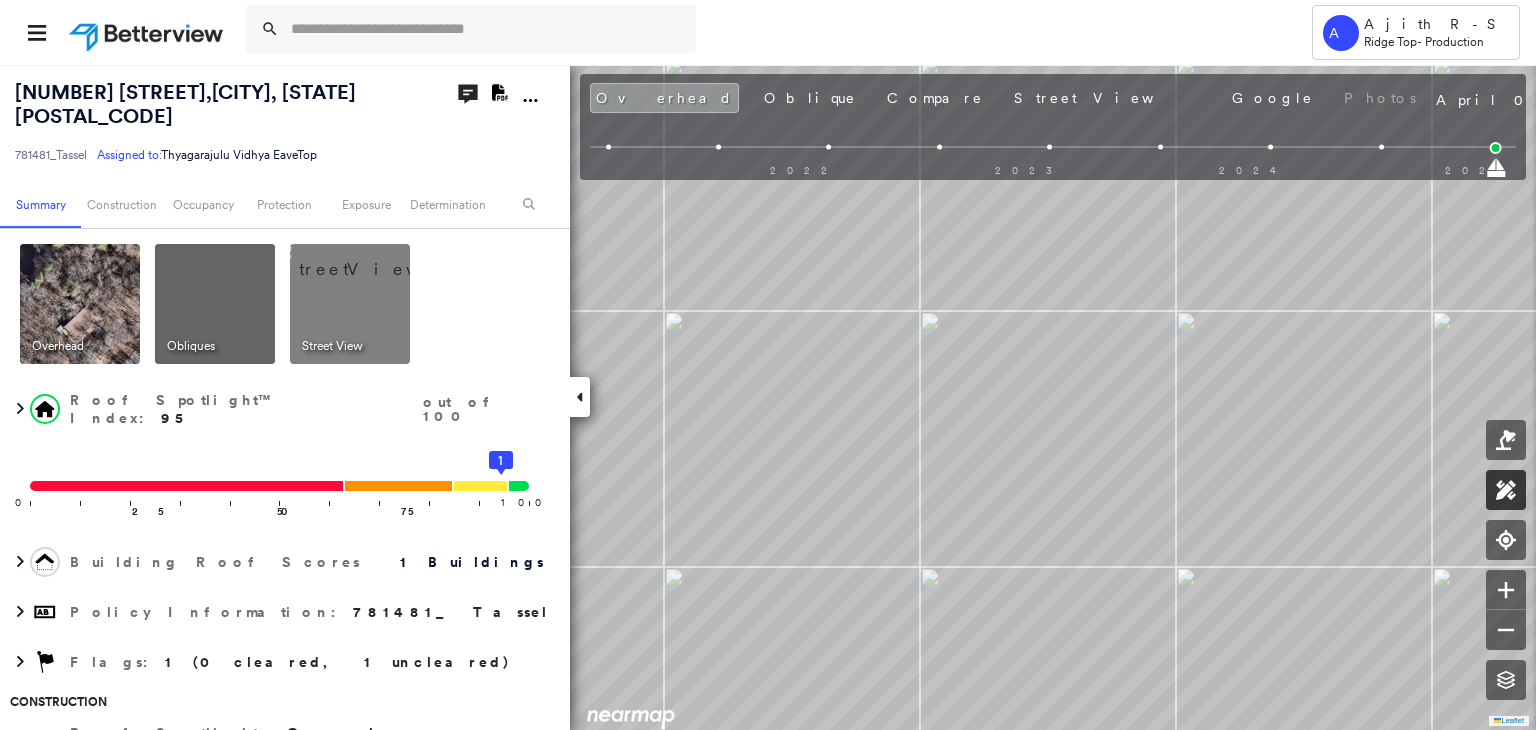 click at bounding box center [1506, 490] 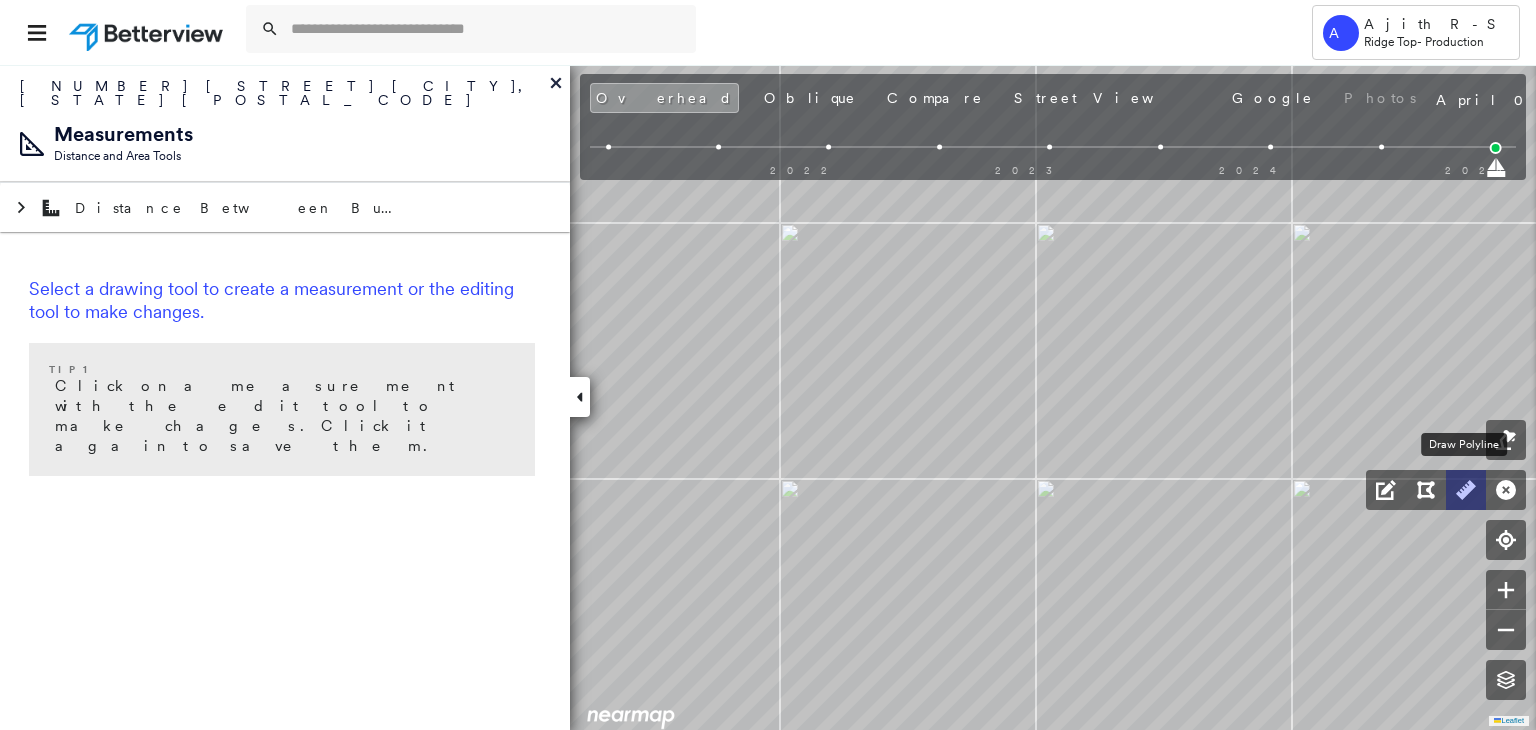 click 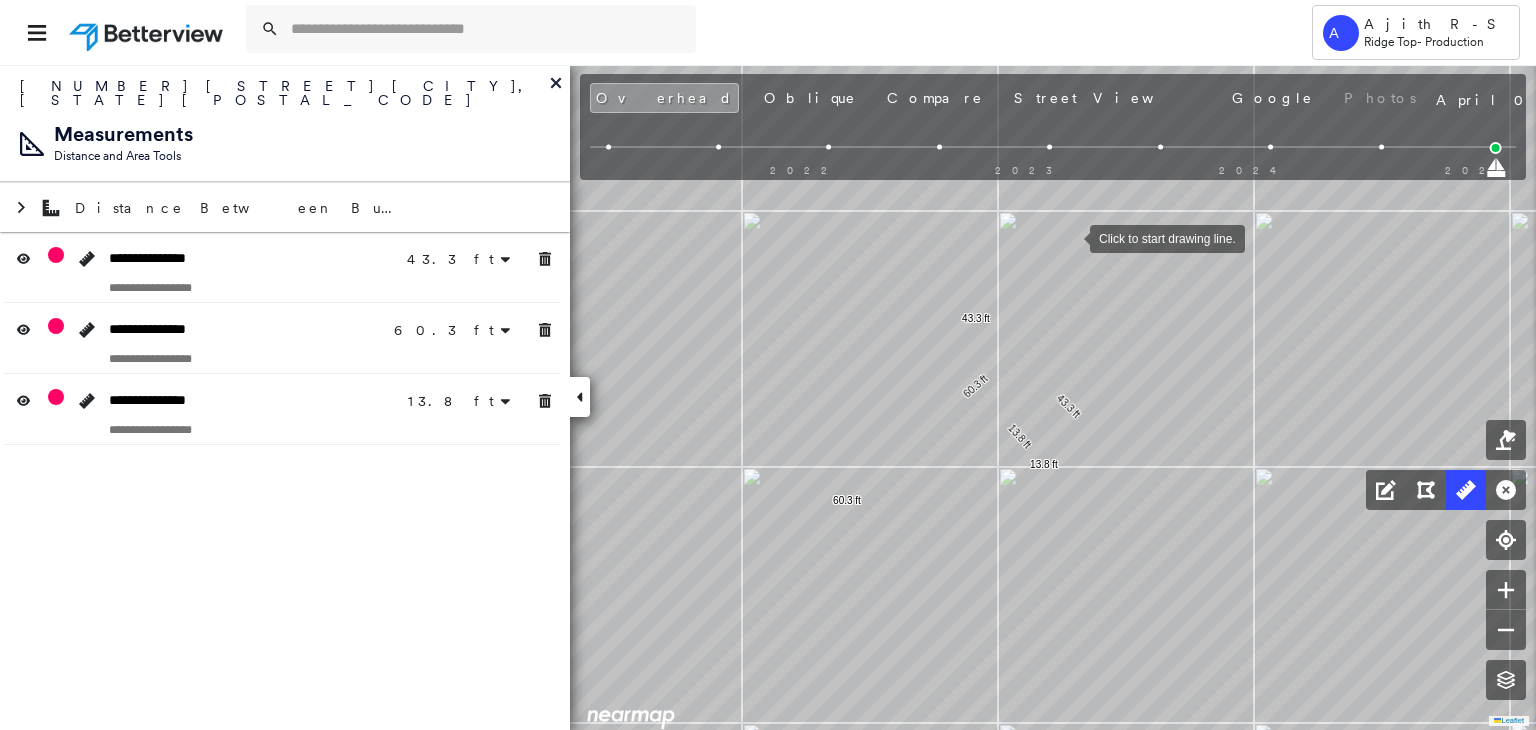 click at bounding box center [1070, 237] 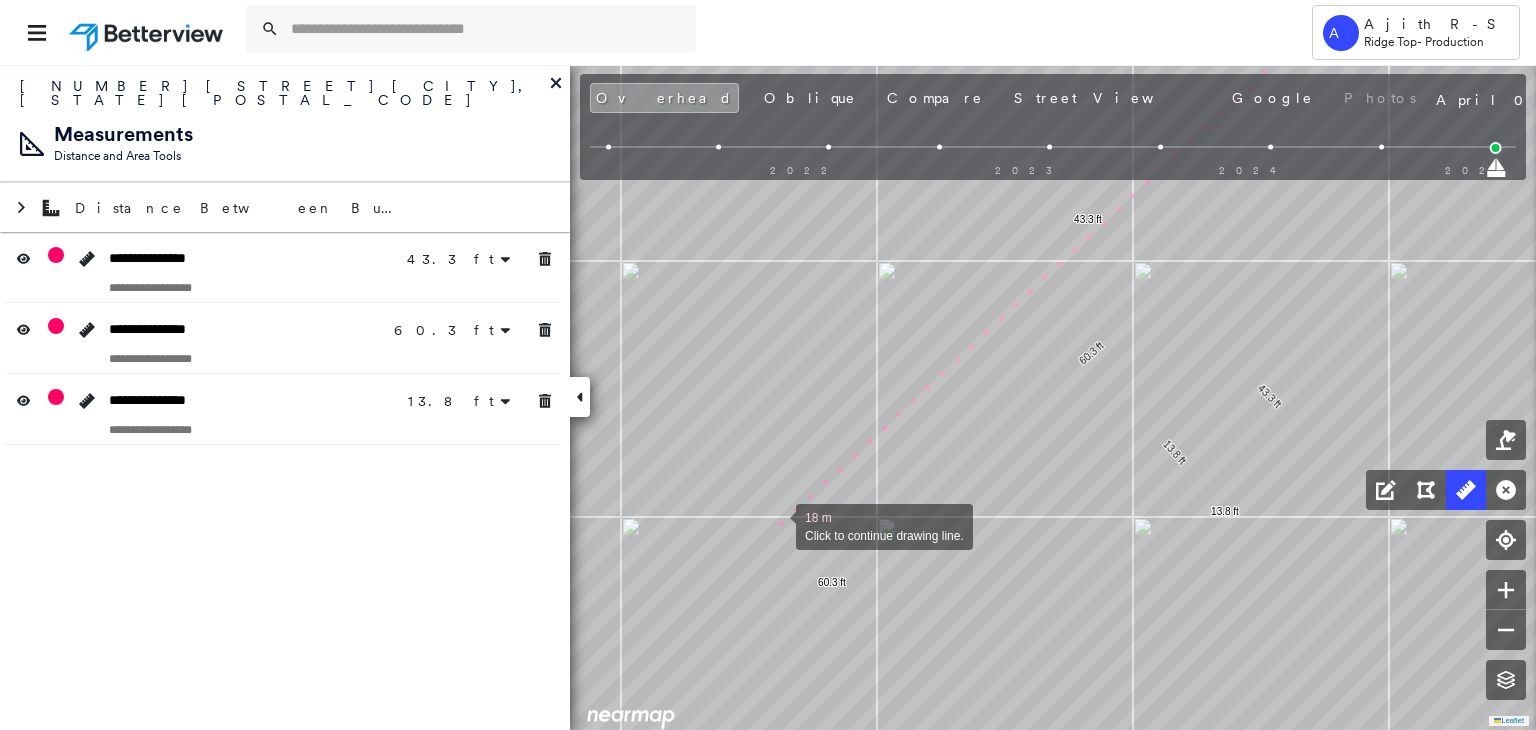 click at bounding box center [776, 525] 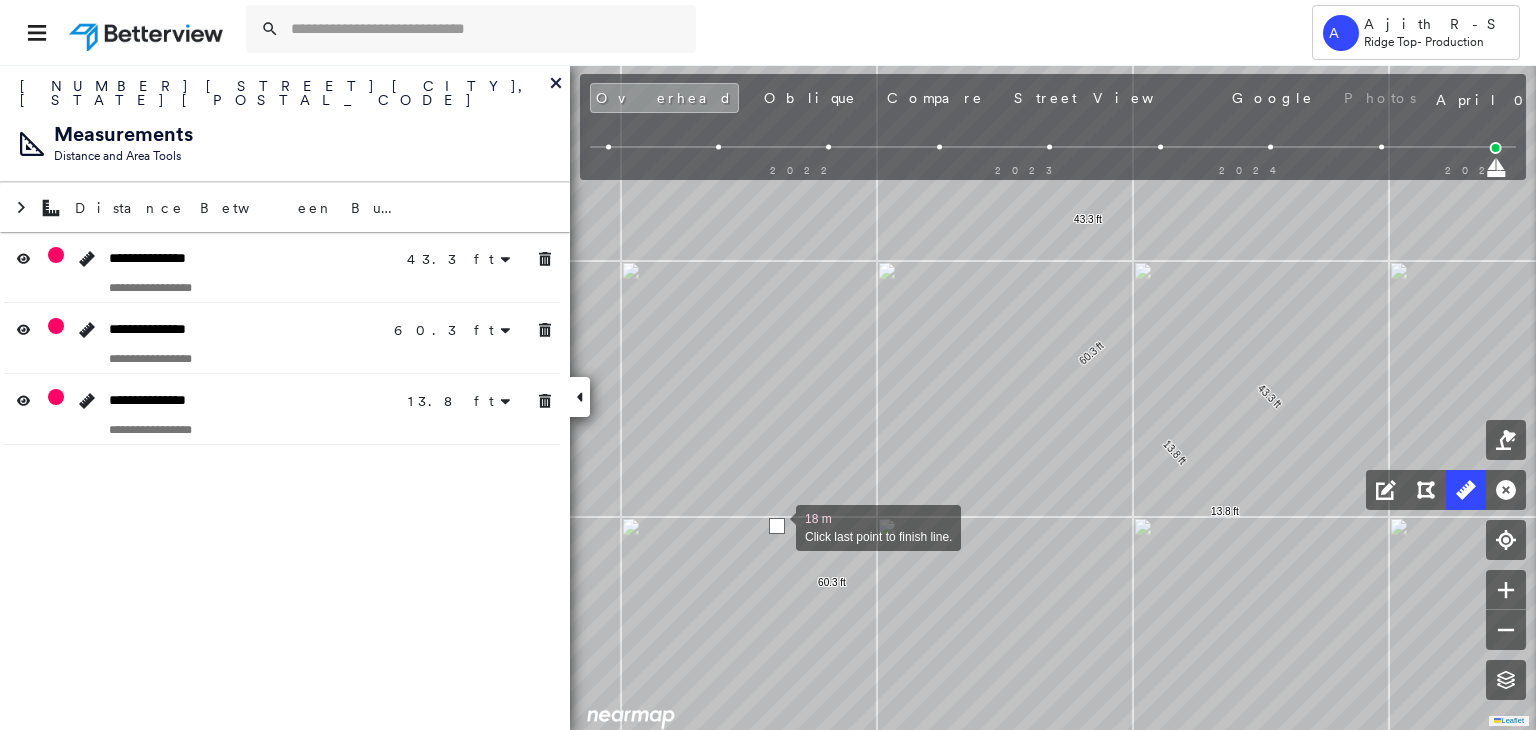 click at bounding box center (777, 526) 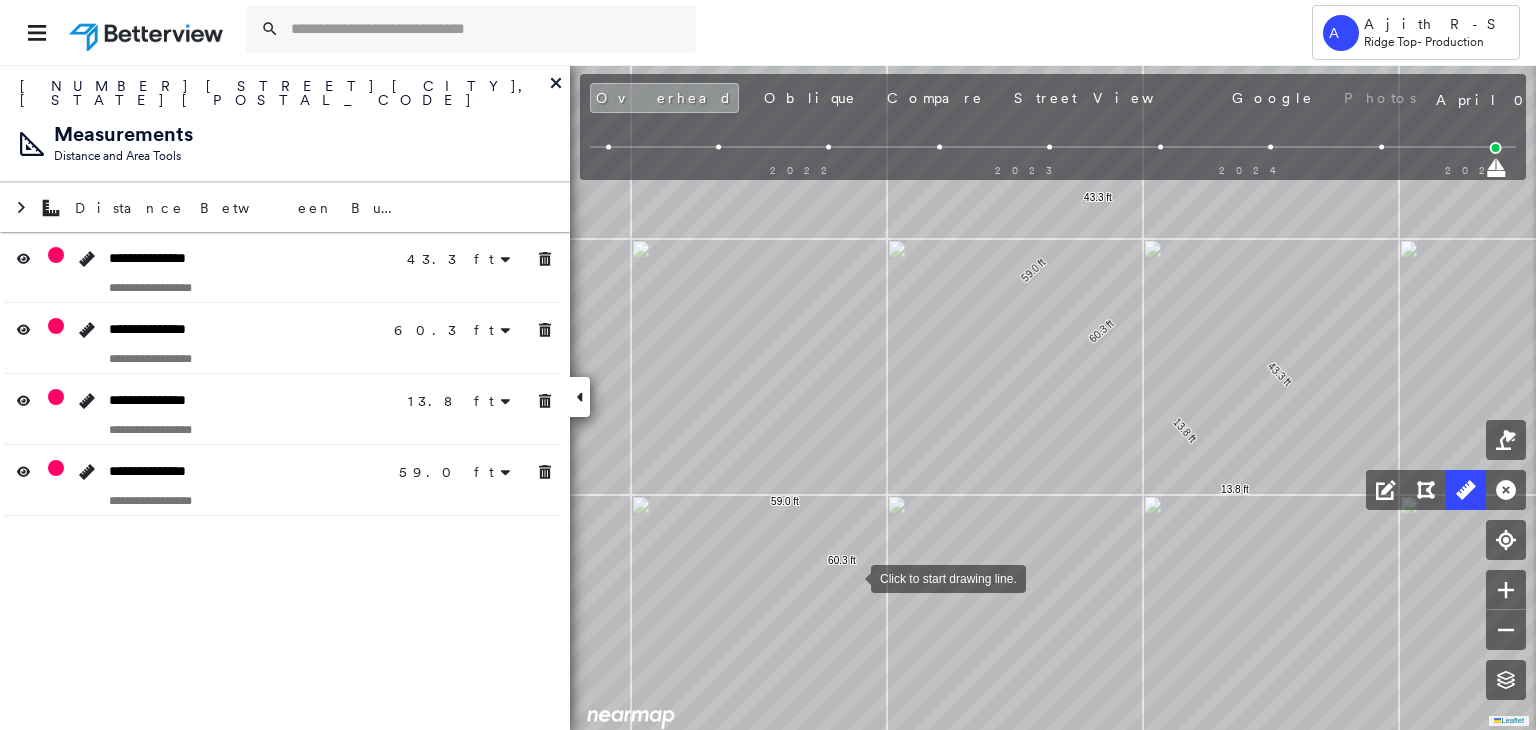 click at bounding box center (851, 577) 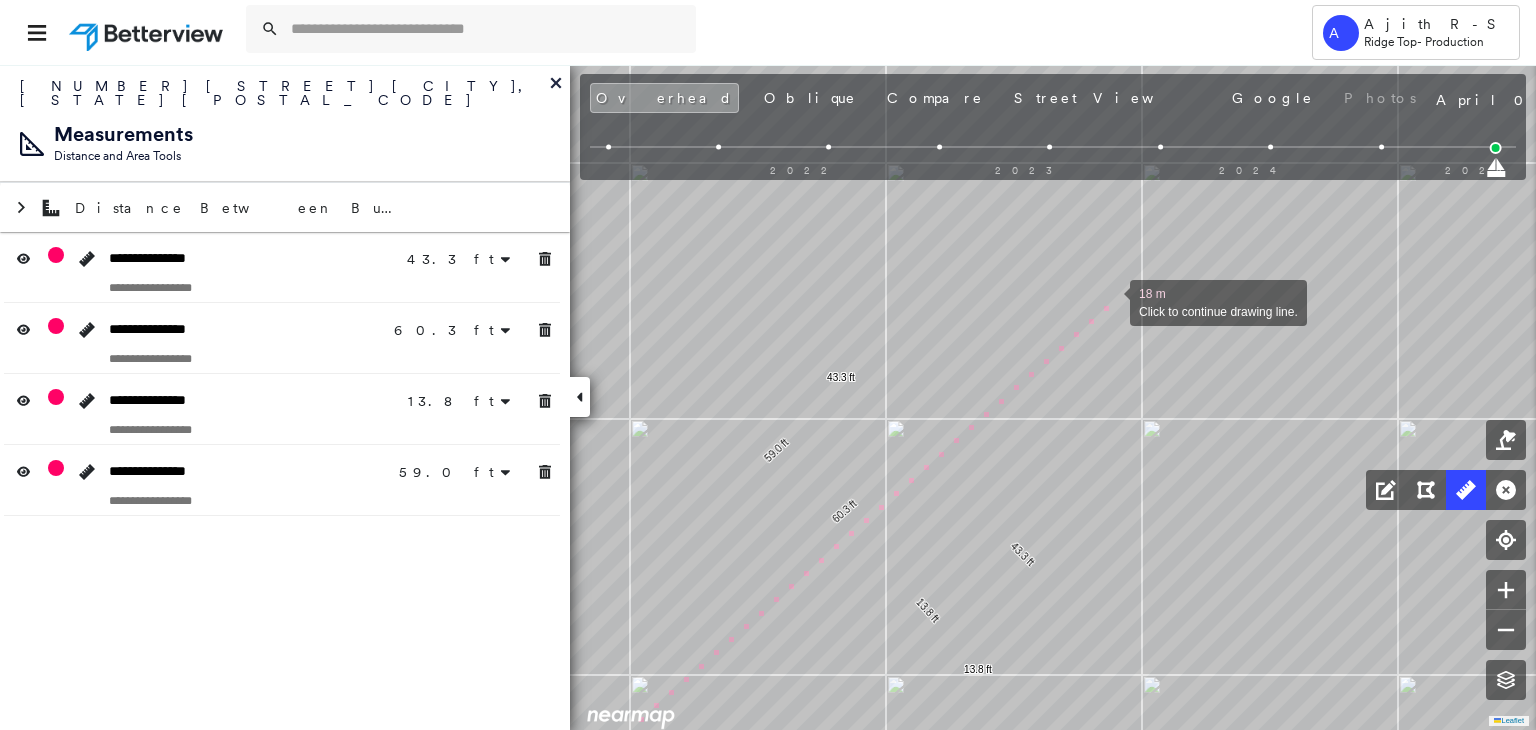 click at bounding box center [1110, 301] 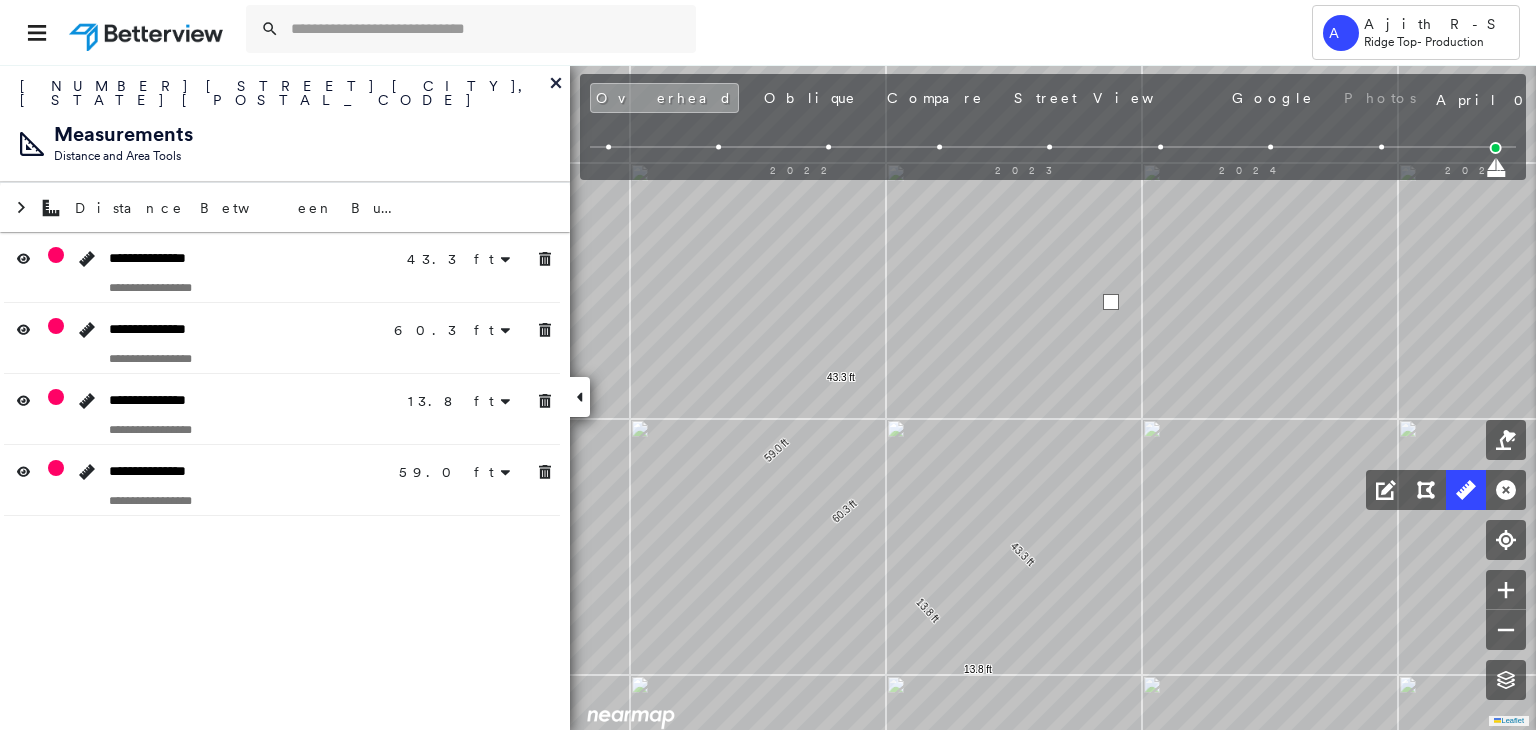 click at bounding box center [1111, 302] 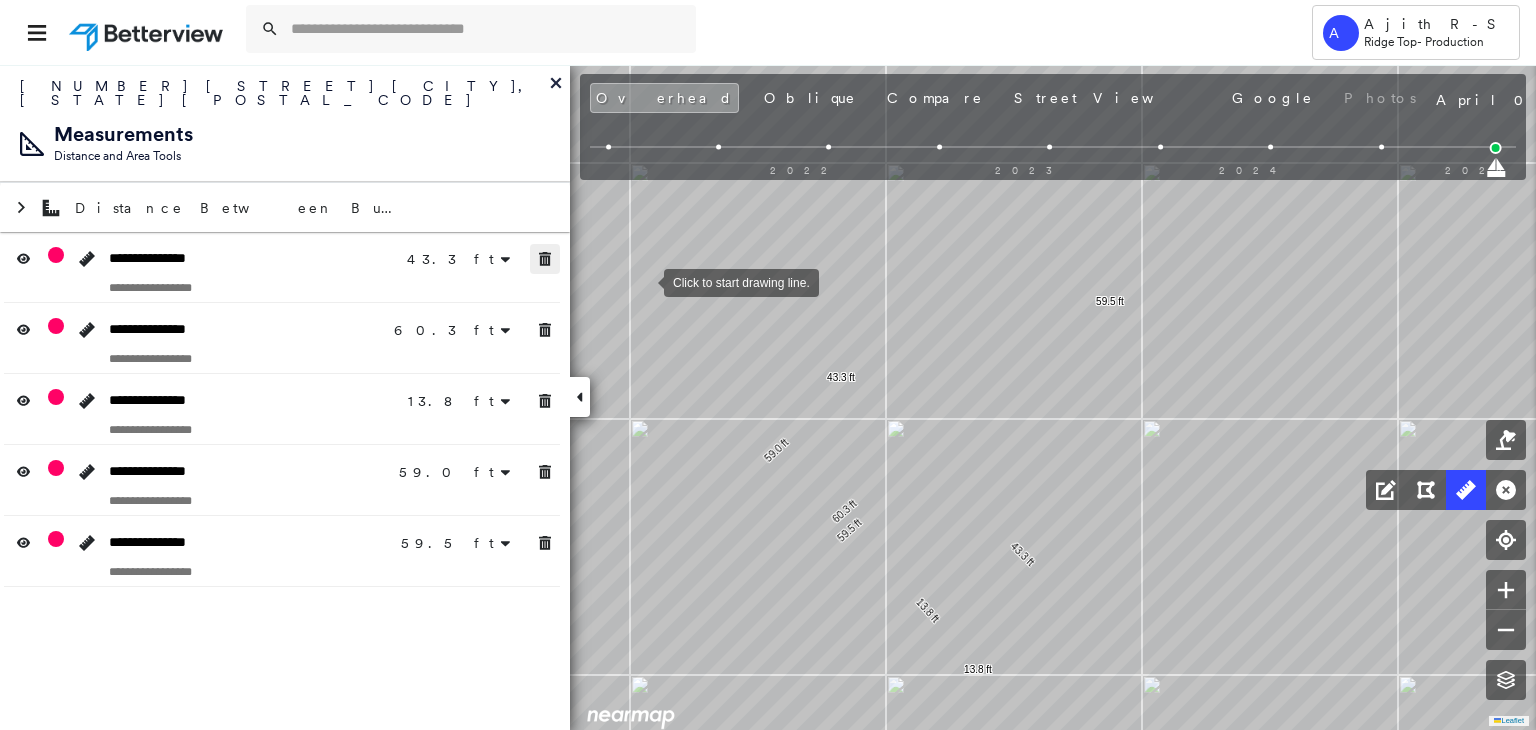 drag, startPoint x: 545, startPoint y: 248, endPoint x: 545, endPoint y: 283, distance: 35 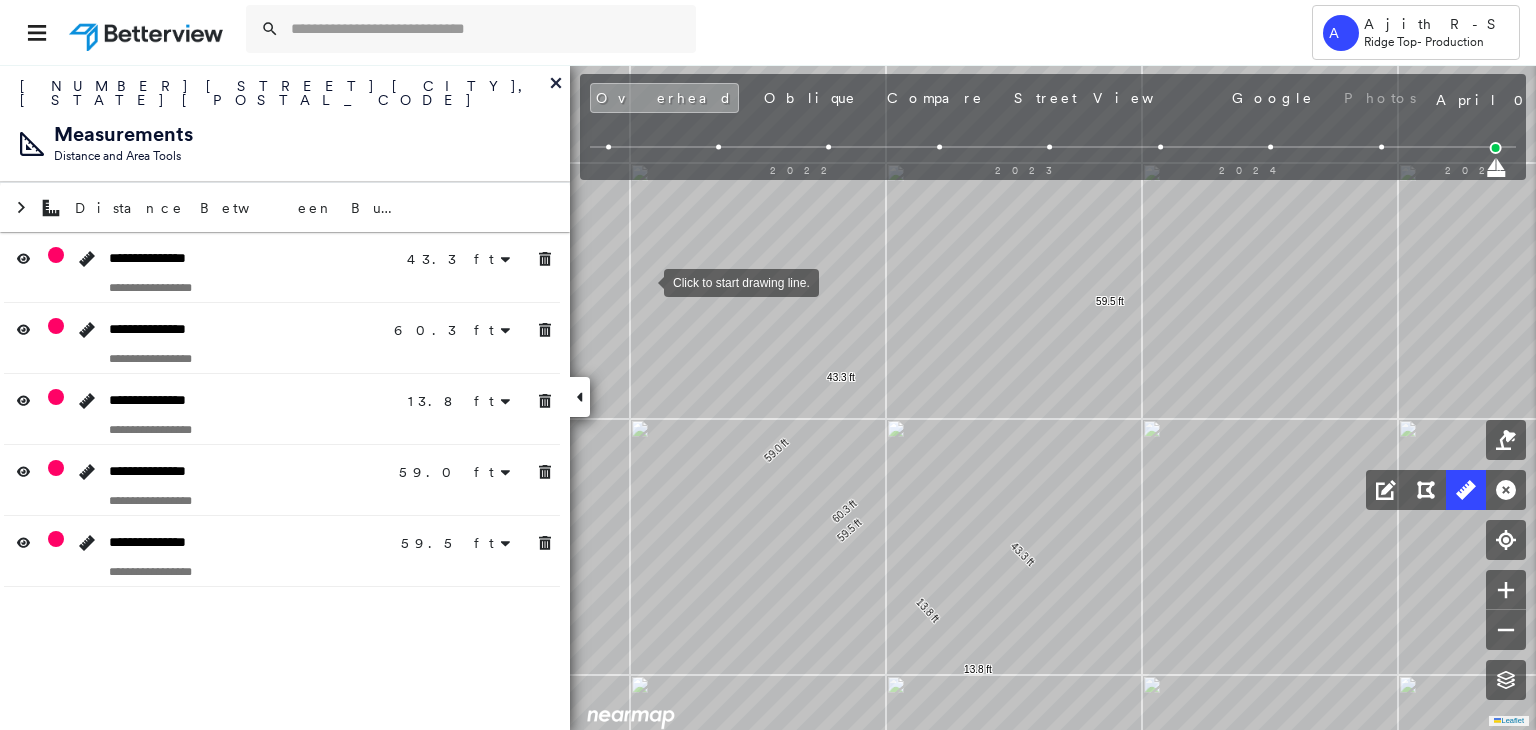 drag, startPoint x: 538, startPoint y: 333, endPoint x: 538, endPoint y: 314, distance: 19 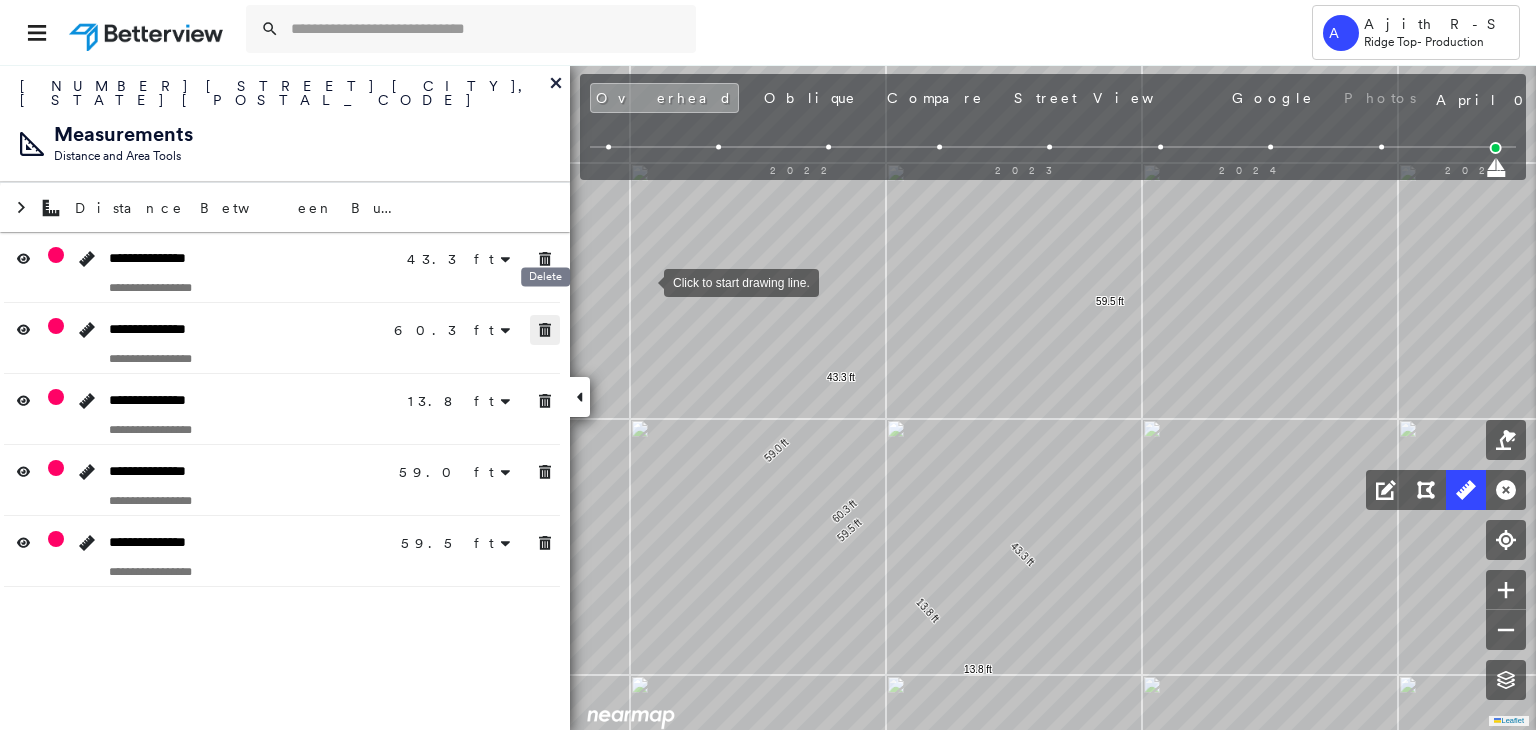 click 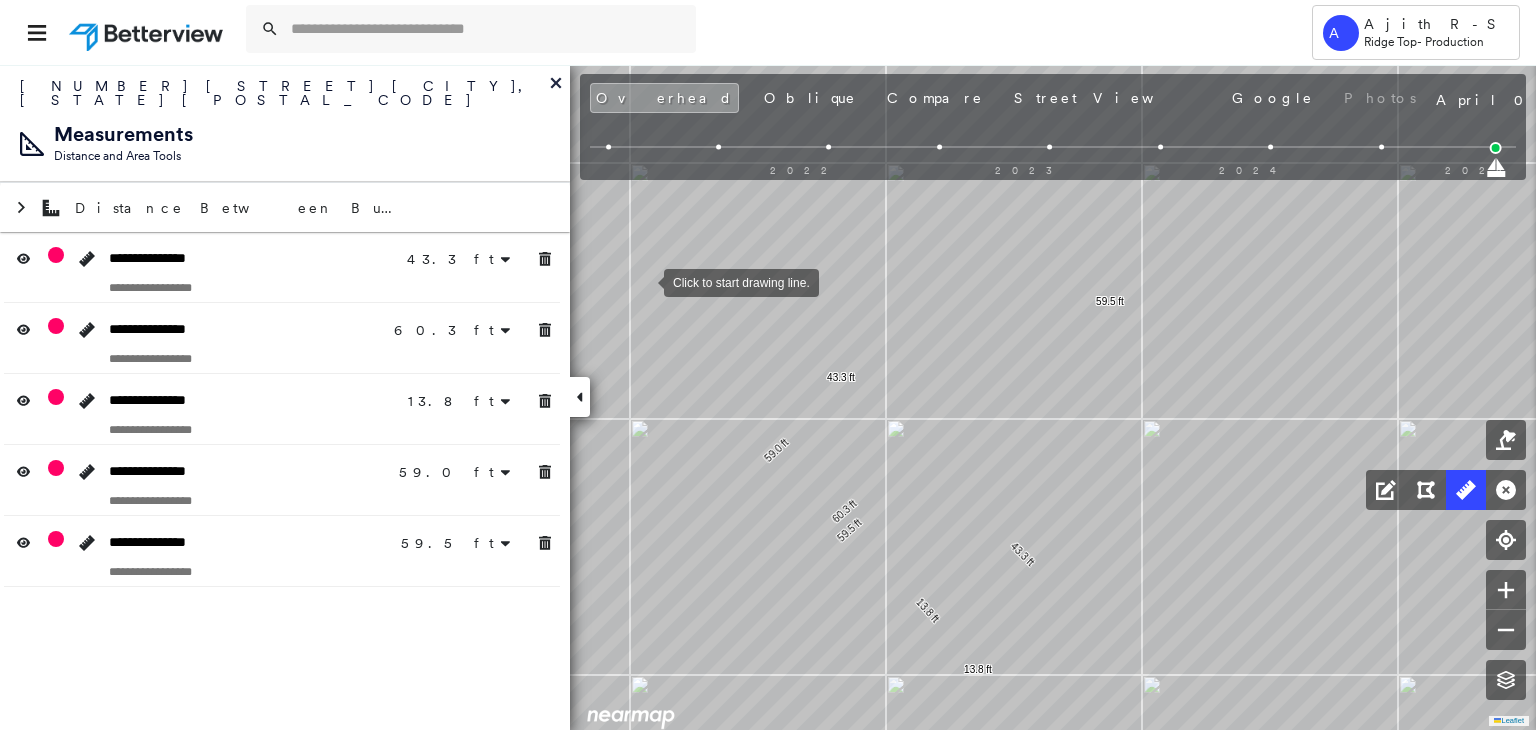 click on "**********" at bounding box center (285, 409) 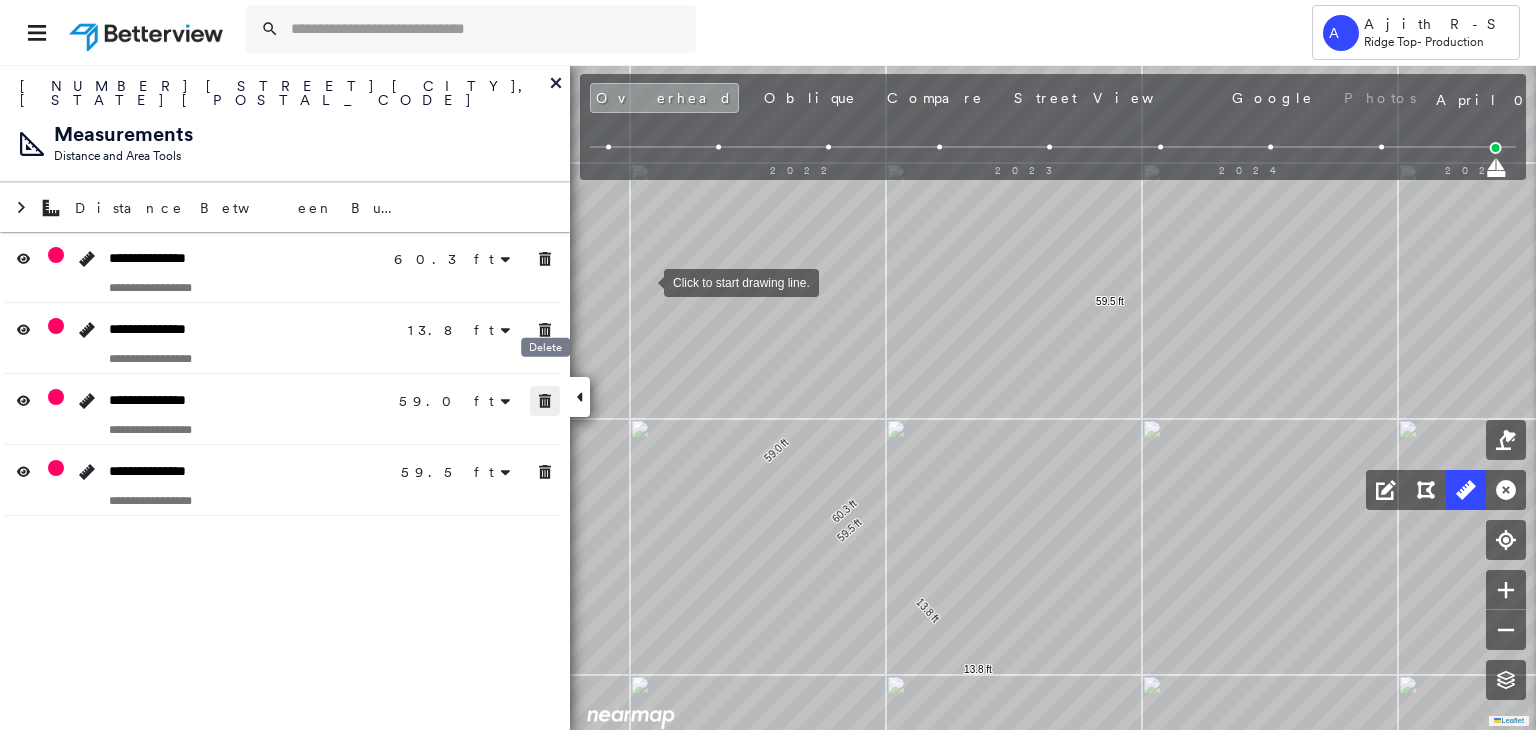 click at bounding box center [545, 401] 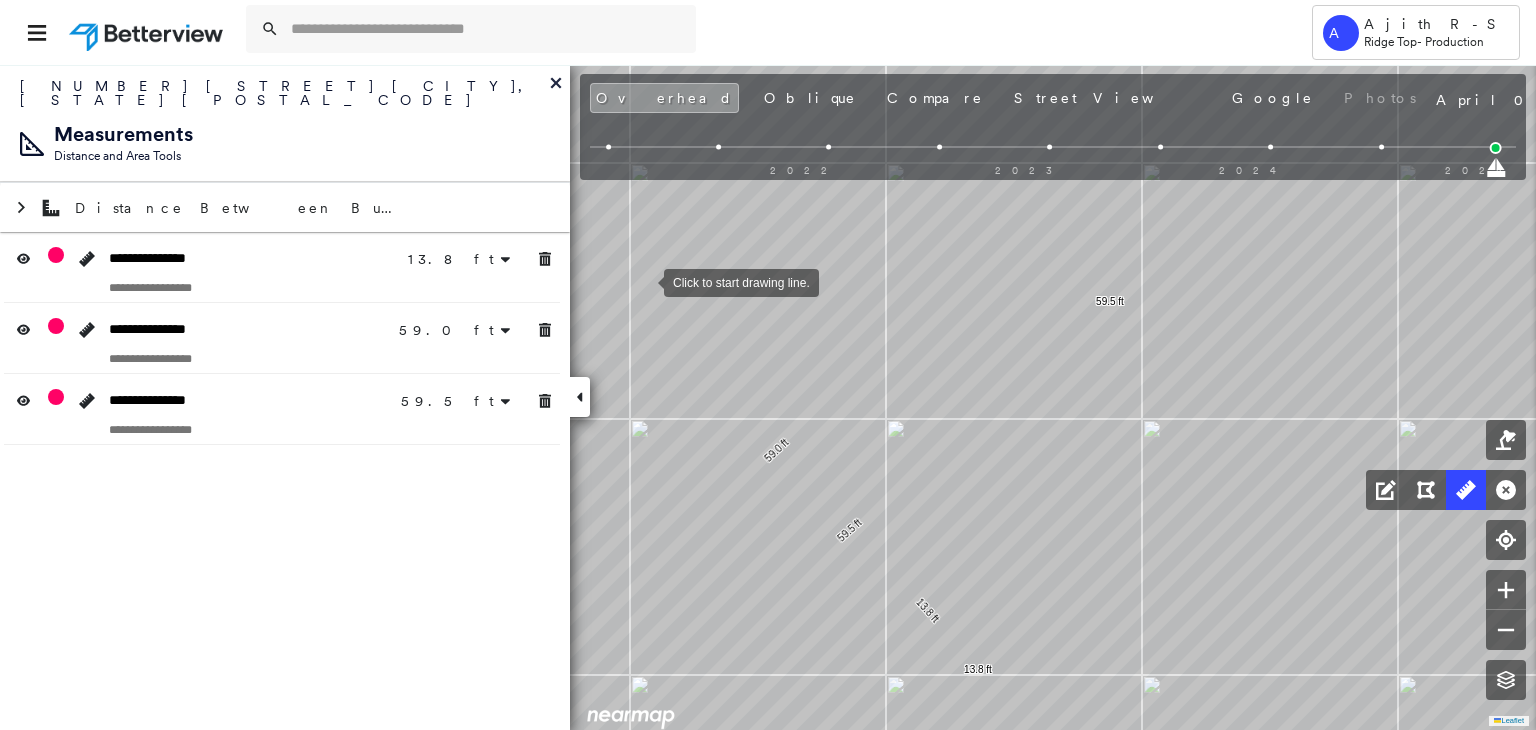 drag, startPoint x: 541, startPoint y: 446, endPoint x: 533, endPoint y: 405, distance: 41.773197 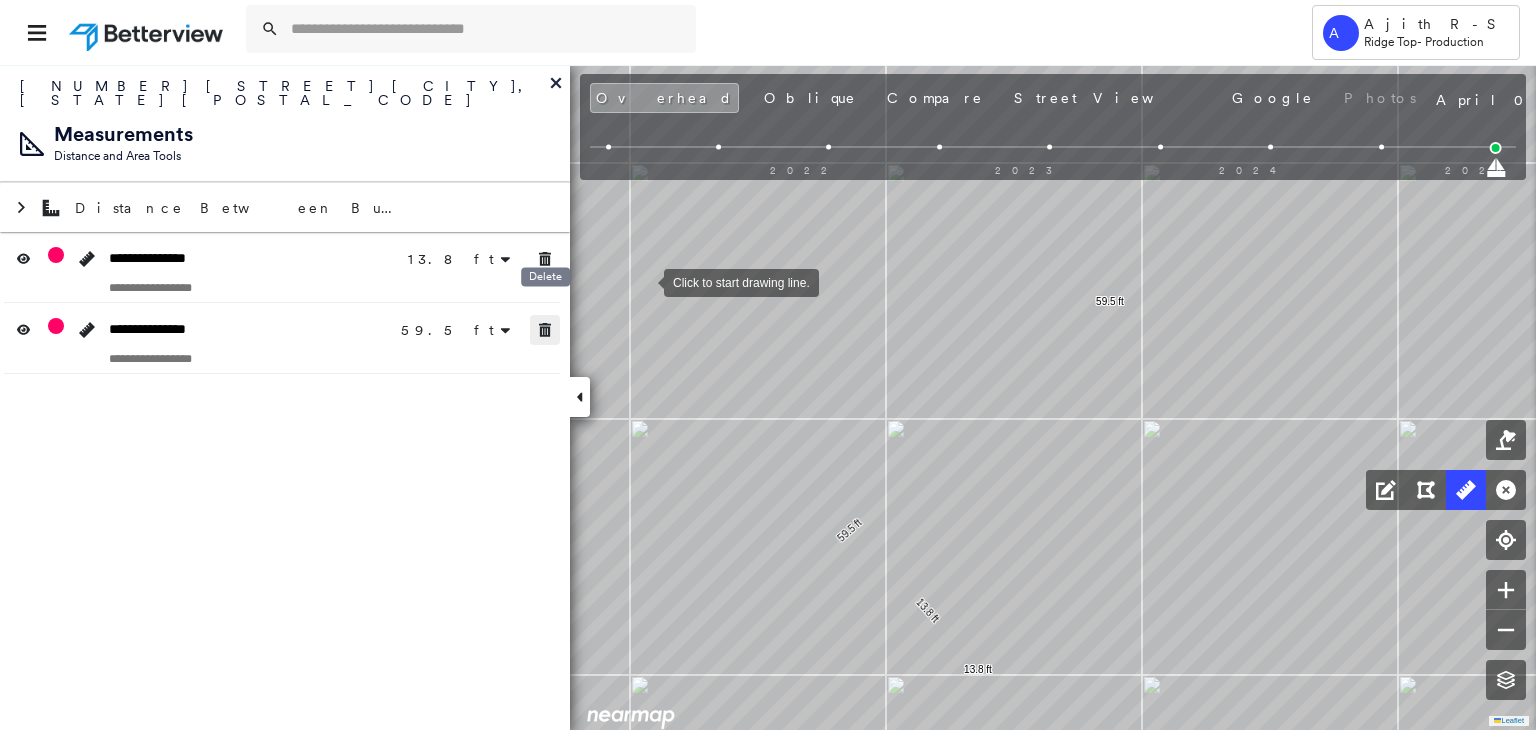 click at bounding box center (545, 330) 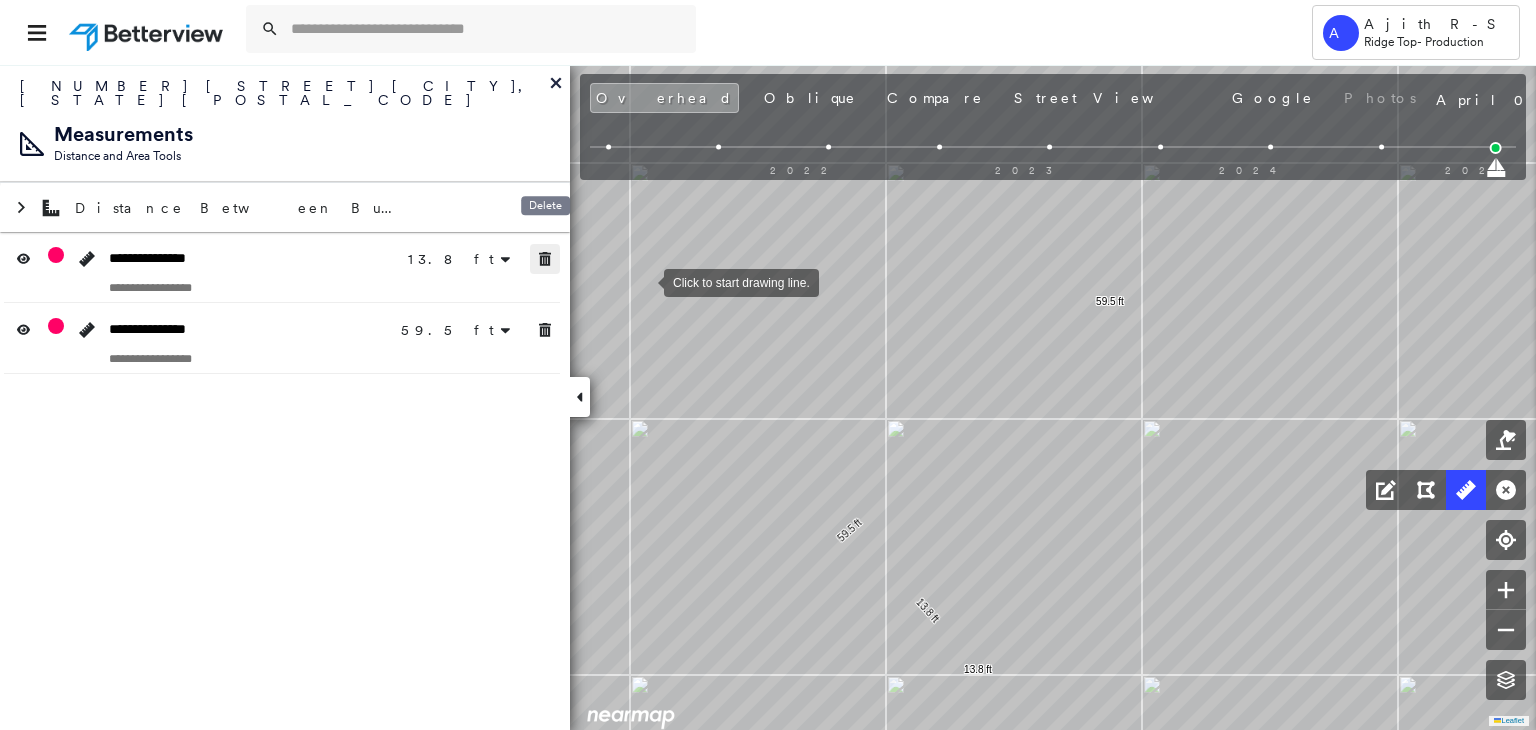 click 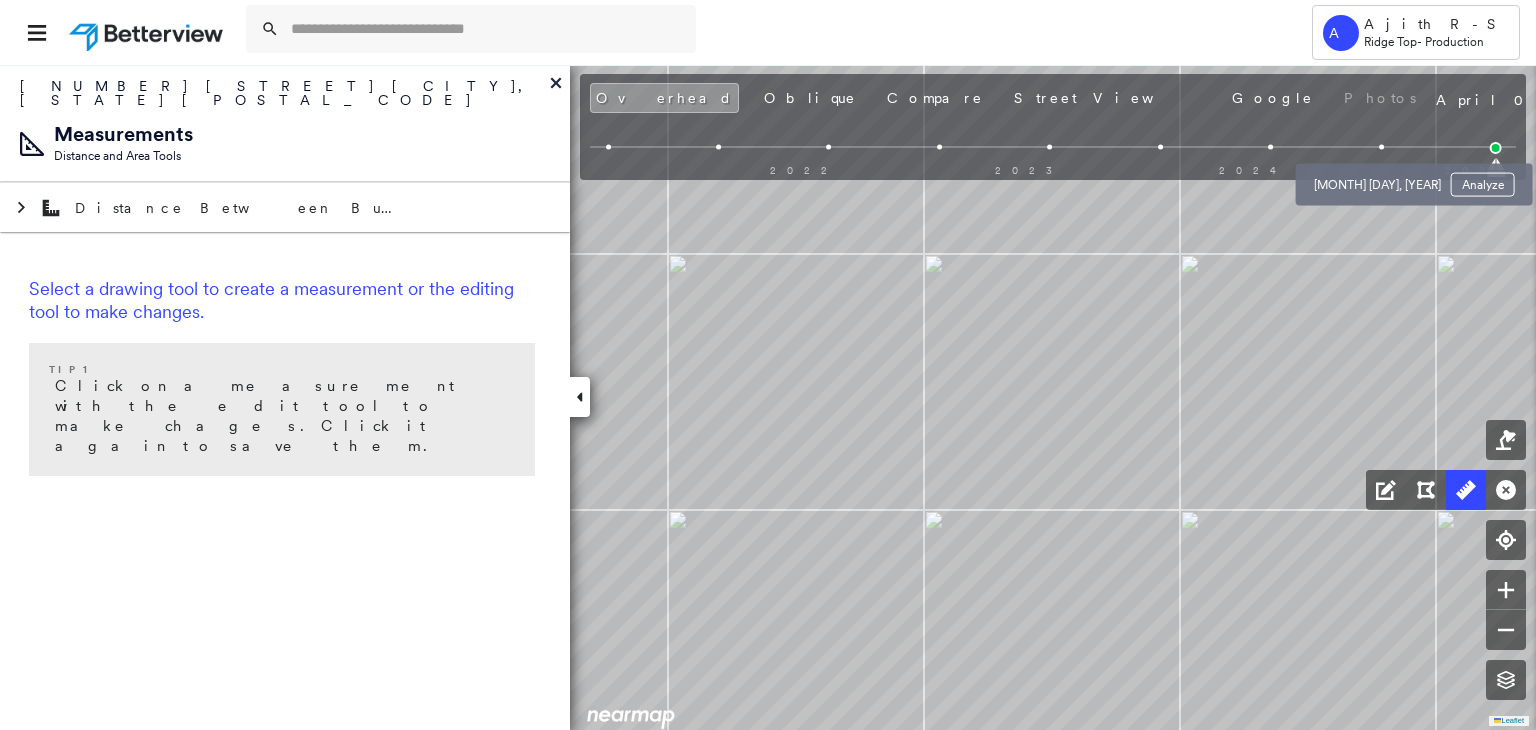 click on "[MONTH] [DAY], [YEAR] Analyze" at bounding box center (1414, 179) 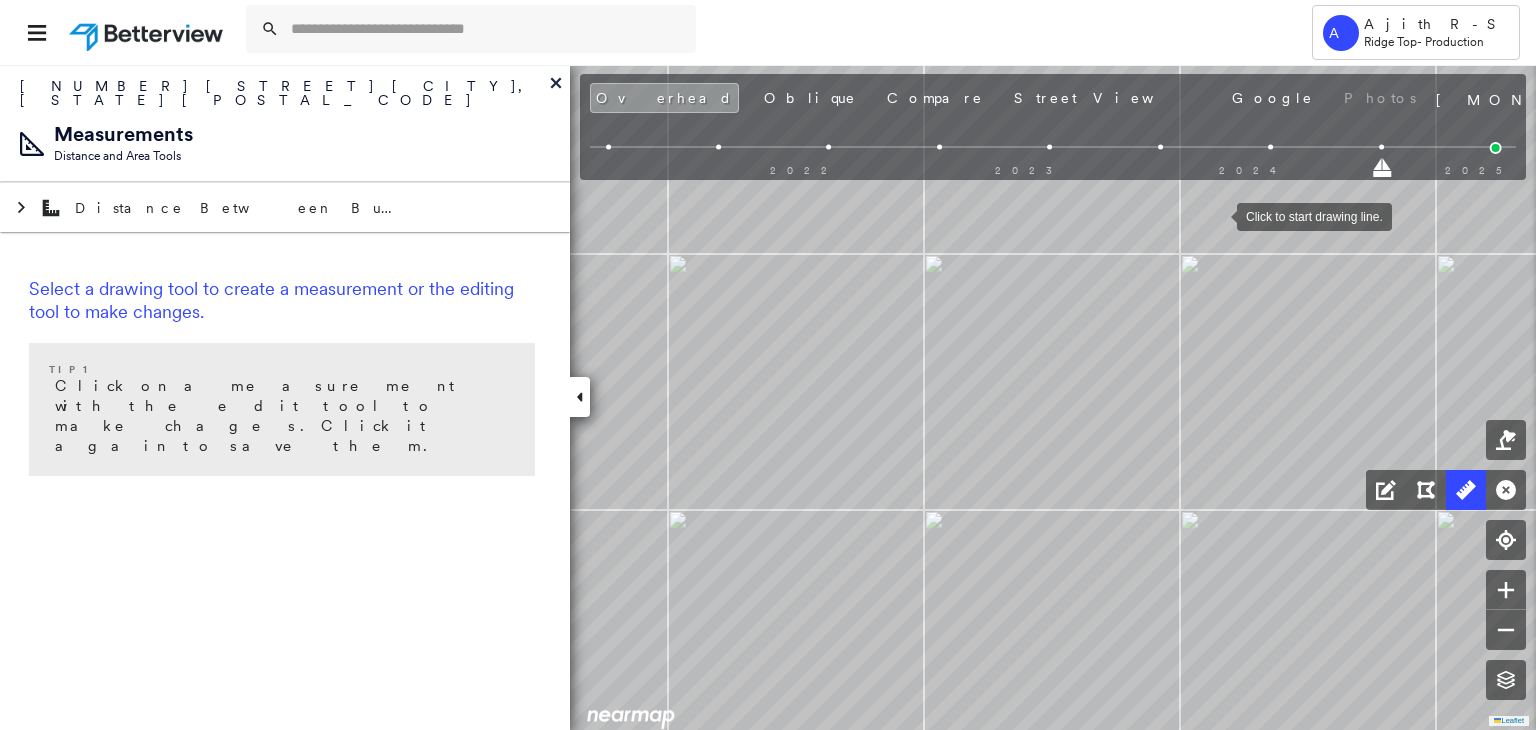 click at bounding box center [1271, 147] 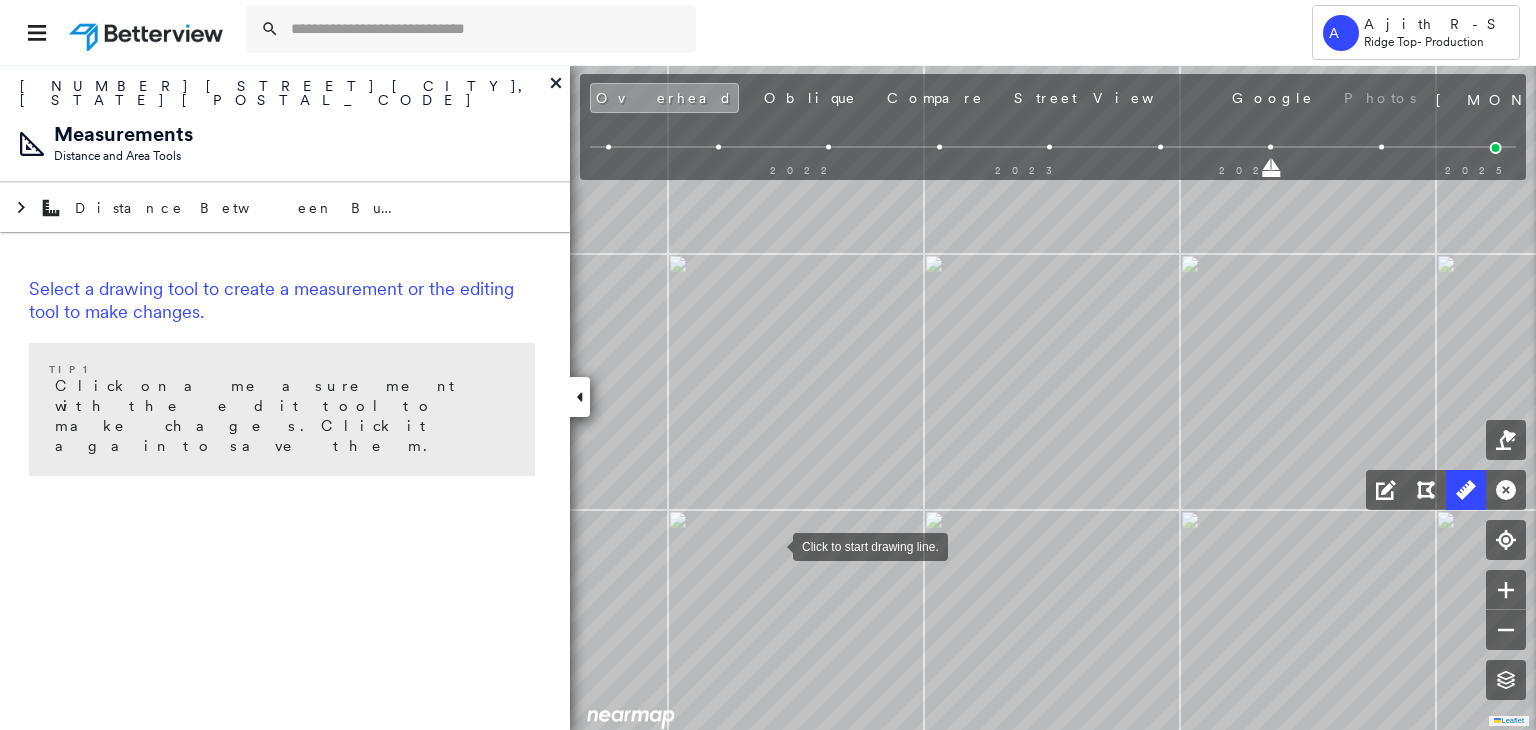 click at bounding box center [773, 545] 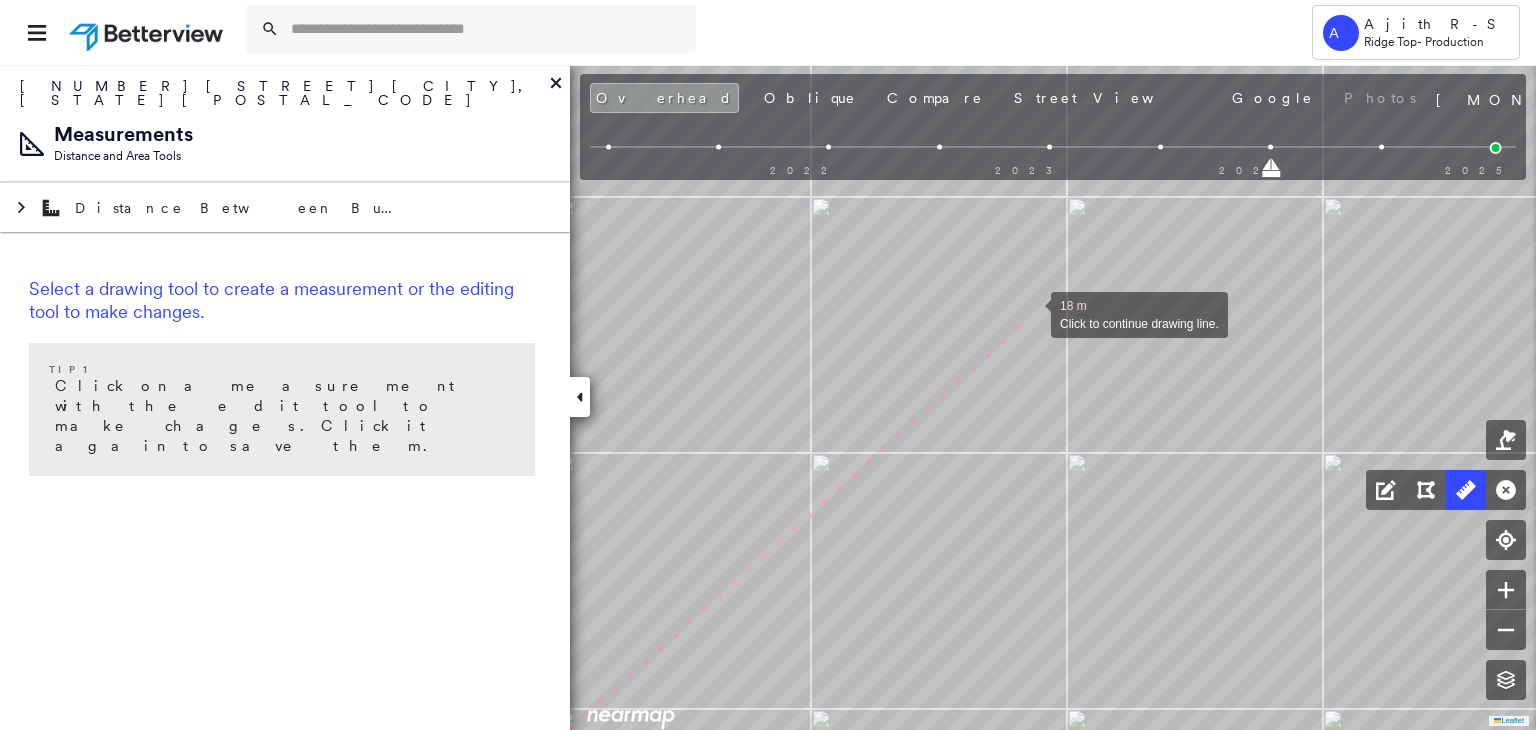 click at bounding box center (1031, 313) 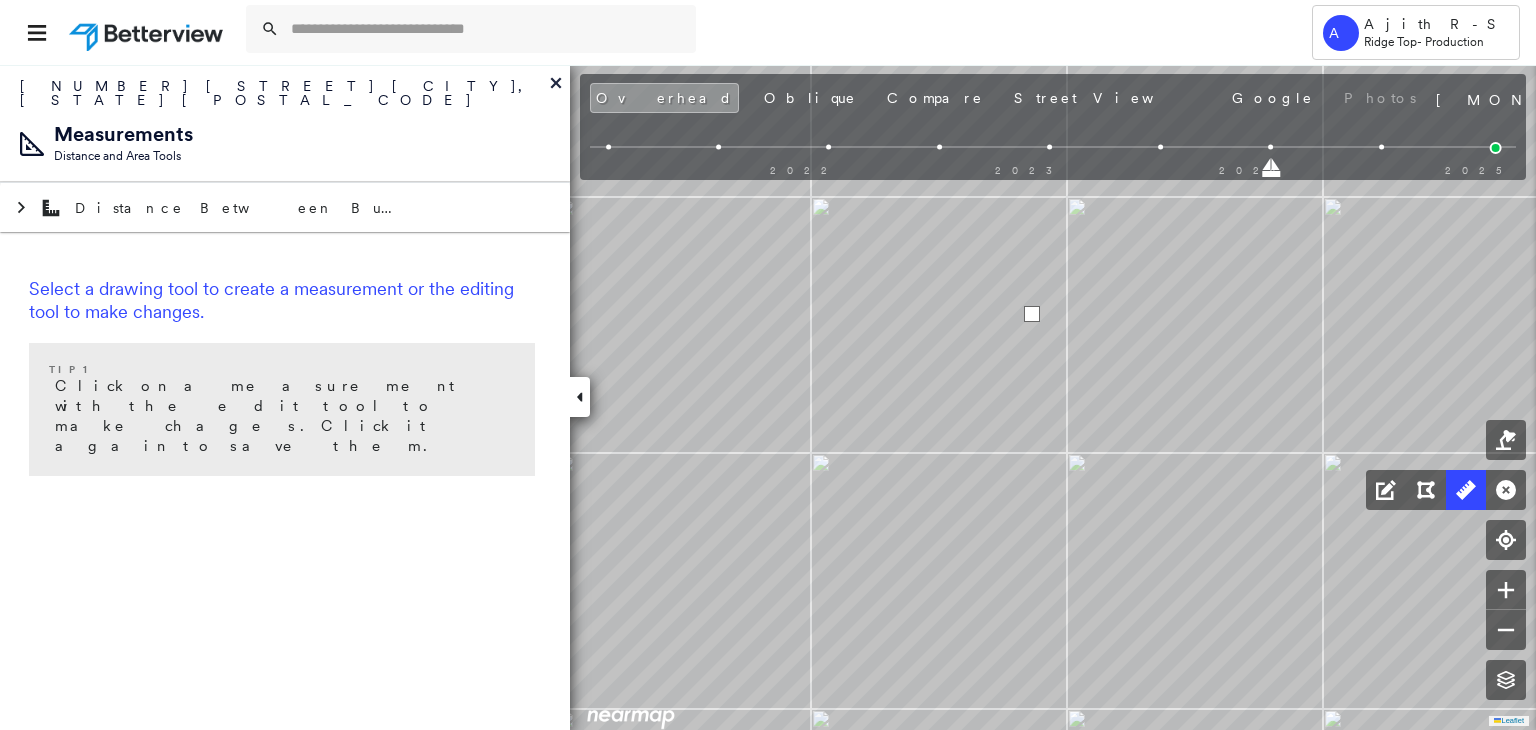 click at bounding box center (1032, 314) 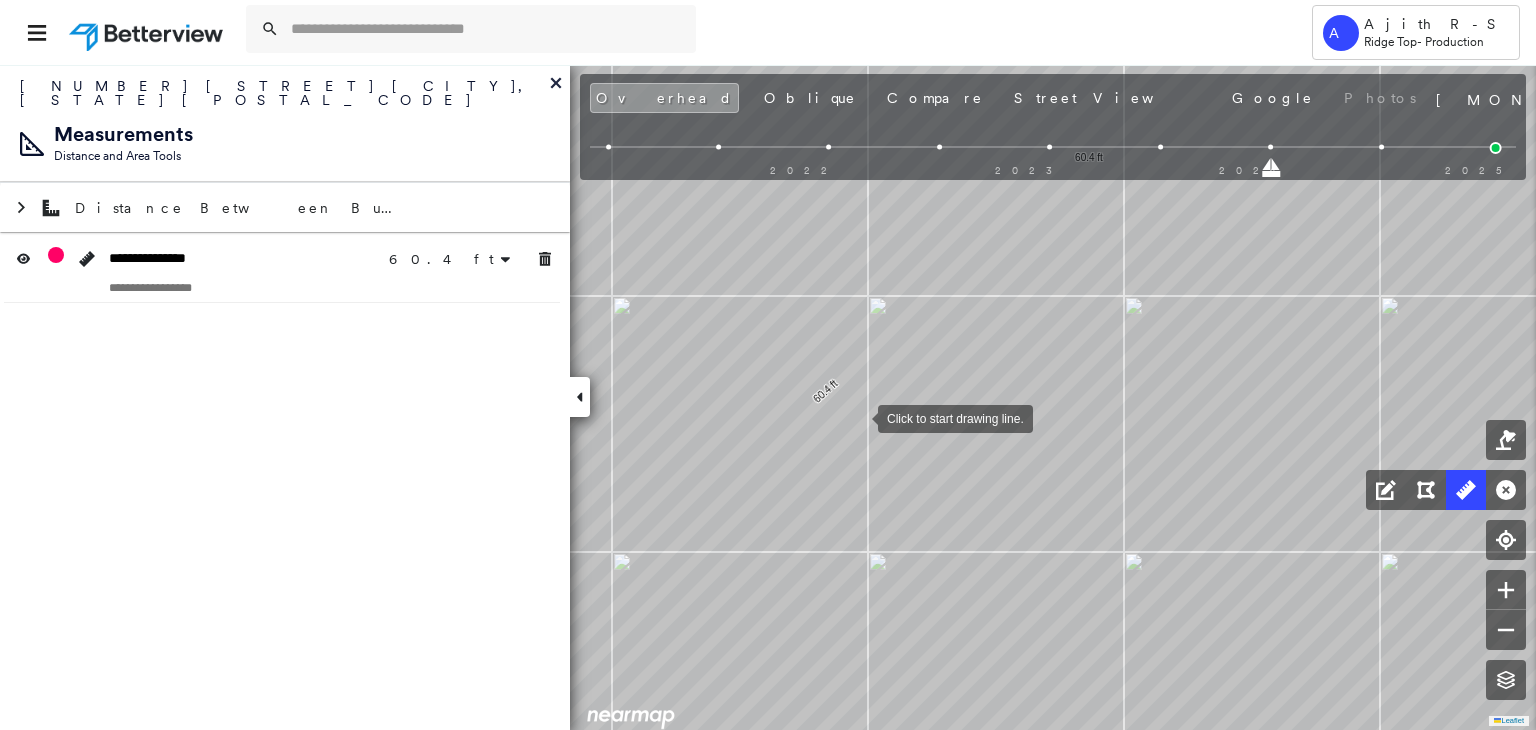 click at bounding box center [858, 417] 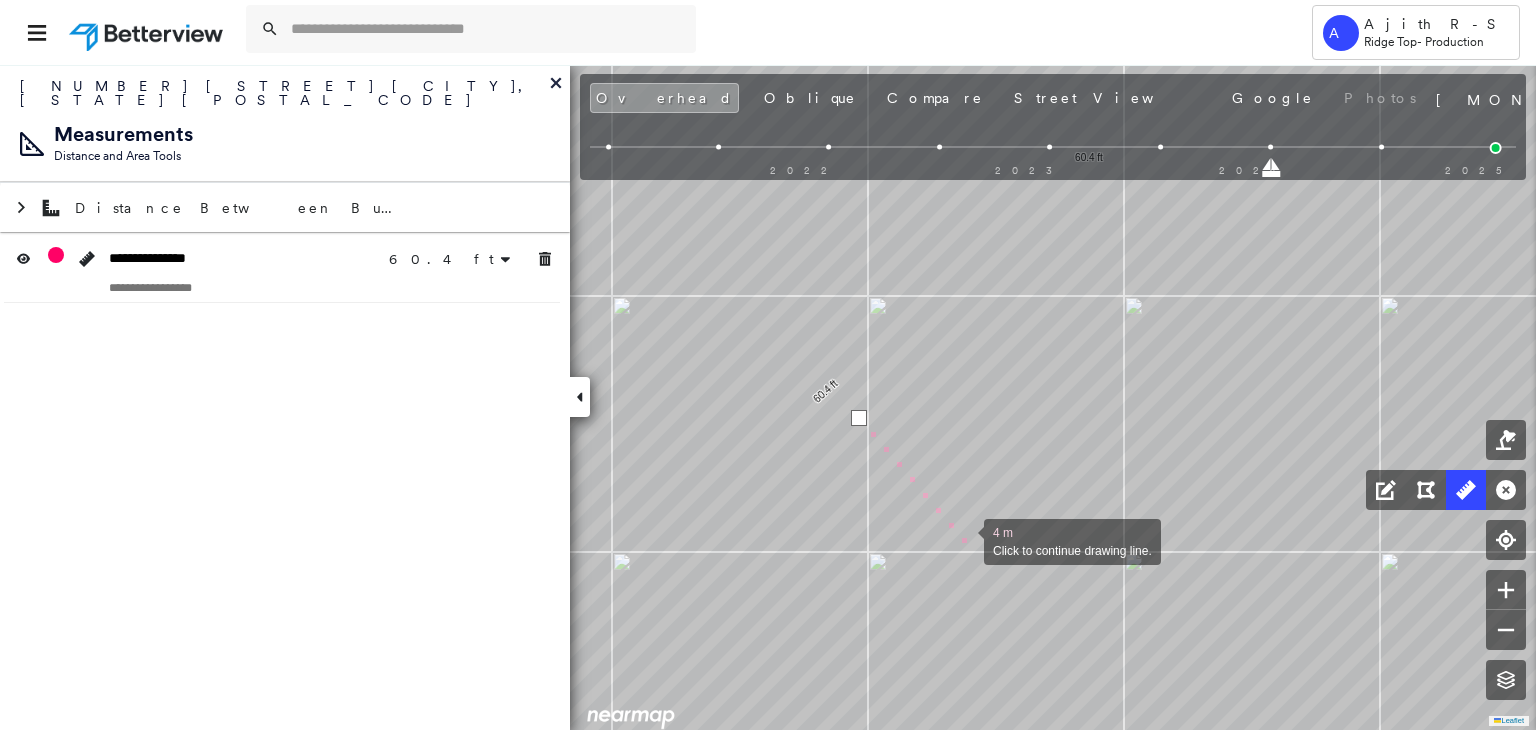 click at bounding box center [964, 540] 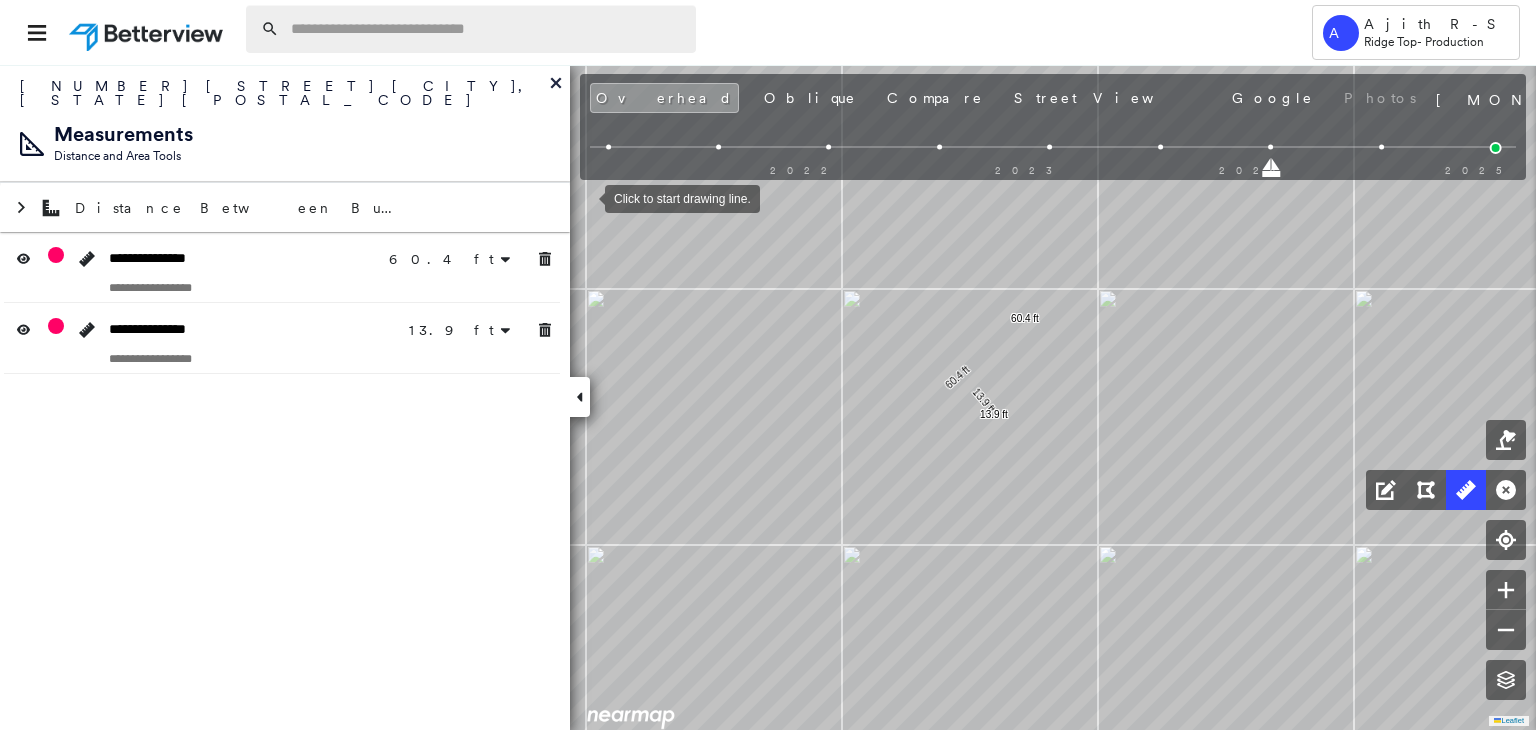 click at bounding box center (487, 29) 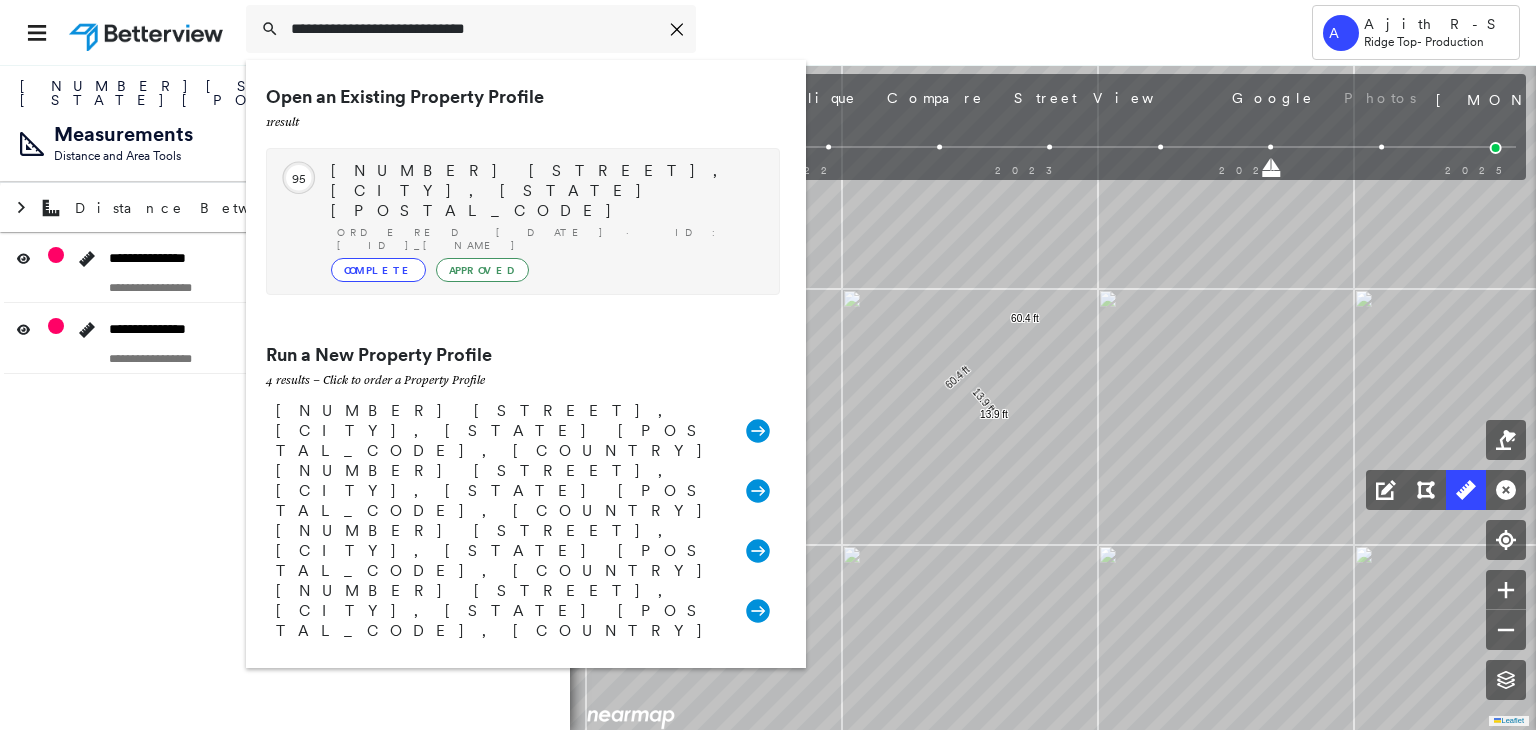 type on "**********" 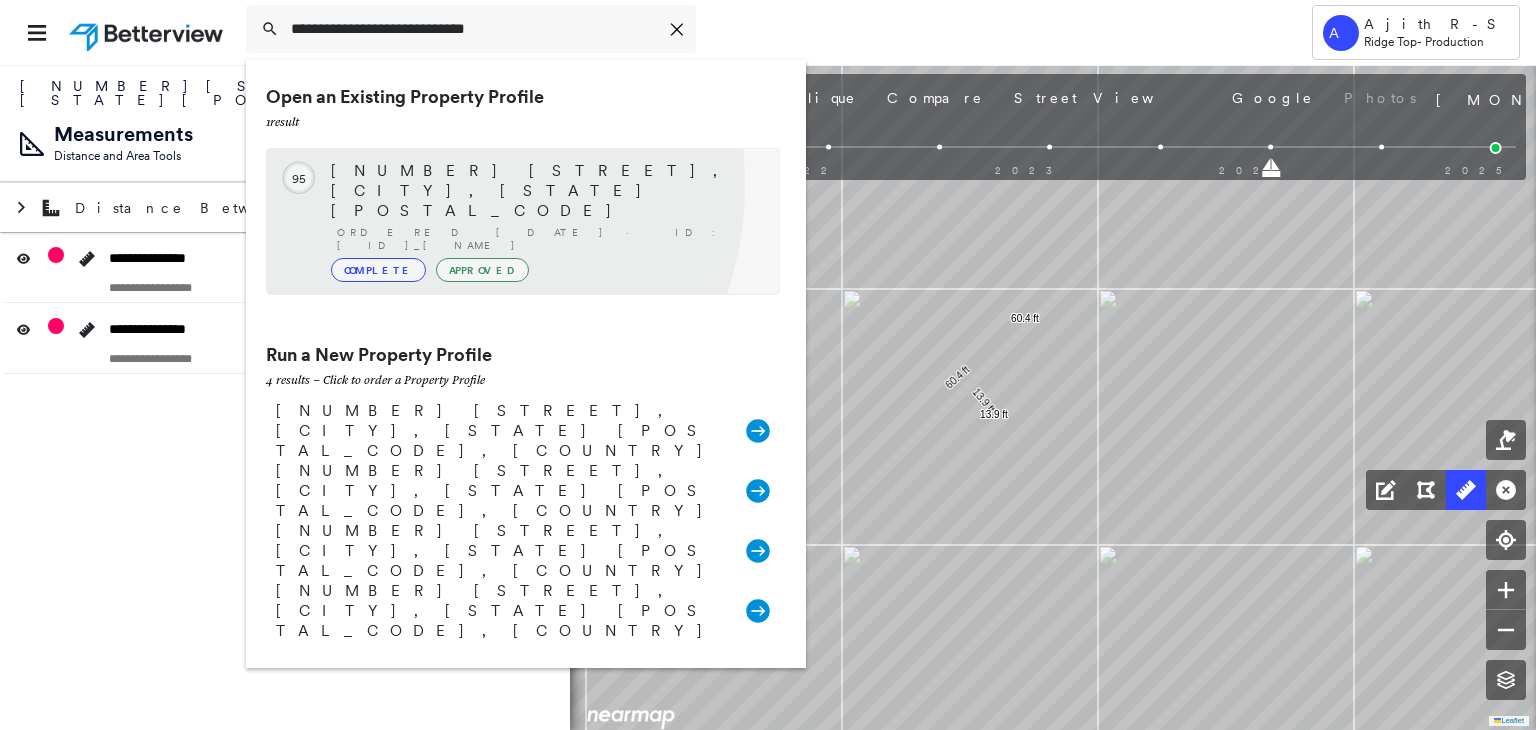 click on "[NUMBER] [STREET], [CITY], [STATE] [POSTAL_CODE] Ordered [DATE] · ID: [ID]_[NAME] Complete Approved" at bounding box center (545, 221) 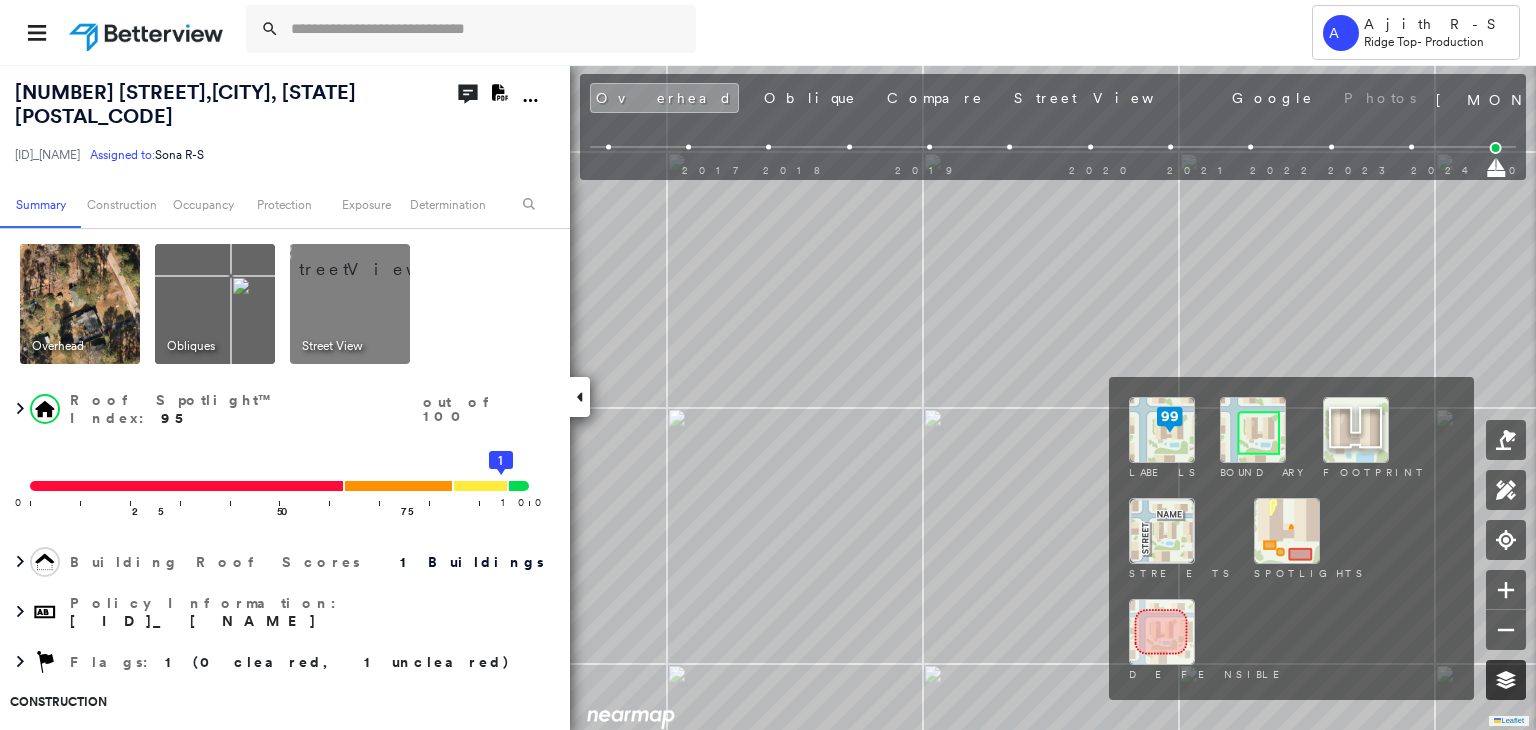 click 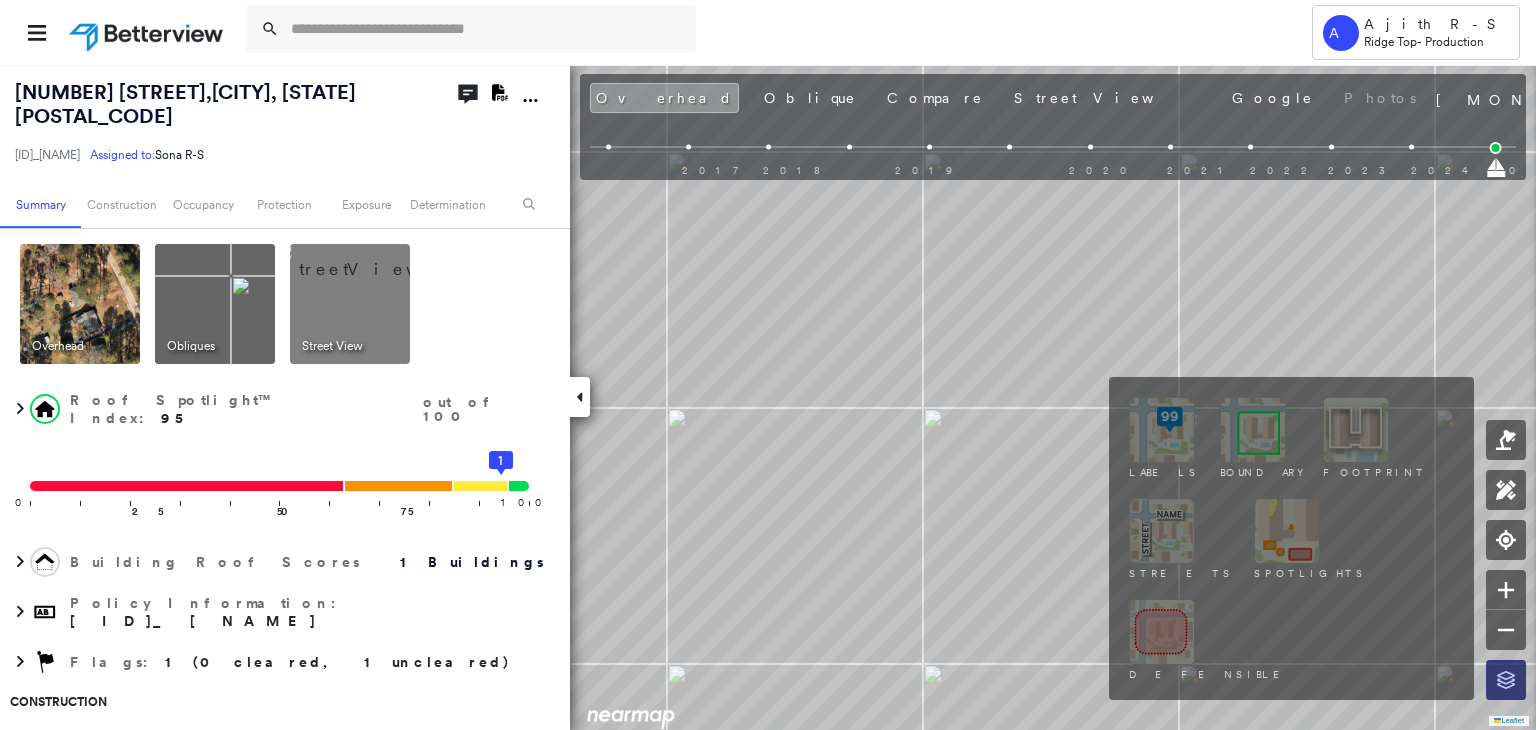 drag, startPoint x: 1508, startPoint y: 677, endPoint x: 1395, endPoint y: 633, distance: 121.264175 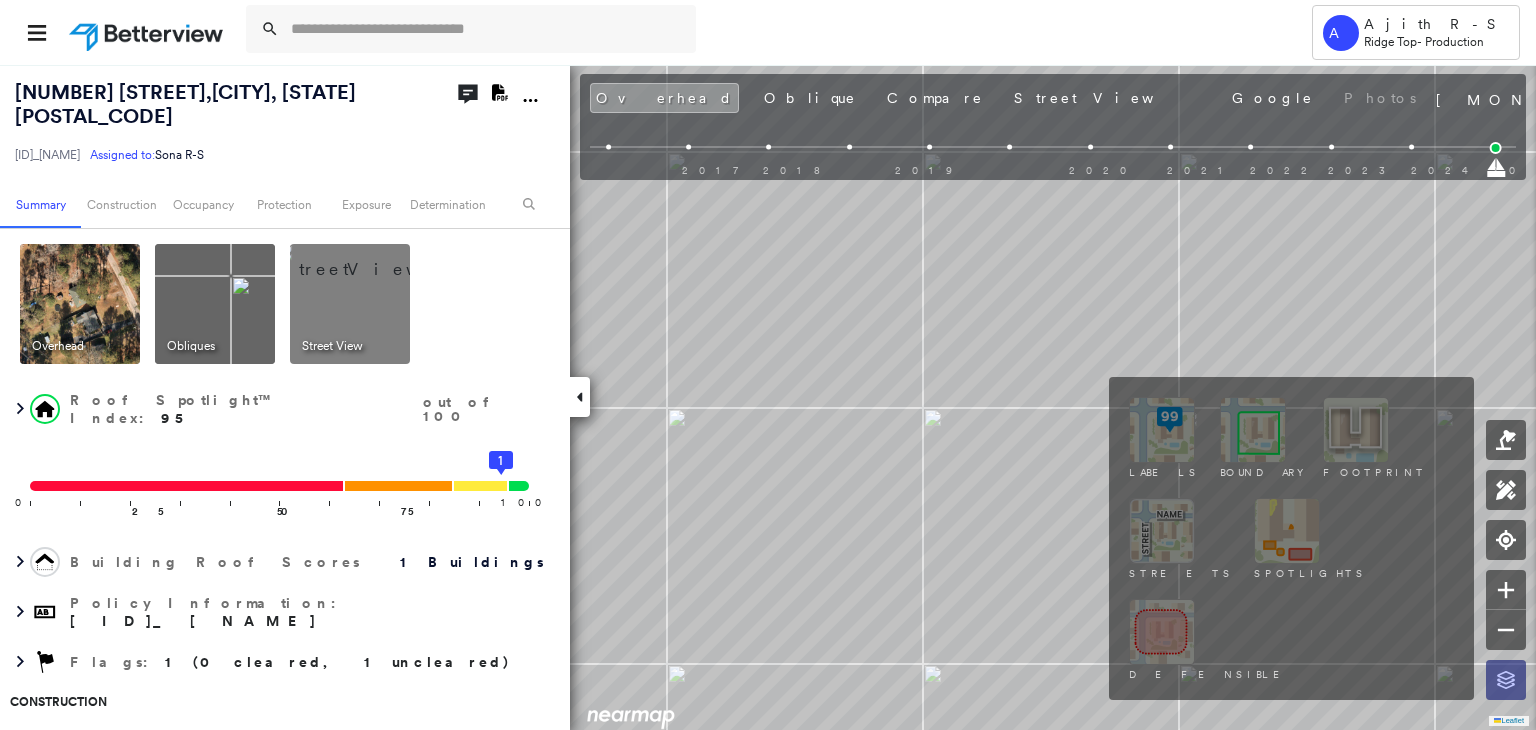 click 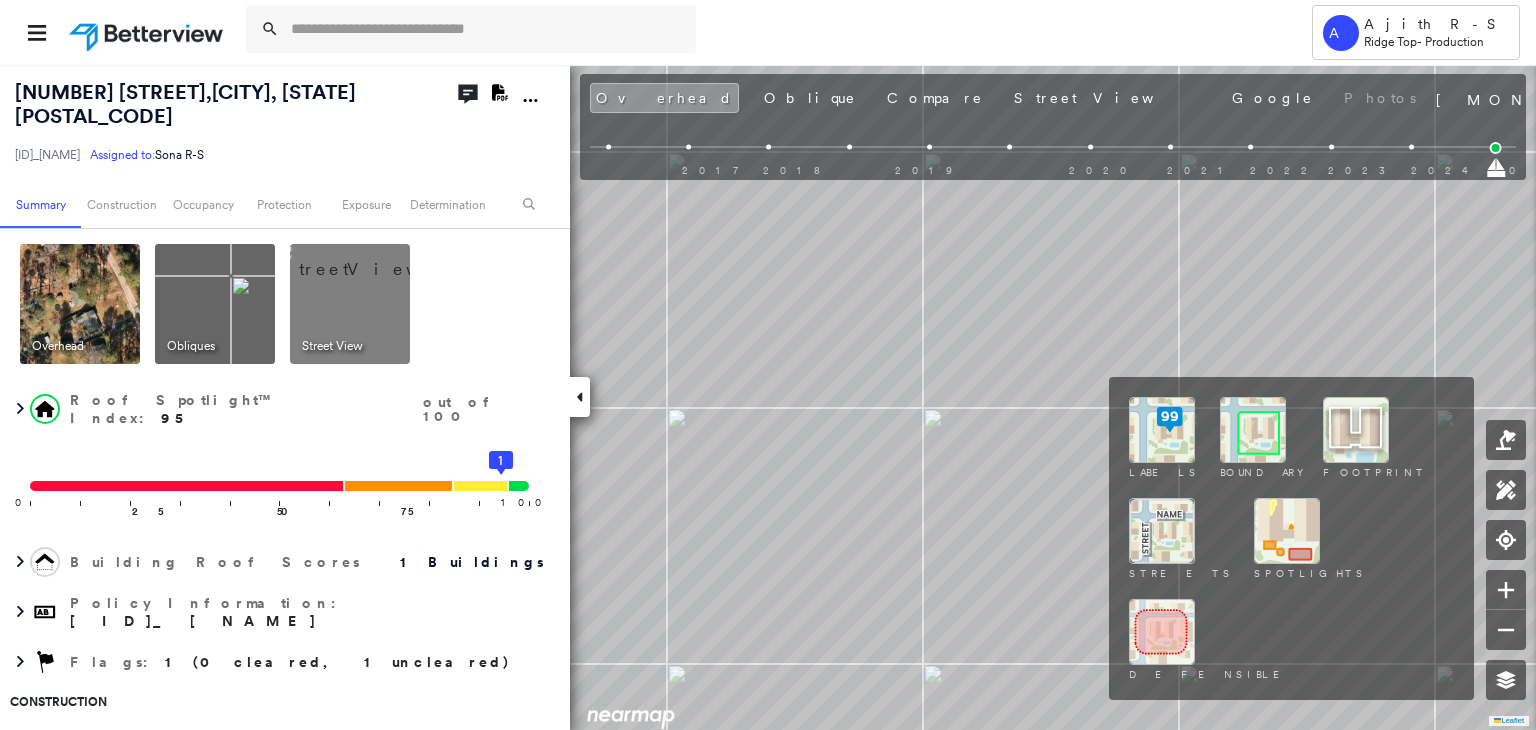 click on "Boundary" at bounding box center (1261, 470) 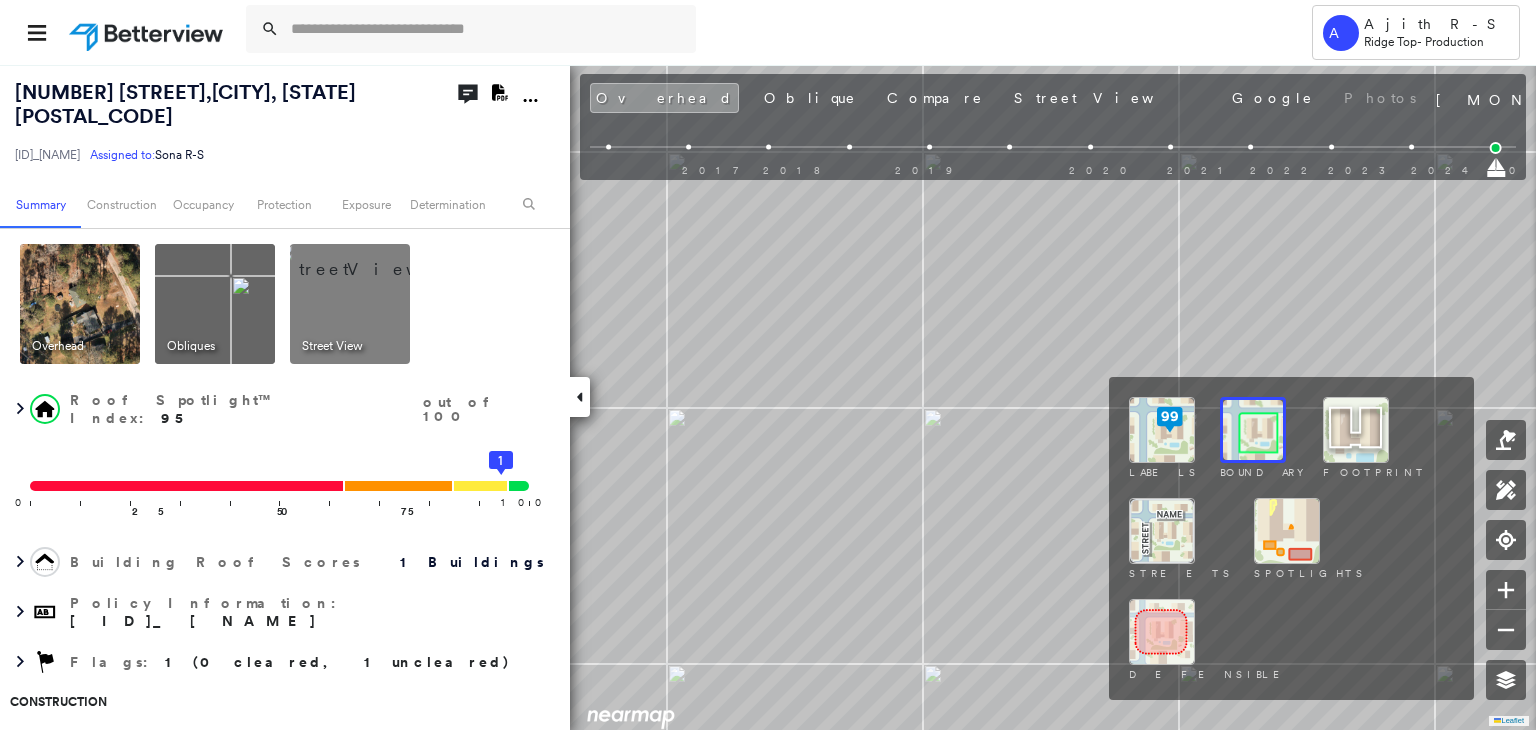 click at bounding box center (1162, 430) 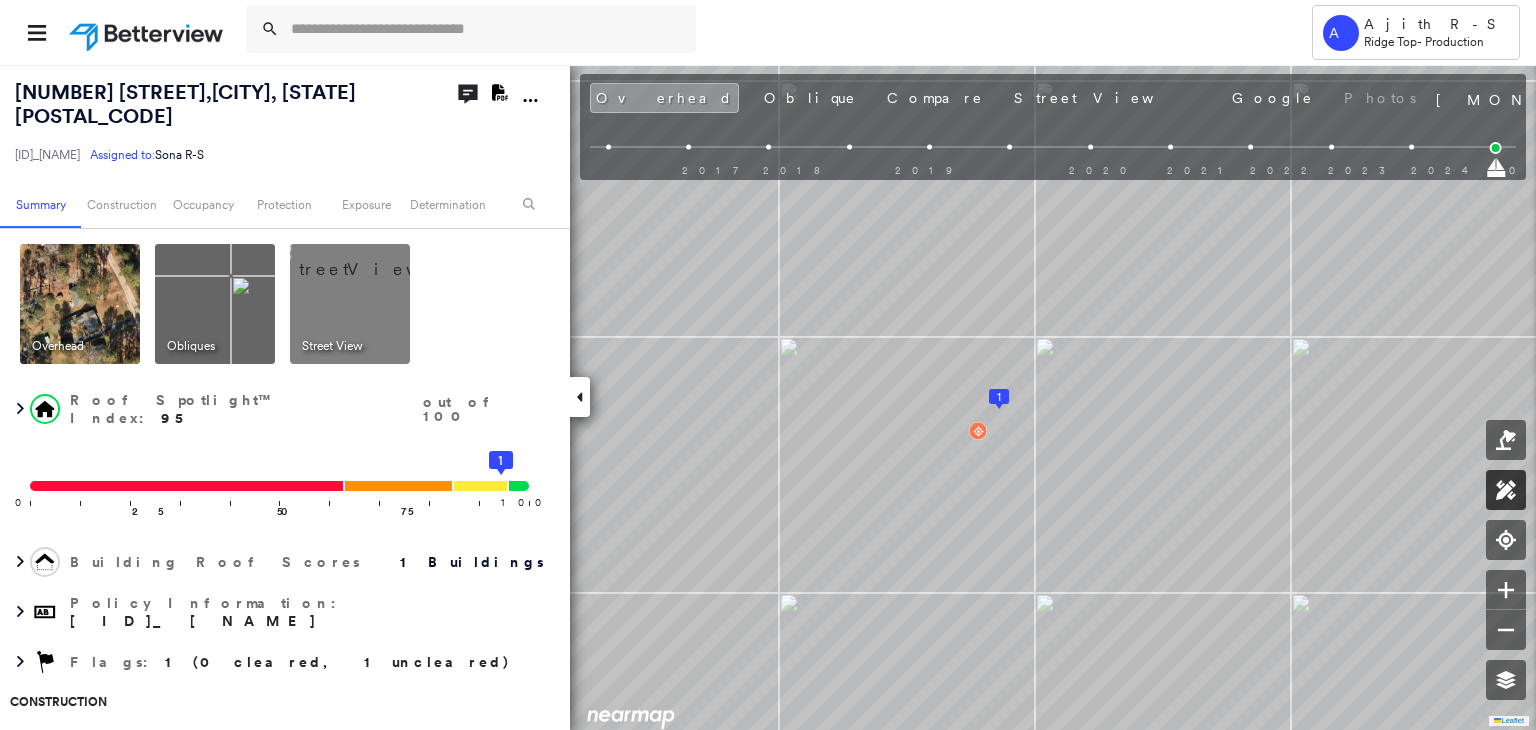click 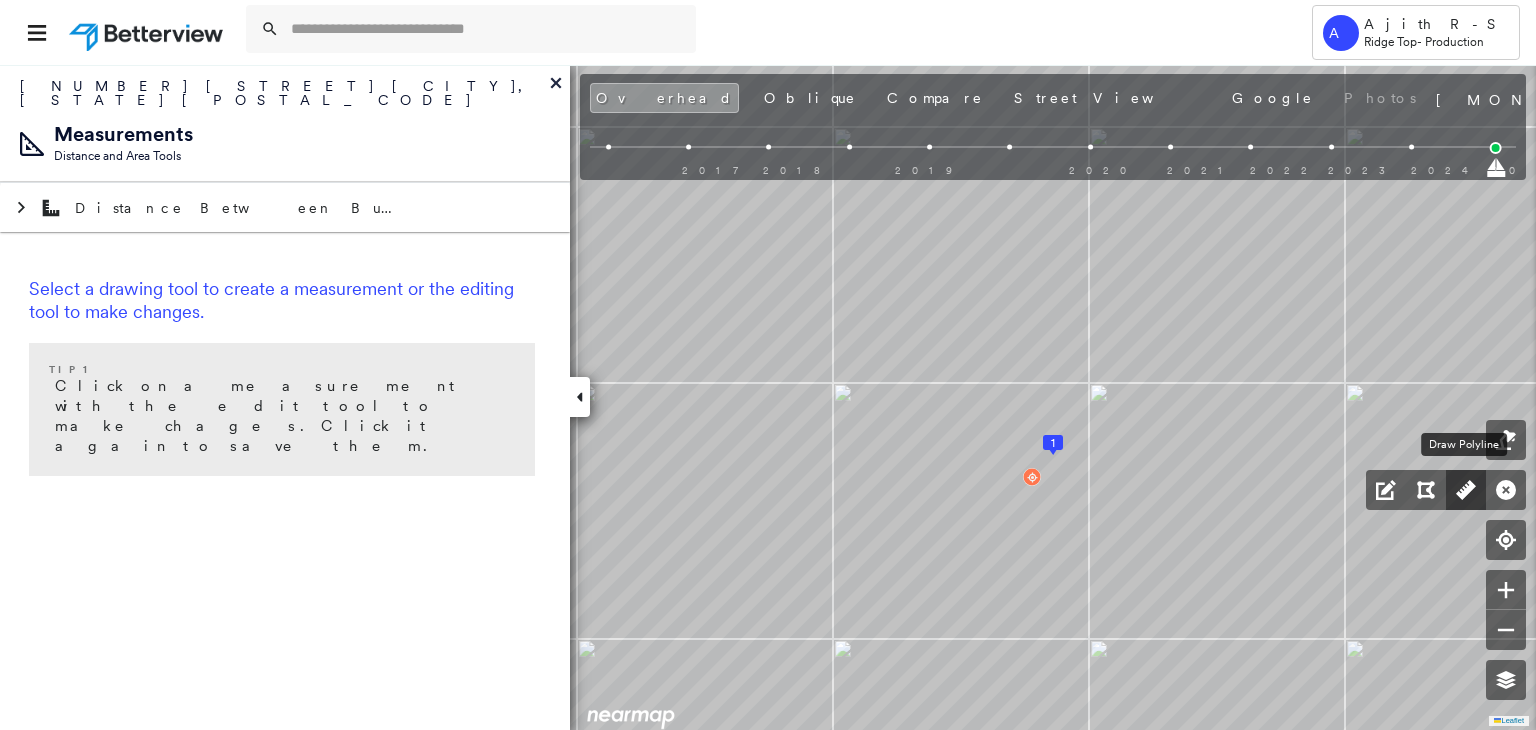 click at bounding box center (1466, 490) 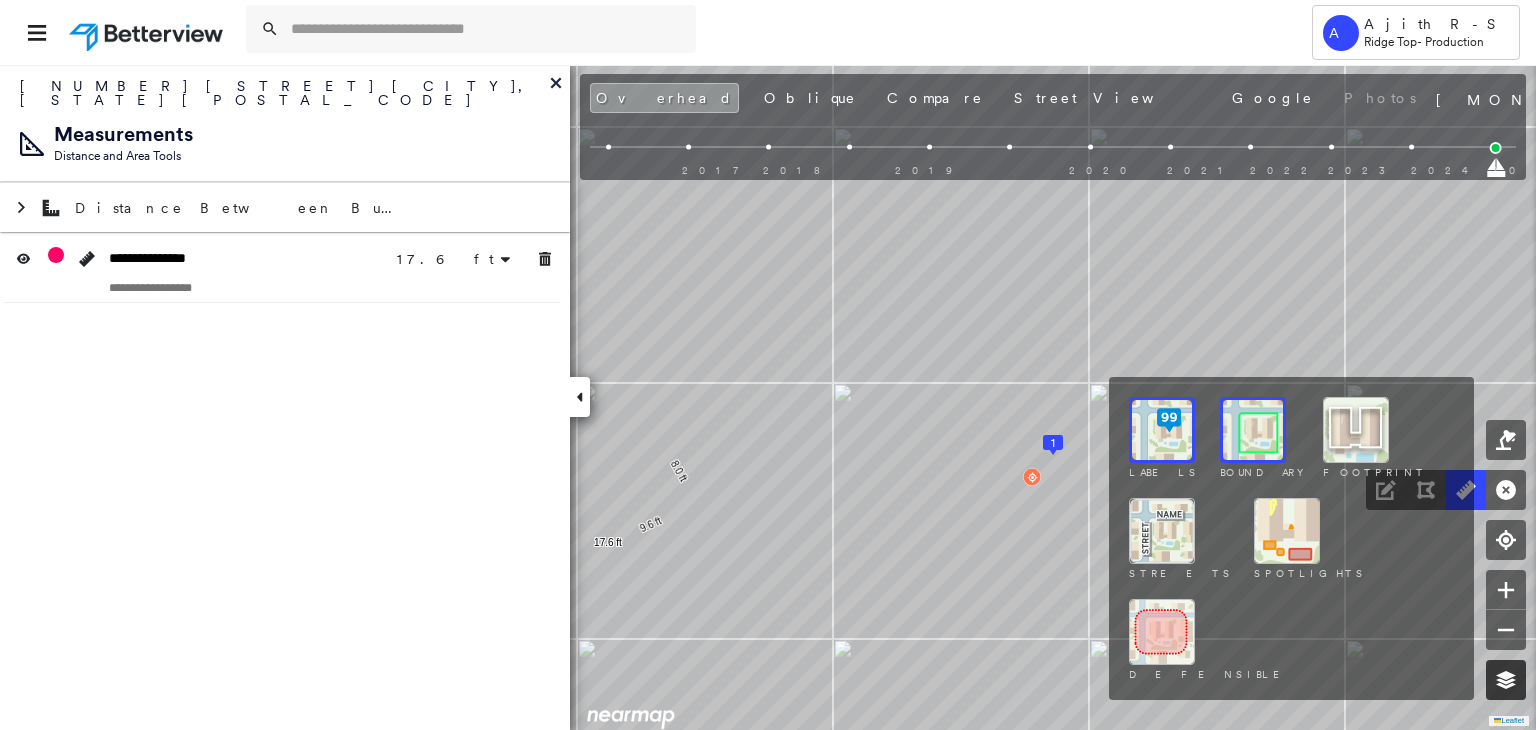 click at bounding box center [1506, 680] 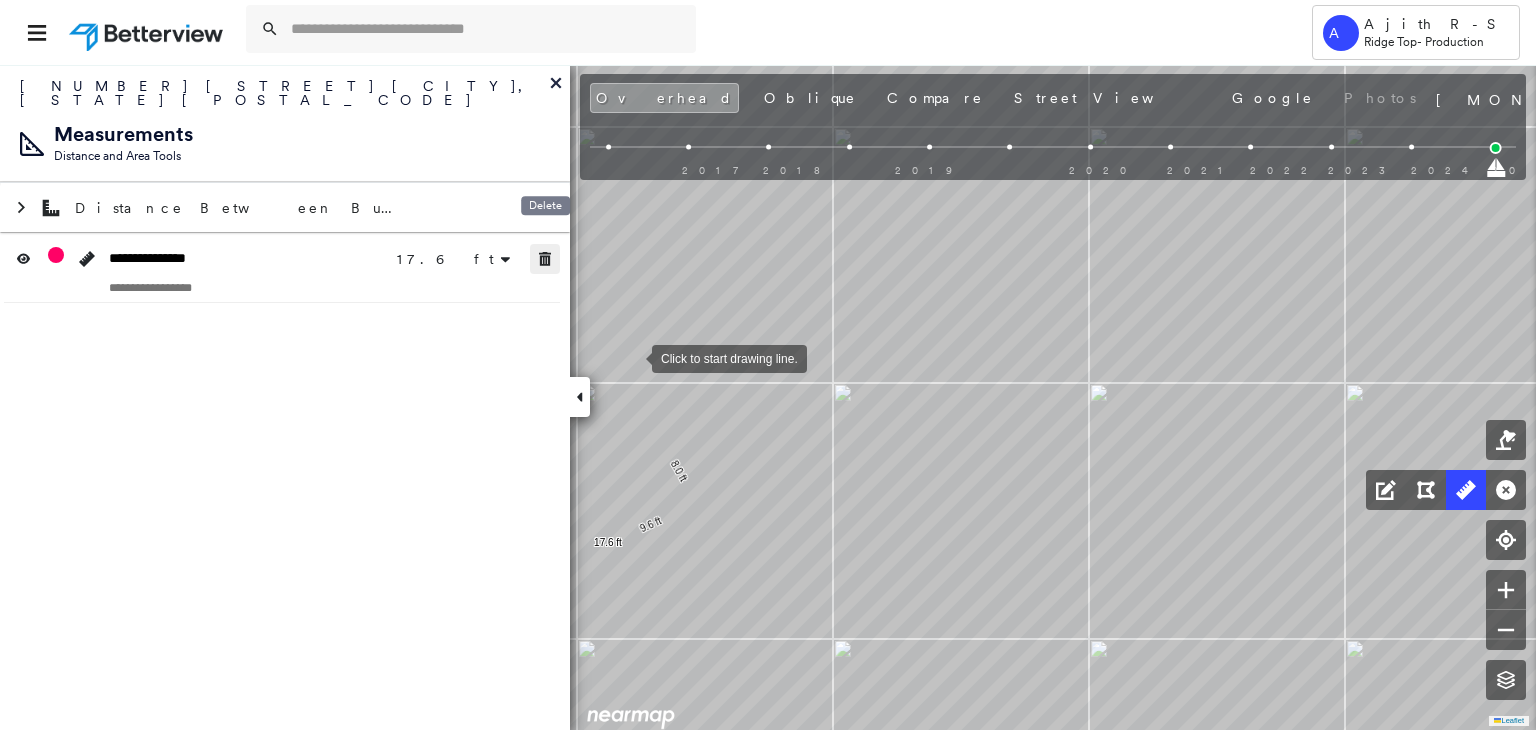 click at bounding box center (545, 259) 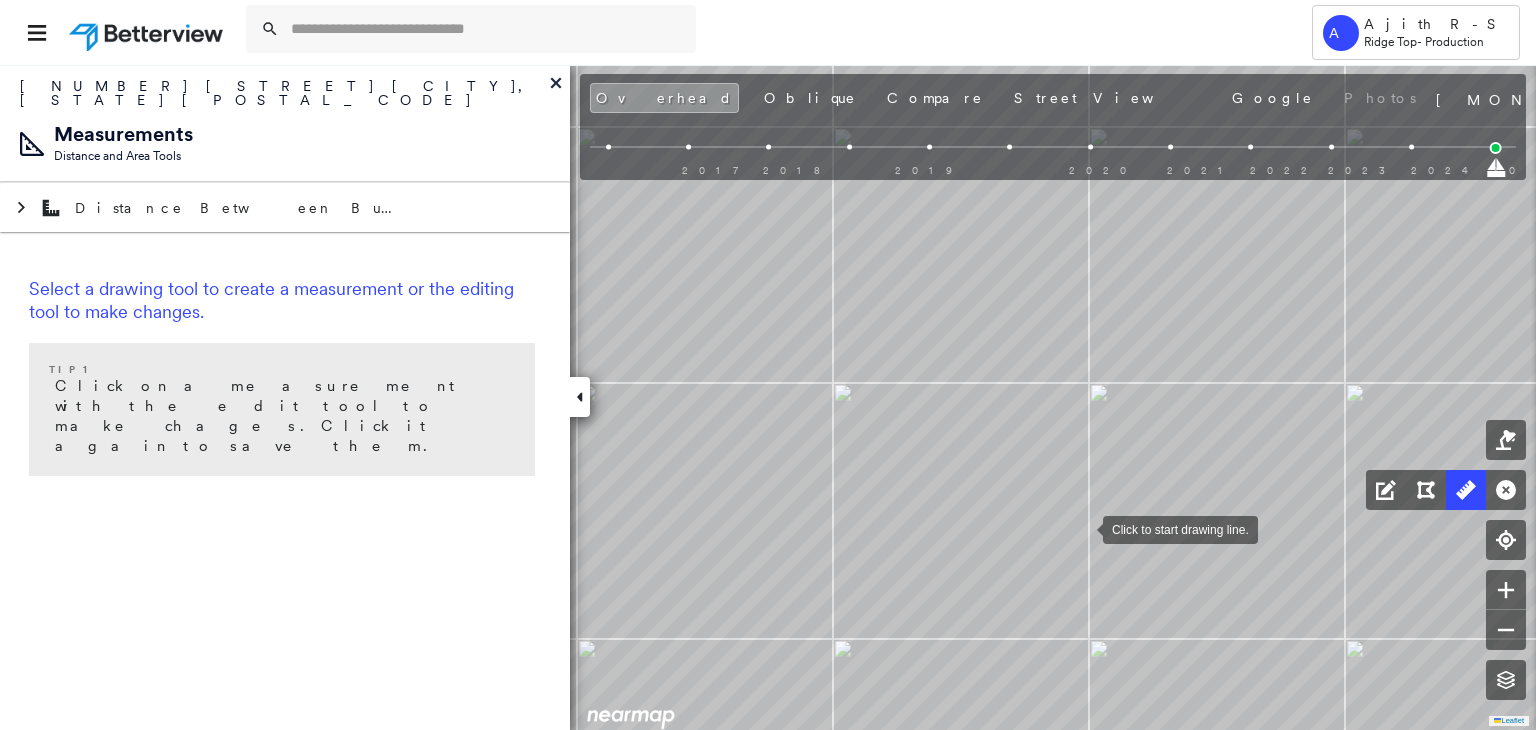 click at bounding box center (1083, 528) 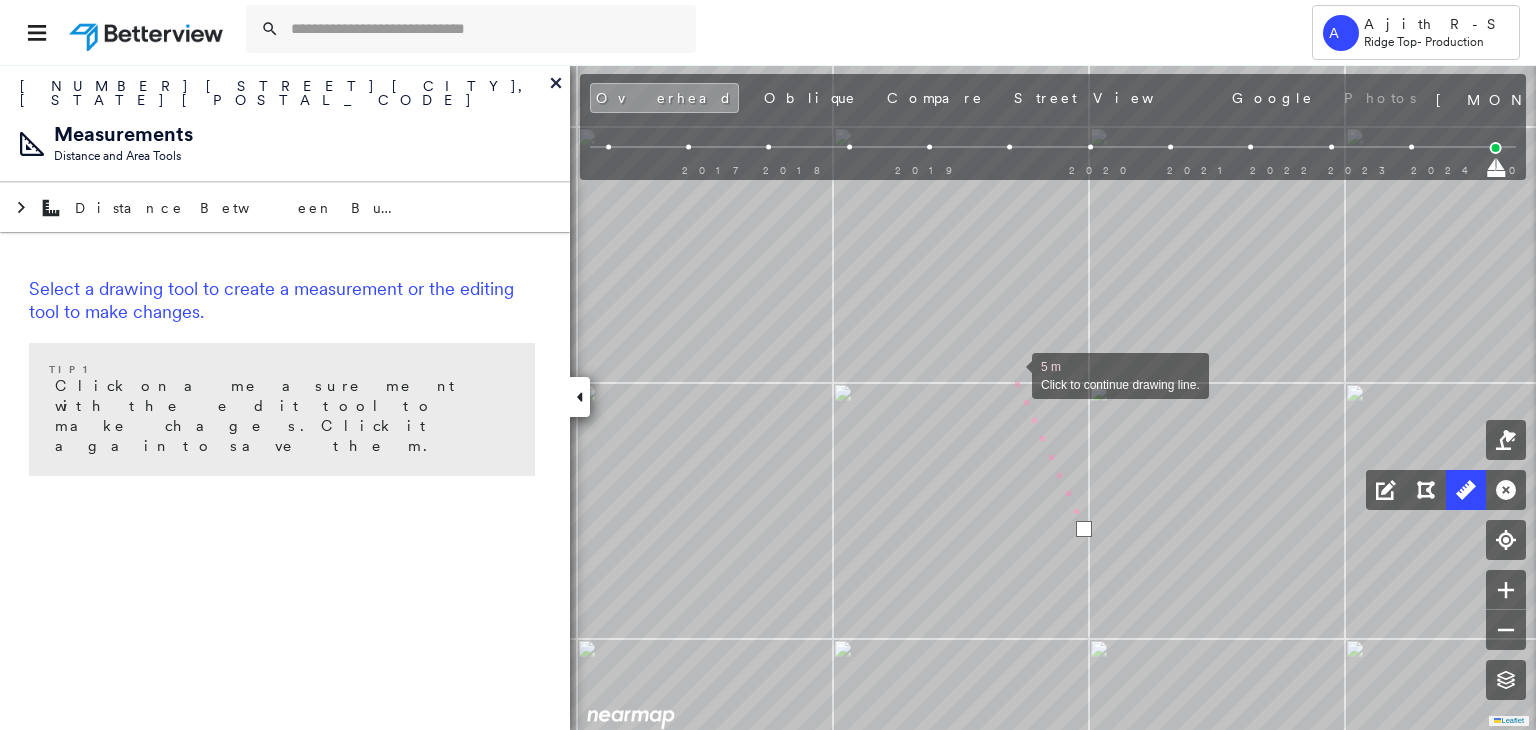 click at bounding box center [1012, 374] 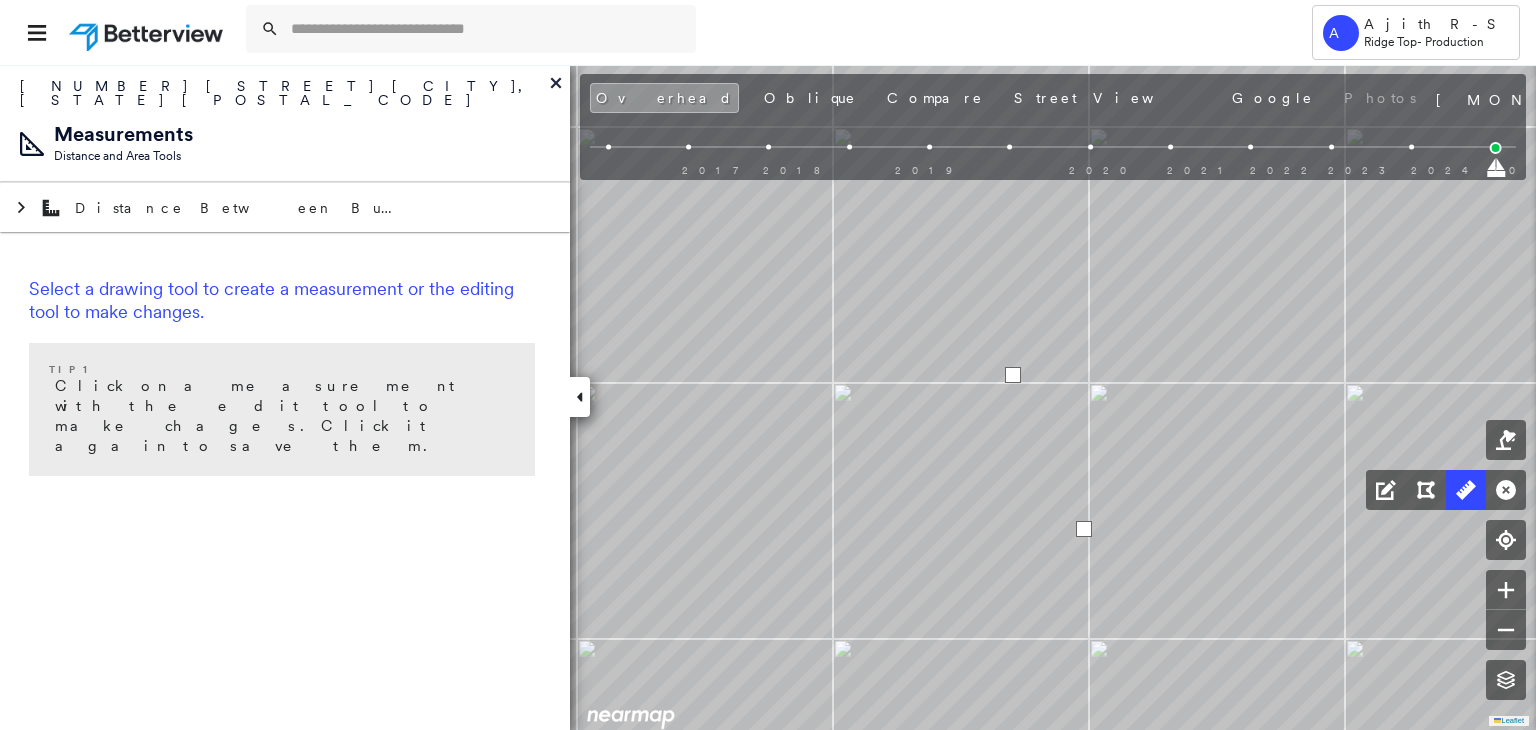 click at bounding box center (1013, 375) 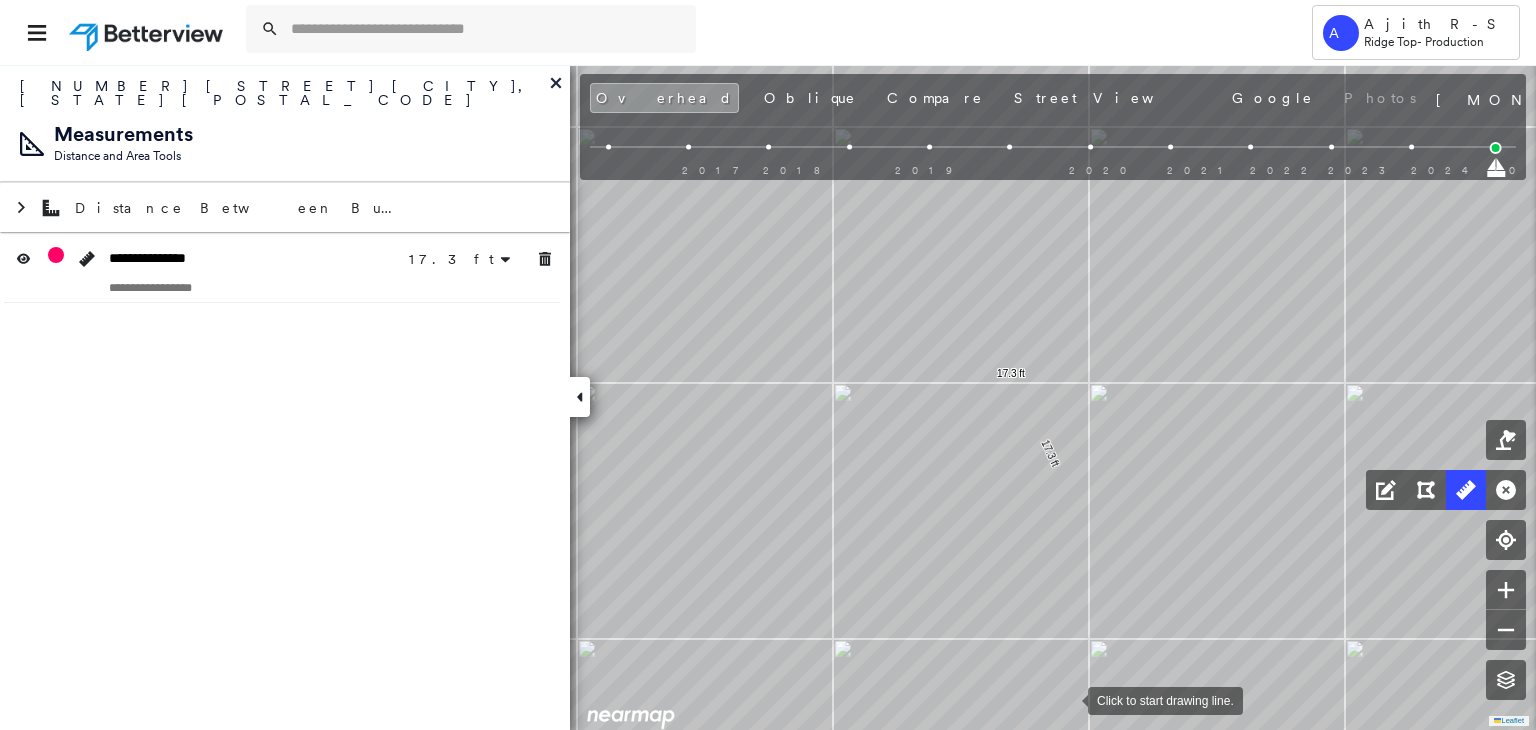 click at bounding box center (1068, 699) 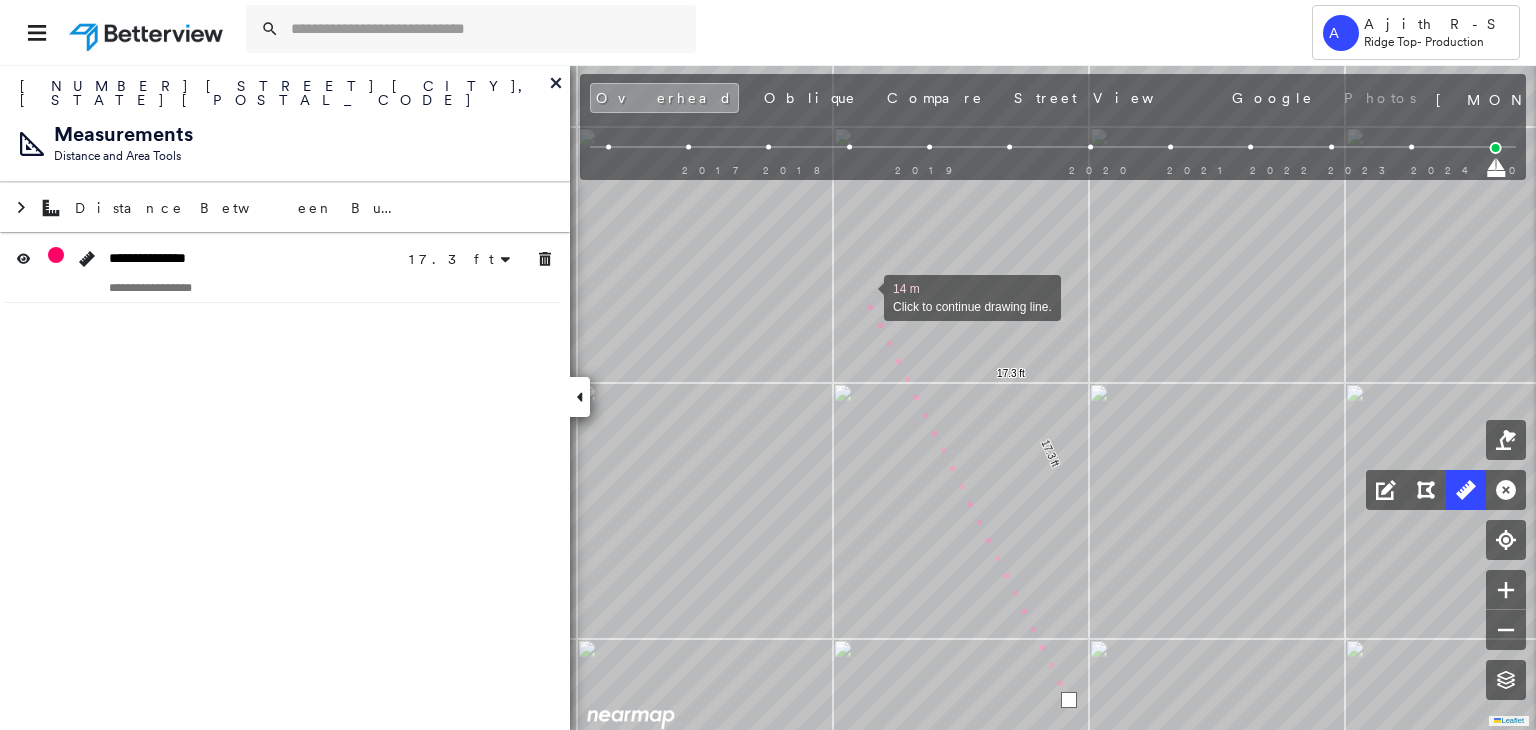 click at bounding box center [864, 296] 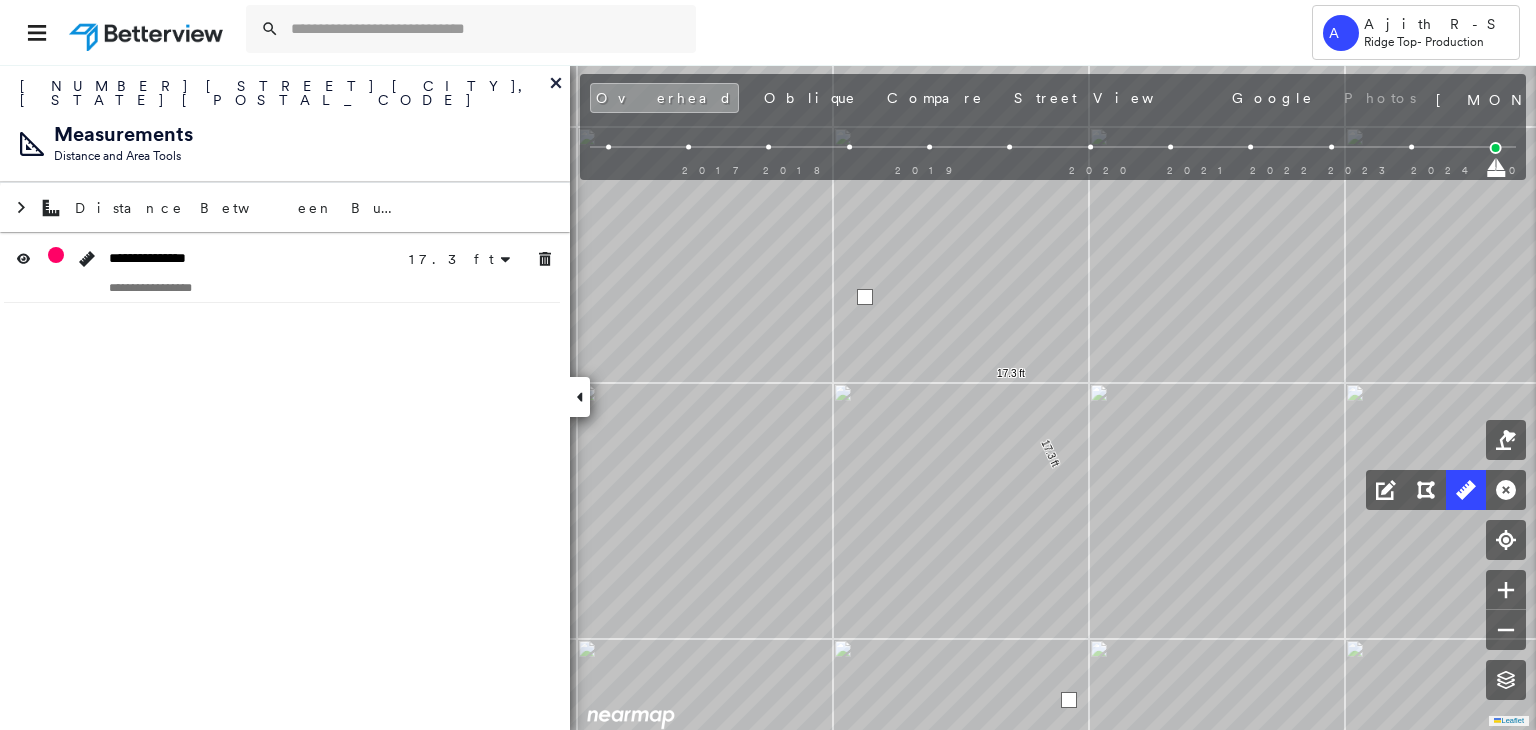 click at bounding box center (865, 297) 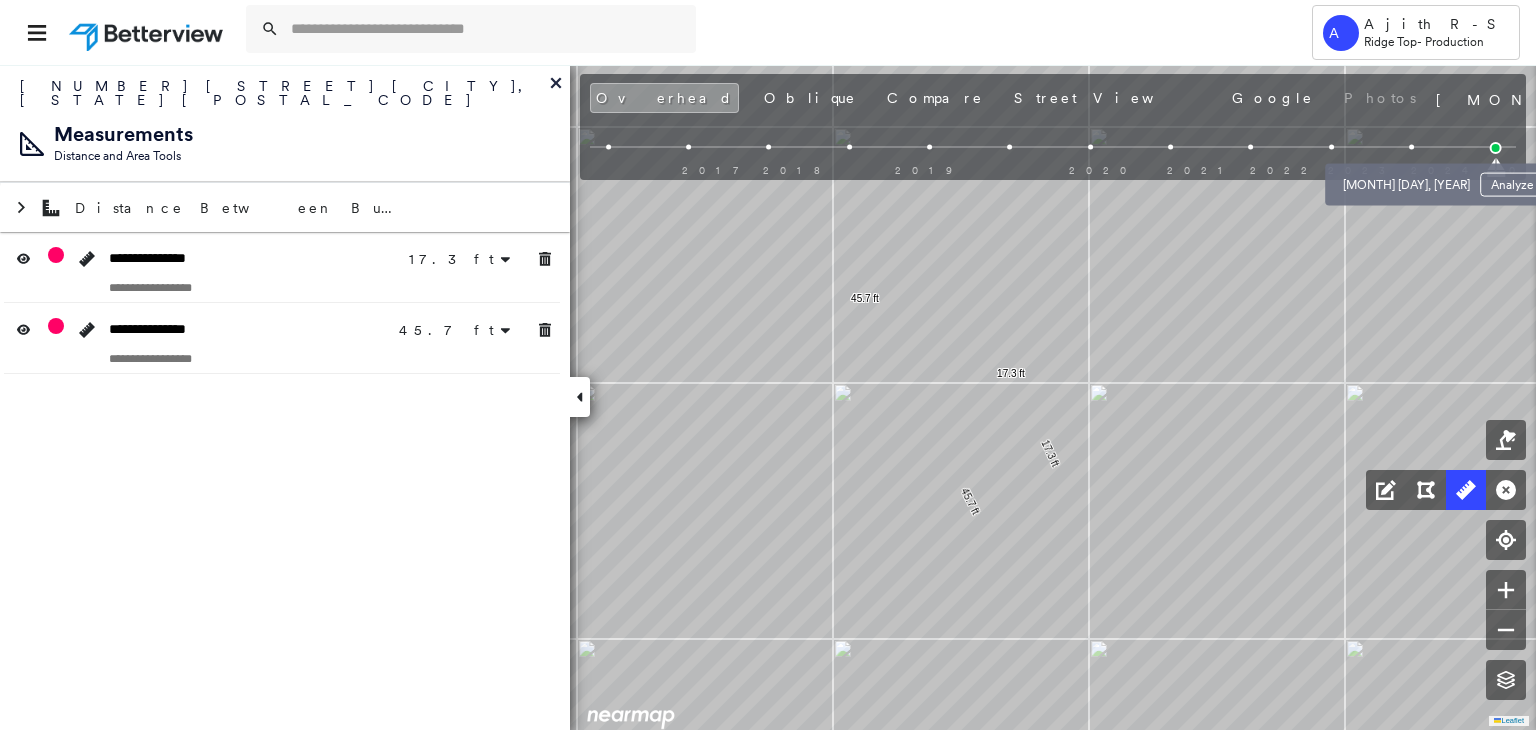 click at bounding box center (1411, 147) 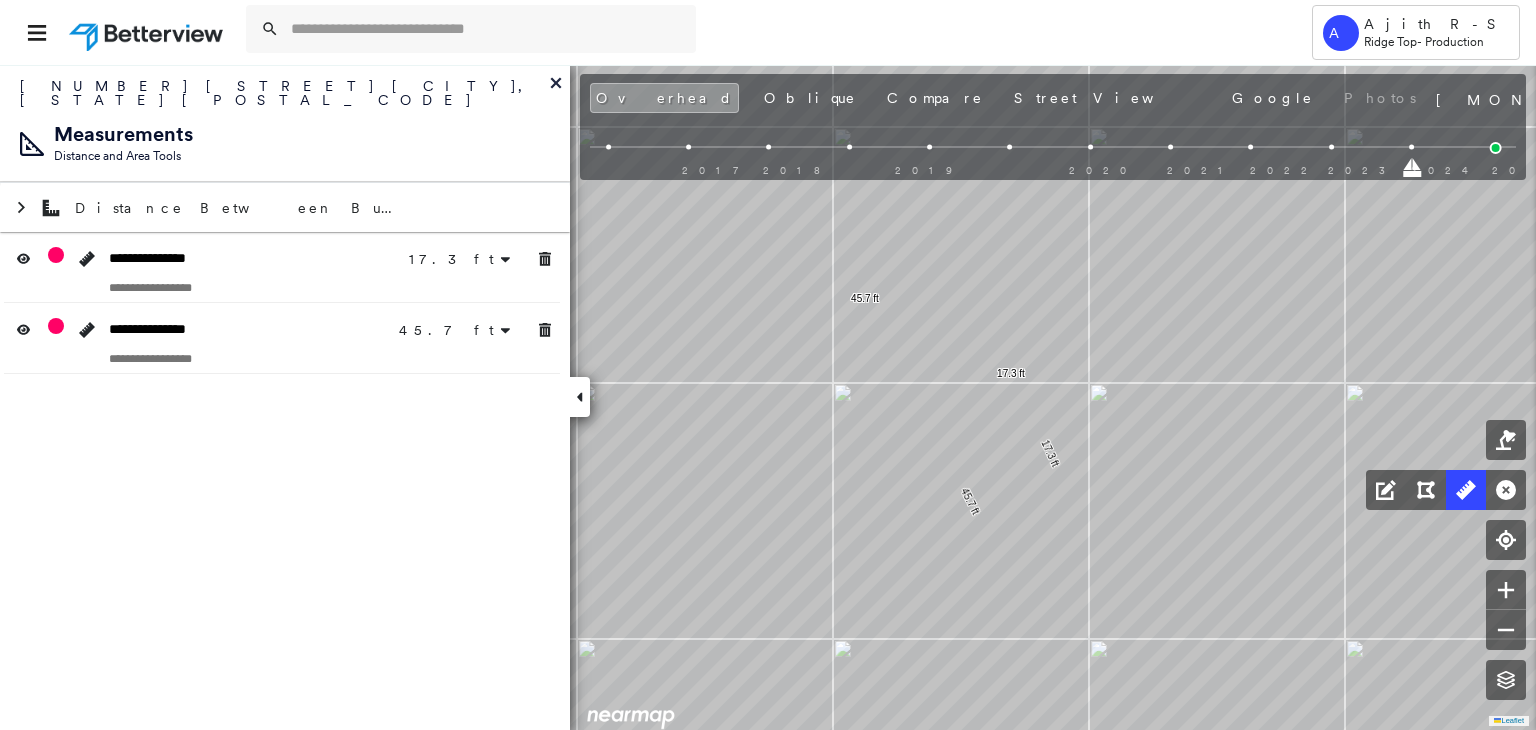click on "2017 2018 2019 2020 2021 2022 2023 2024 2025" at bounding box center (1053, 150) 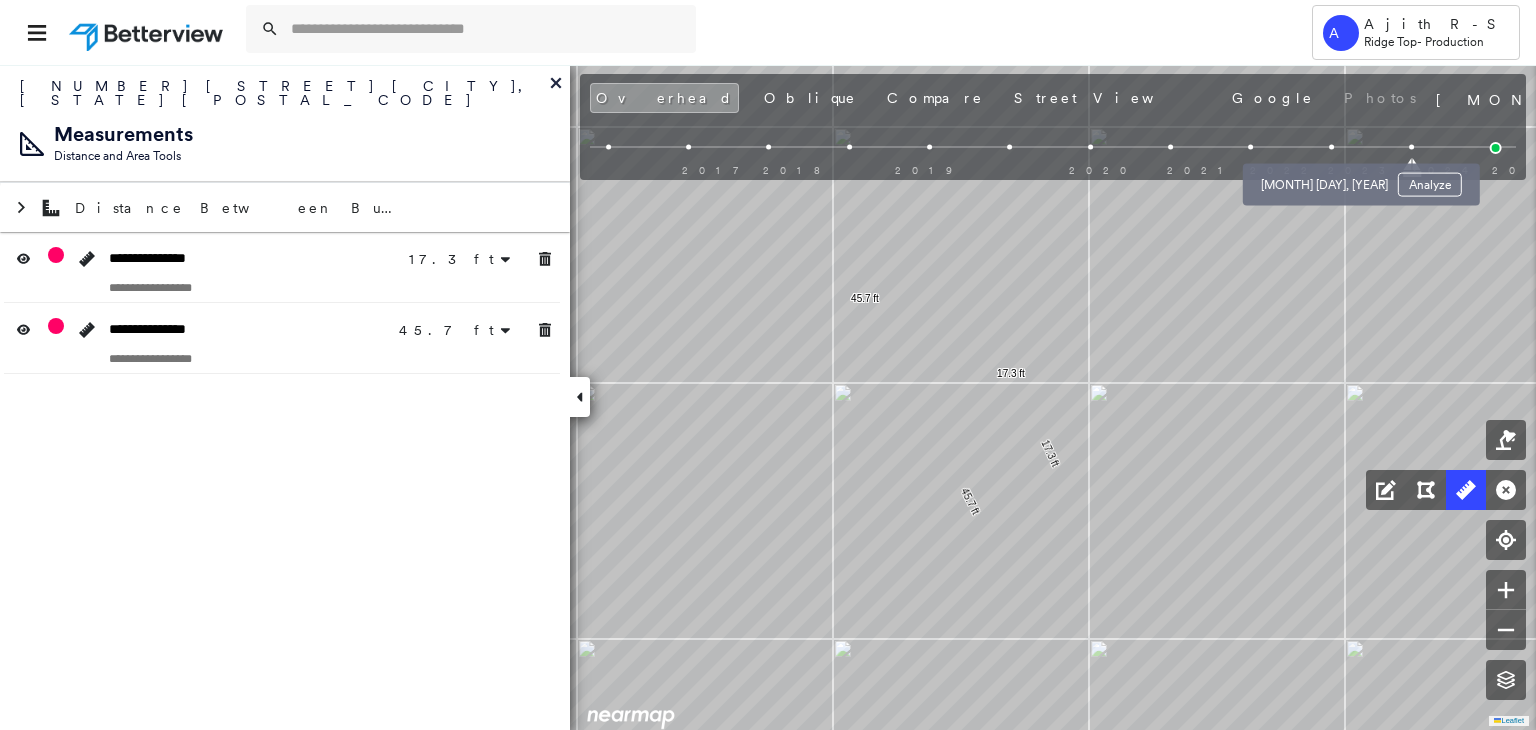 click at bounding box center [1331, 147] 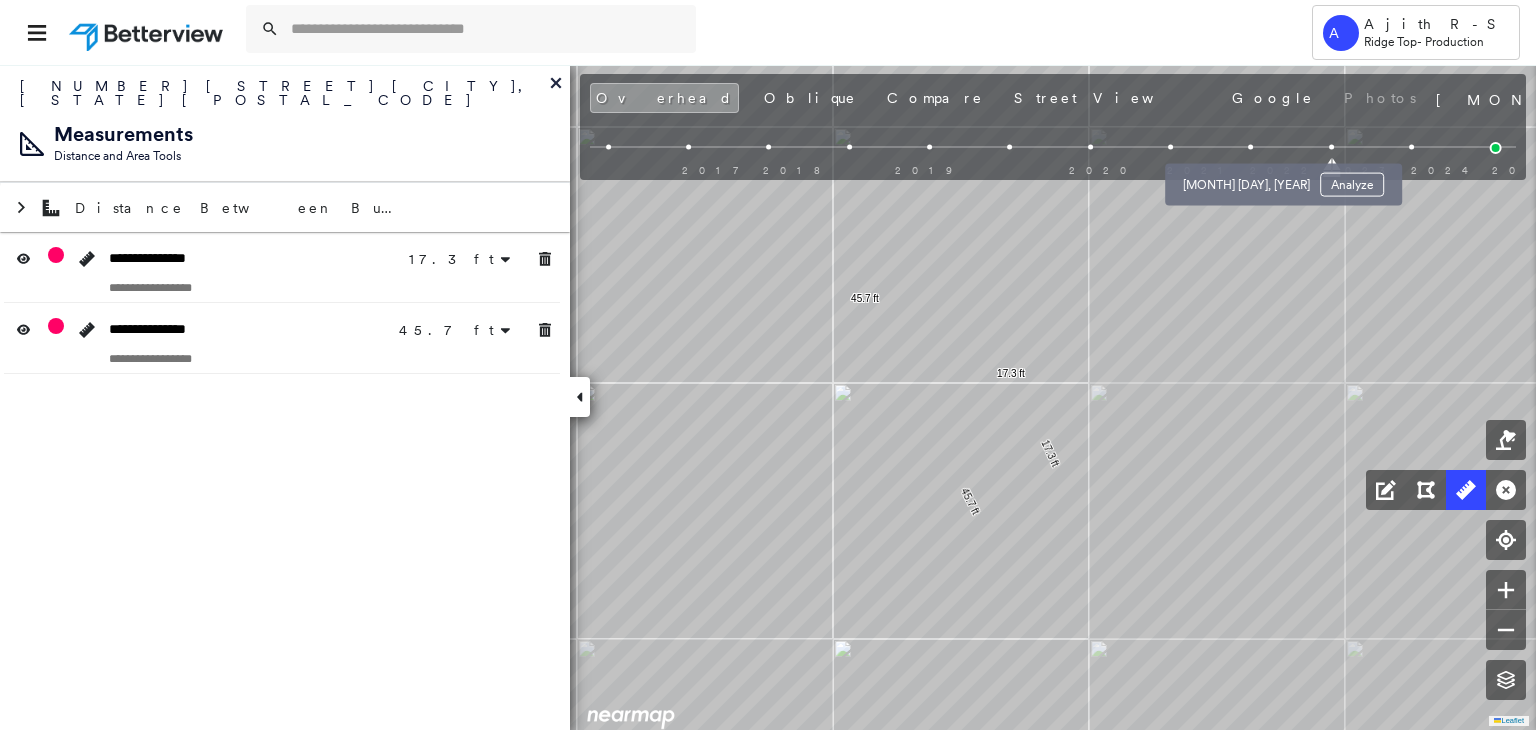 click at bounding box center [1251, 147] 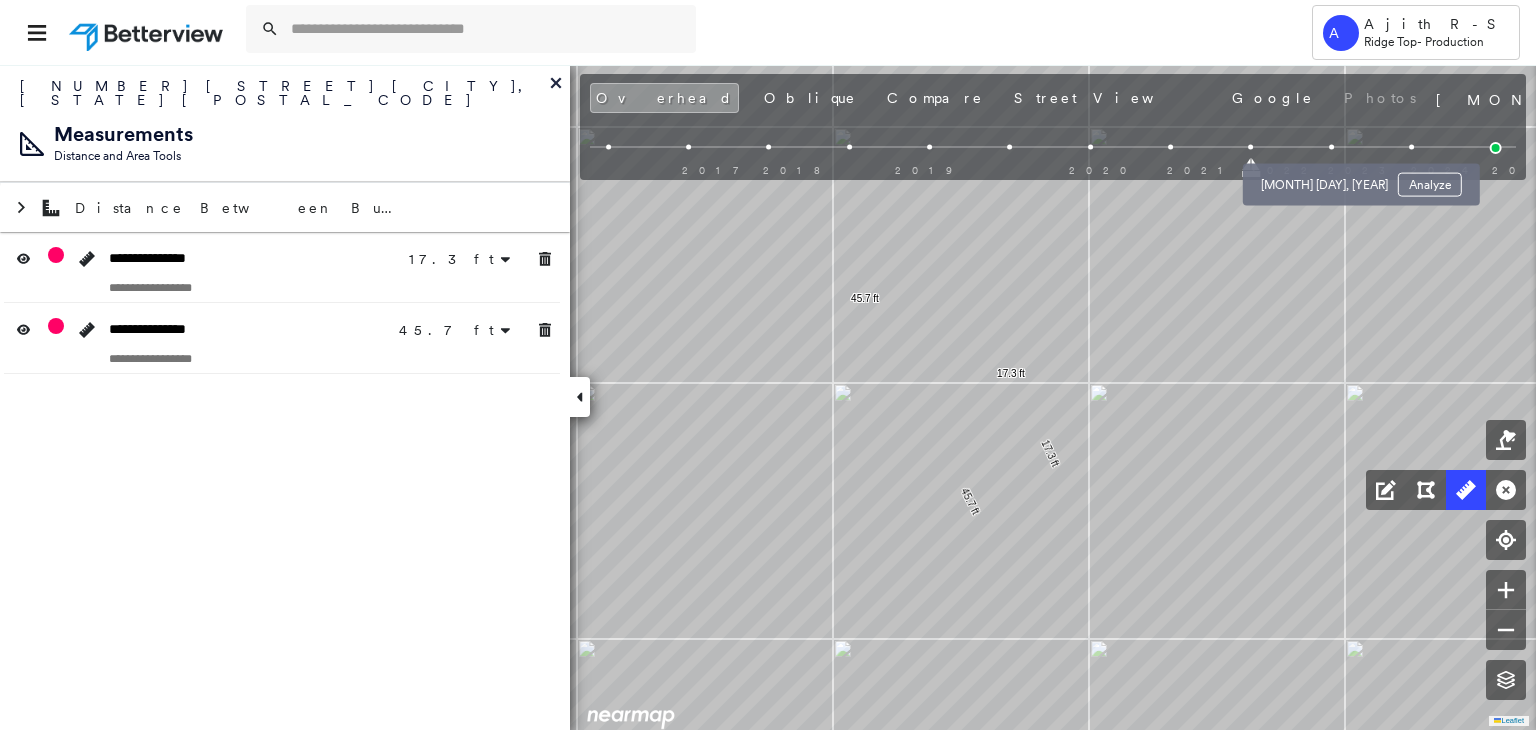 click at bounding box center [1331, 147] 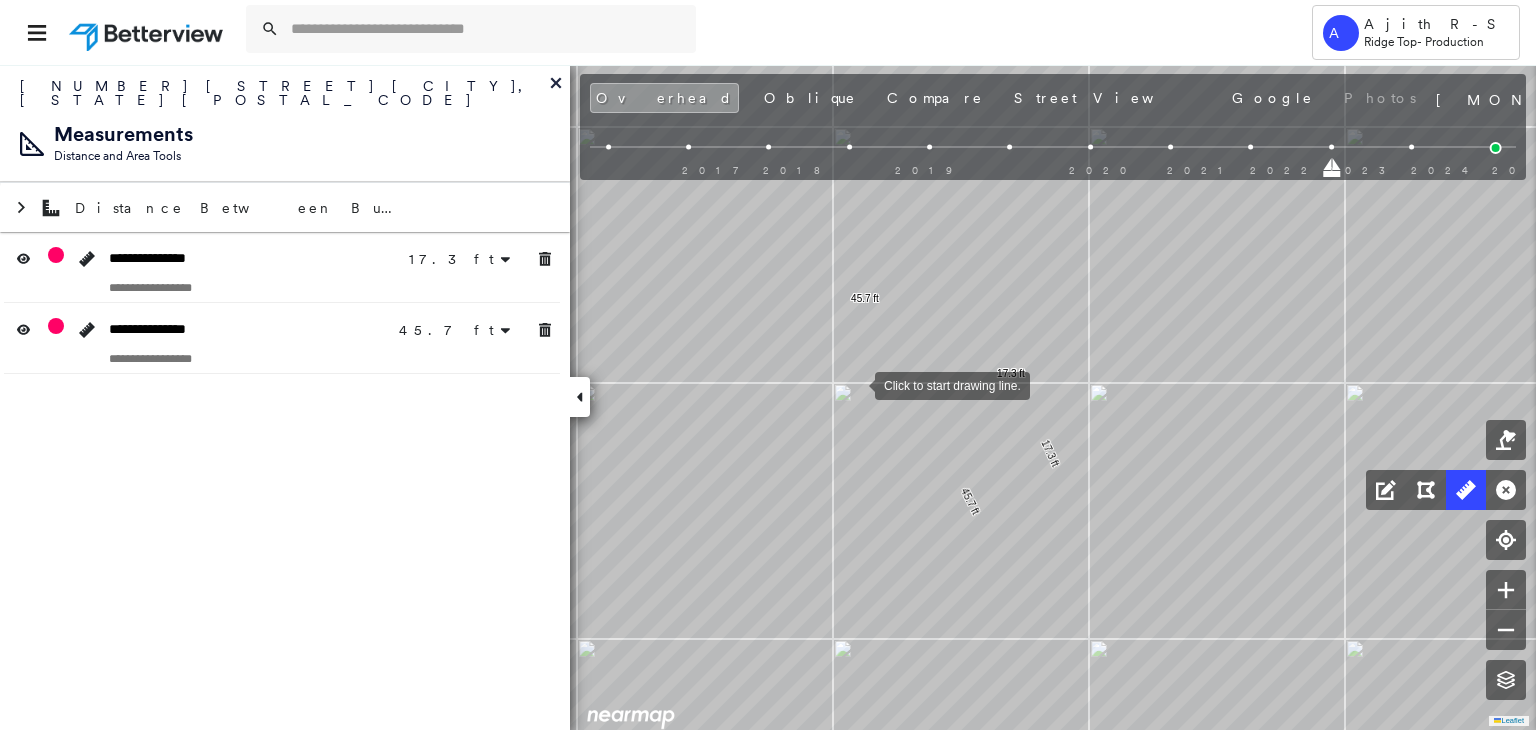 click at bounding box center (855, 384) 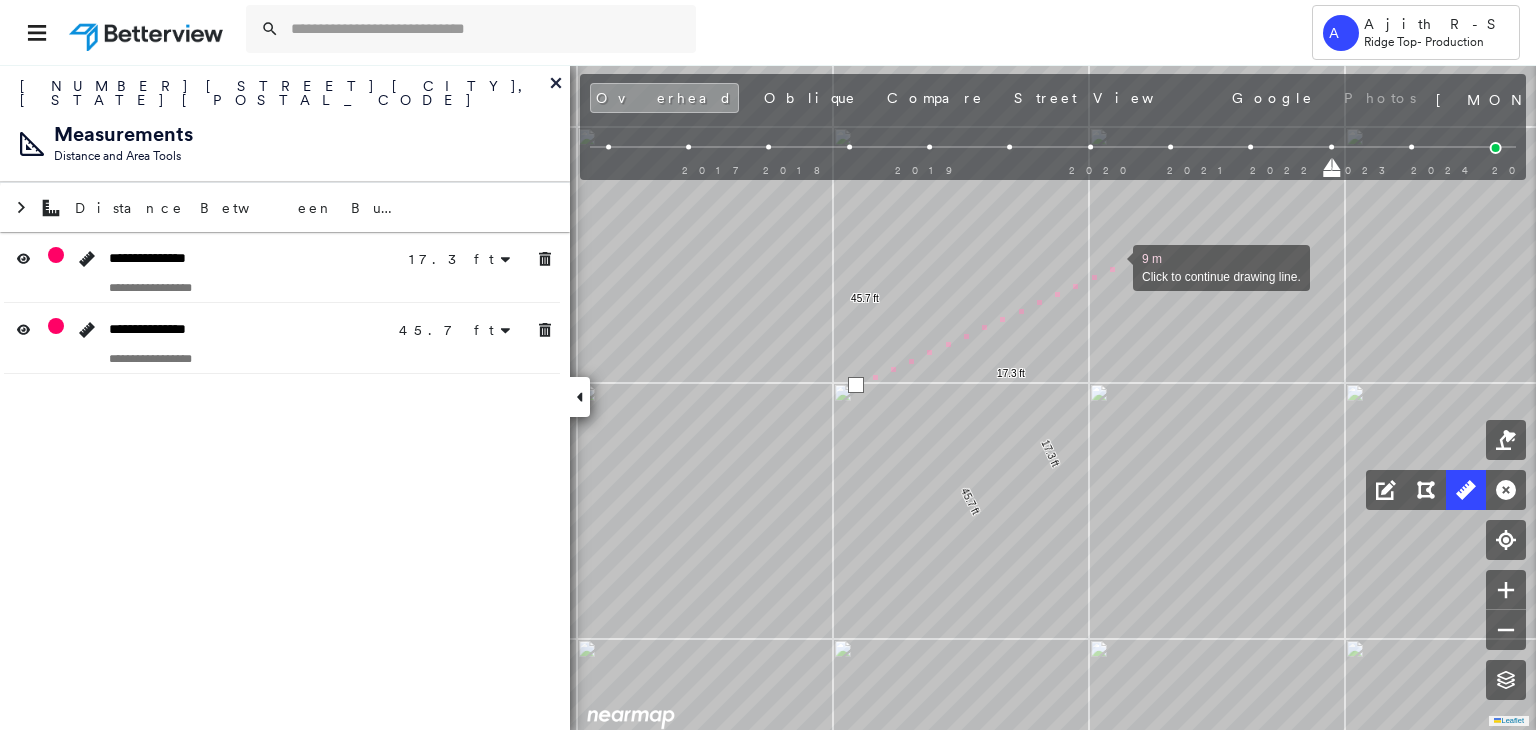 click at bounding box center [1113, 266] 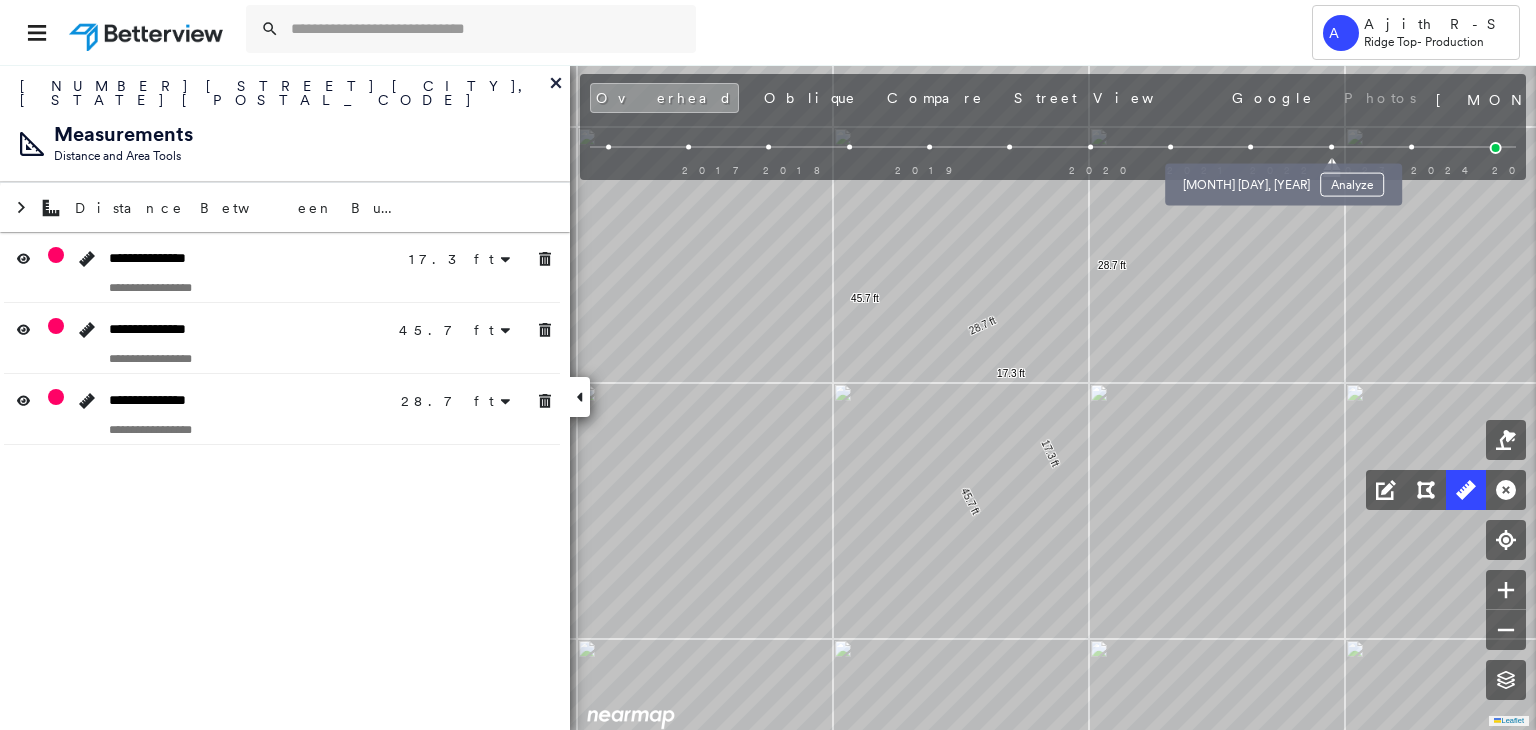 click on "[MONTH] [DAY], [YEAR] Analyze" at bounding box center (1283, 179) 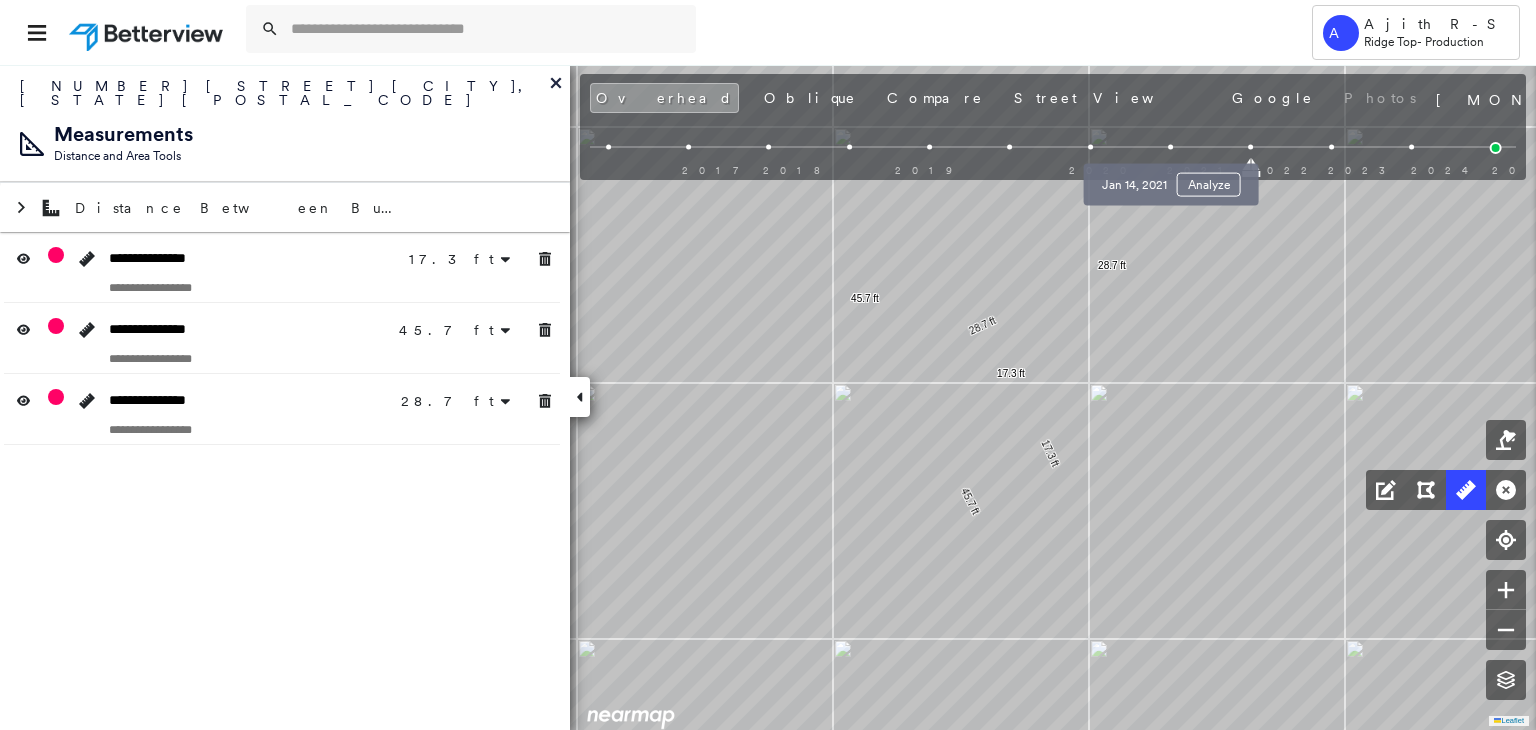 click at bounding box center [1170, 147] 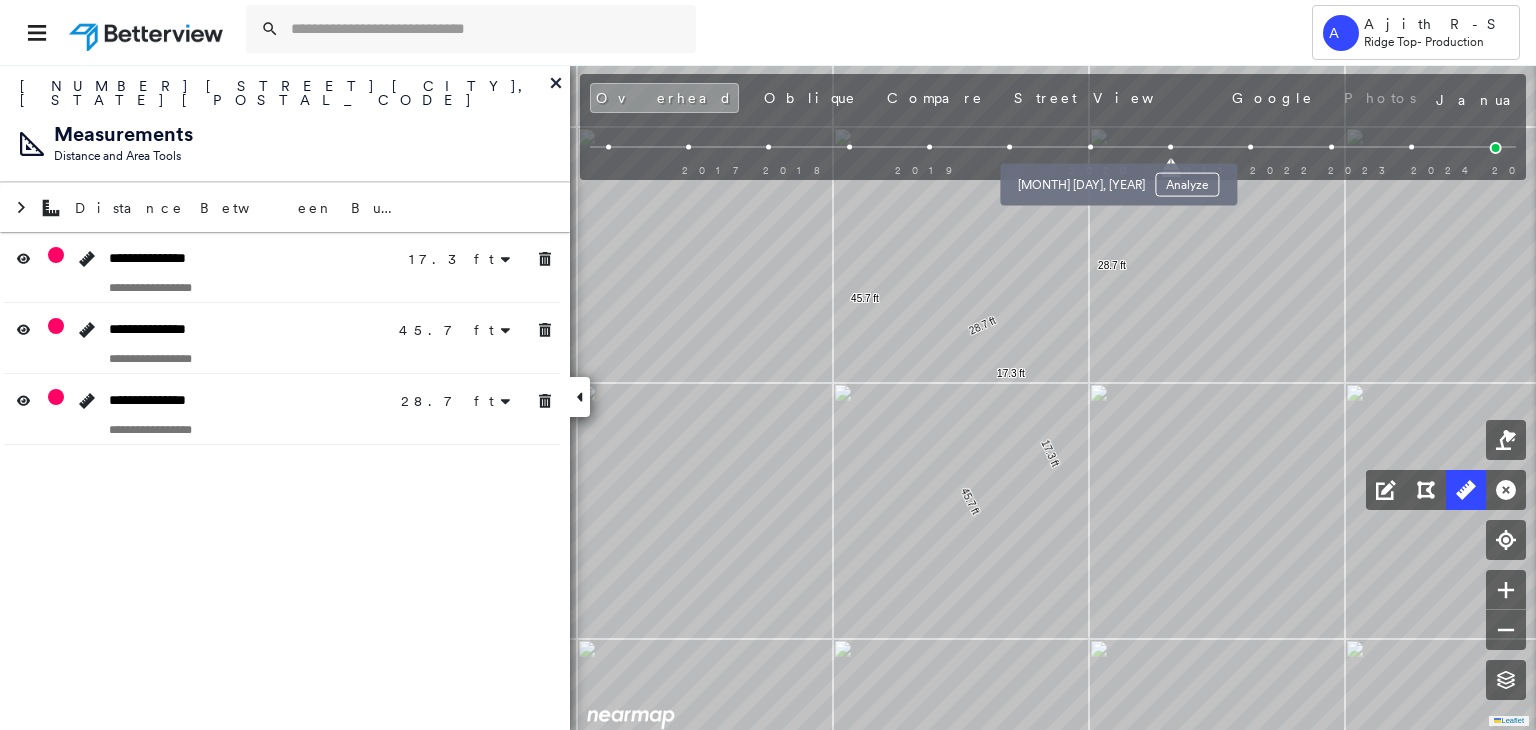 click at bounding box center [1090, 147] 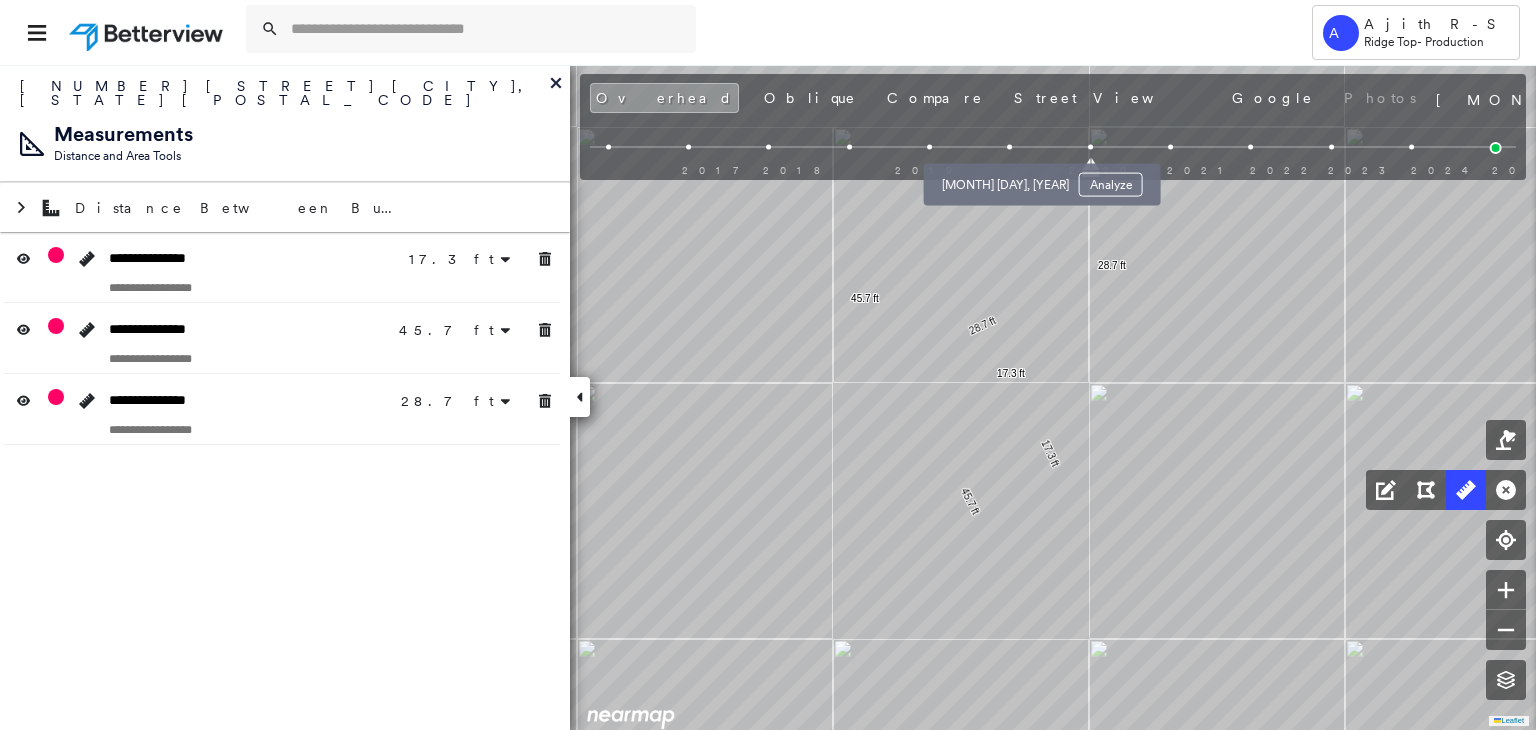 click at bounding box center (1009, 147) 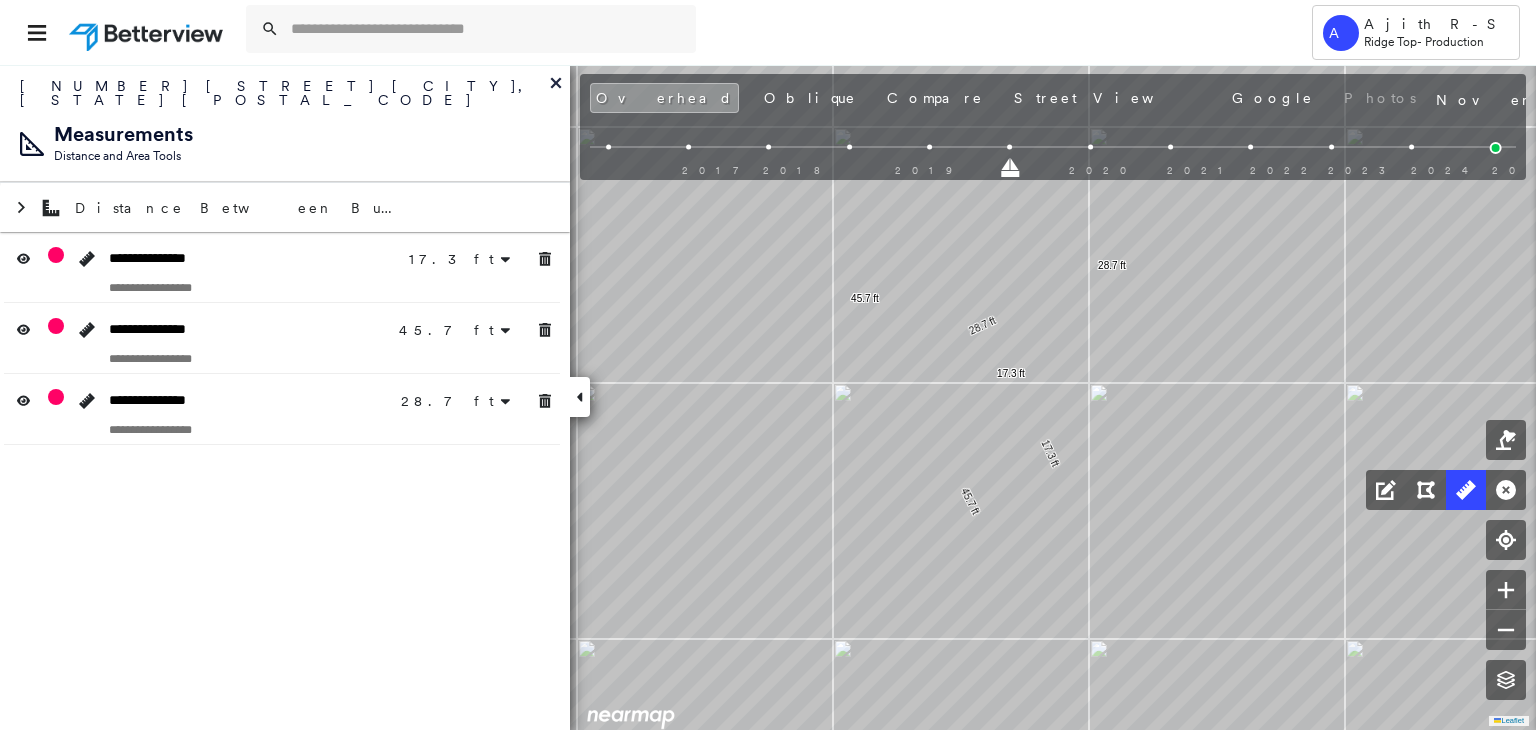 click on "2017 2018 2019 2020 2021 2022 2023 2024 2025" at bounding box center [1053, 150] 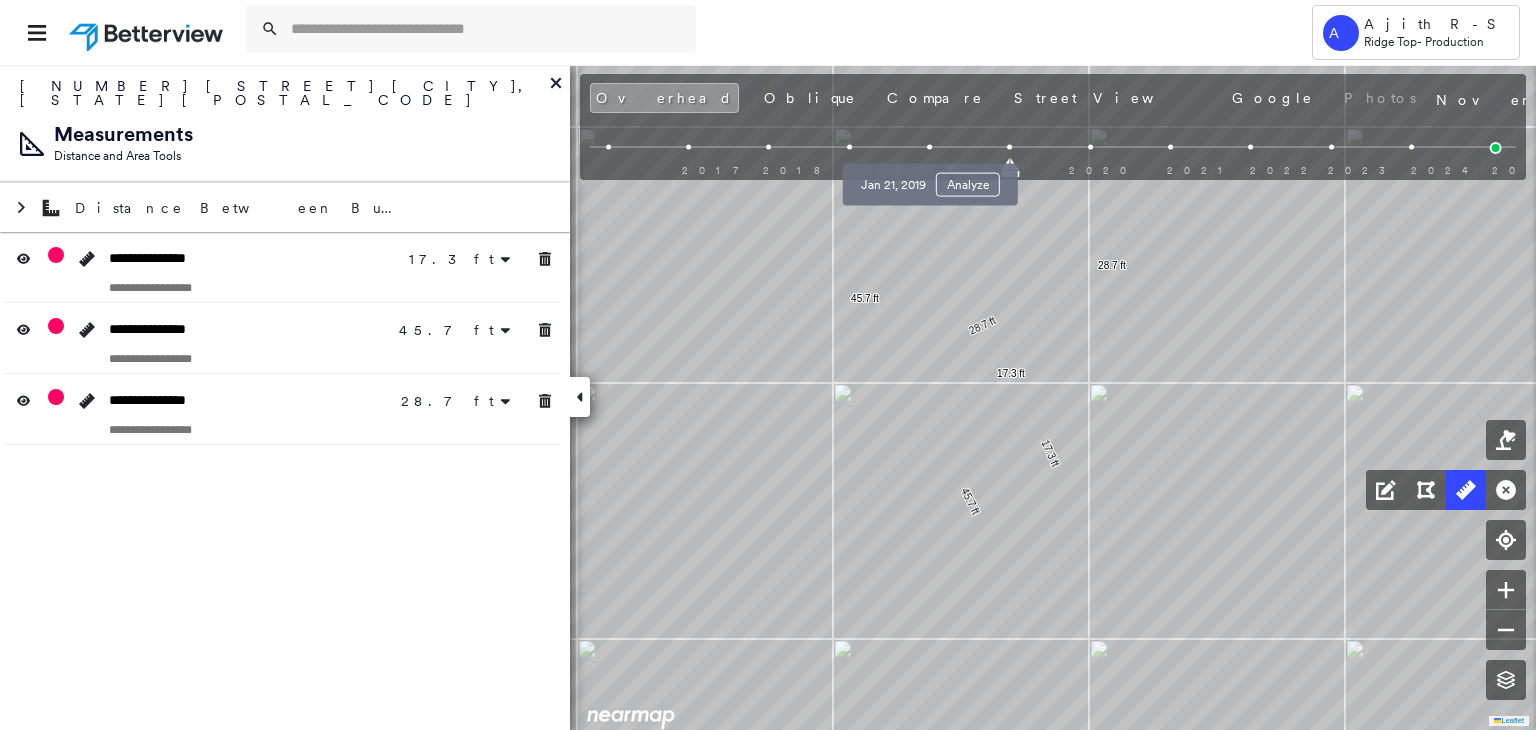 click at bounding box center [929, 147] 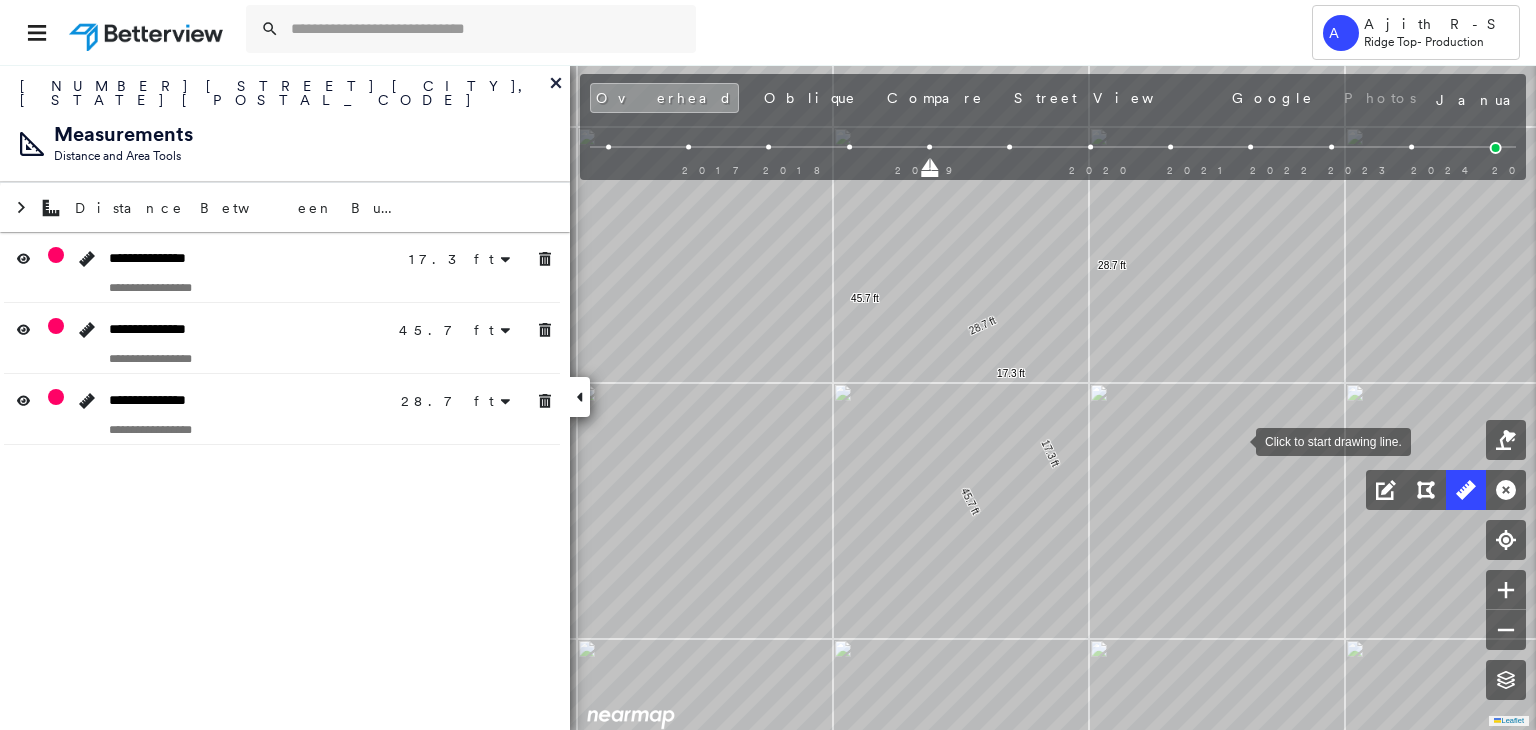 drag, startPoint x: 1236, startPoint y: 440, endPoint x: 1196, endPoint y: 460, distance: 44.72136 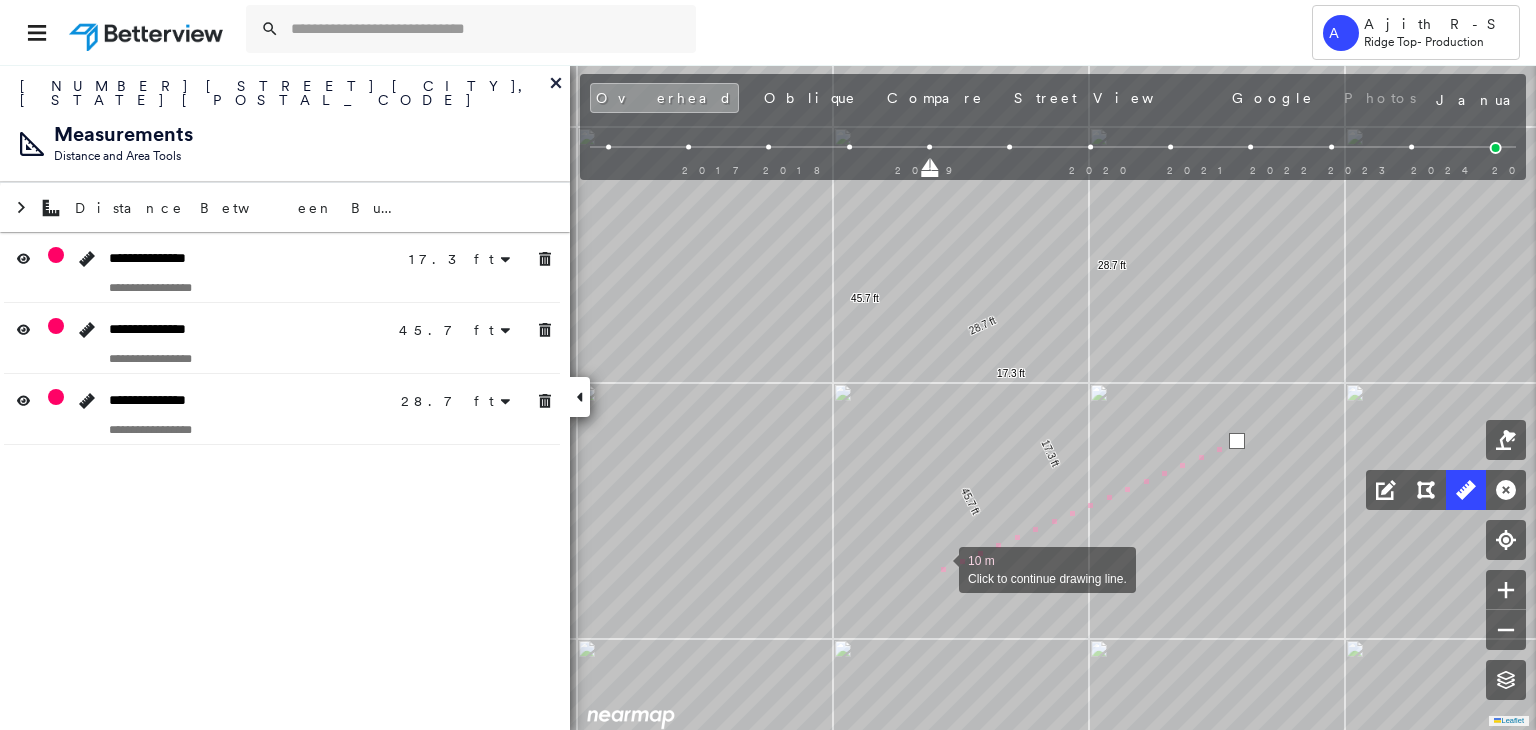 click at bounding box center [939, 568] 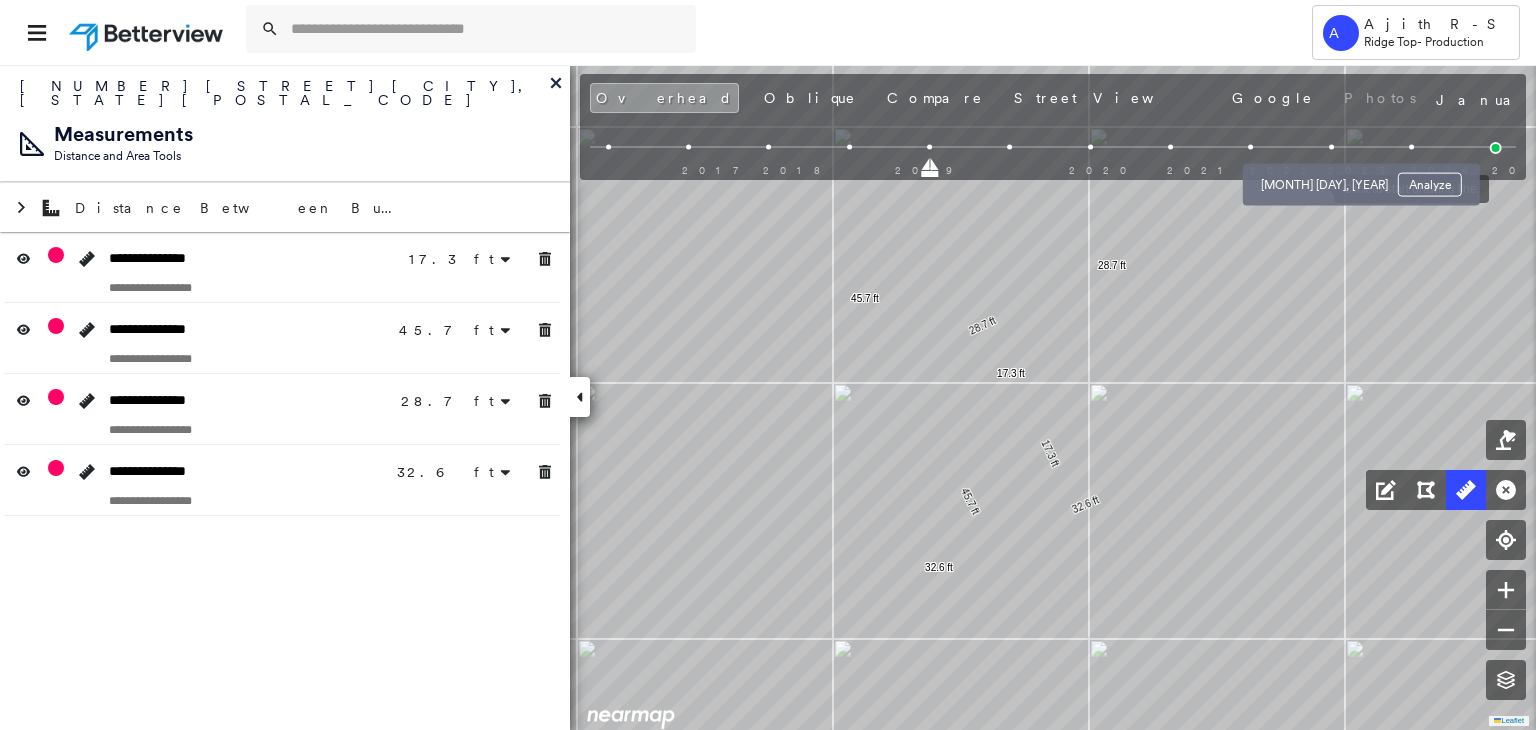 click at bounding box center [1331, 147] 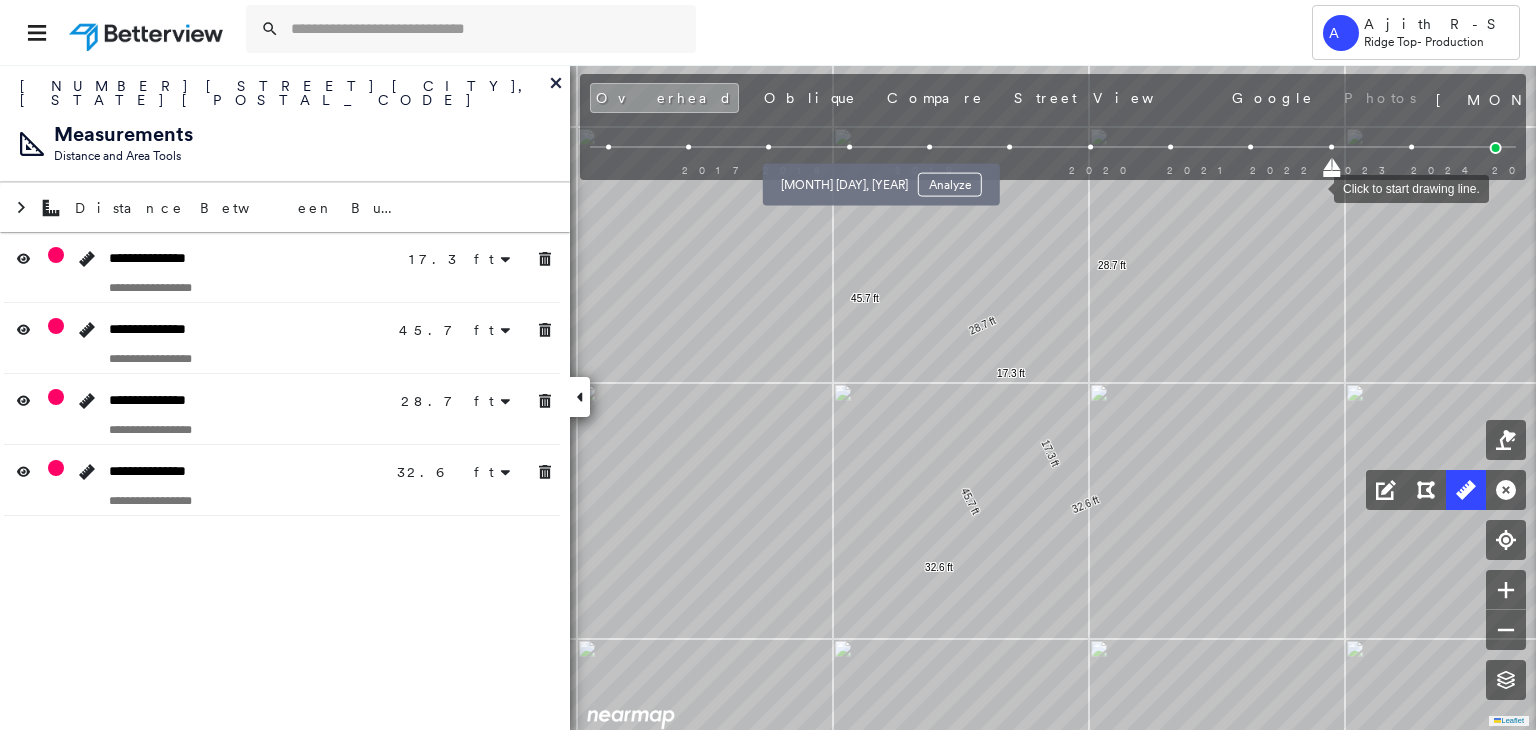 click at bounding box center (849, 147) 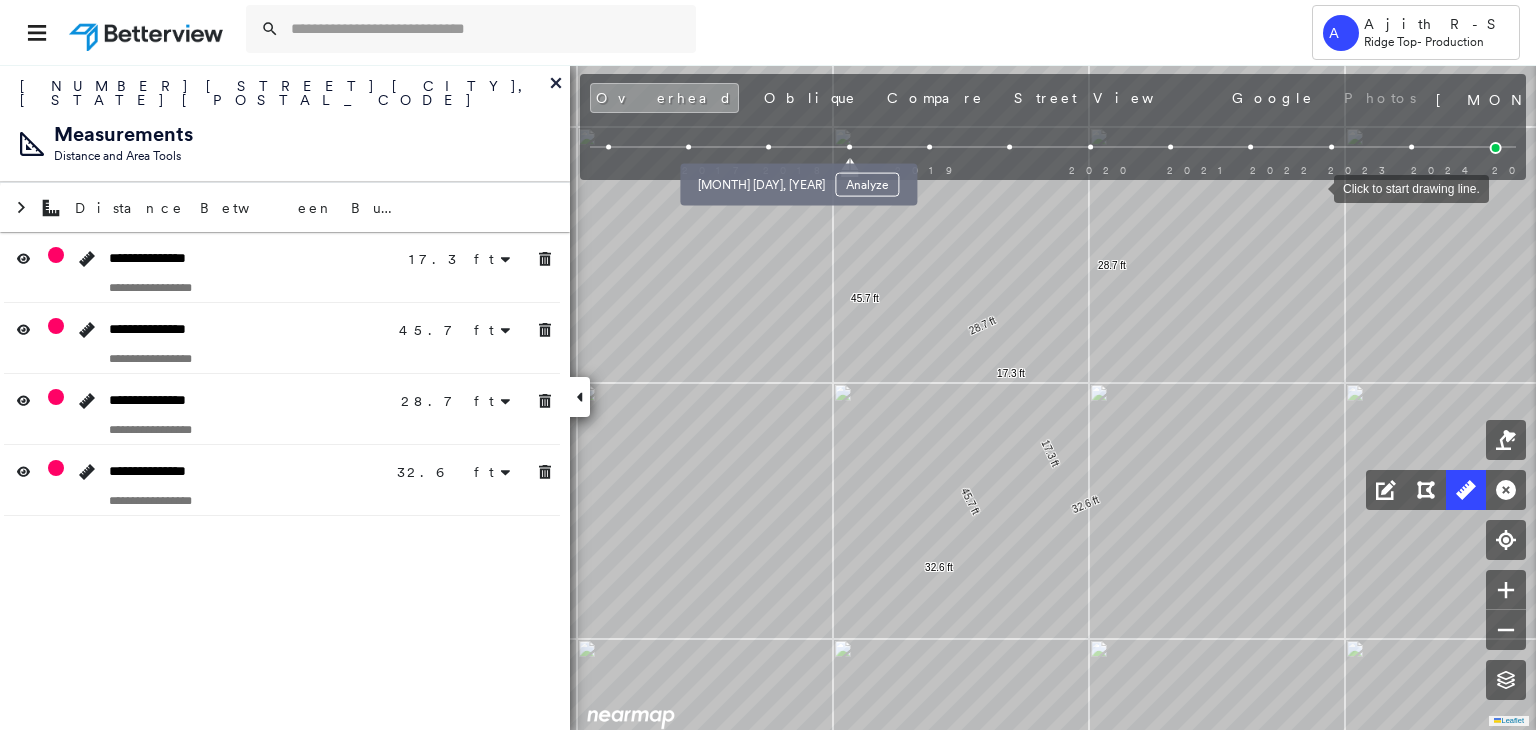 click at bounding box center (768, 147) 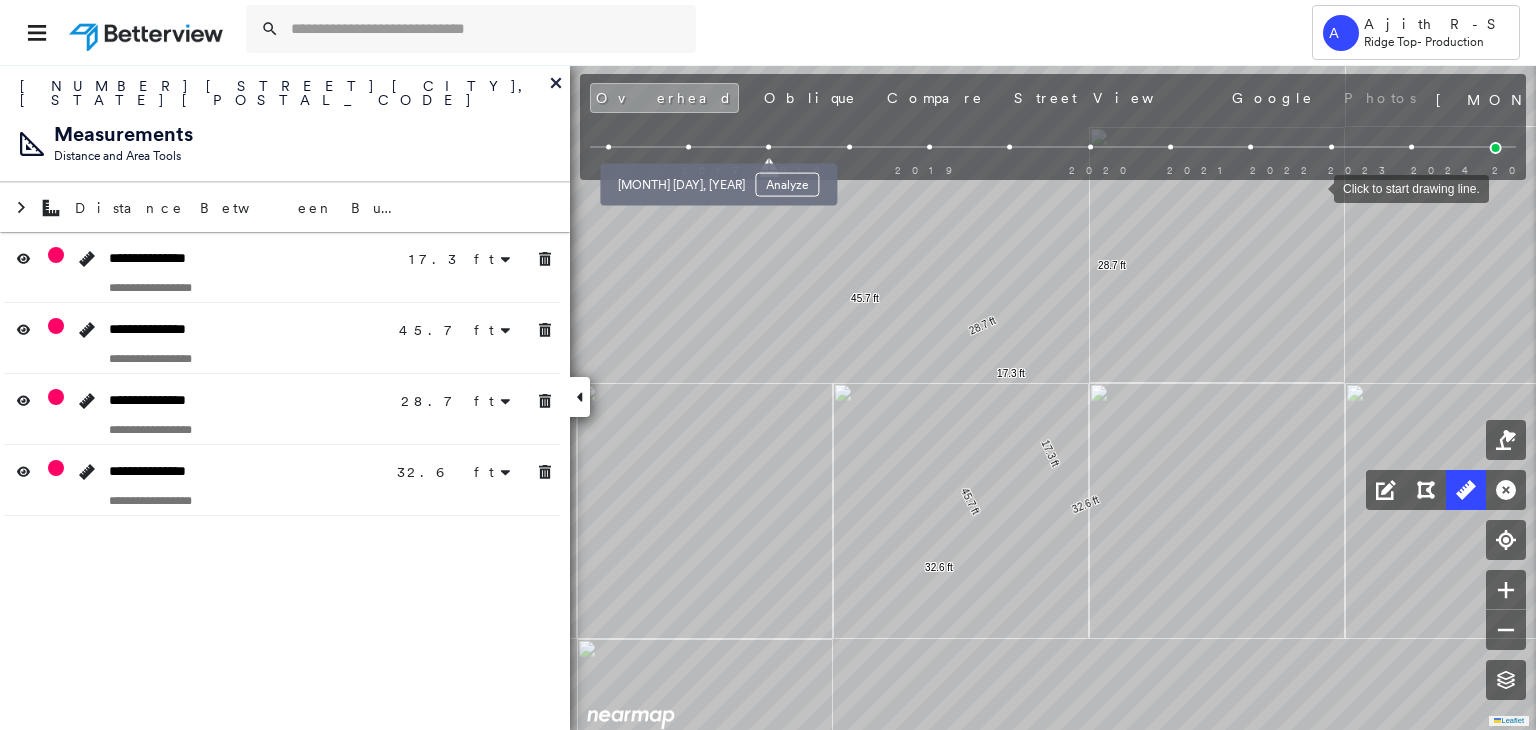 click at bounding box center [688, 147] 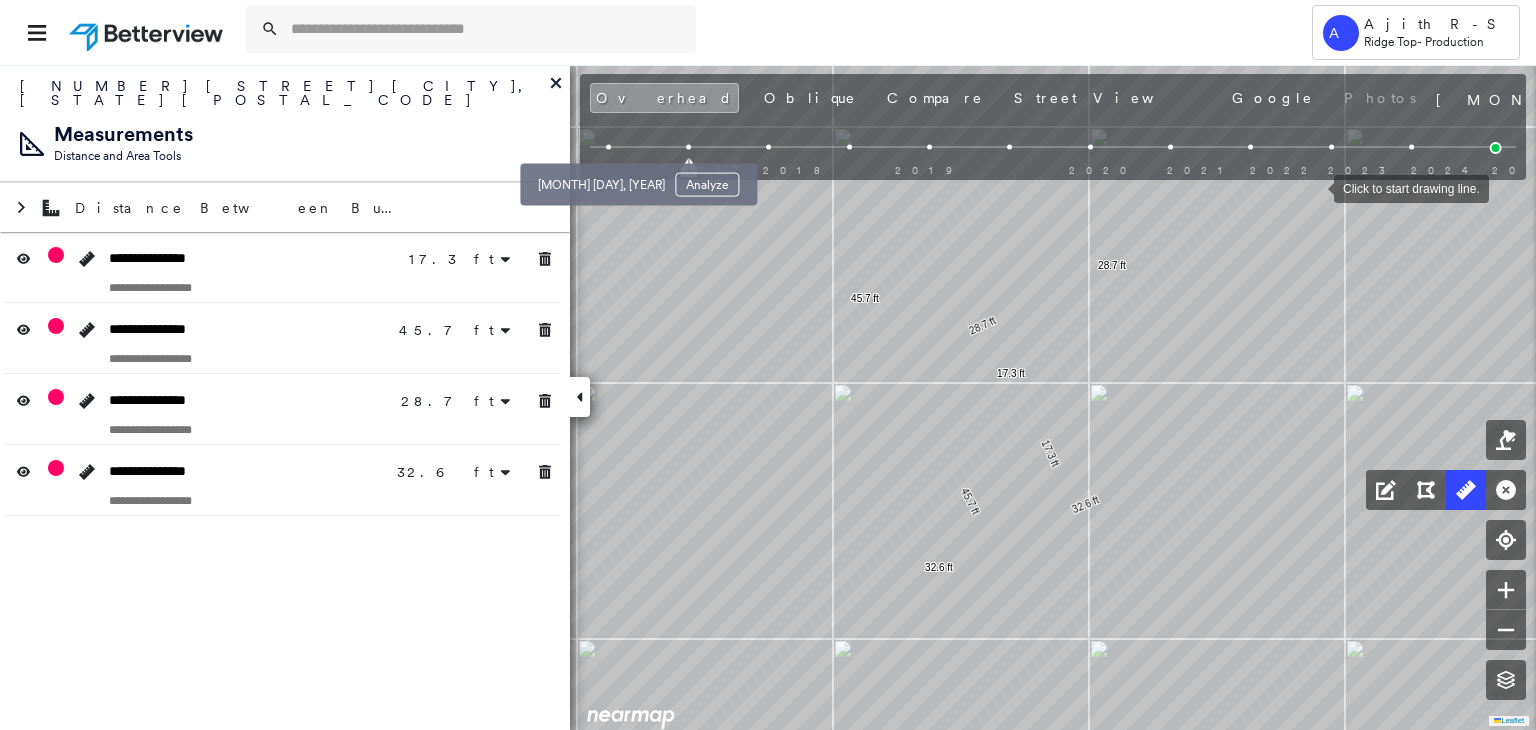 click at bounding box center (608, 147) 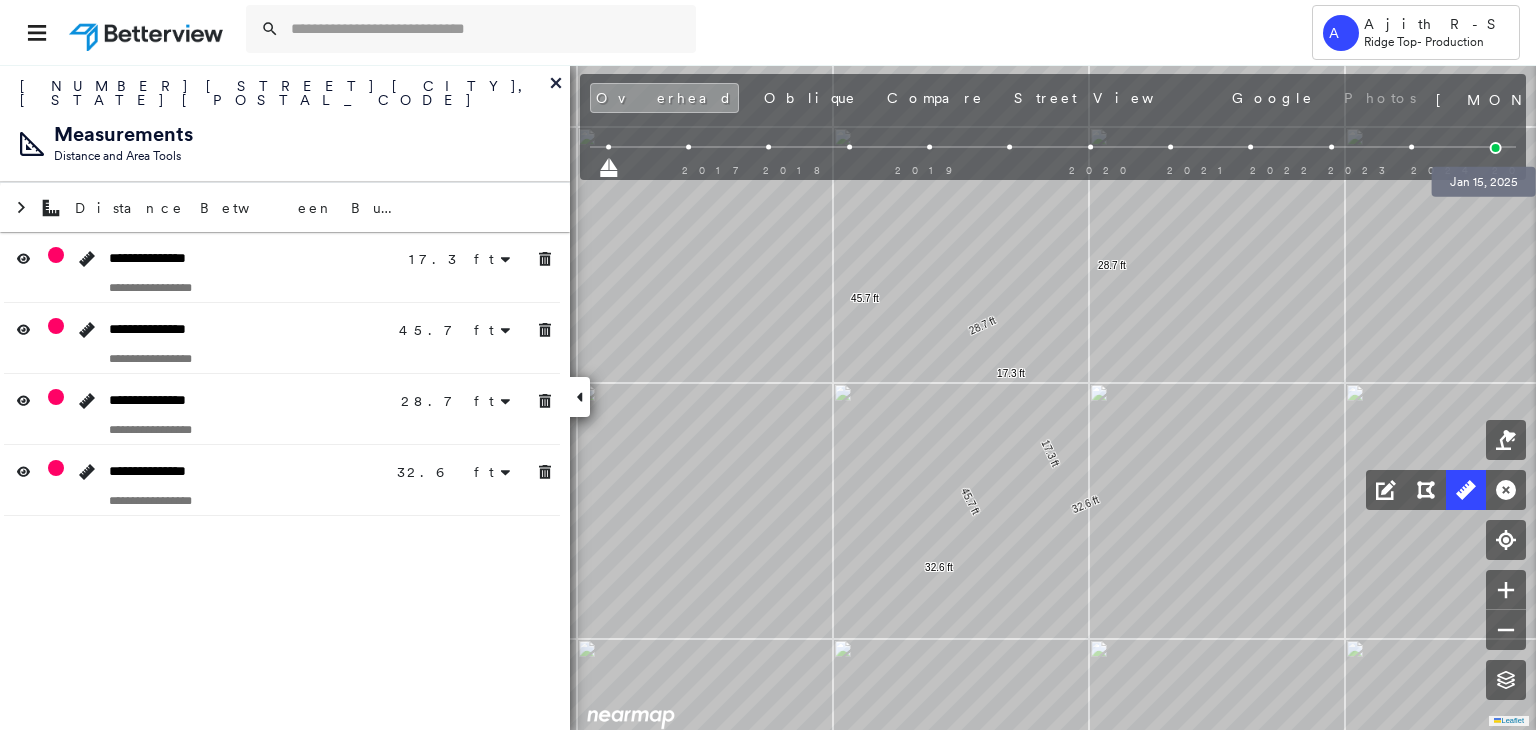 click at bounding box center [1496, 148] 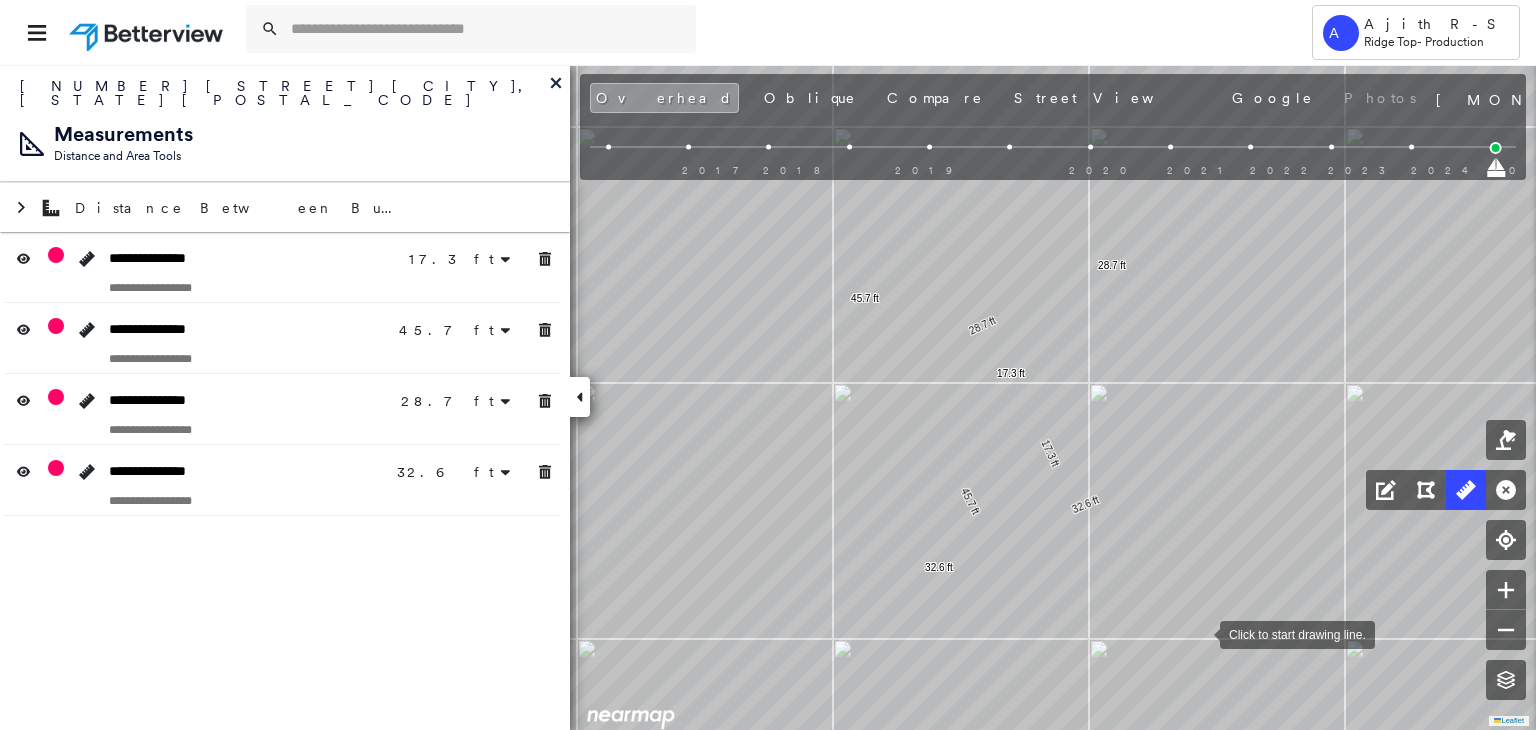 click at bounding box center (1200, 633) 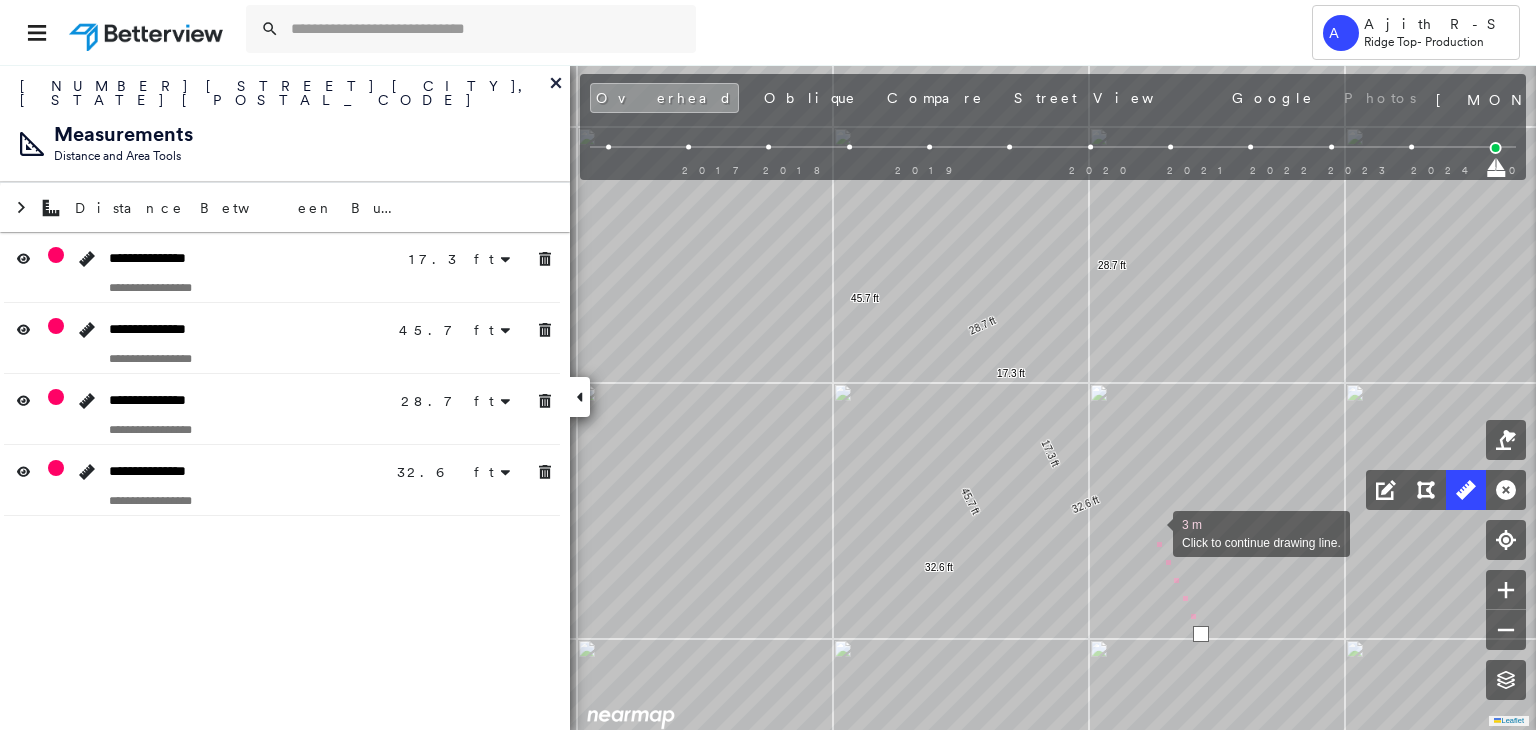click at bounding box center (1153, 532) 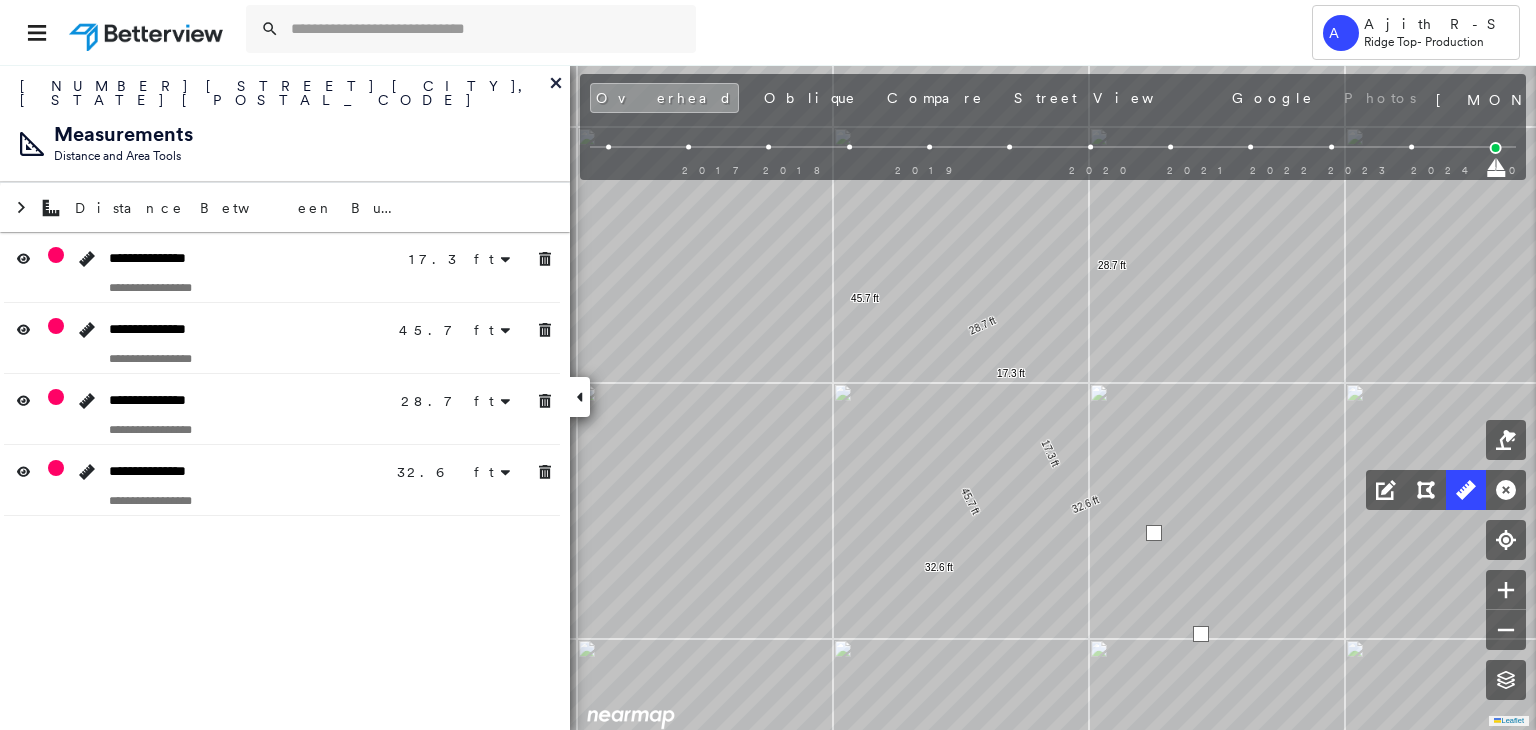 click at bounding box center [1154, 533] 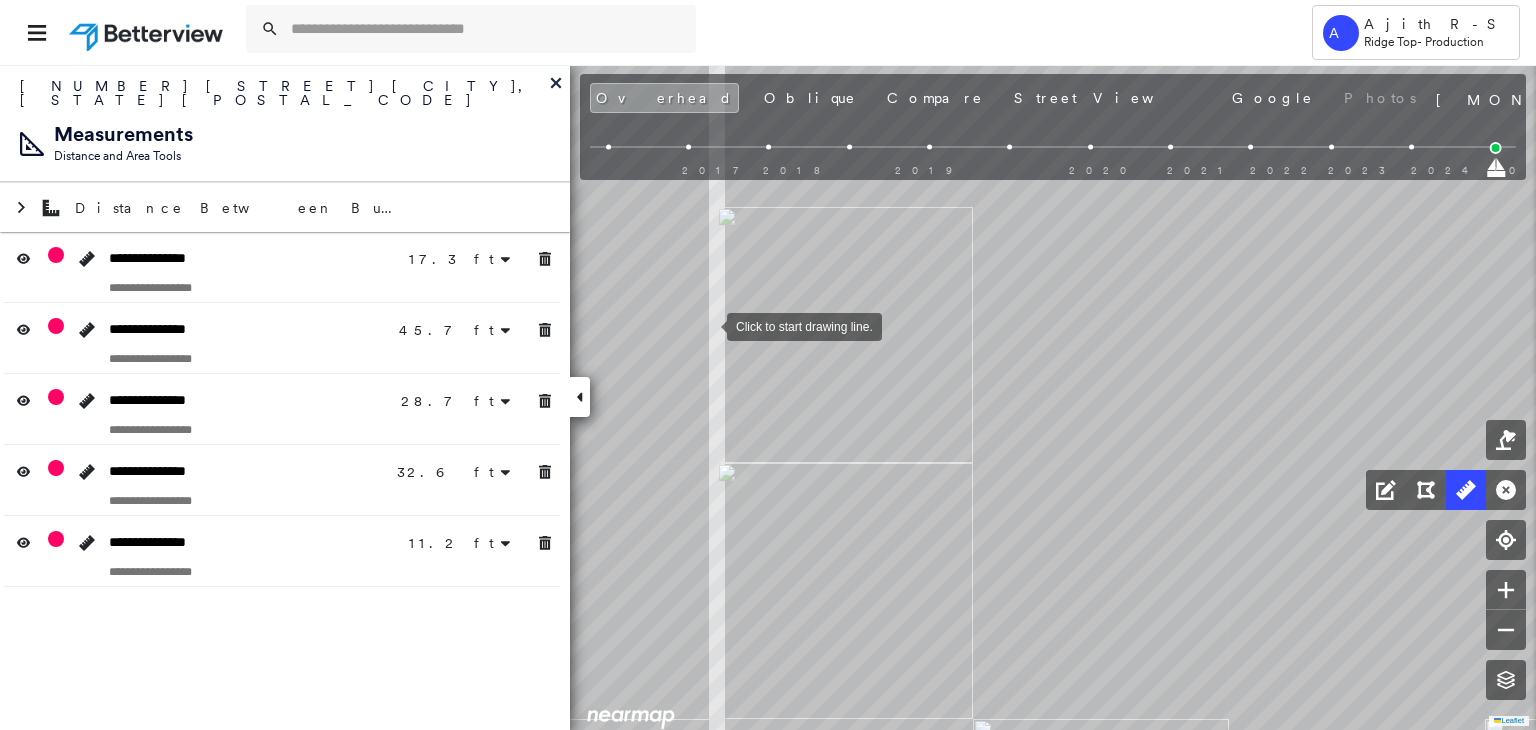 click at bounding box center [707, 325] 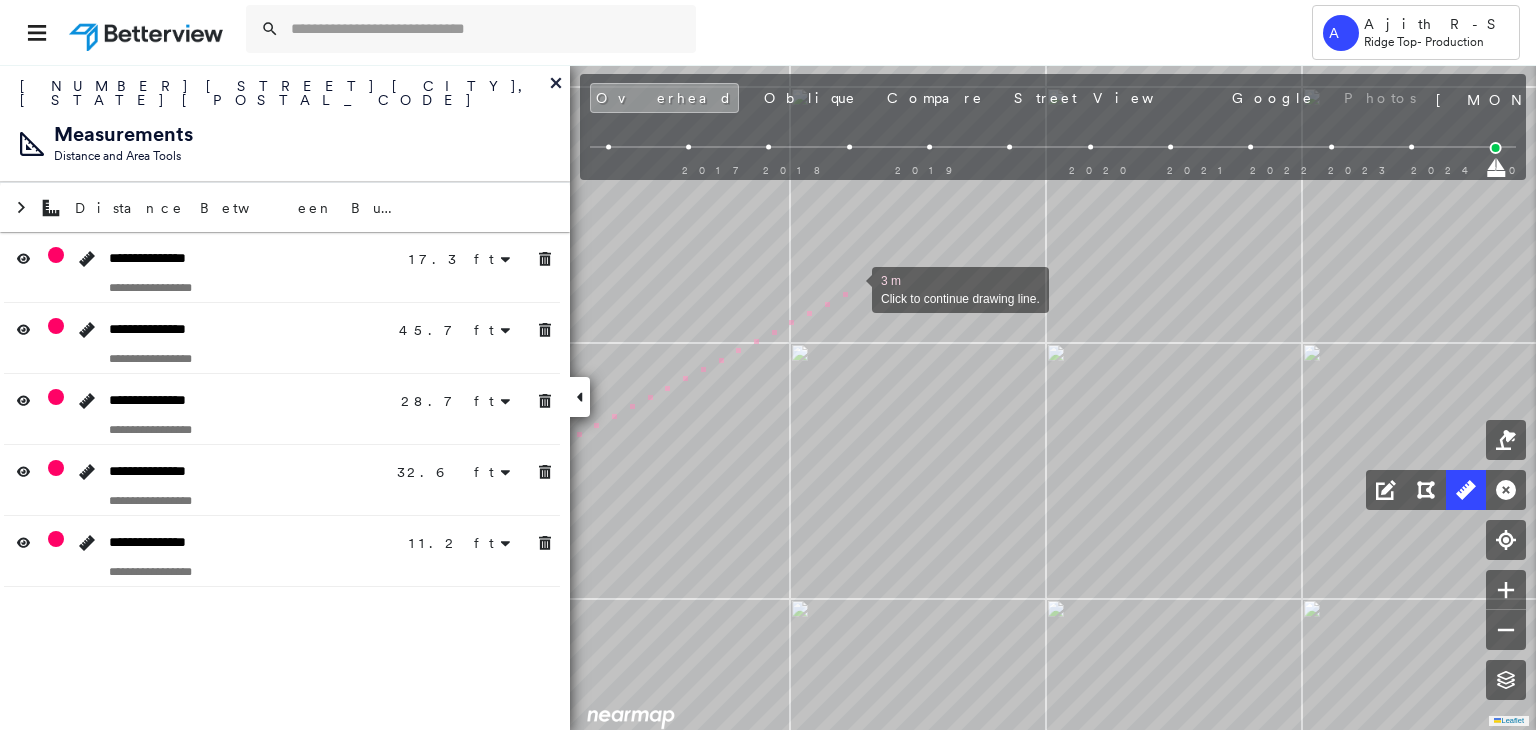 click at bounding box center (852, 288) 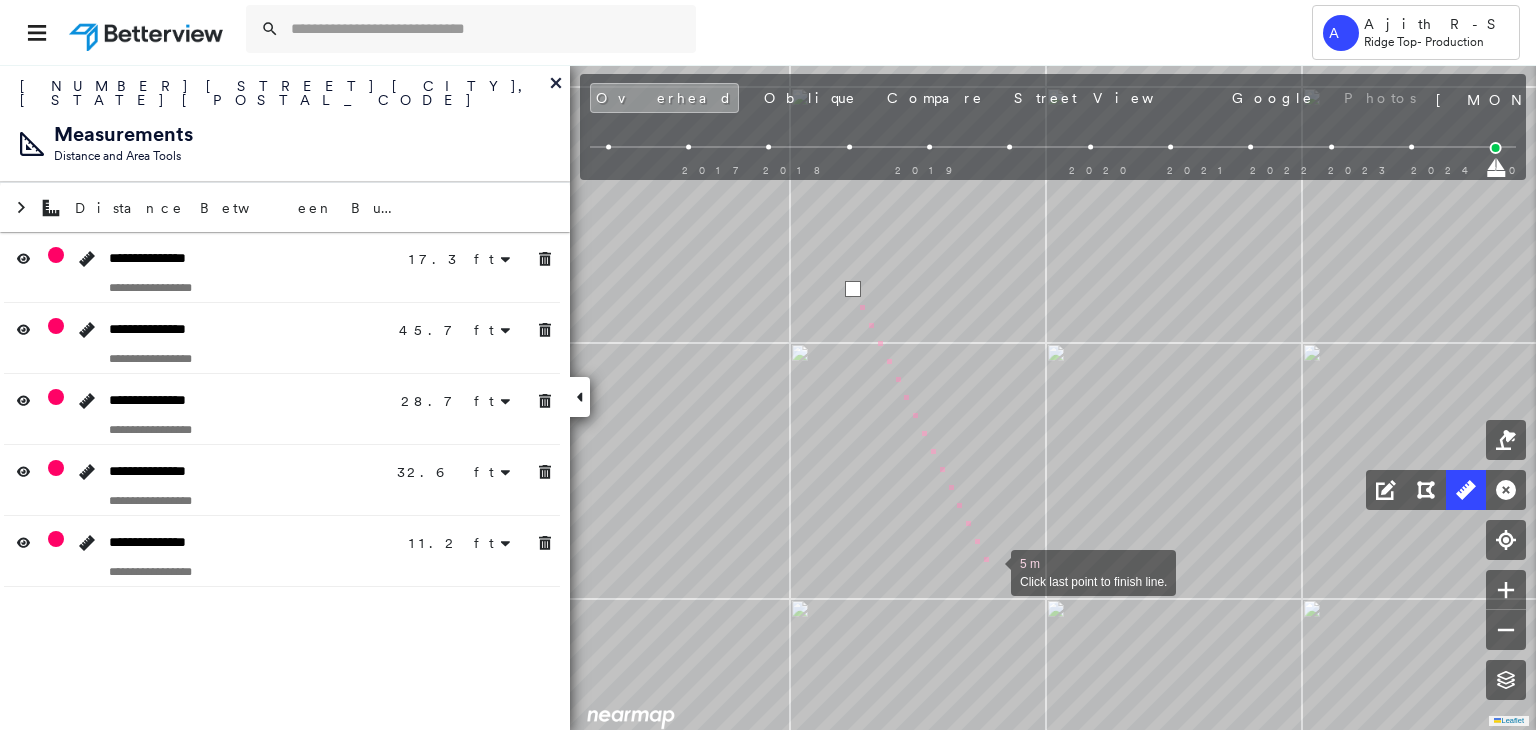 click at bounding box center (991, 571) 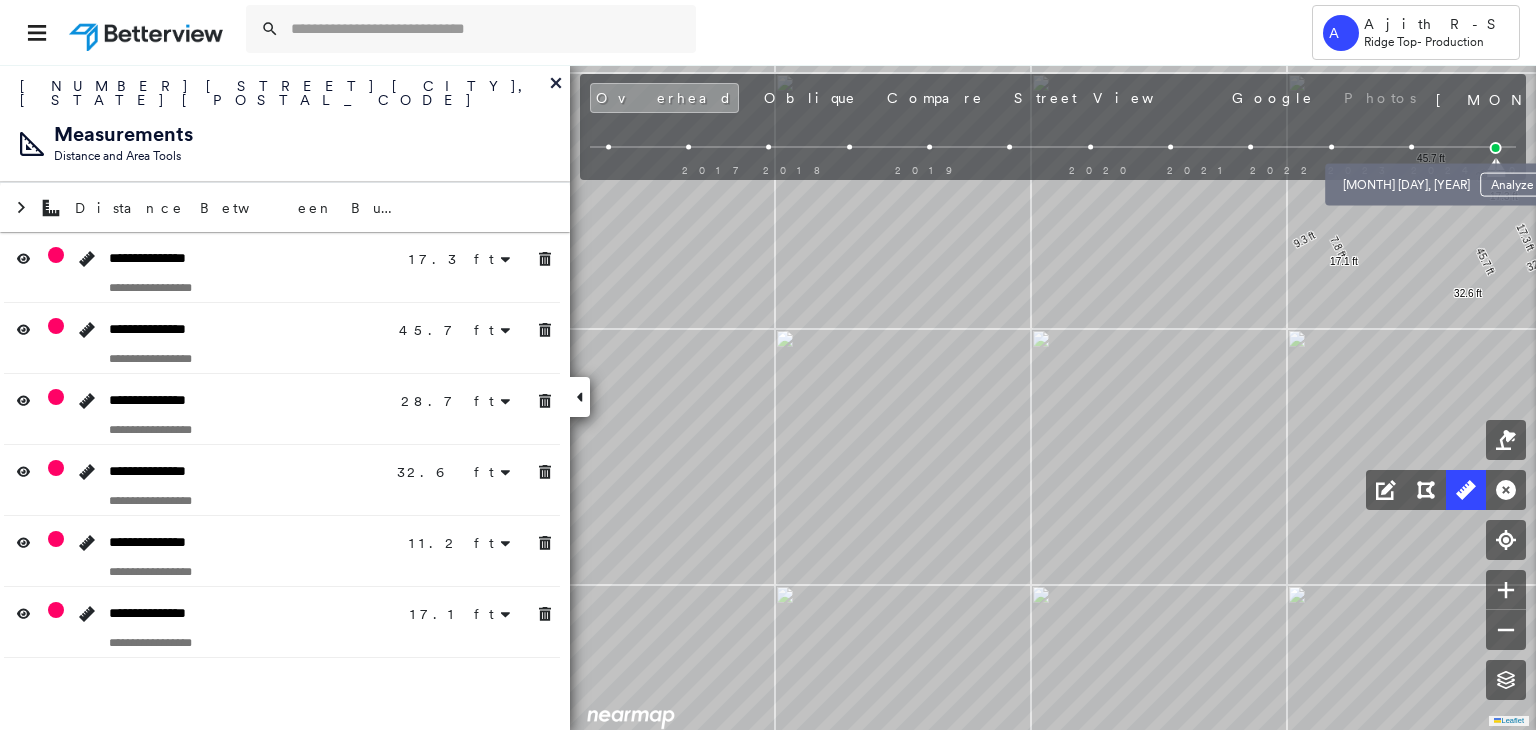 click at bounding box center [1411, 147] 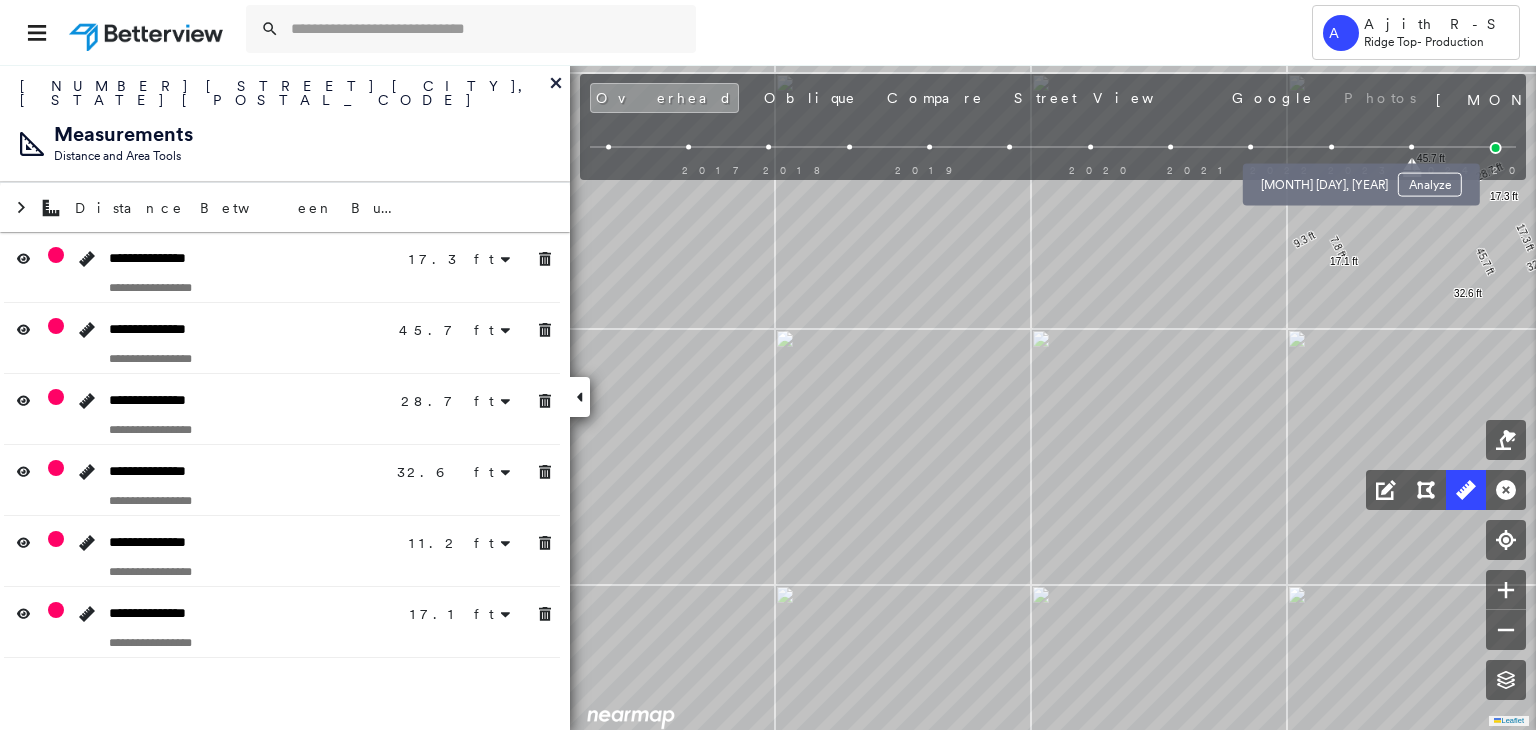 click at bounding box center [1331, 147] 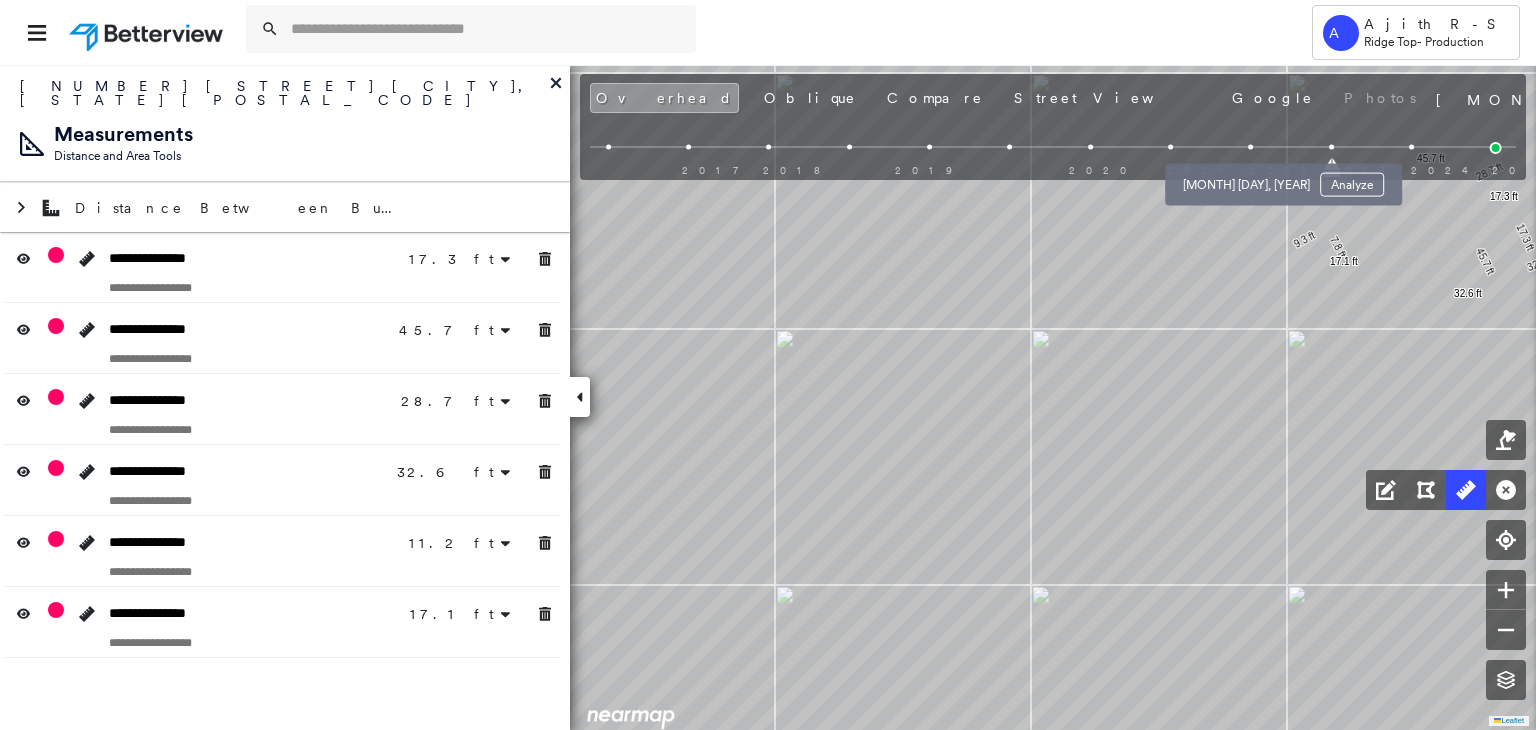 click at bounding box center (1251, 147) 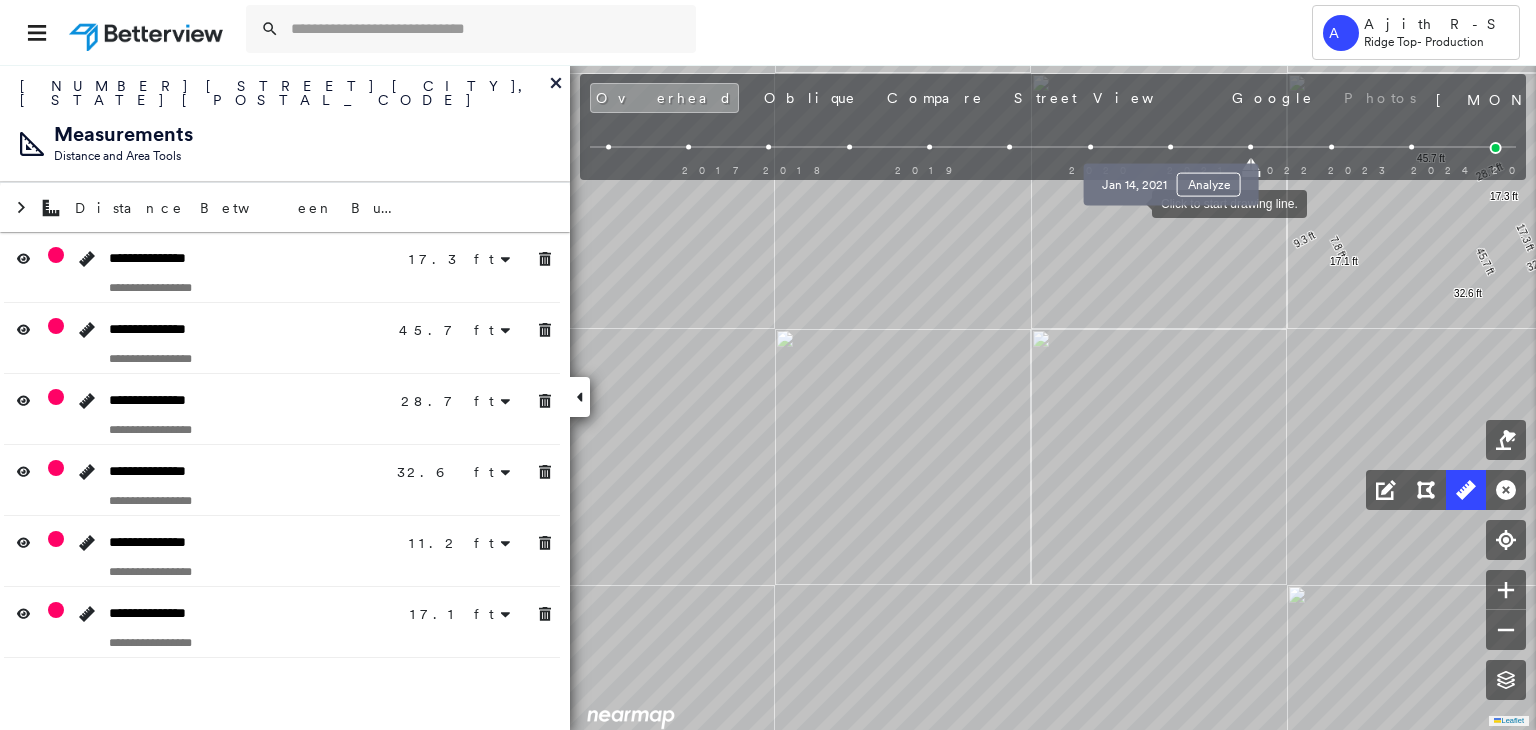 click at bounding box center [1170, 147] 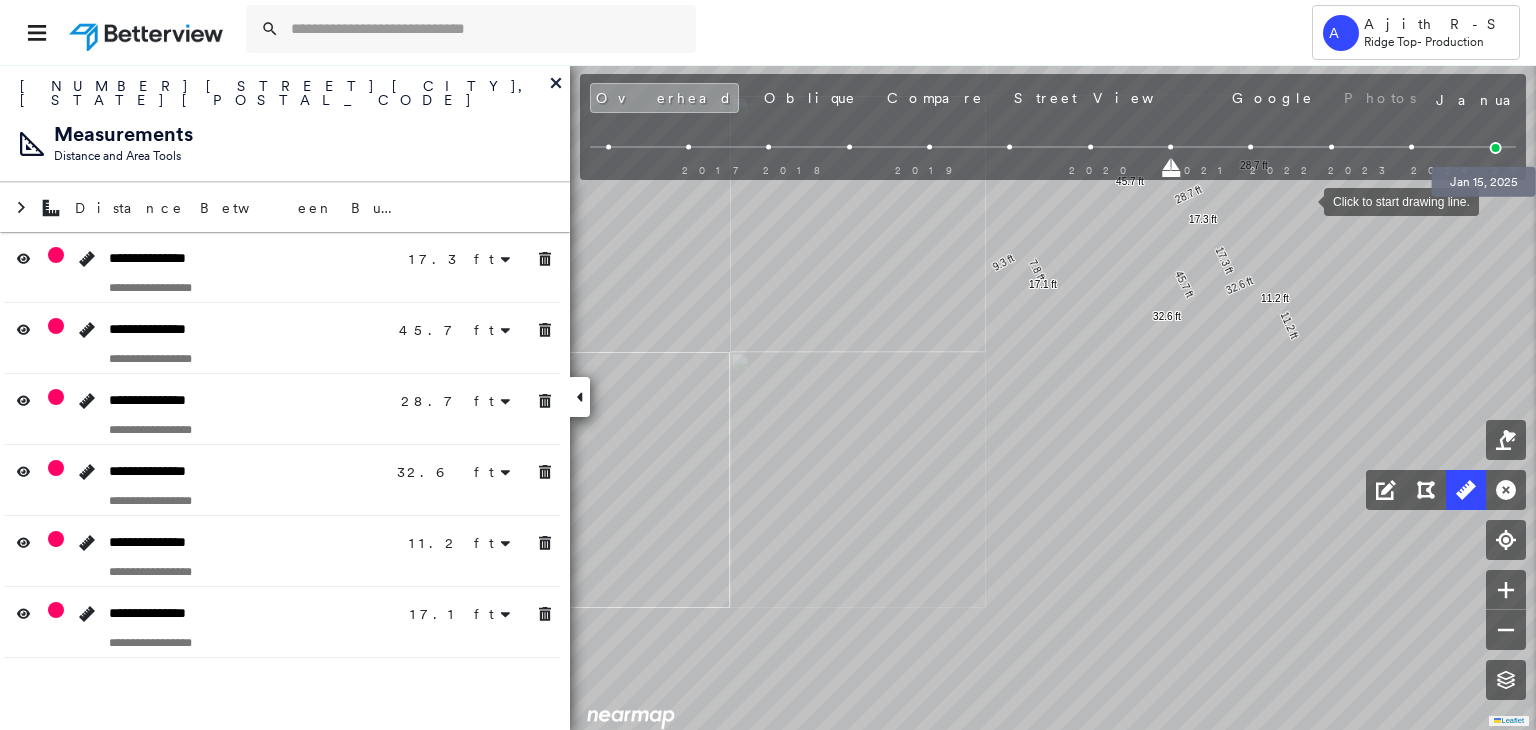 click at bounding box center [1496, 148] 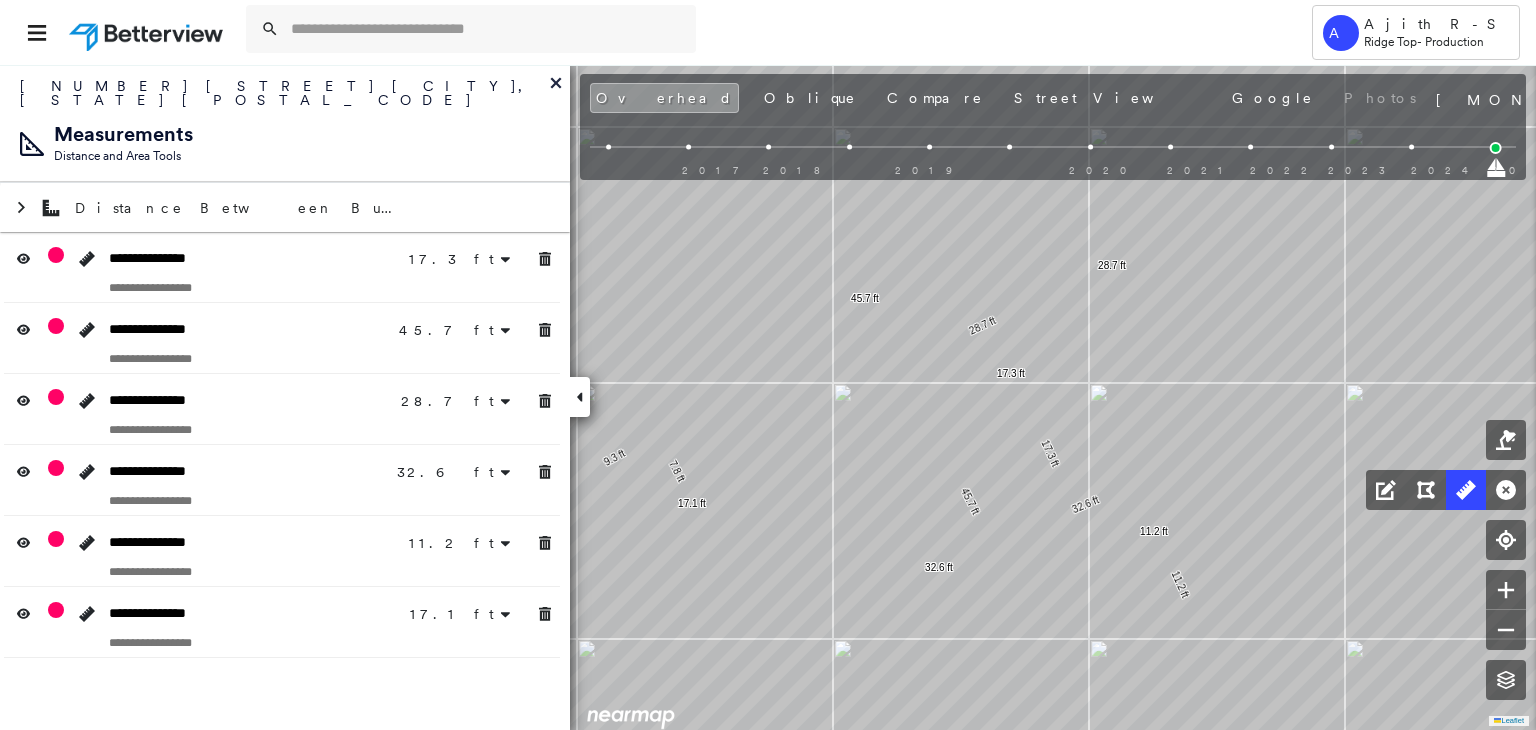click on "2017 2018 2019 2020 2021 2022 2023 2024 2025" at bounding box center [1053, 150] 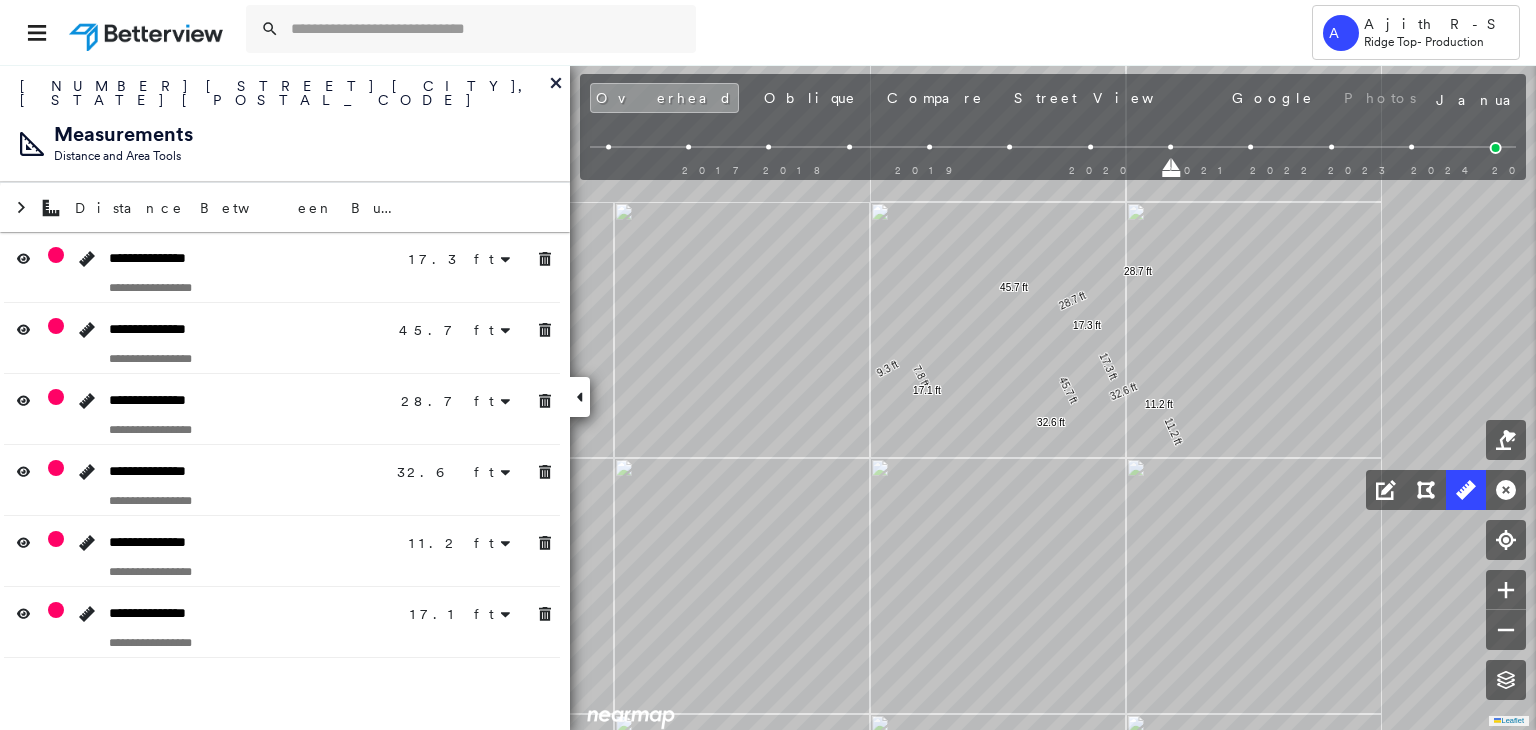 click on "2017 2018 2019 2020 2021 2022 2023 2024 2025" at bounding box center [1053, 150] 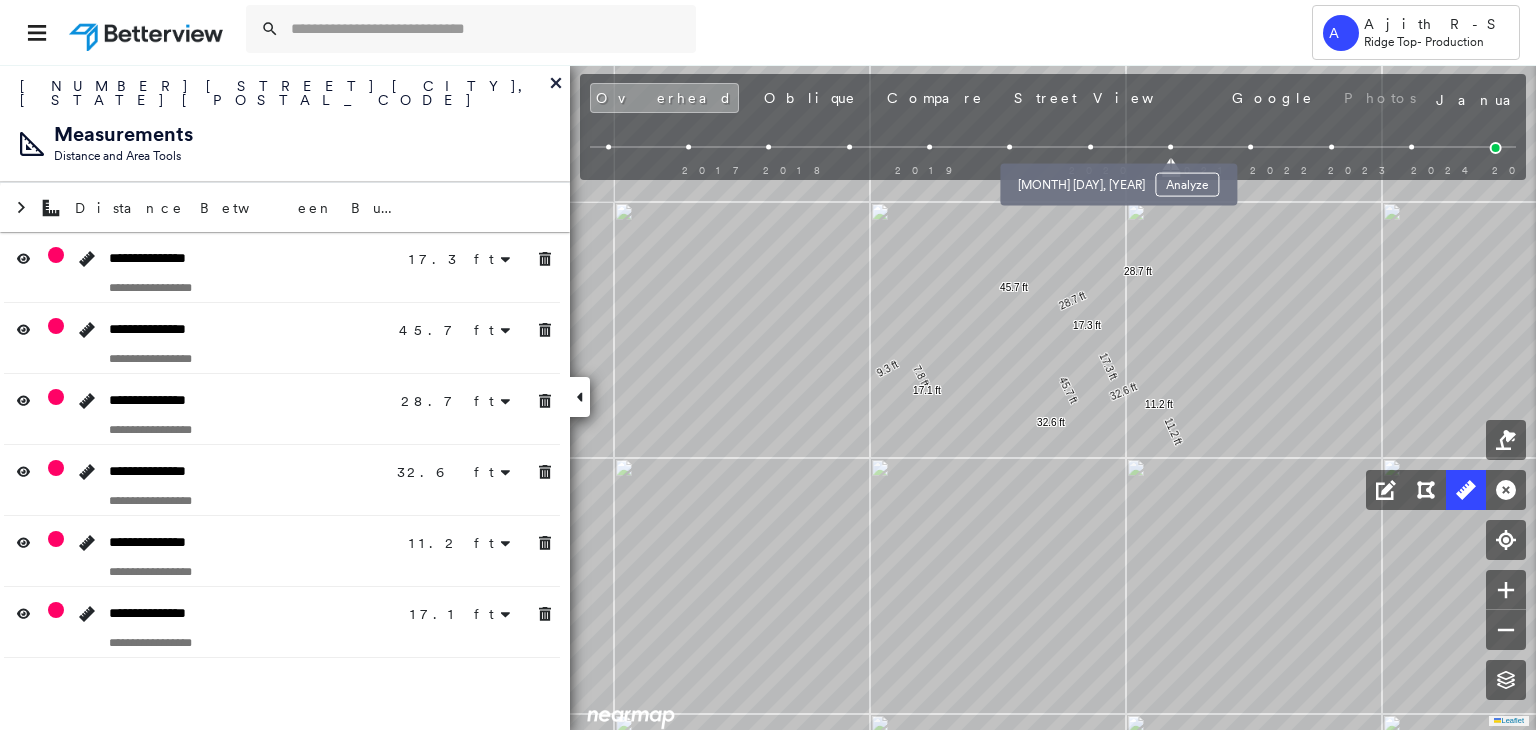 click at bounding box center (1090, 147) 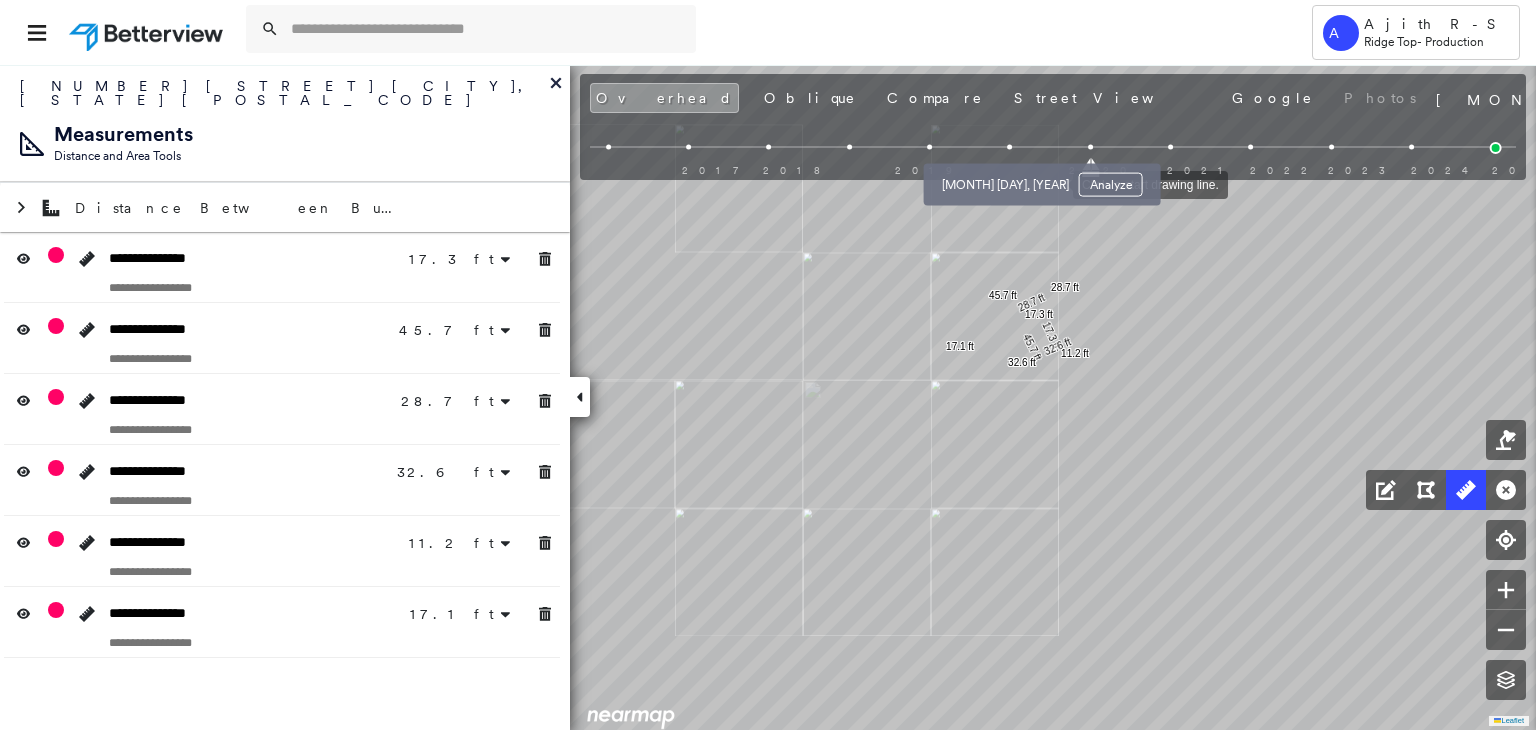 click at bounding box center [1009, 147] 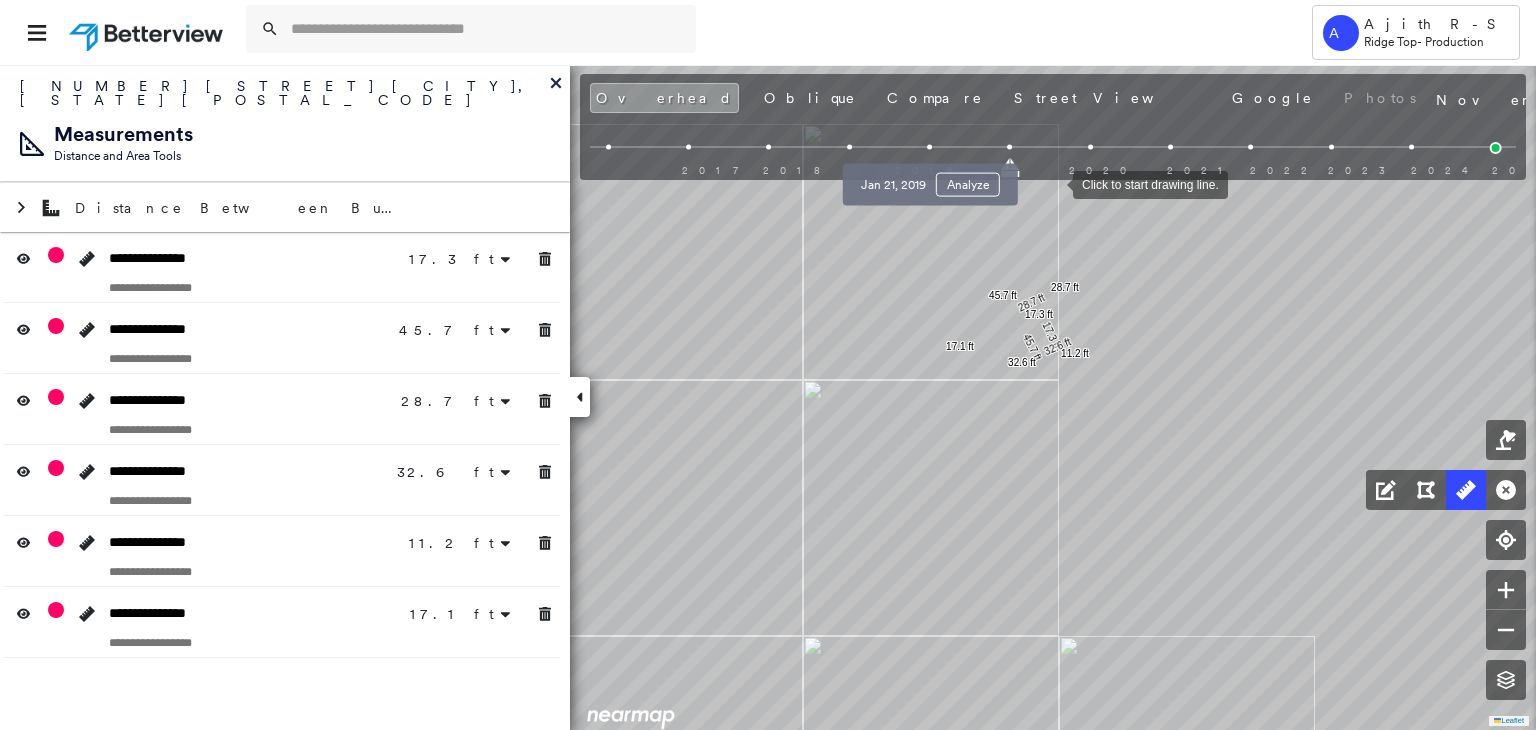 click at bounding box center [929, 147] 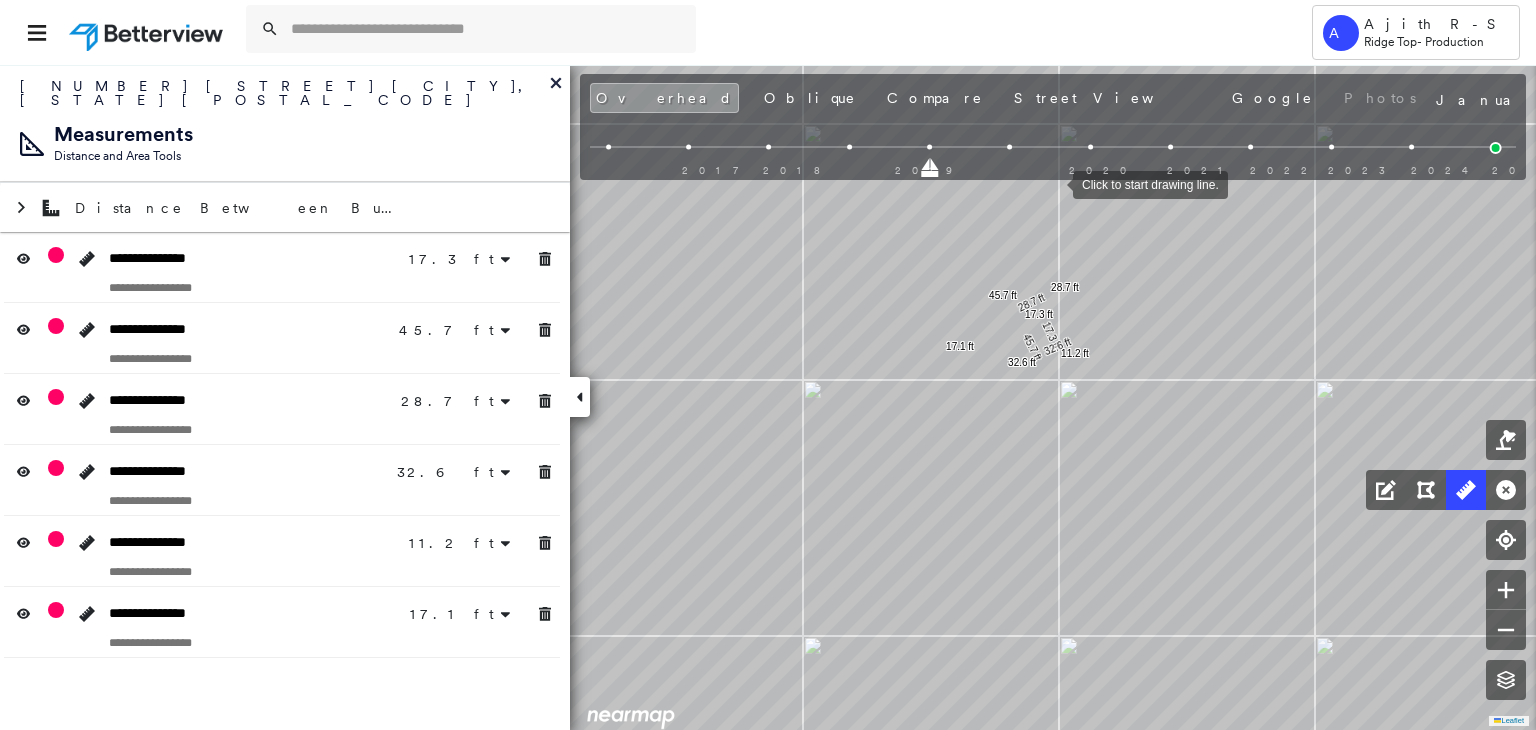 drag, startPoint x: 826, startPoint y: 129, endPoint x: 841, endPoint y: 151, distance: 26.627054 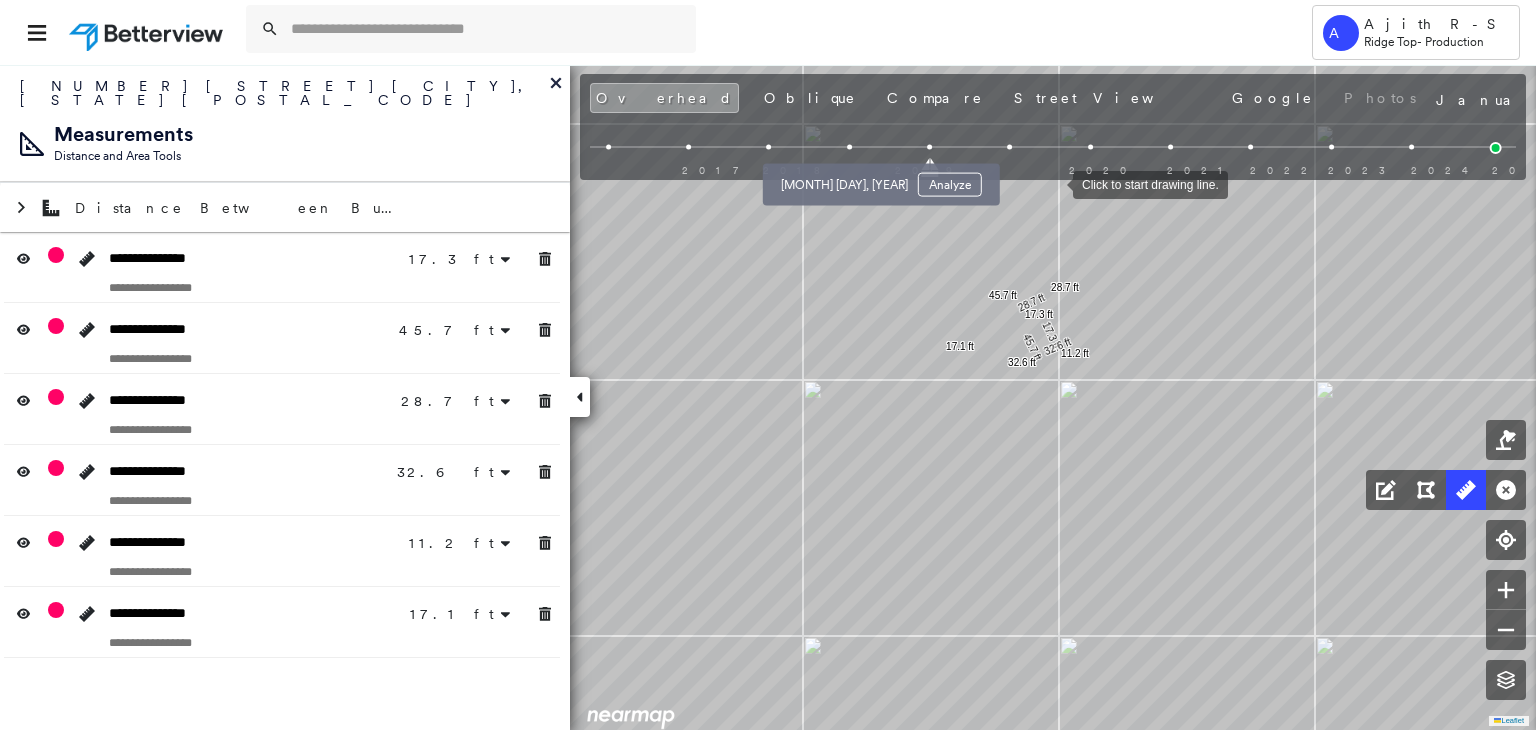 click on "[MONTH] [DAY], [YEAR] Analyze" at bounding box center [881, 179] 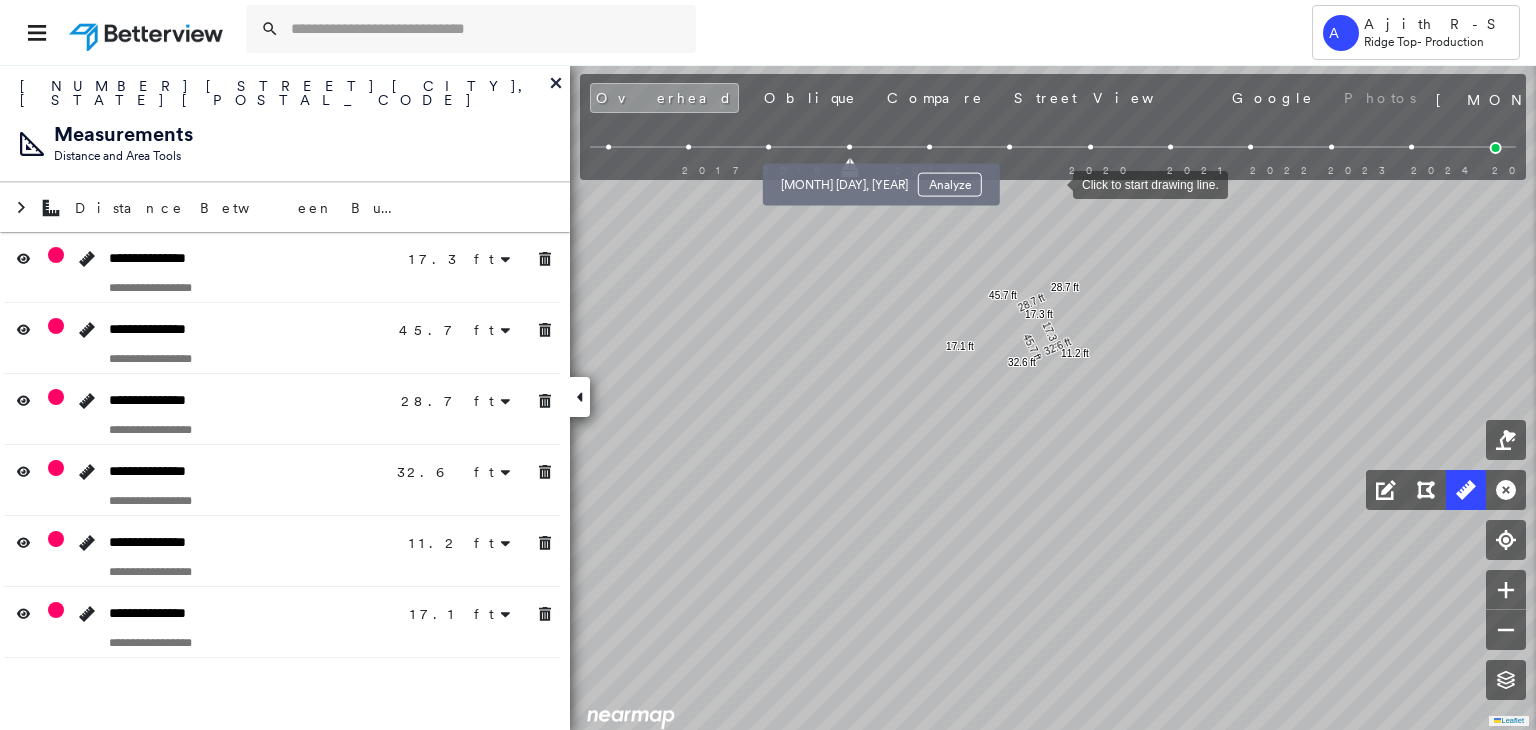 click at bounding box center (849, 147) 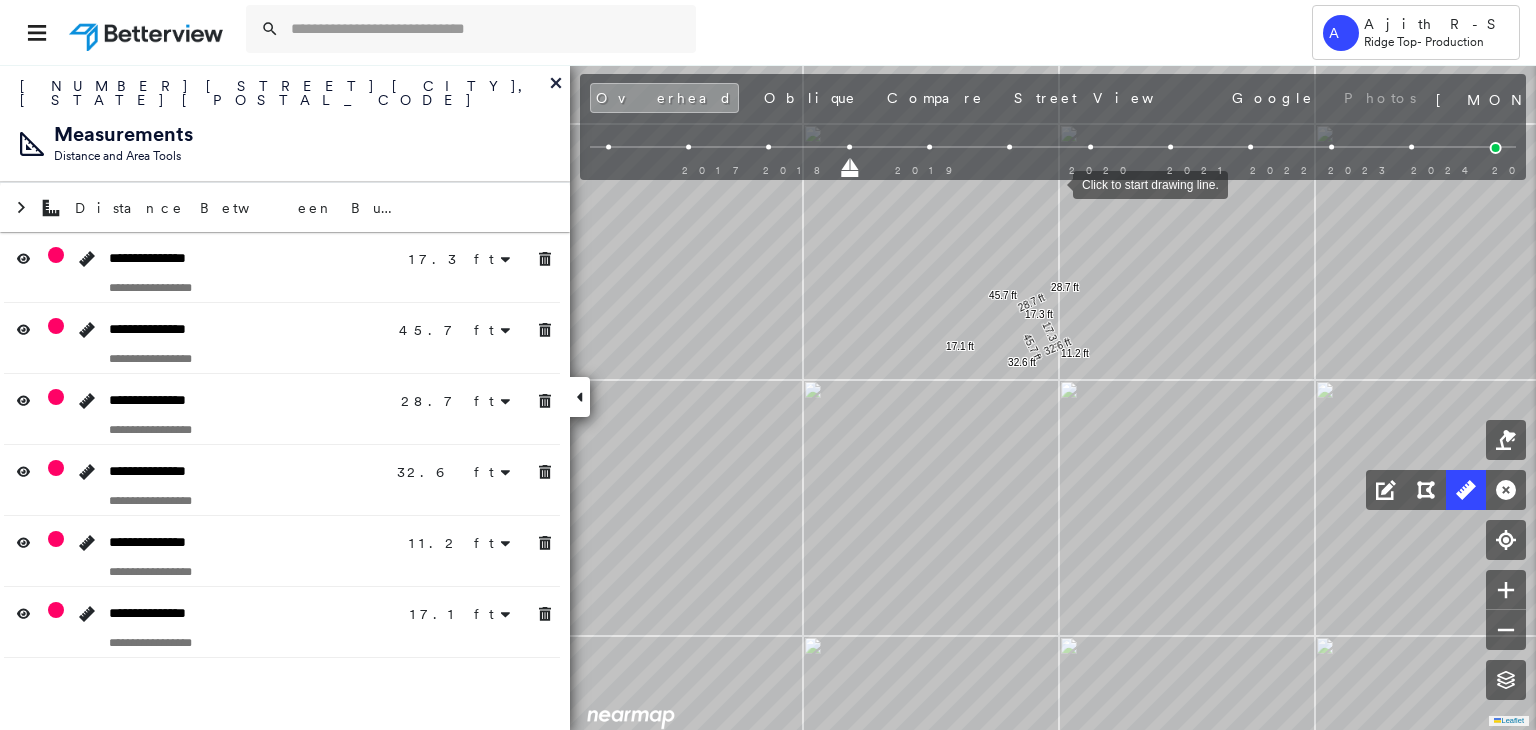 click on "2017 2018 2019 2020 2021 2022 2023 2024 2025" at bounding box center (1053, 150) 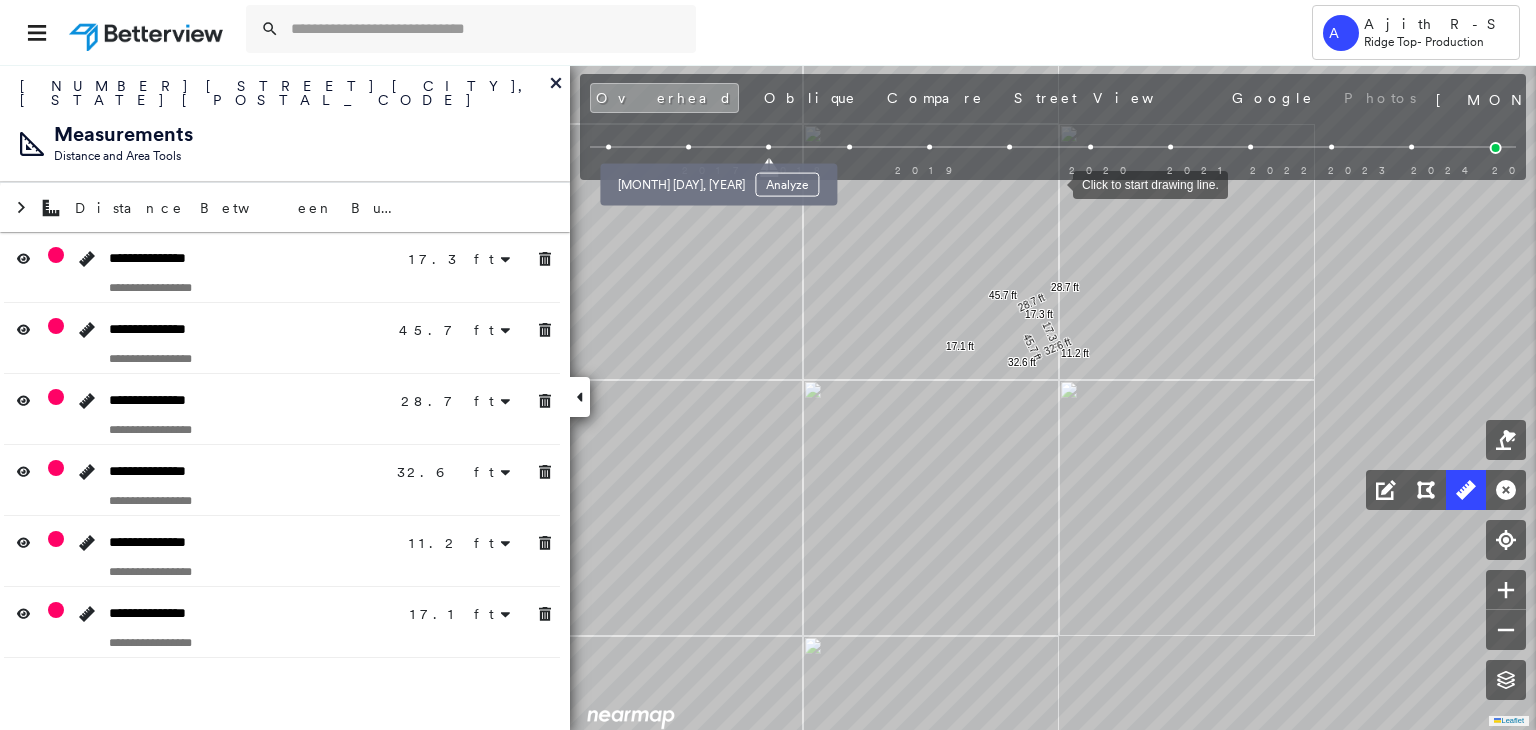 click at bounding box center (688, 147) 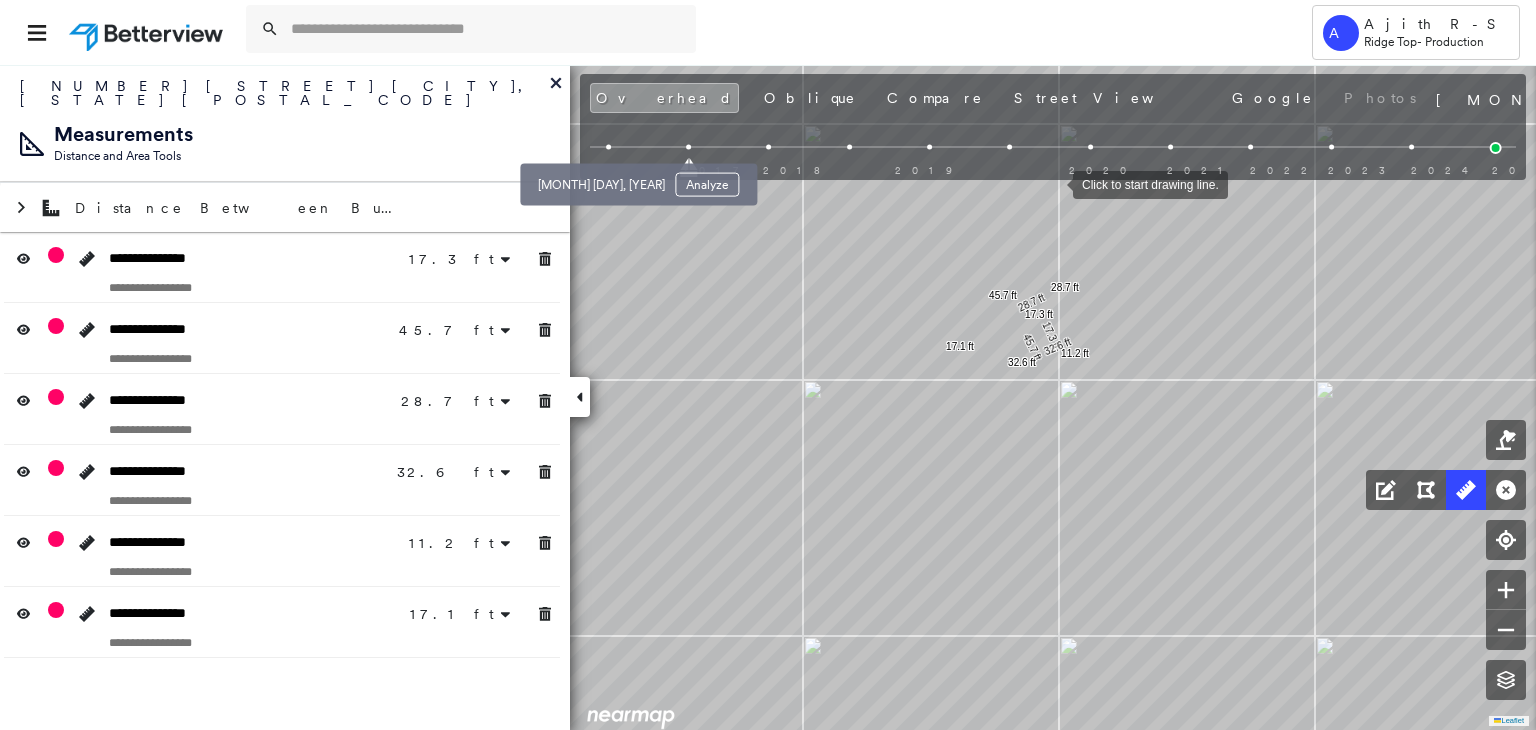 click at bounding box center (608, 147) 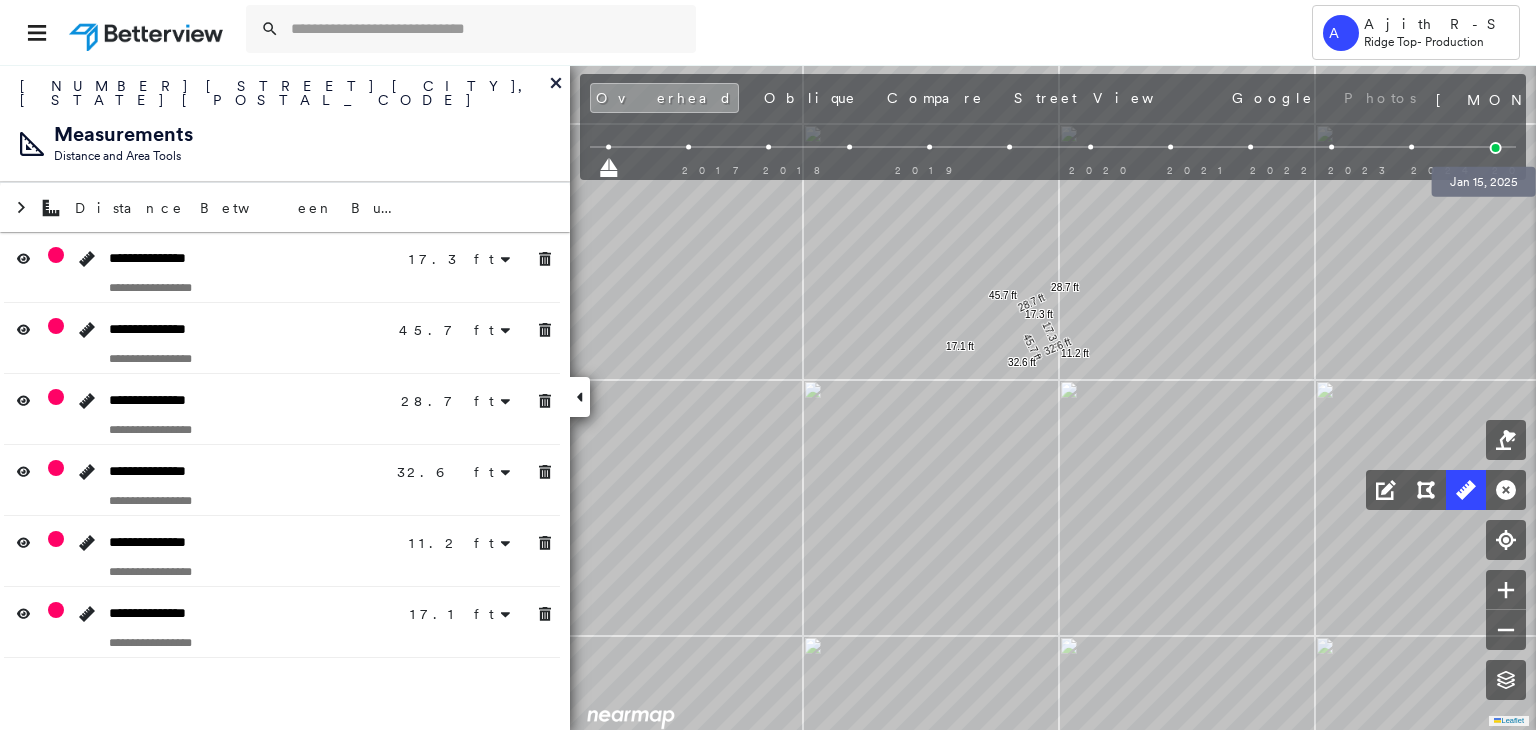 click at bounding box center (1496, 148) 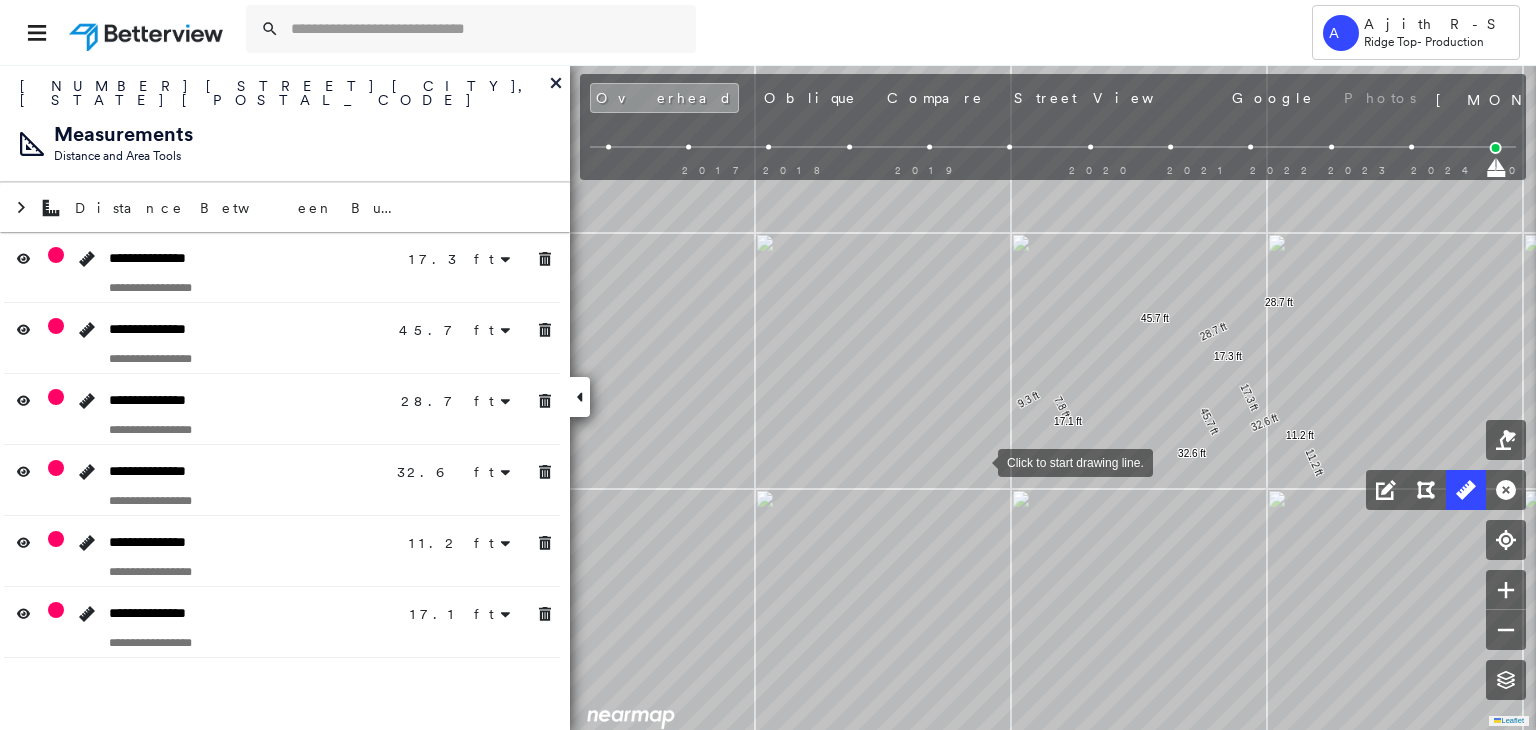 drag, startPoint x: 727, startPoint y: 496, endPoint x: 1000, endPoint y: 433, distance: 280.17496 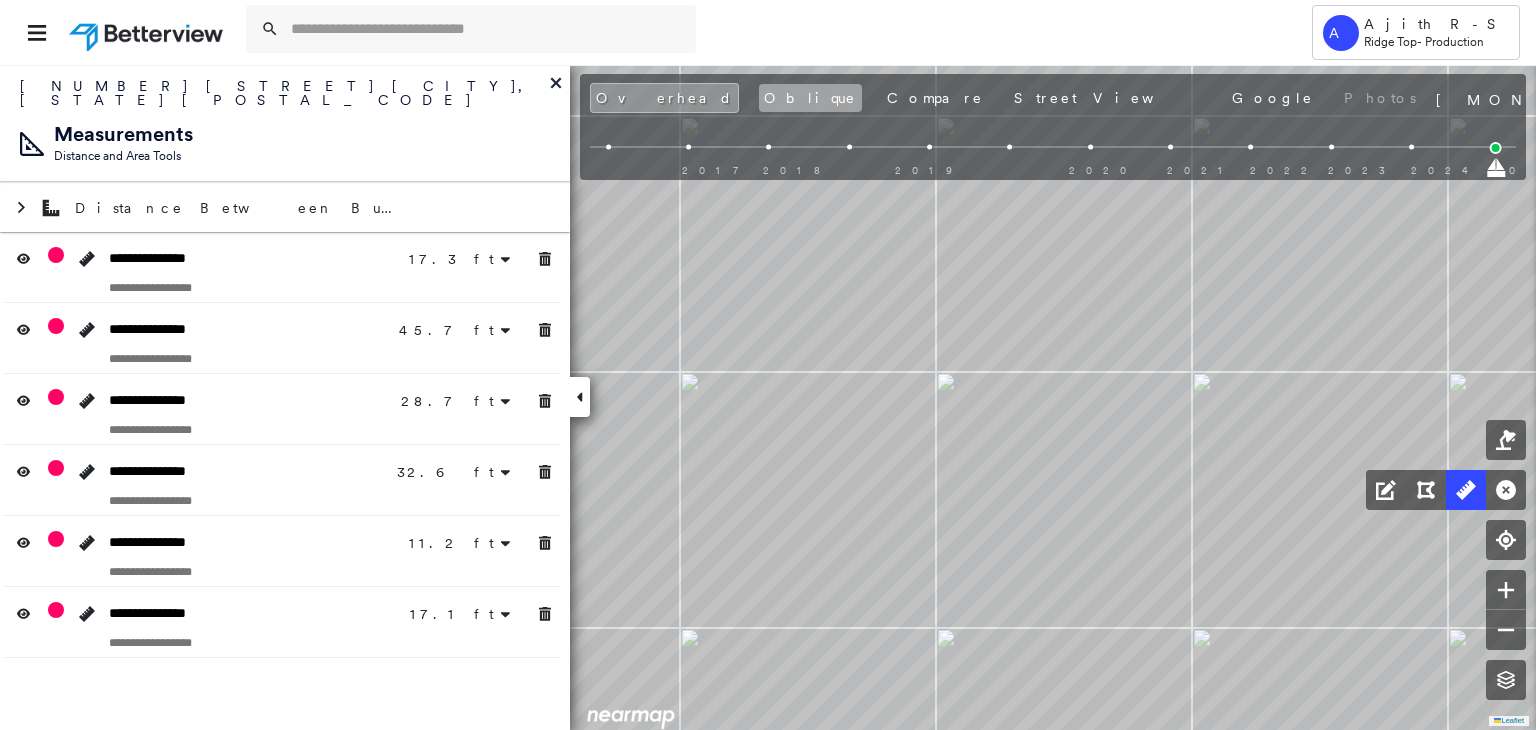 click on "Oblique" at bounding box center (810, 98) 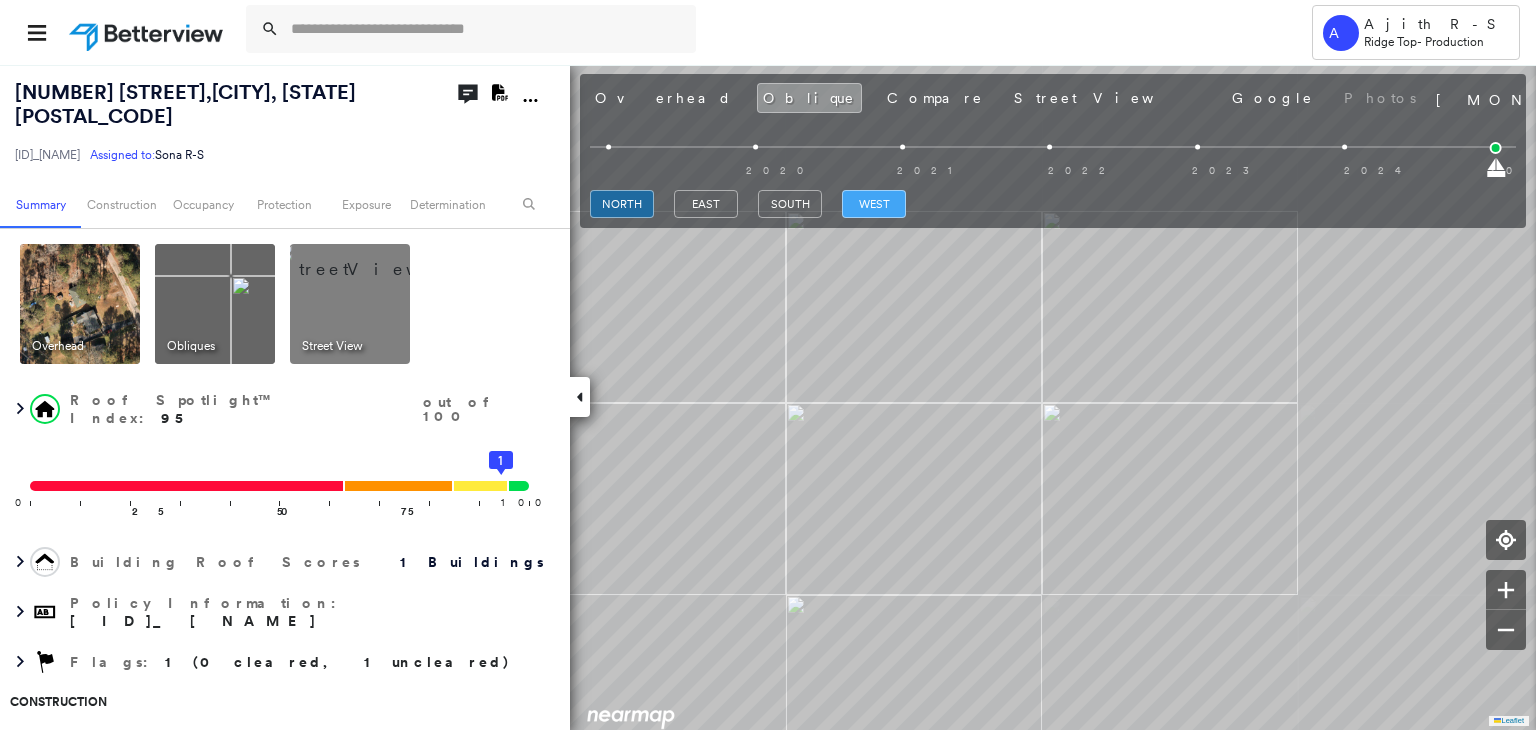 click on "west" at bounding box center (874, 204) 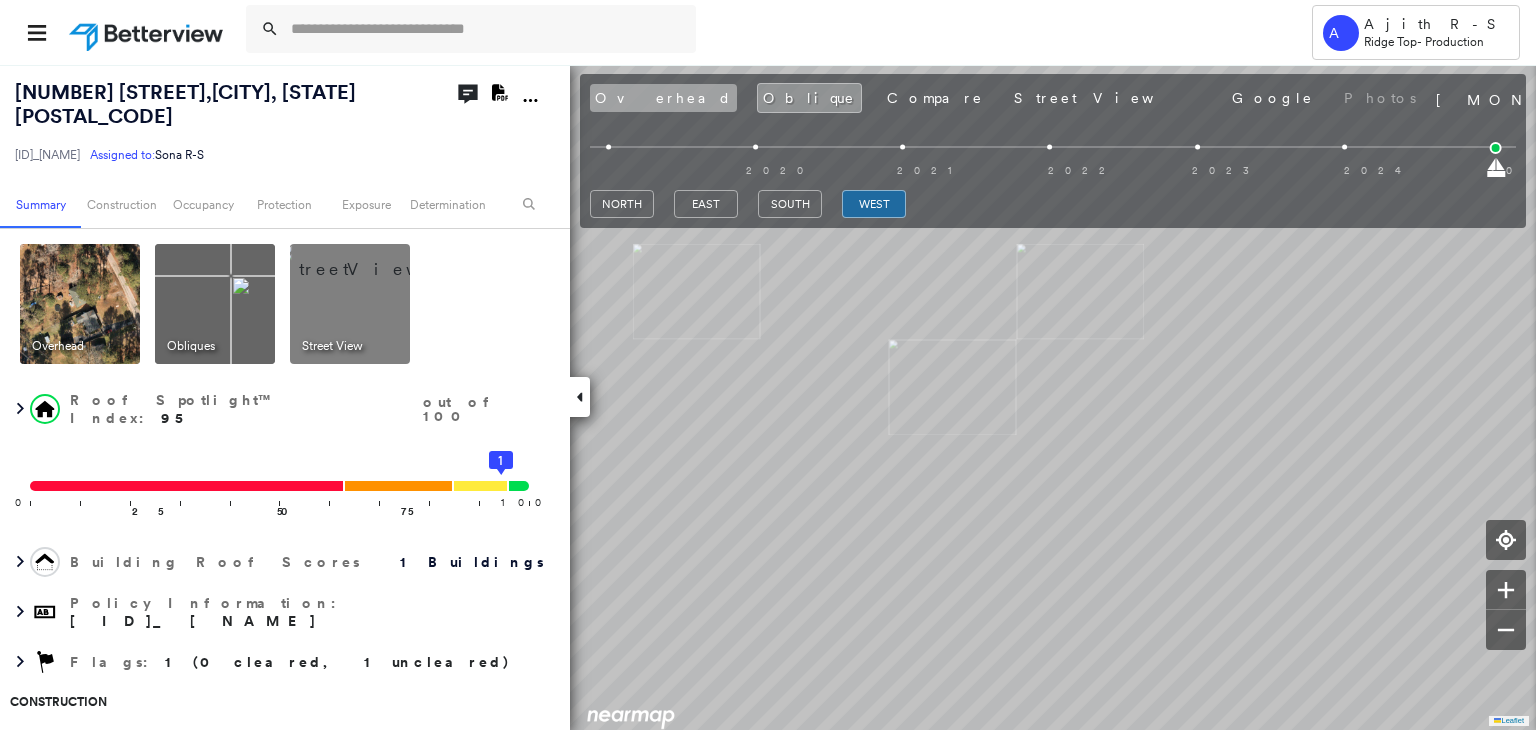 click on "Overhead" at bounding box center [663, 98] 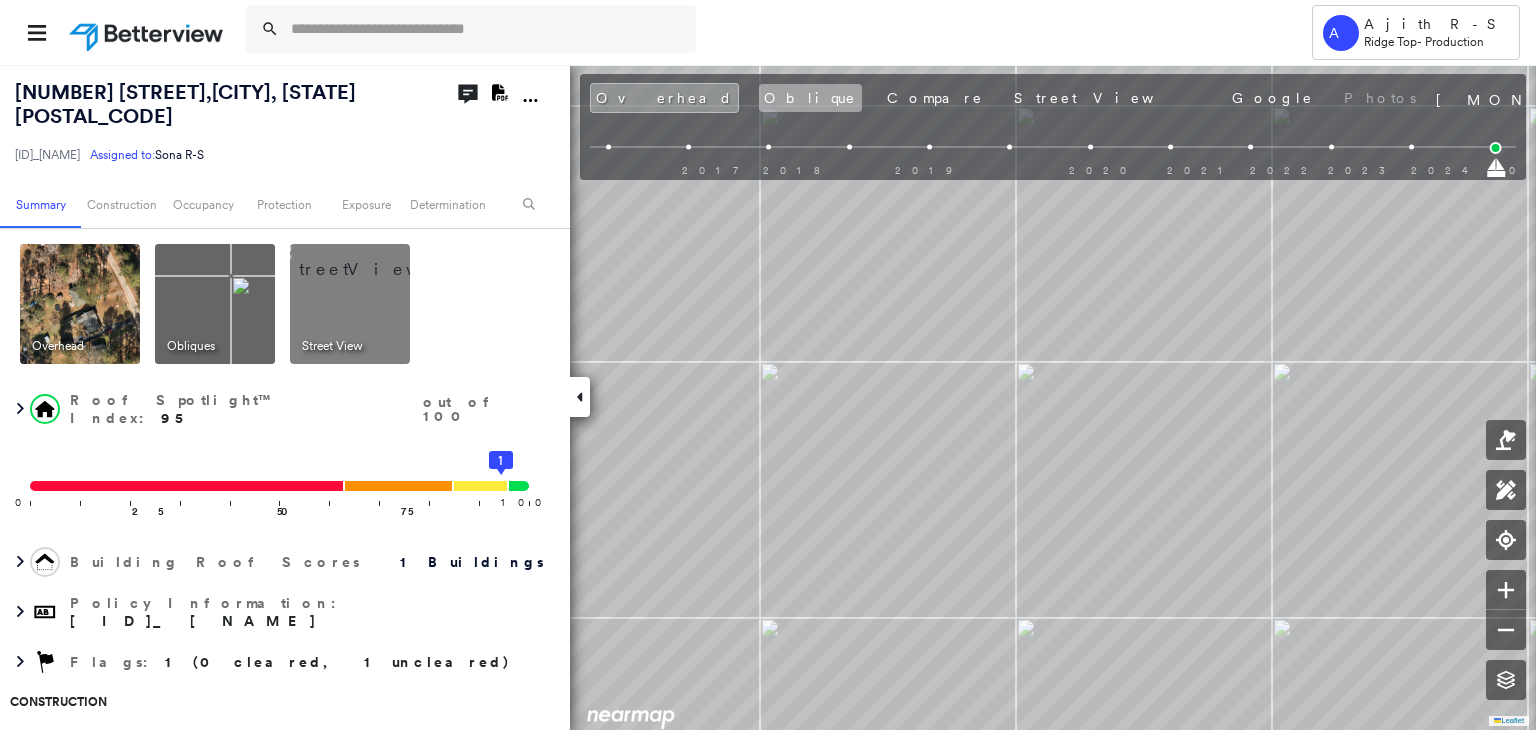 click on "Oblique" at bounding box center [810, 98] 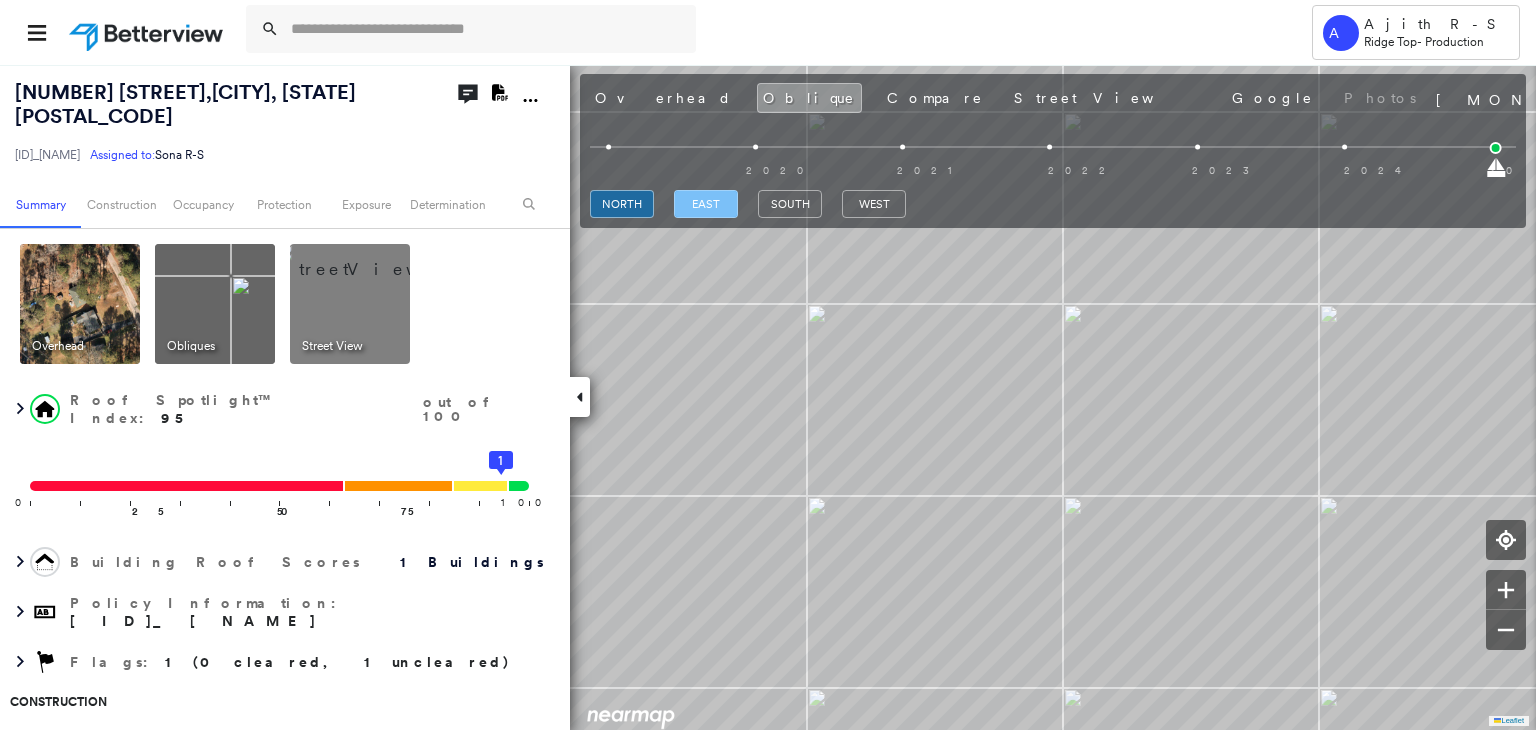 click on "east" at bounding box center (706, 204) 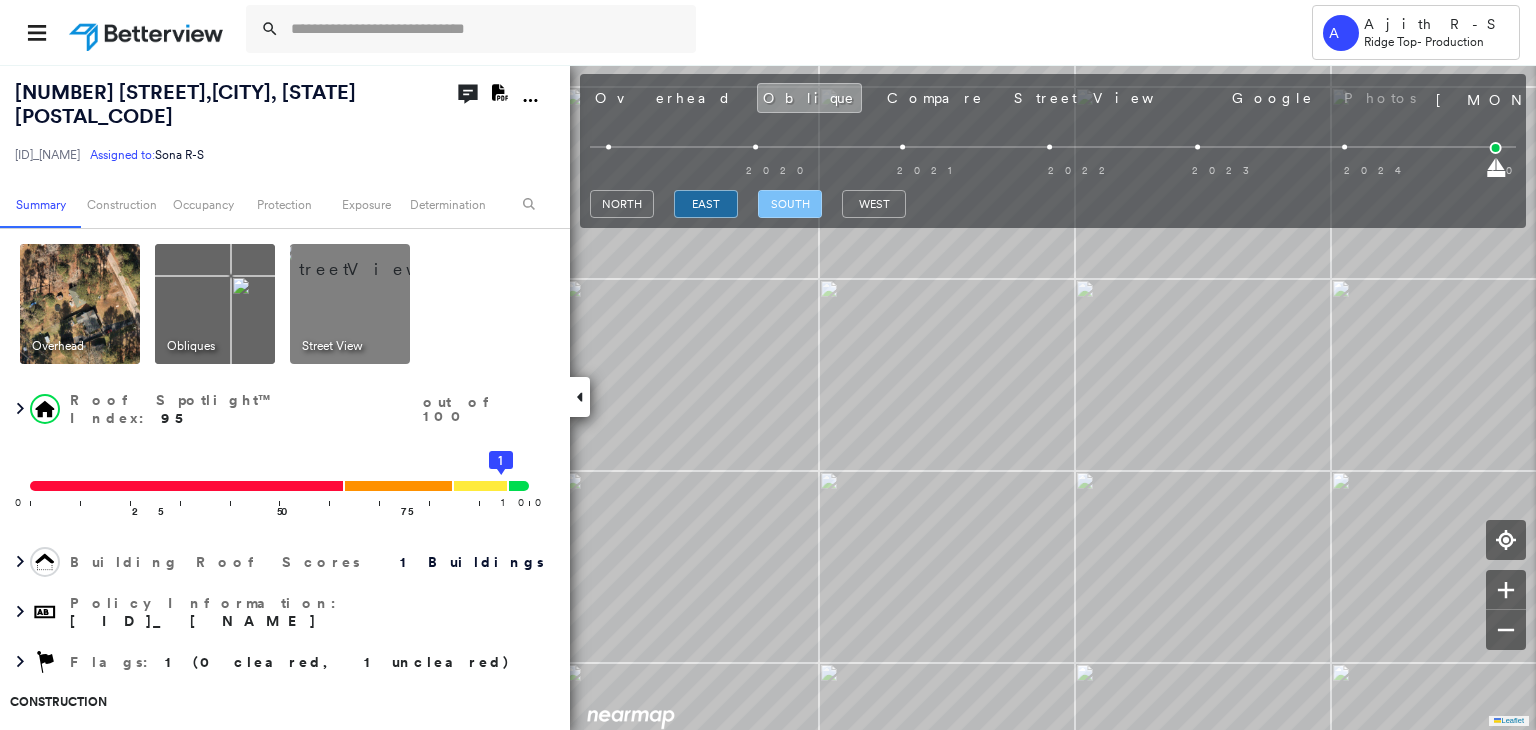 click on "south" at bounding box center [790, 204] 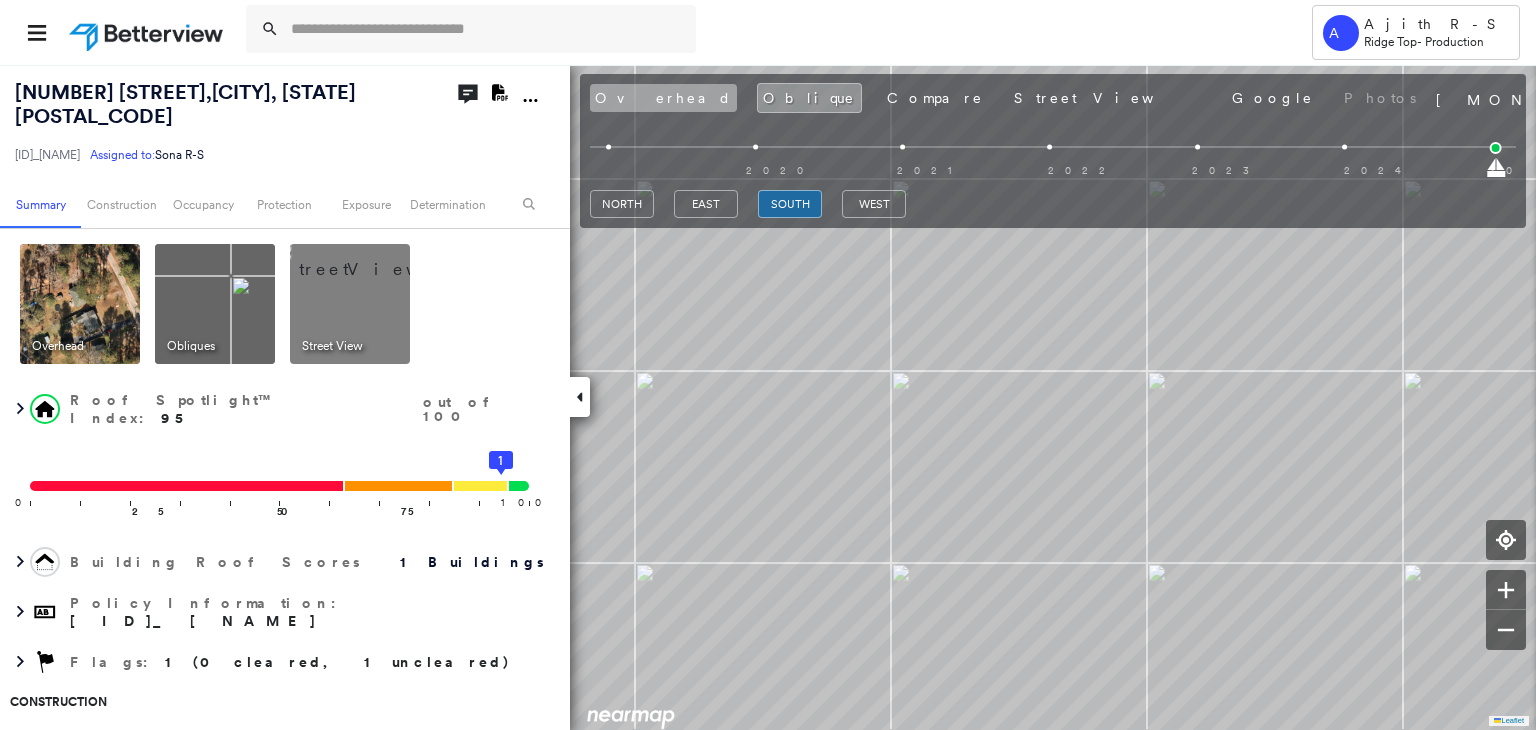 click on "Overhead" at bounding box center (663, 98) 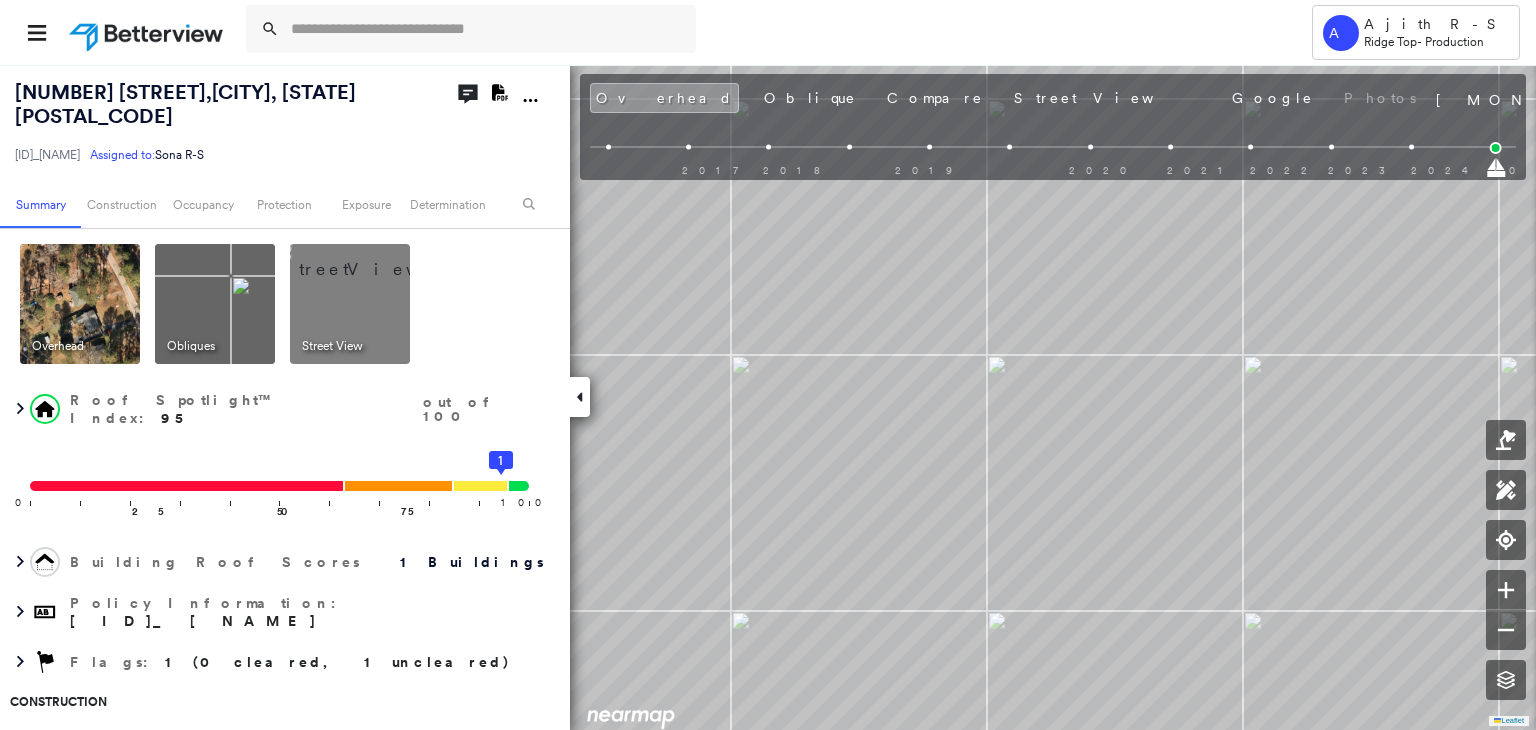 drag, startPoint x: 1424, startPoint y: 141, endPoint x: 1404, endPoint y: 141, distance: 20 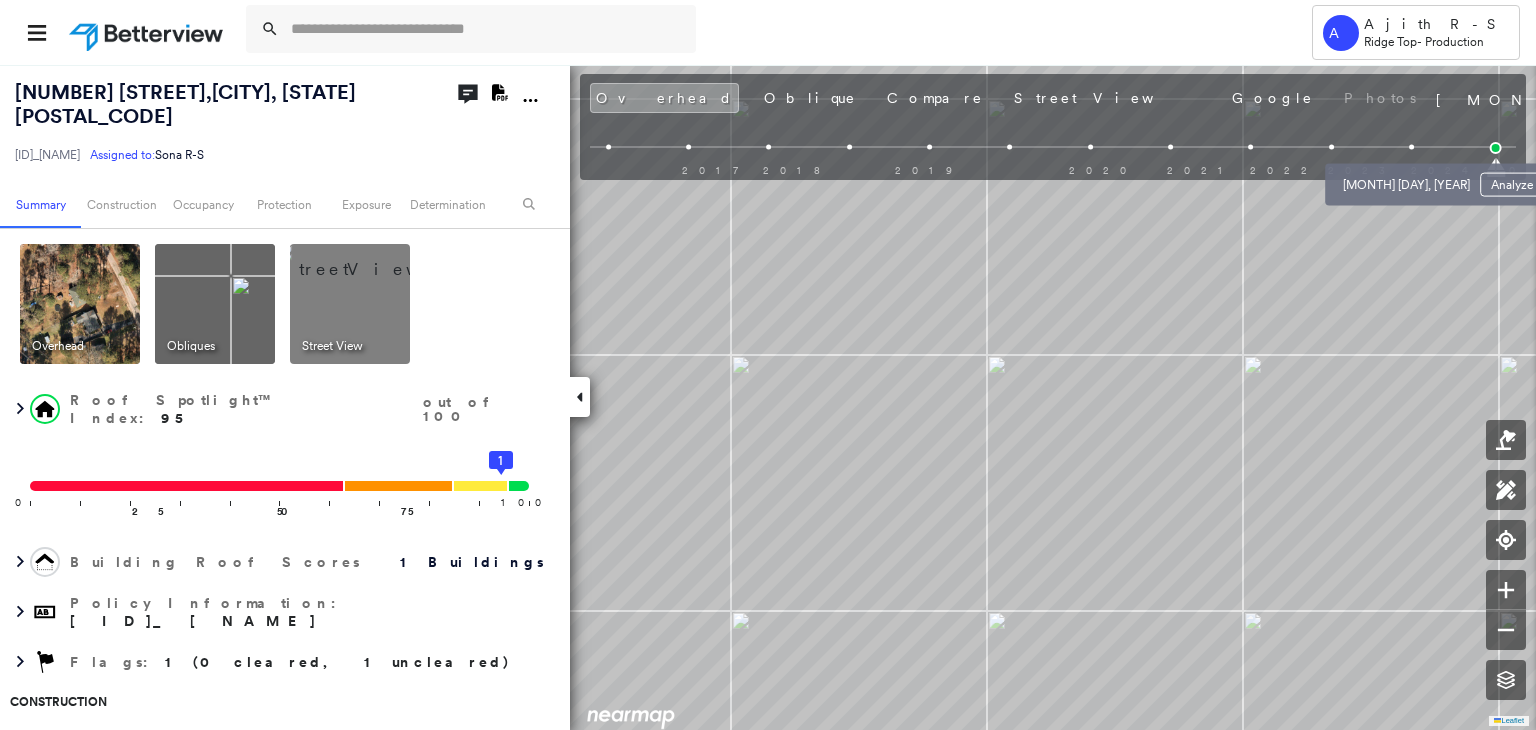 click at bounding box center [1411, 147] 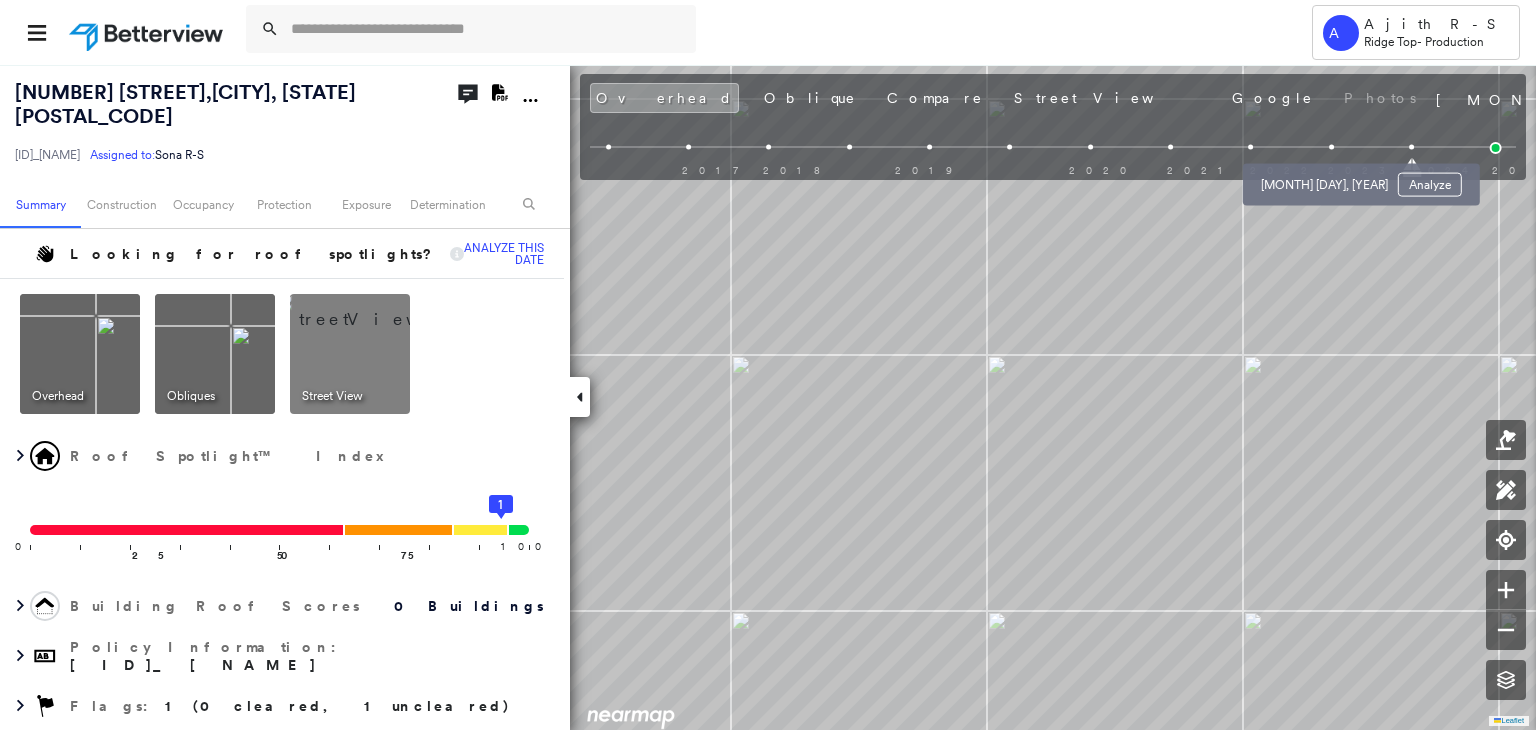 click at bounding box center [1331, 147] 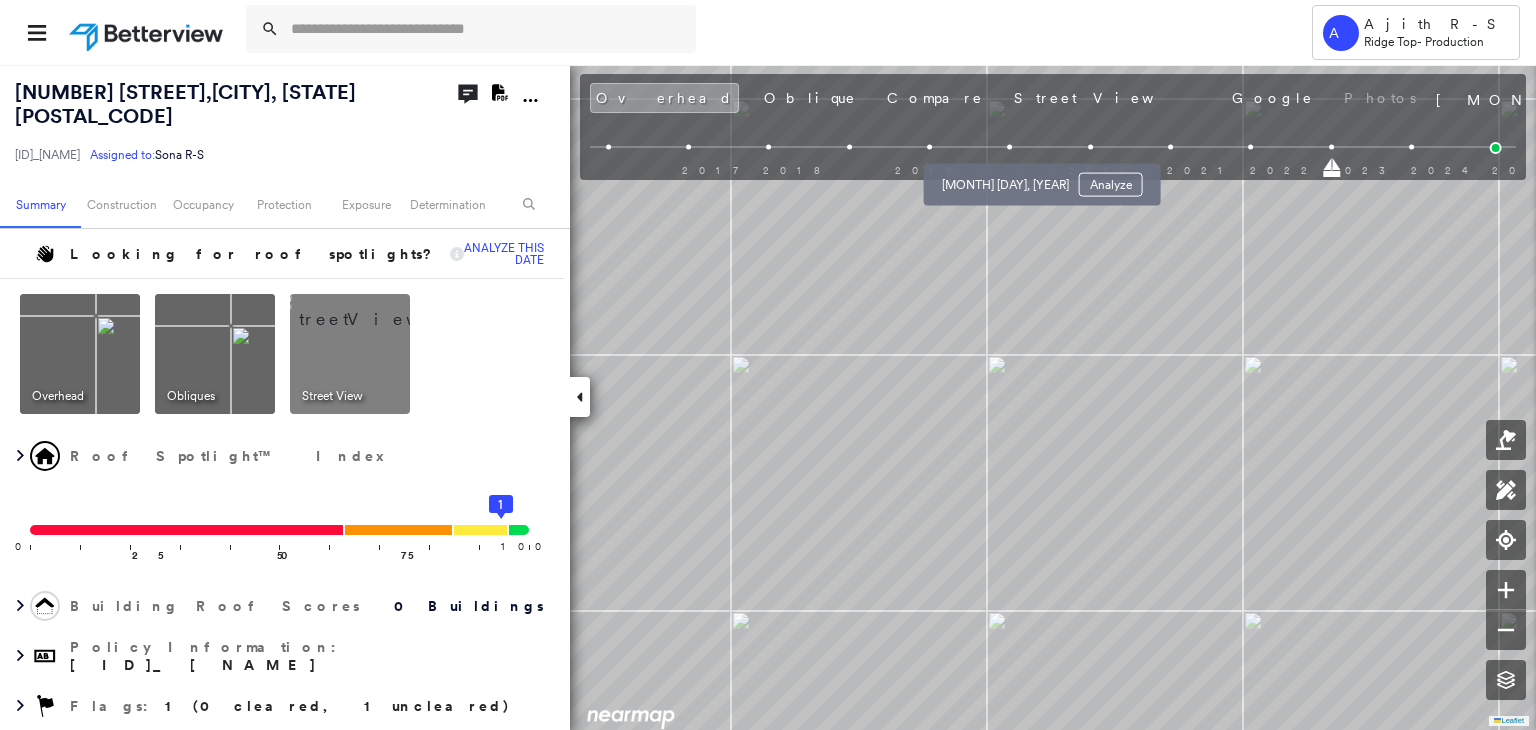 click at bounding box center (1009, 147) 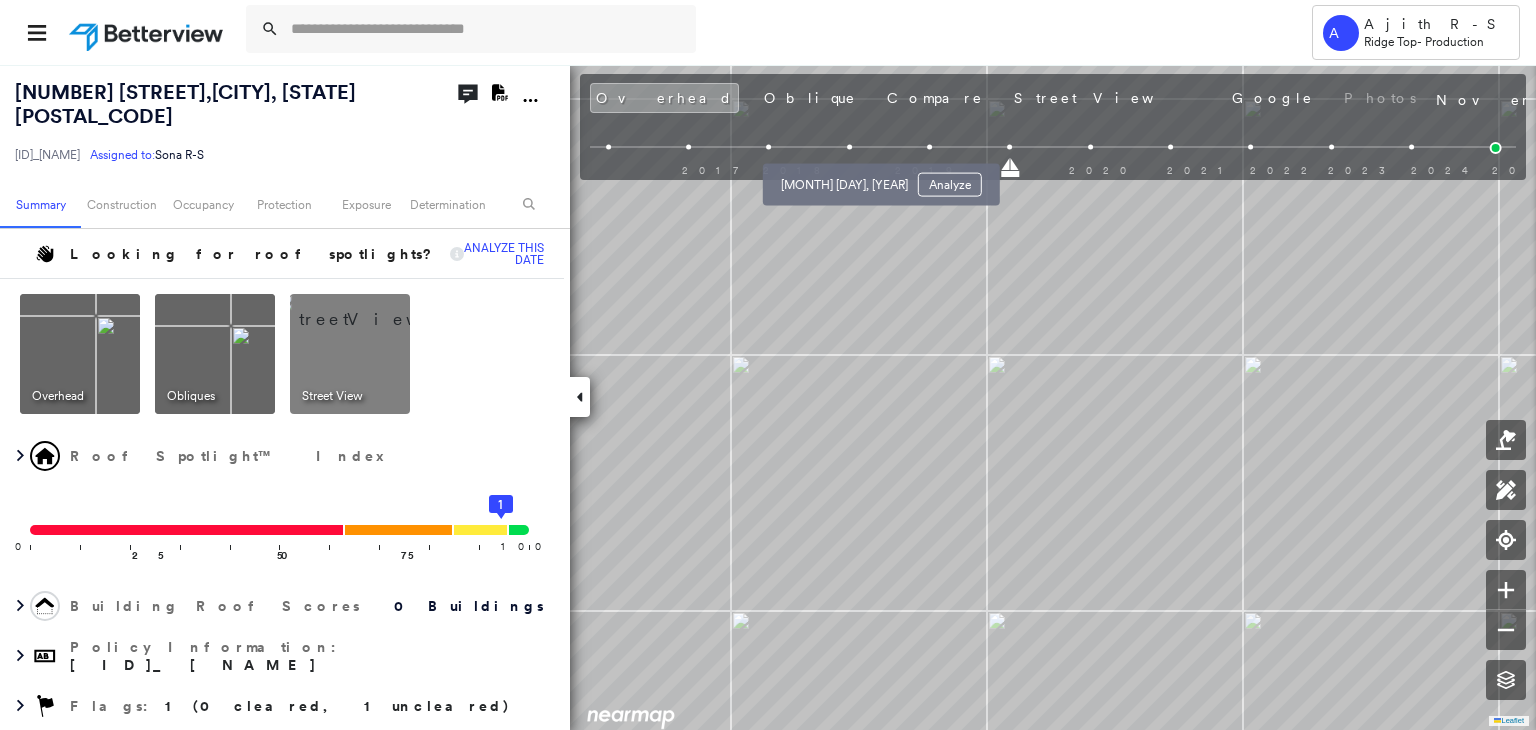 click on "[MONTH] [DAY], [YEAR] Analyze" at bounding box center [881, 179] 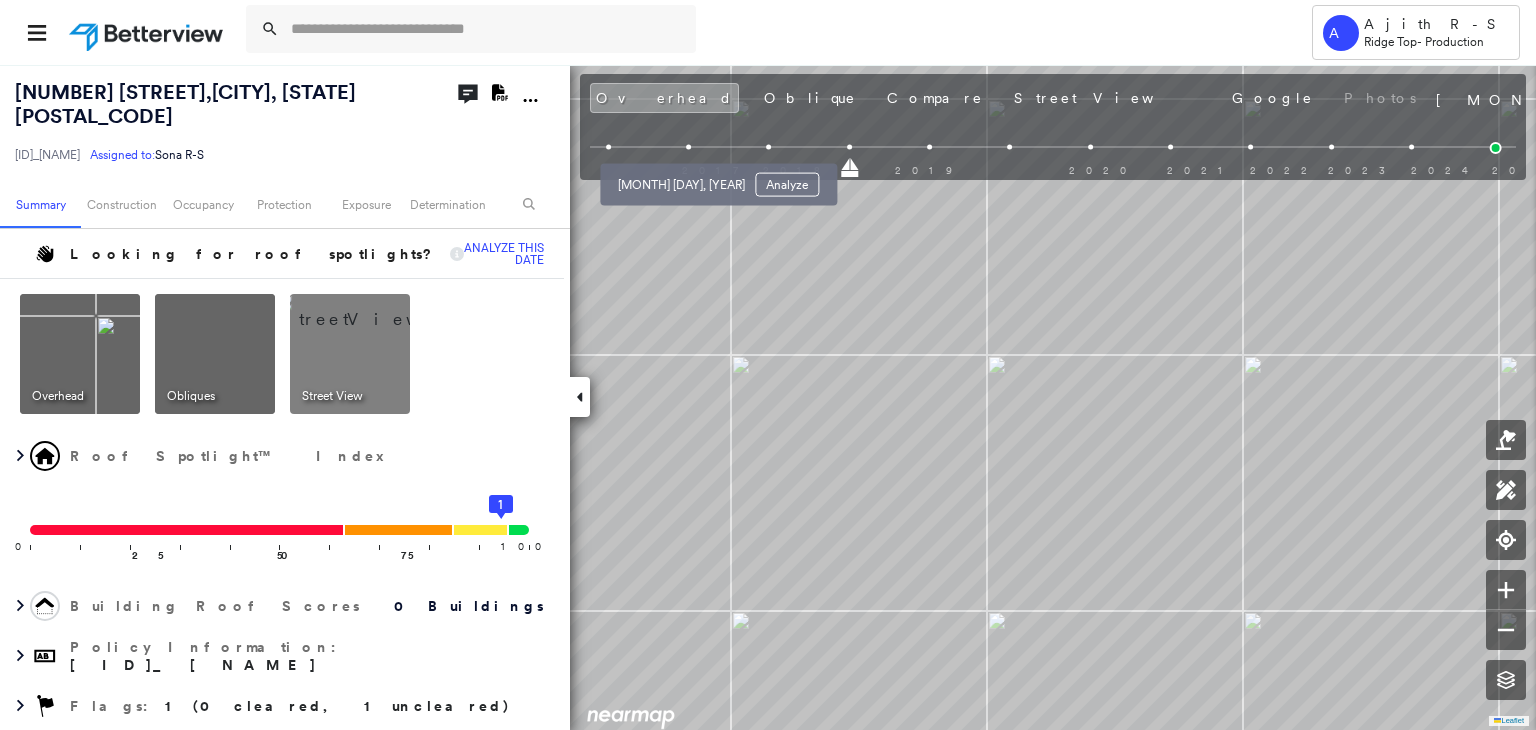click at bounding box center [688, 147] 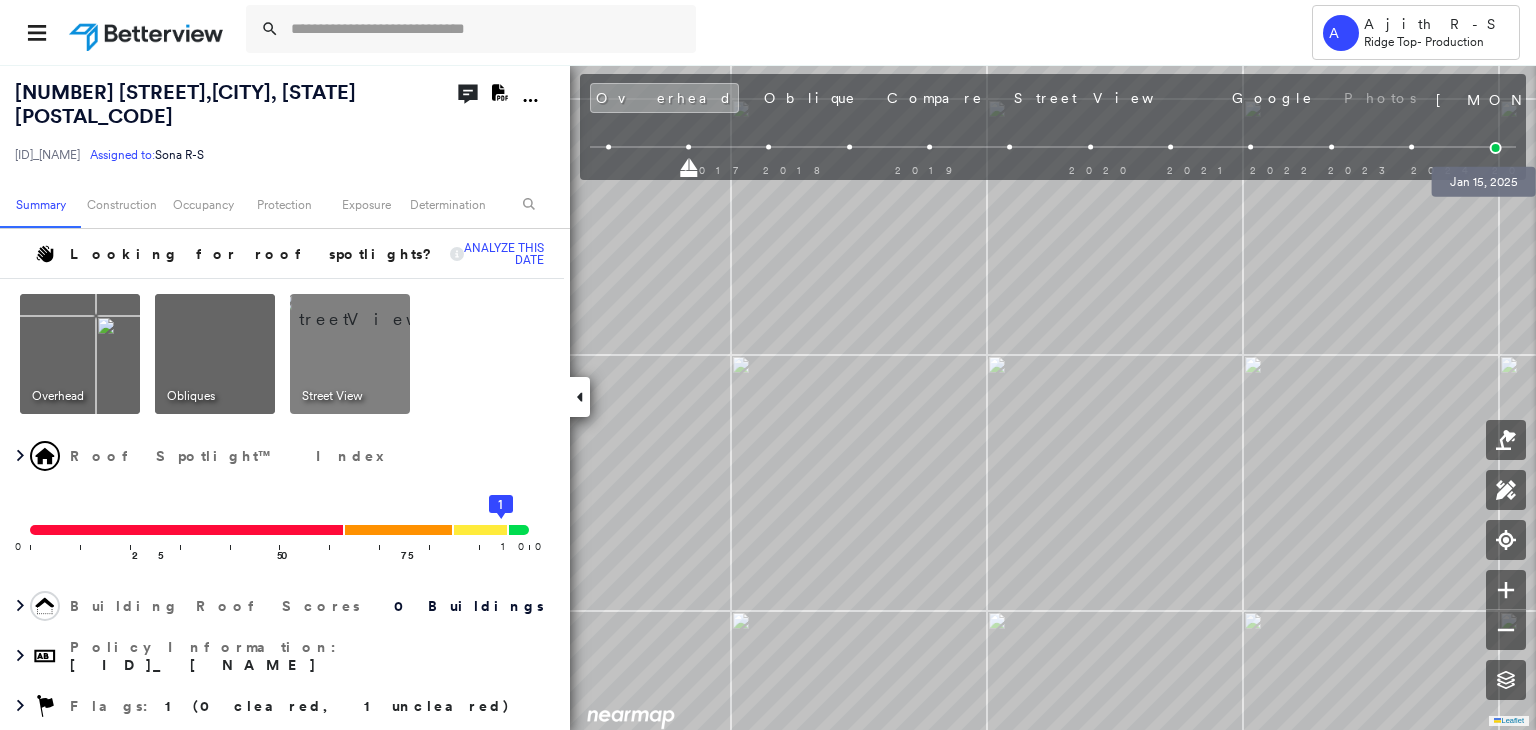 click at bounding box center (1496, 148) 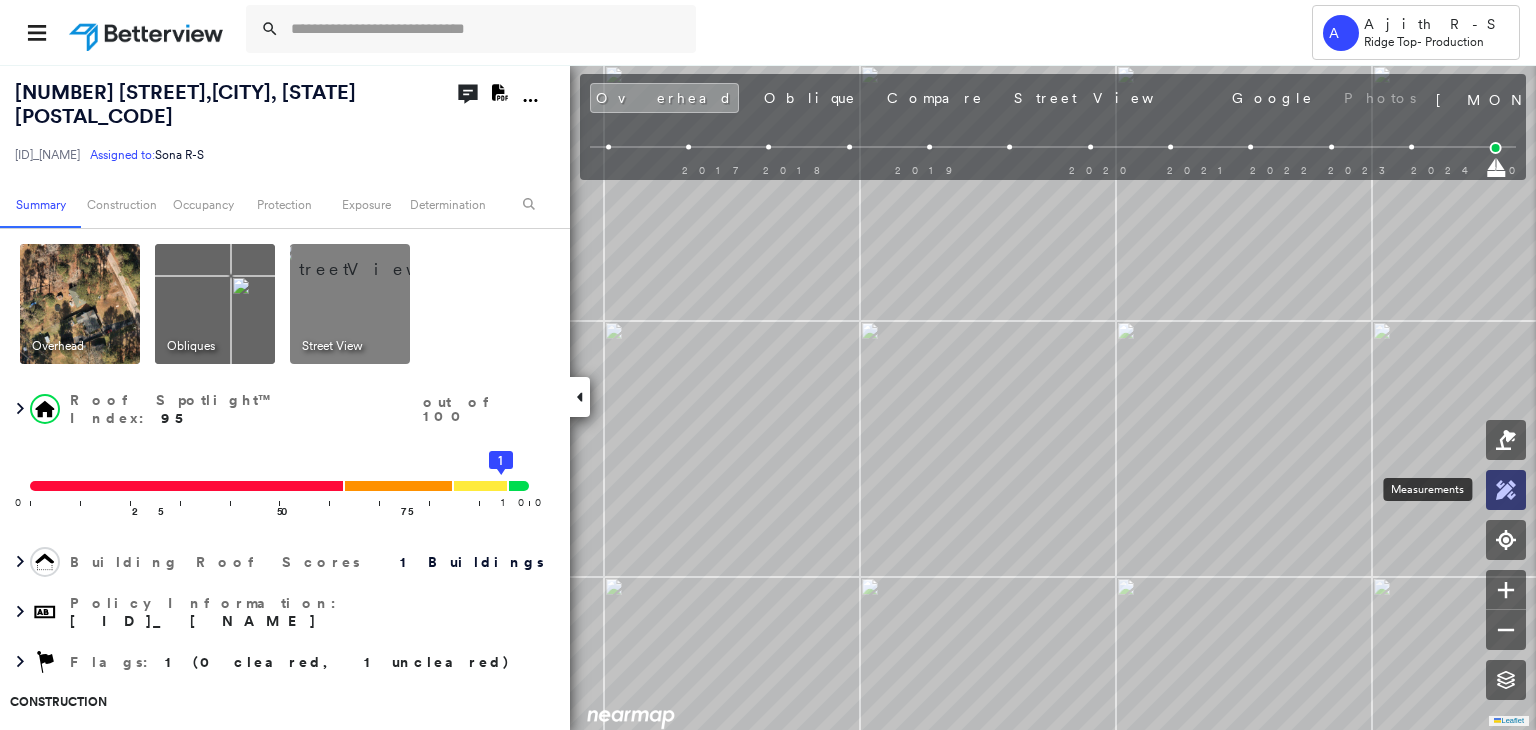 click at bounding box center (1506, 490) 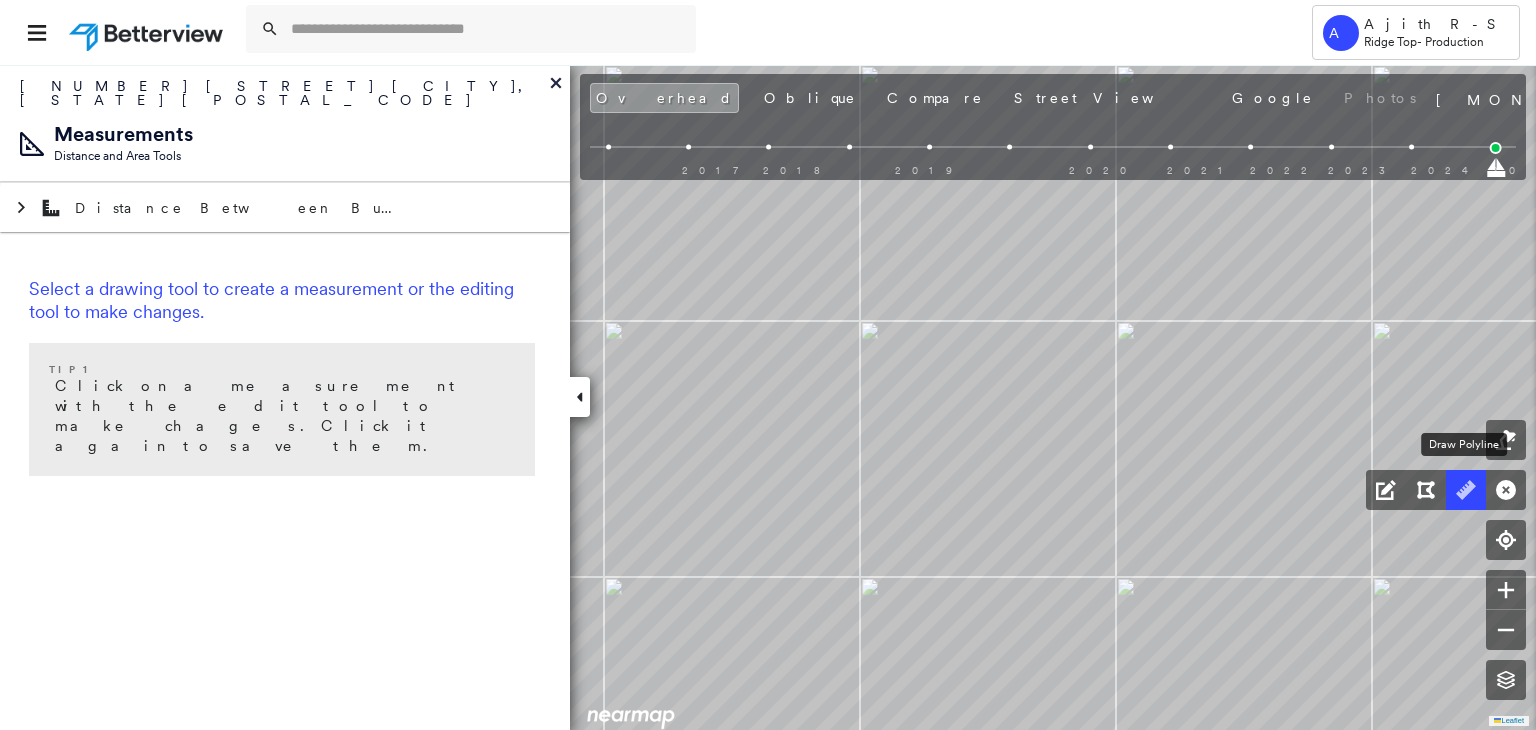 click 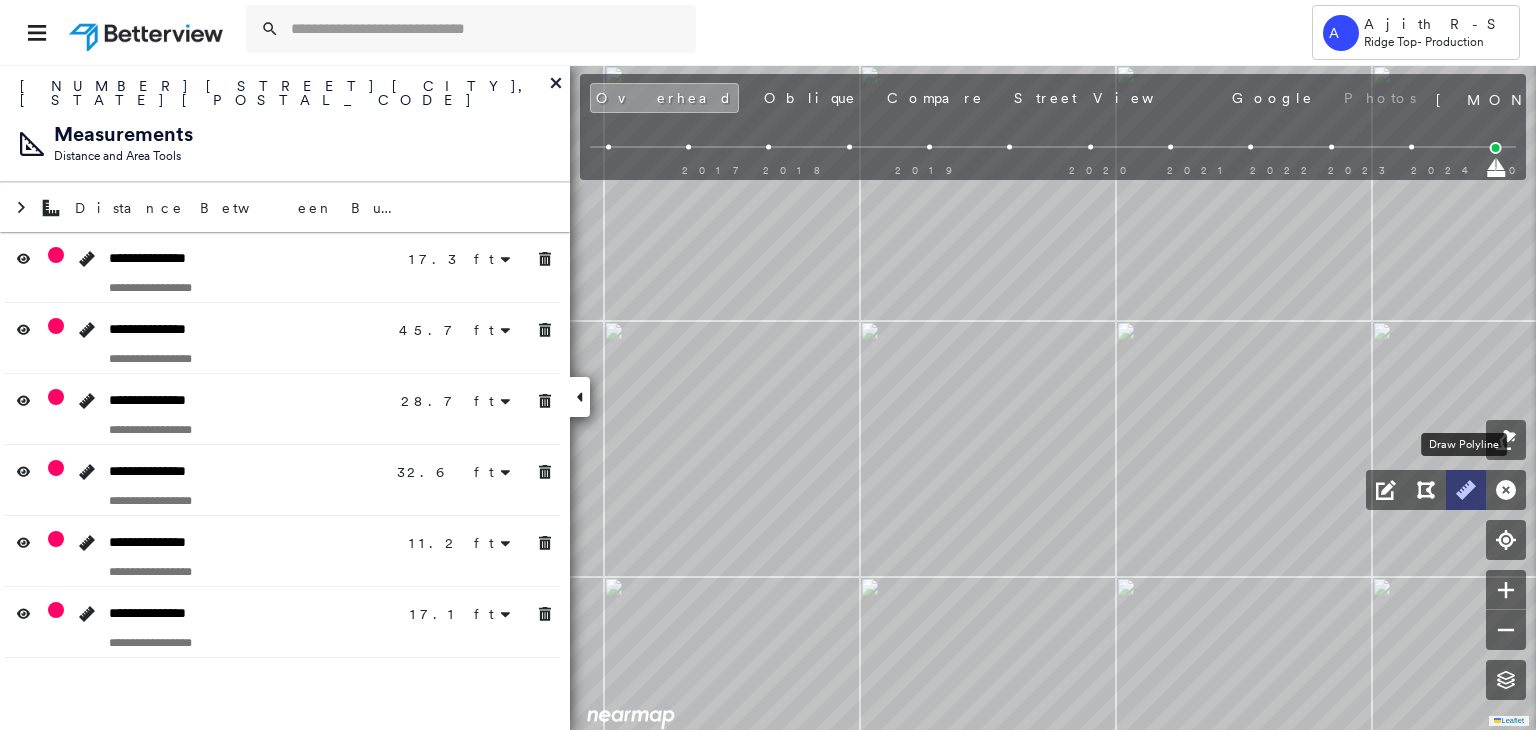 click 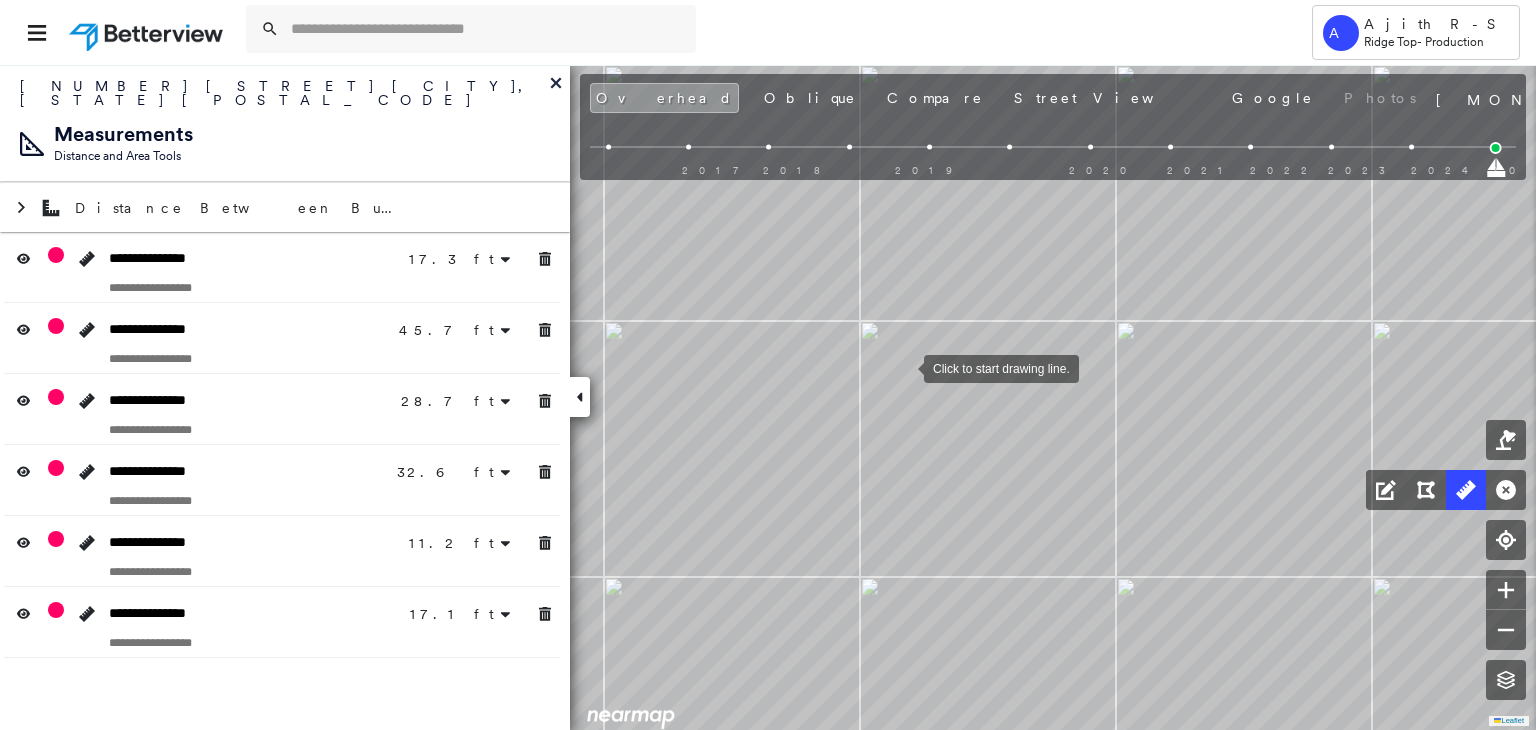 click at bounding box center (904, 367) 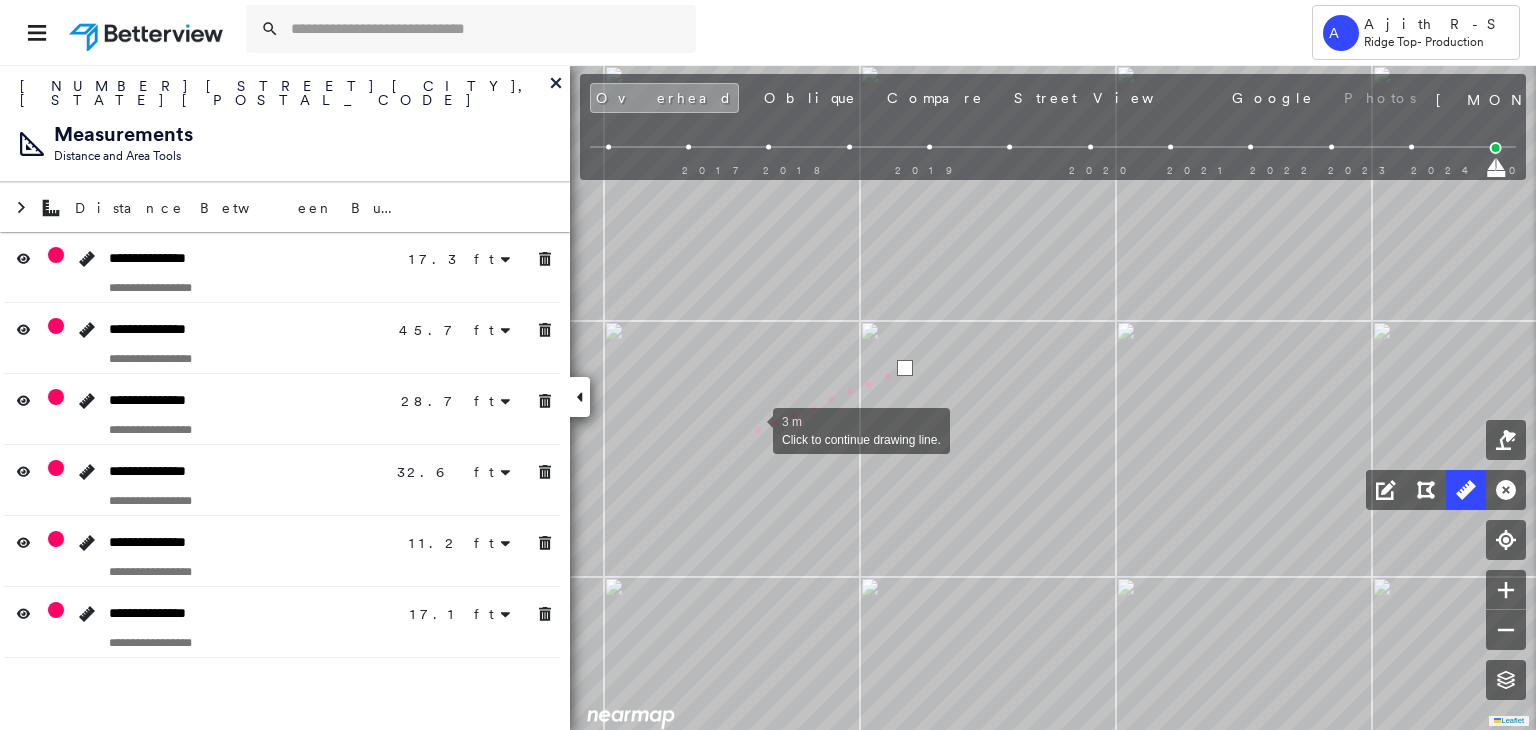 click at bounding box center (753, 429) 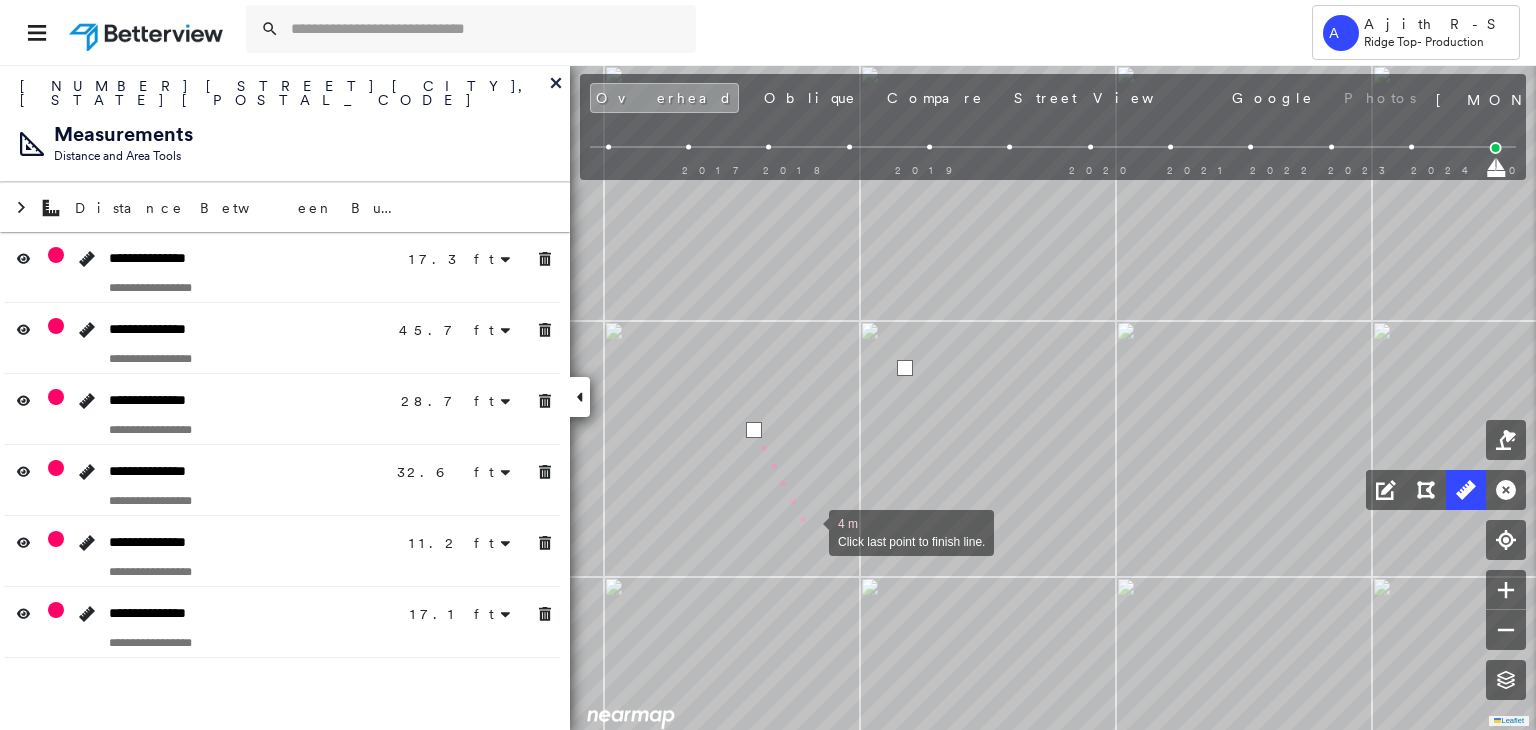 click at bounding box center (809, 531) 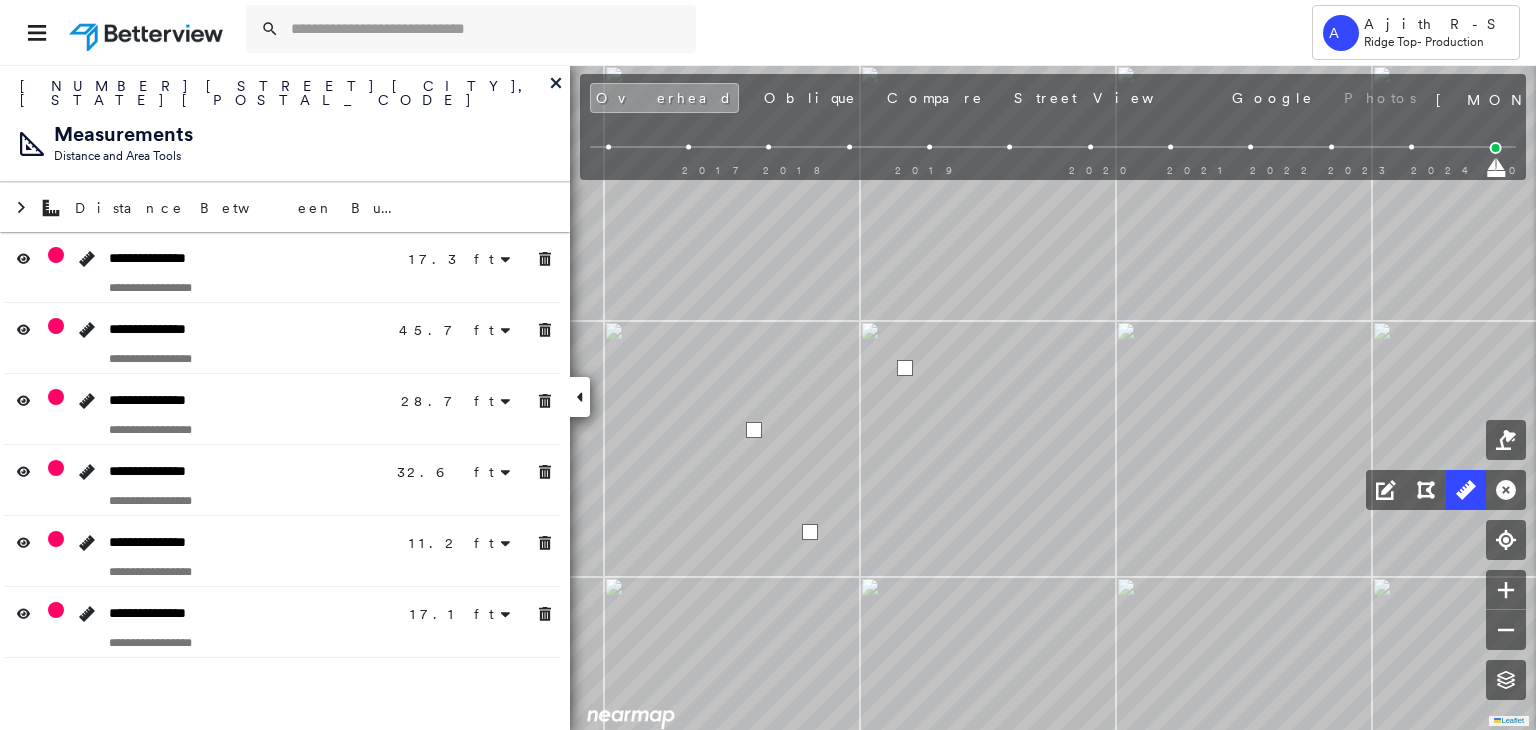 click at bounding box center (810, 532) 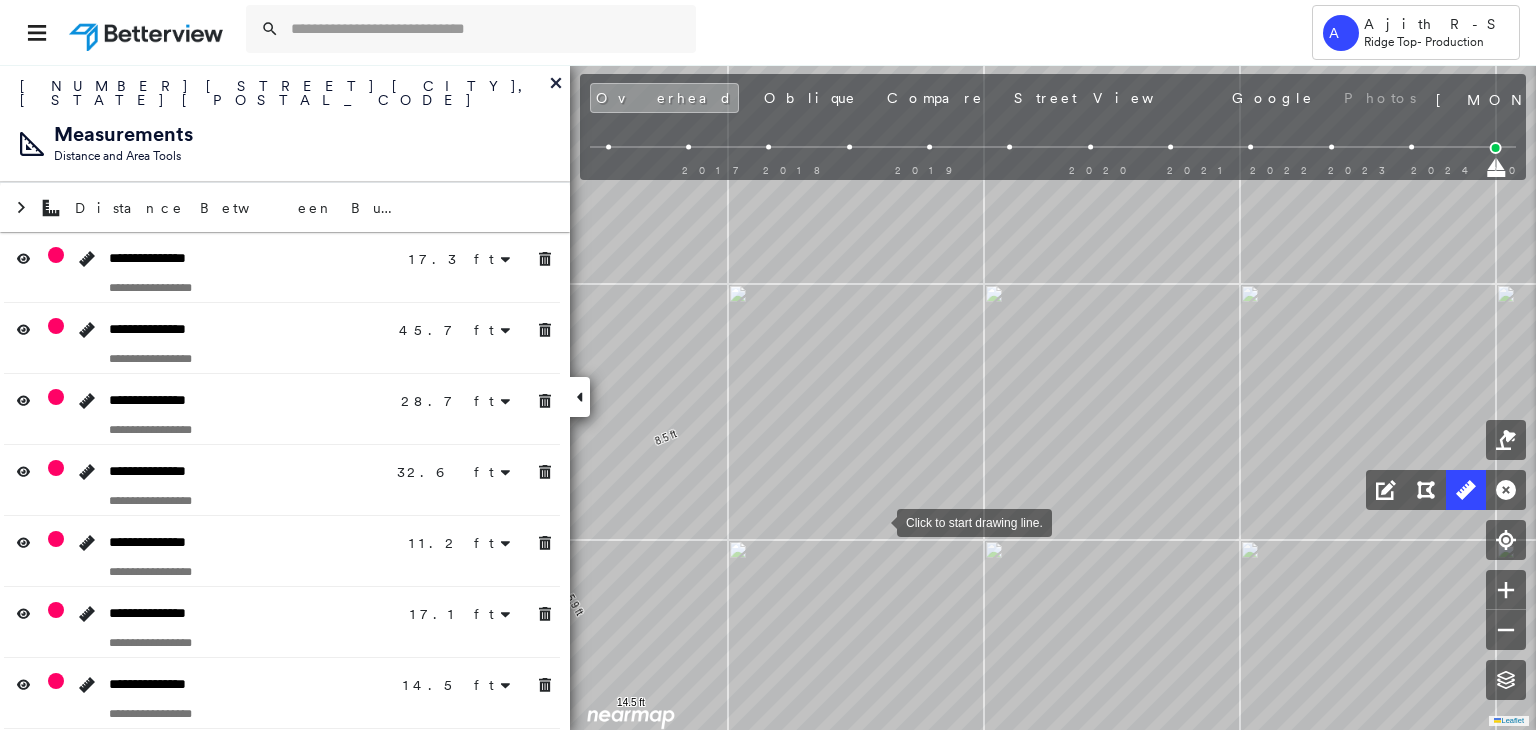 click at bounding box center [877, 521] 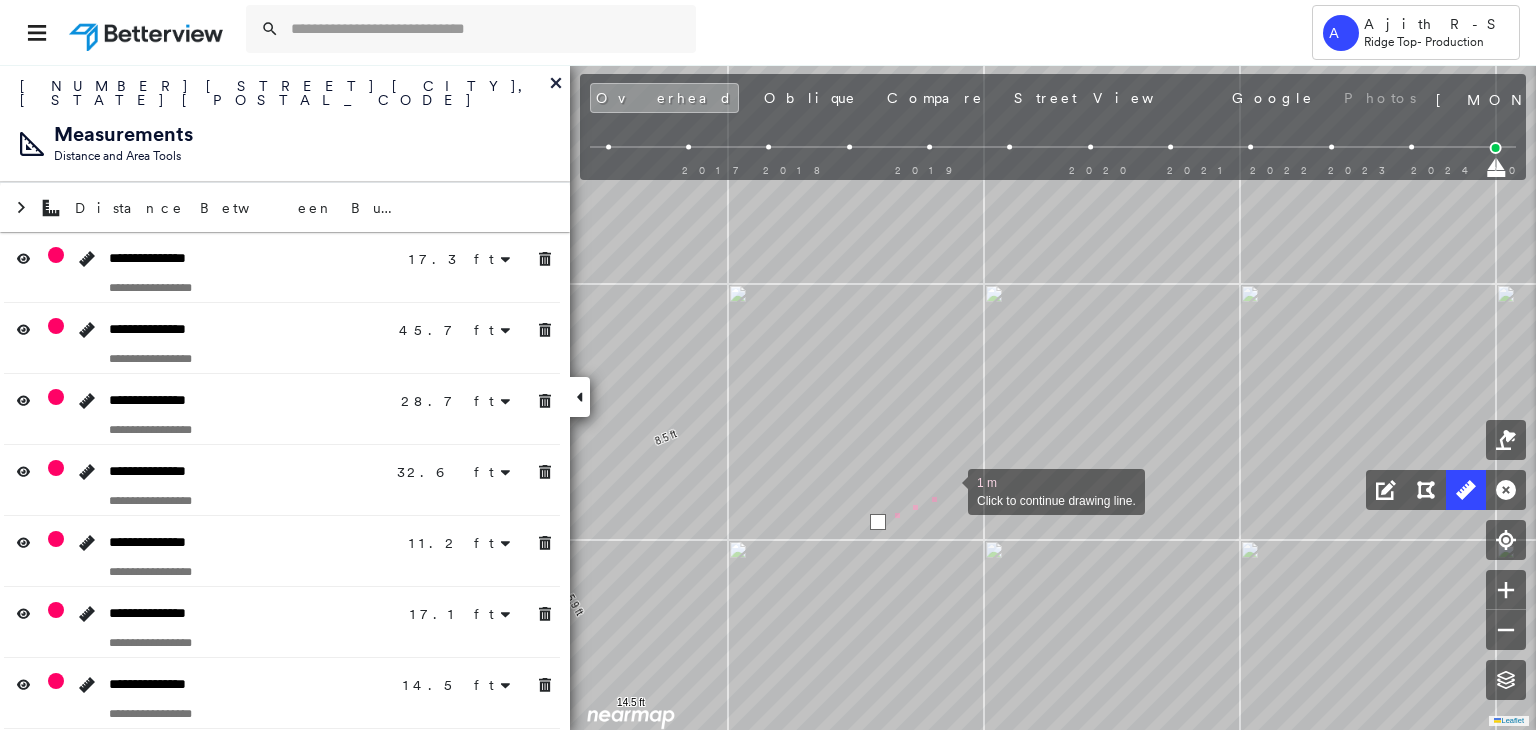 click at bounding box center (948, 490) 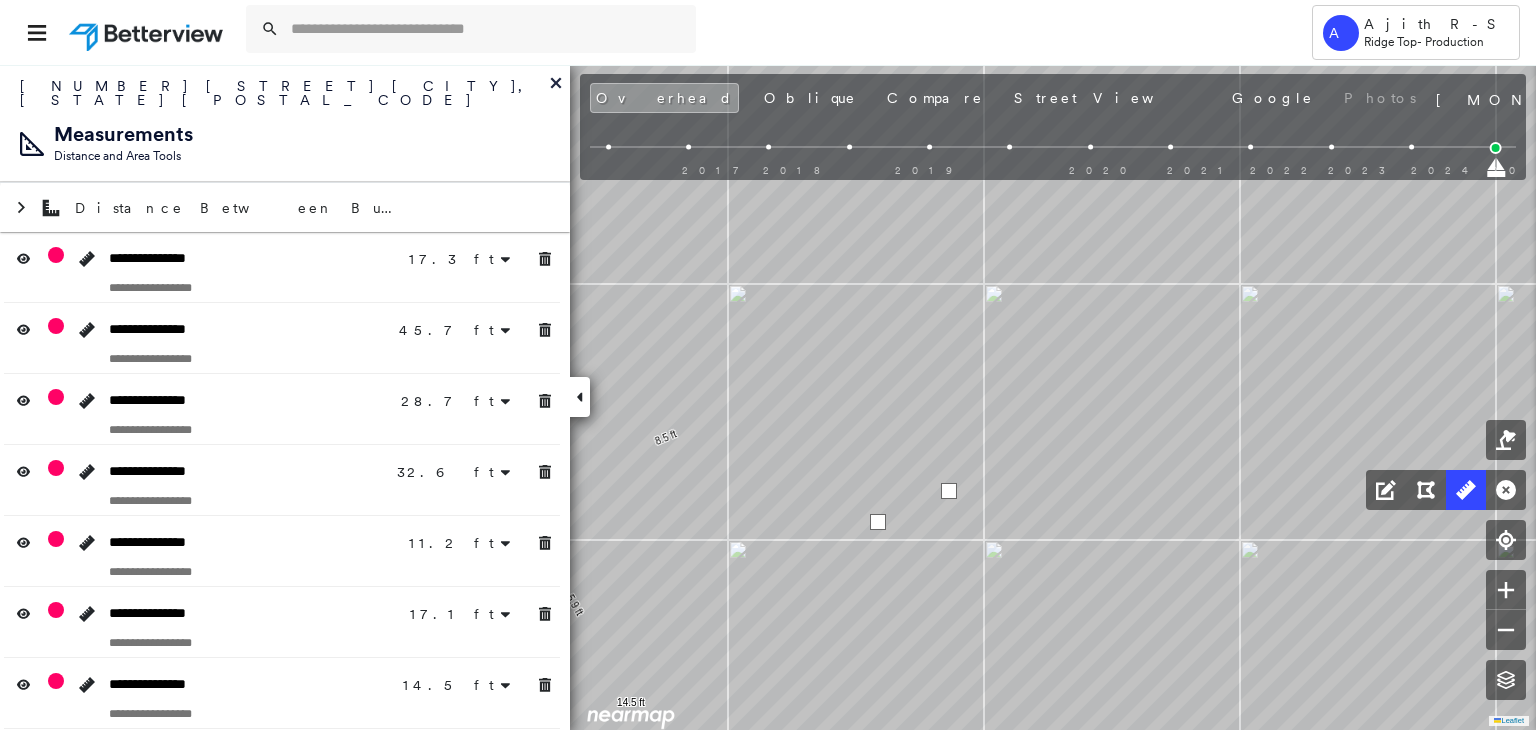 click at bounding box center [949, 491] 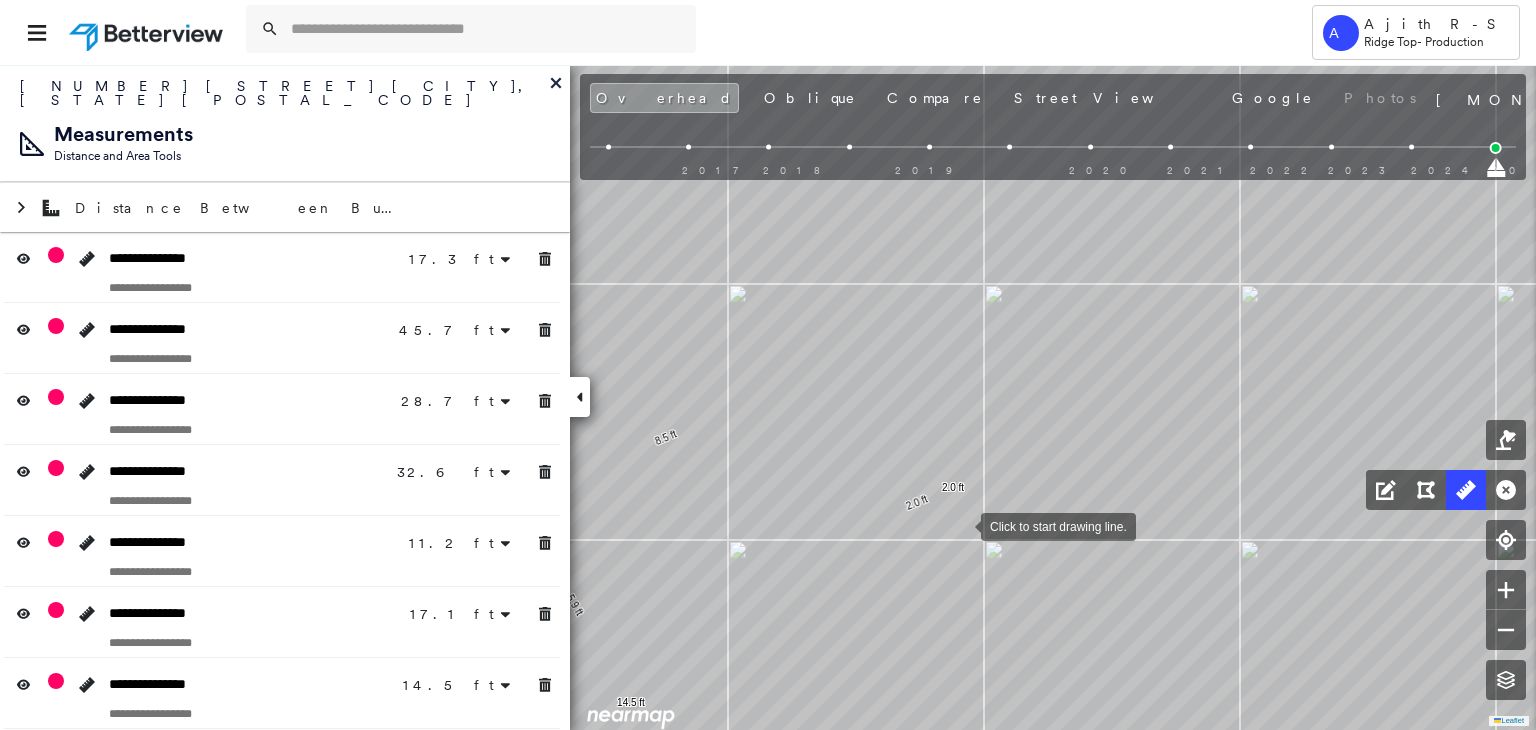 click at bounding box center [961, 525] 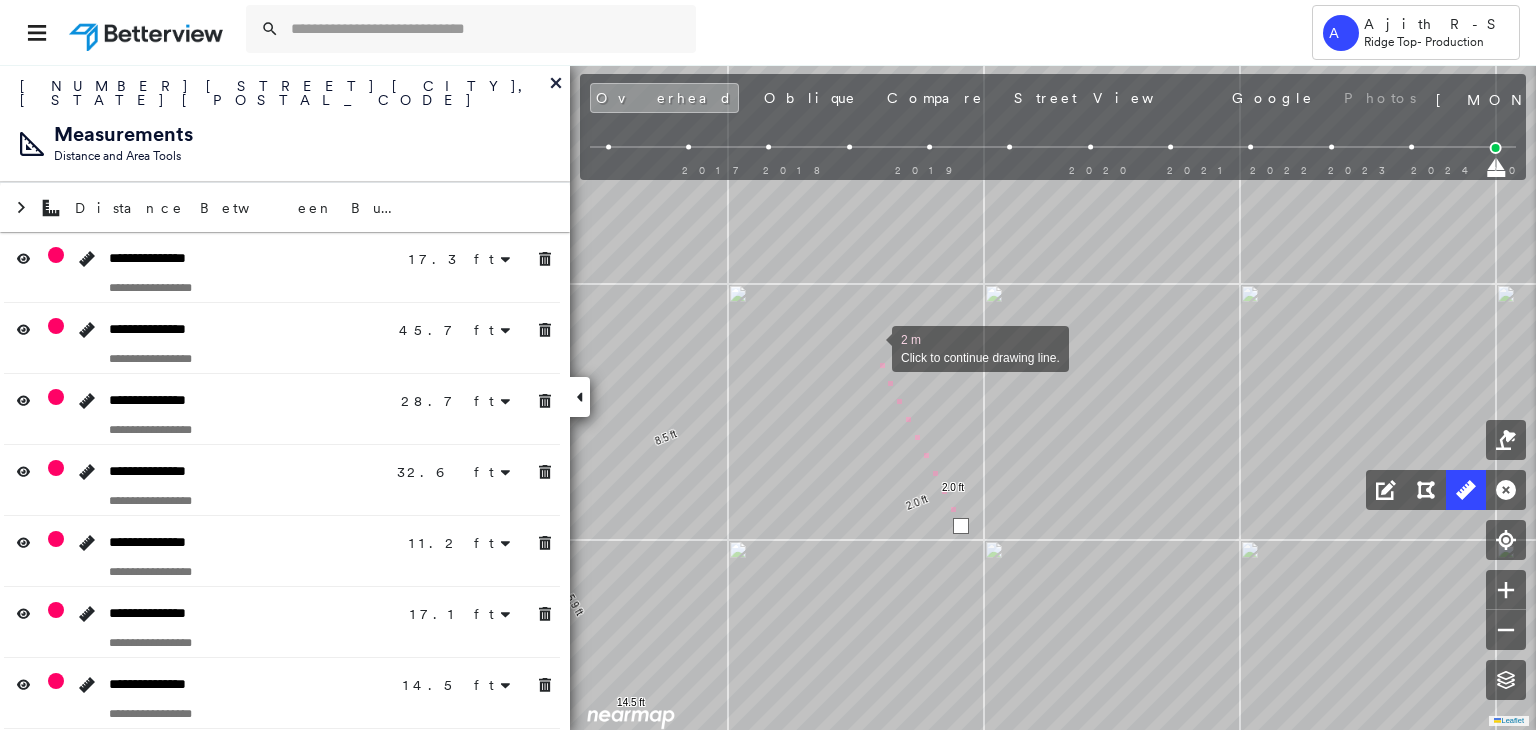 click at bounding box center [872, 347] 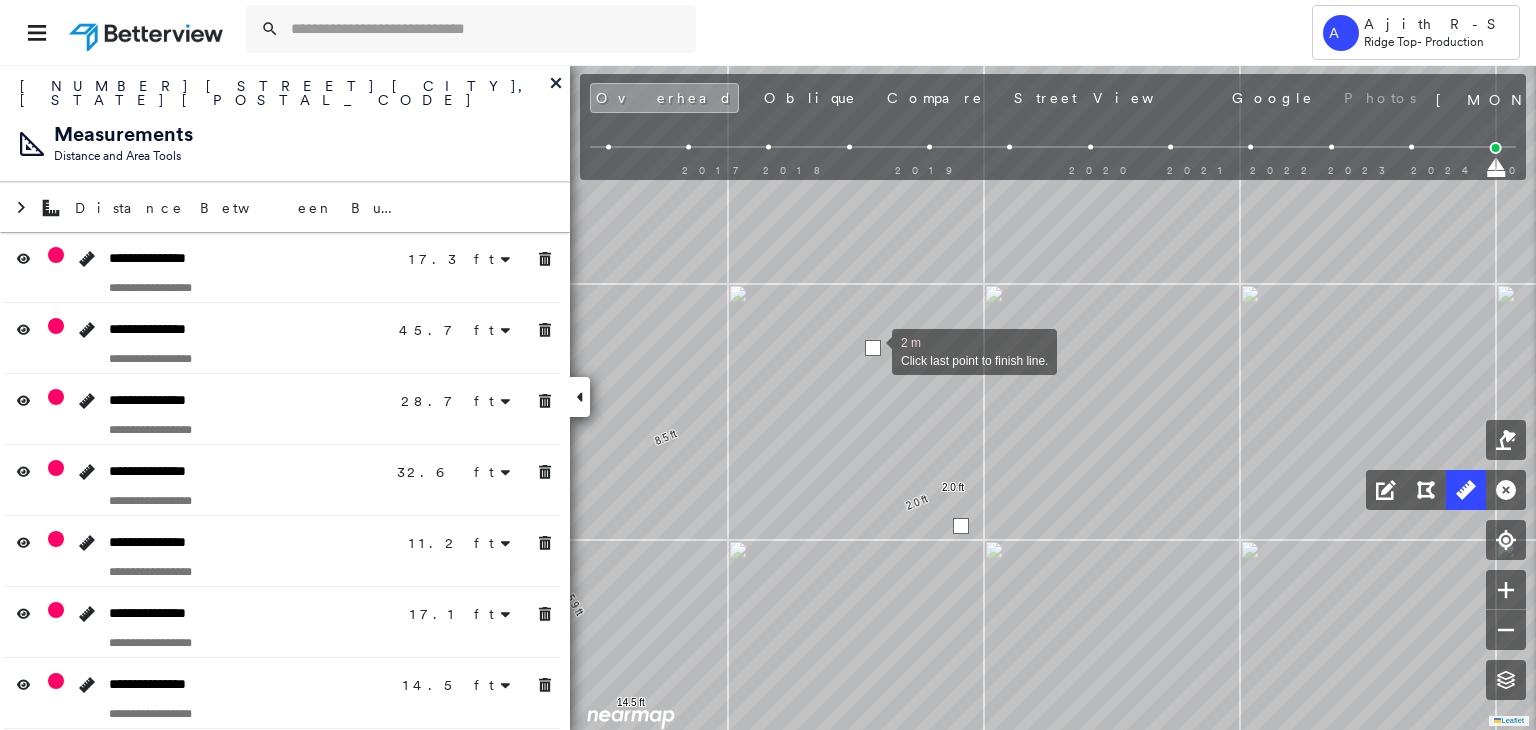 click at bounding box center (873, 348) 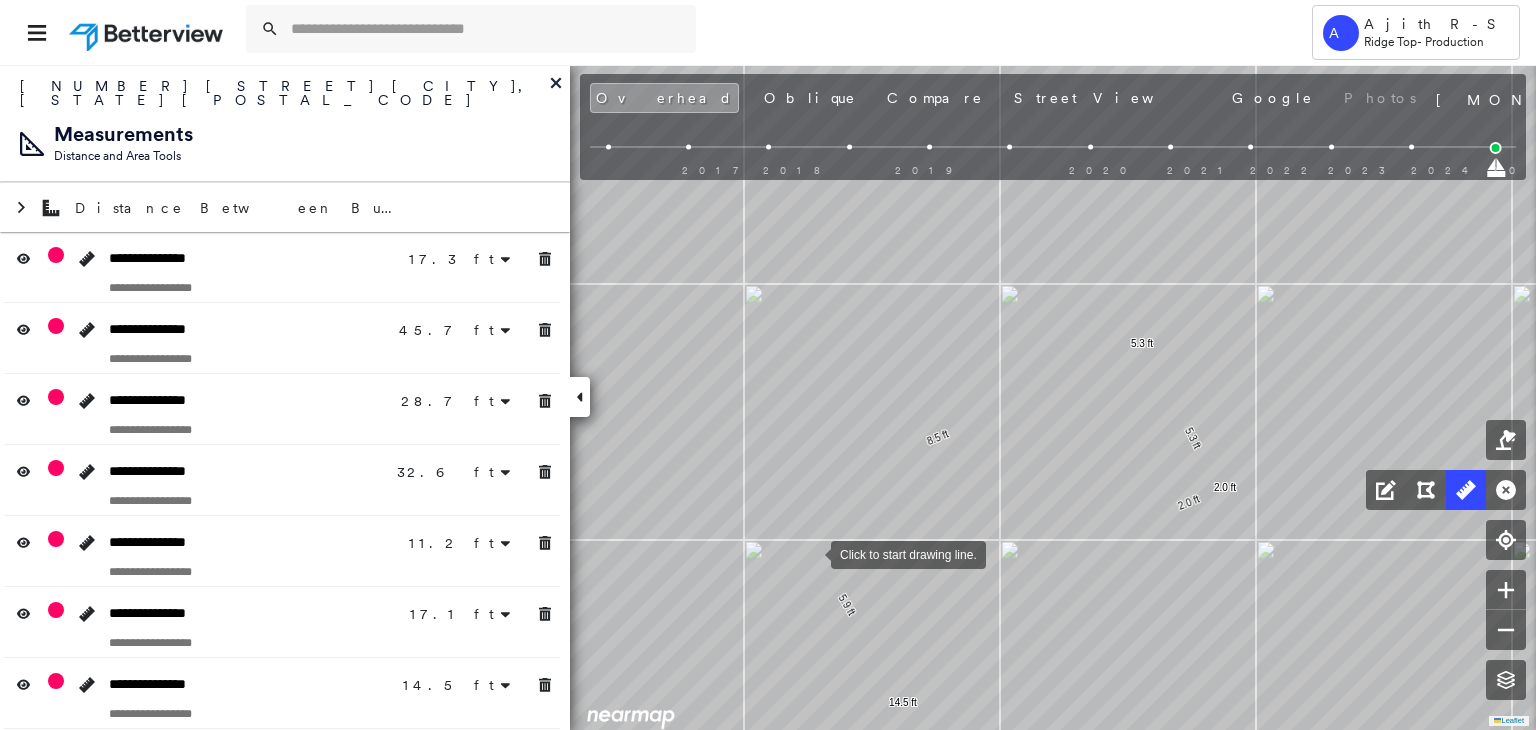 click at bounding box center (811, 553) 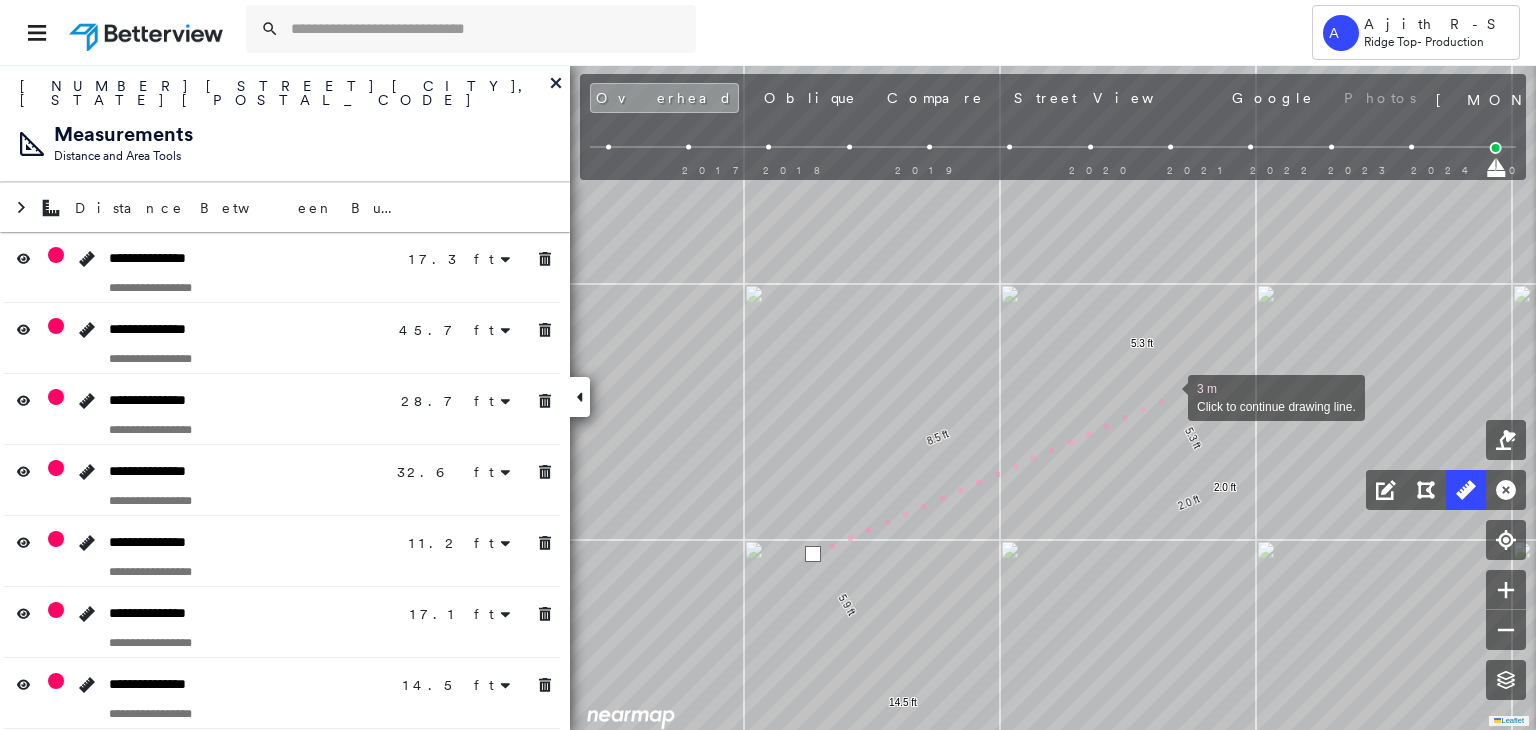 click at bounding box center [1168, 396] 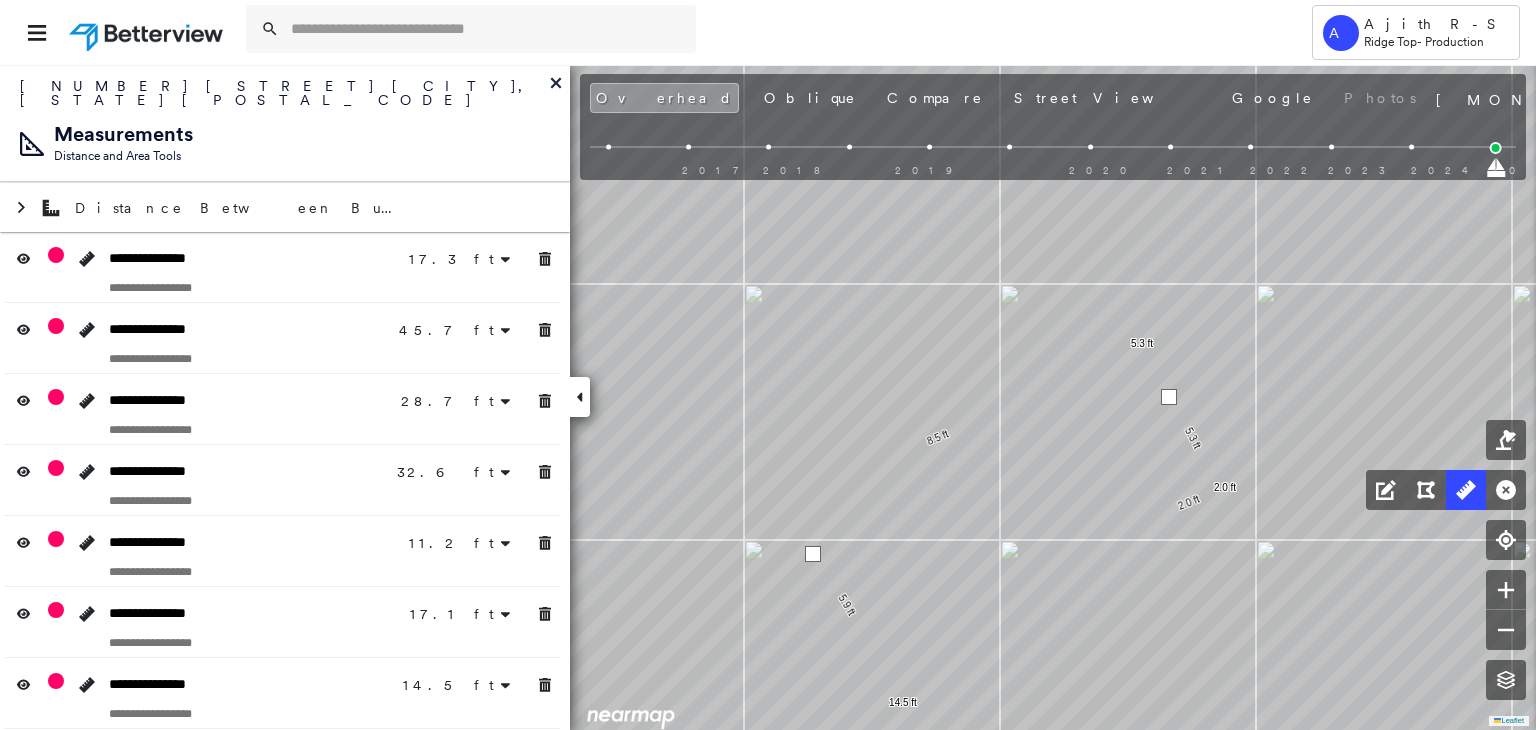 click at bounding box center (1169, 397) 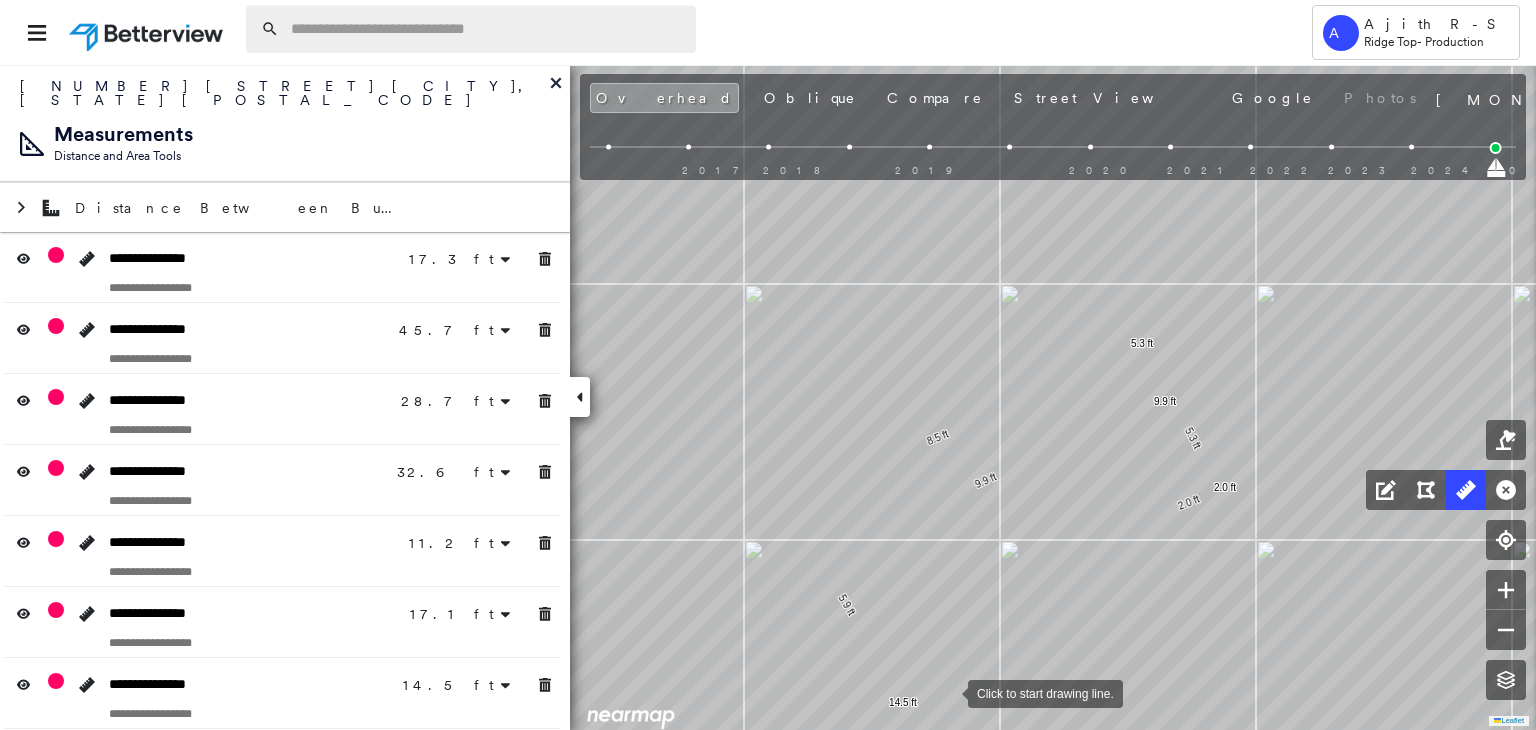 click at bounding box center (487, 29) 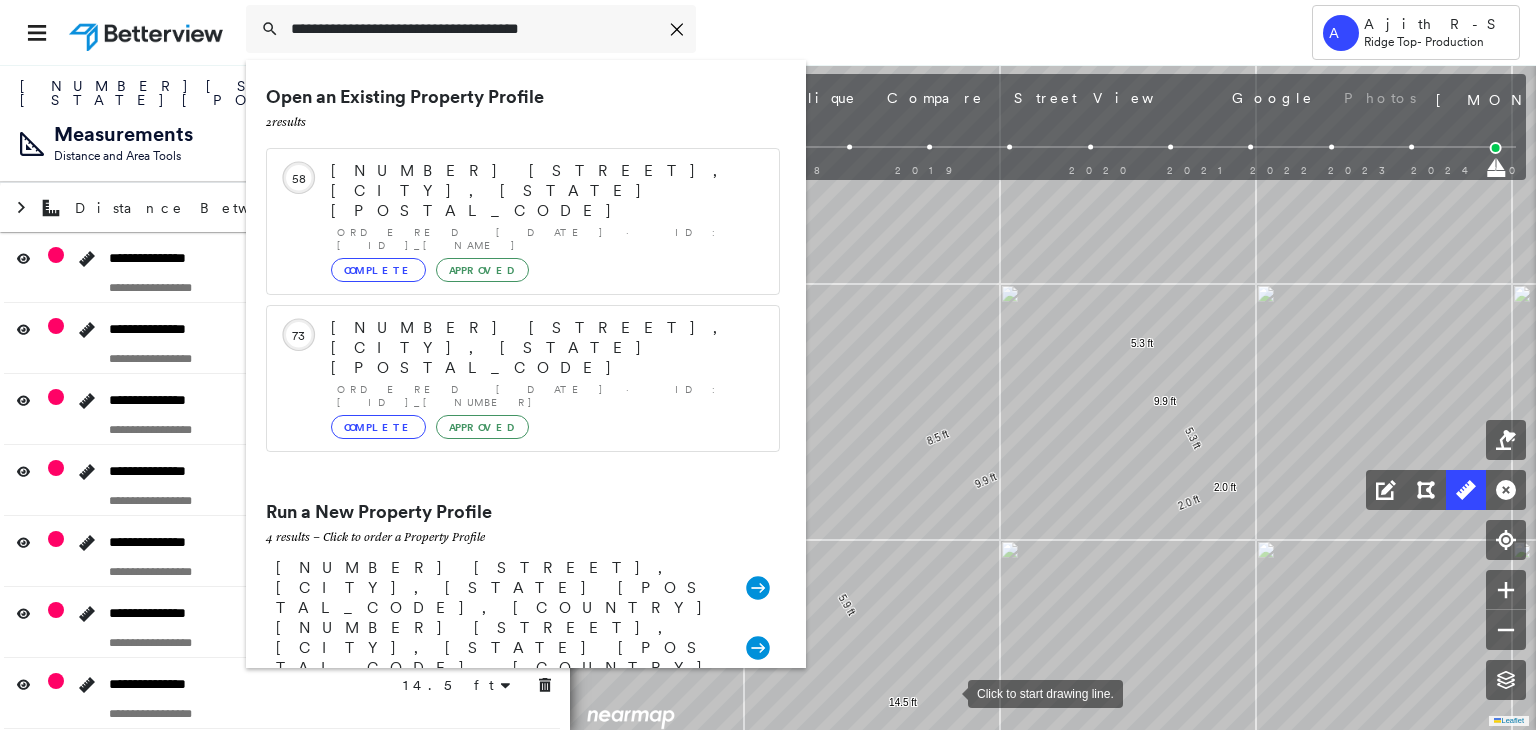 type on "**********" 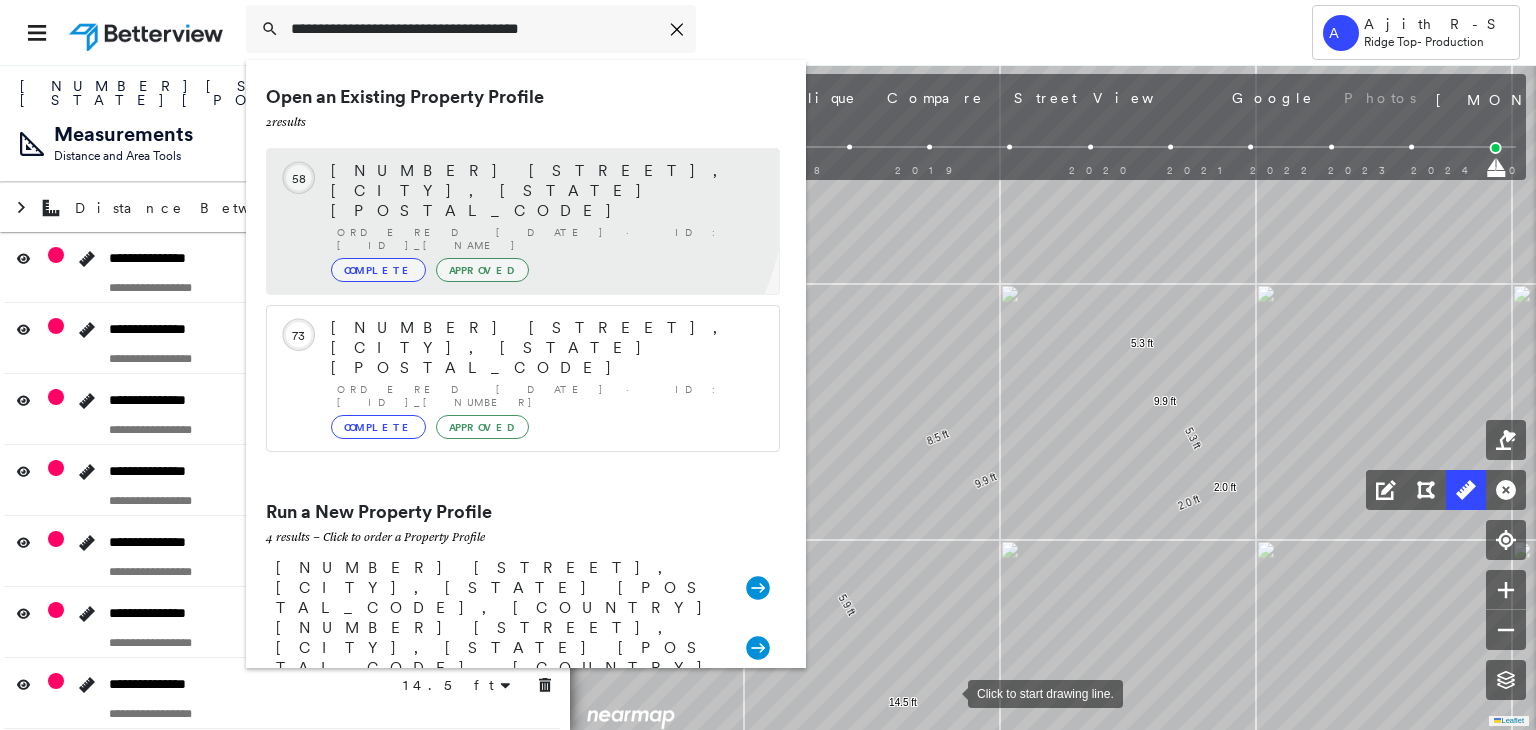 click on "[NUMBER] [STREET], [CITY], [STATE] [POSTAL_CODE]" at bounding box center (545, 191) 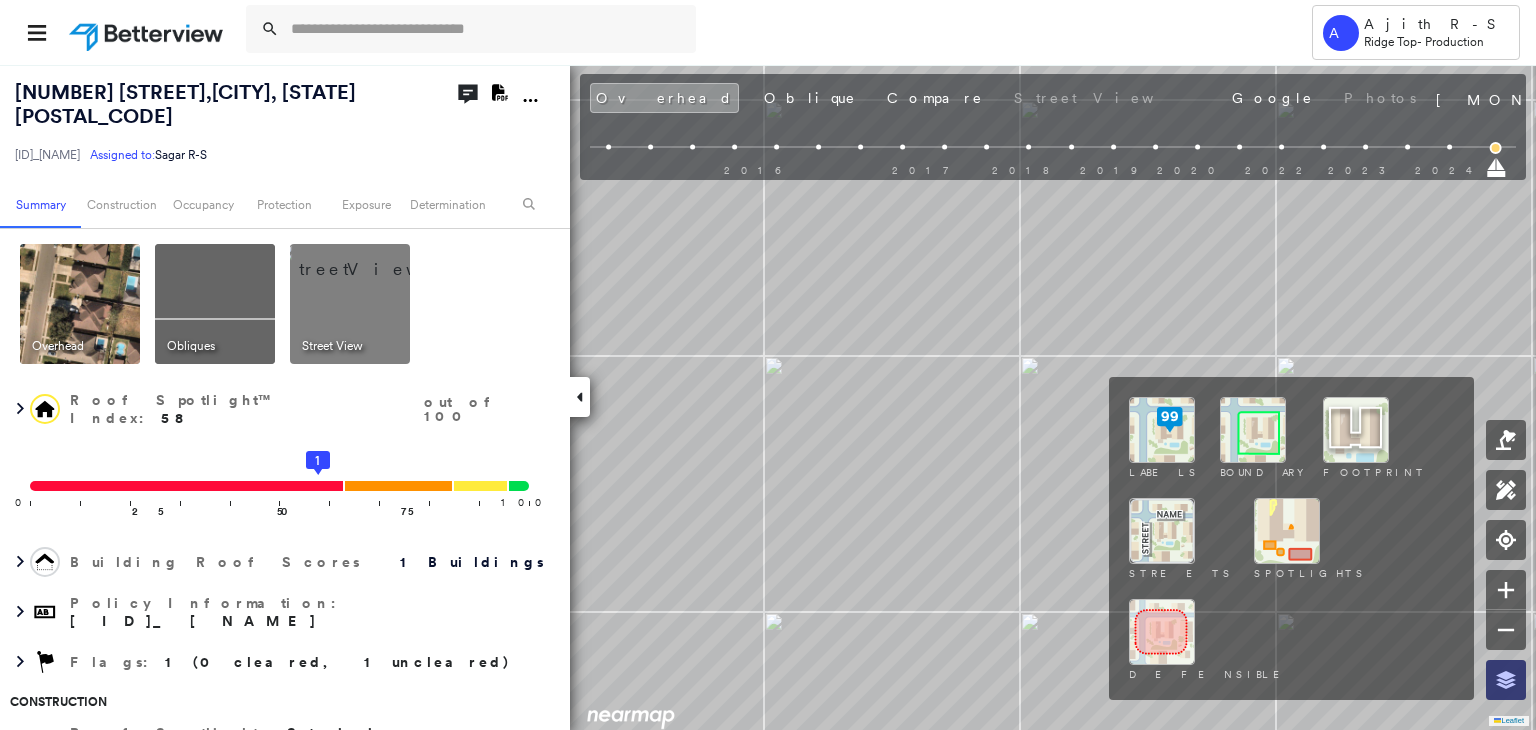 click 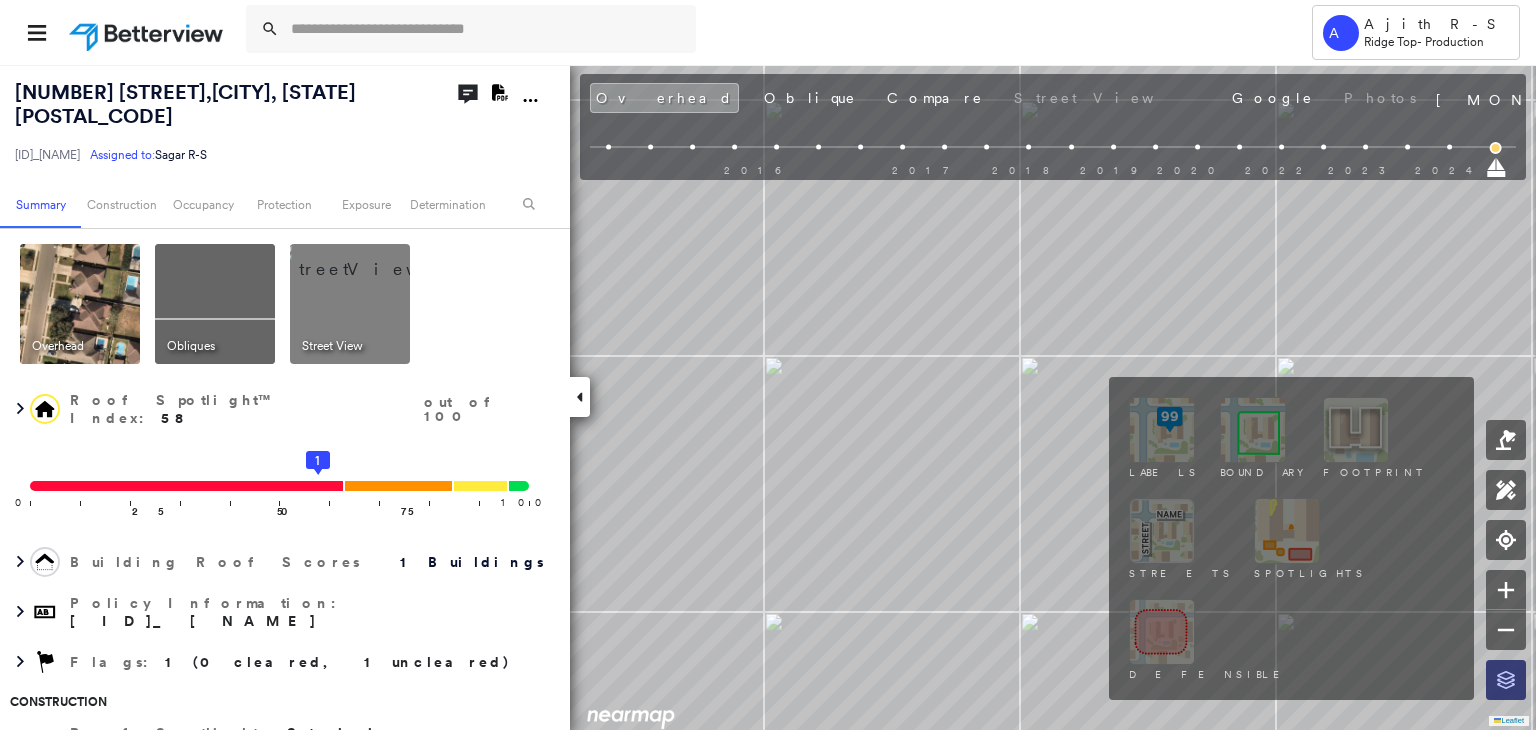 click 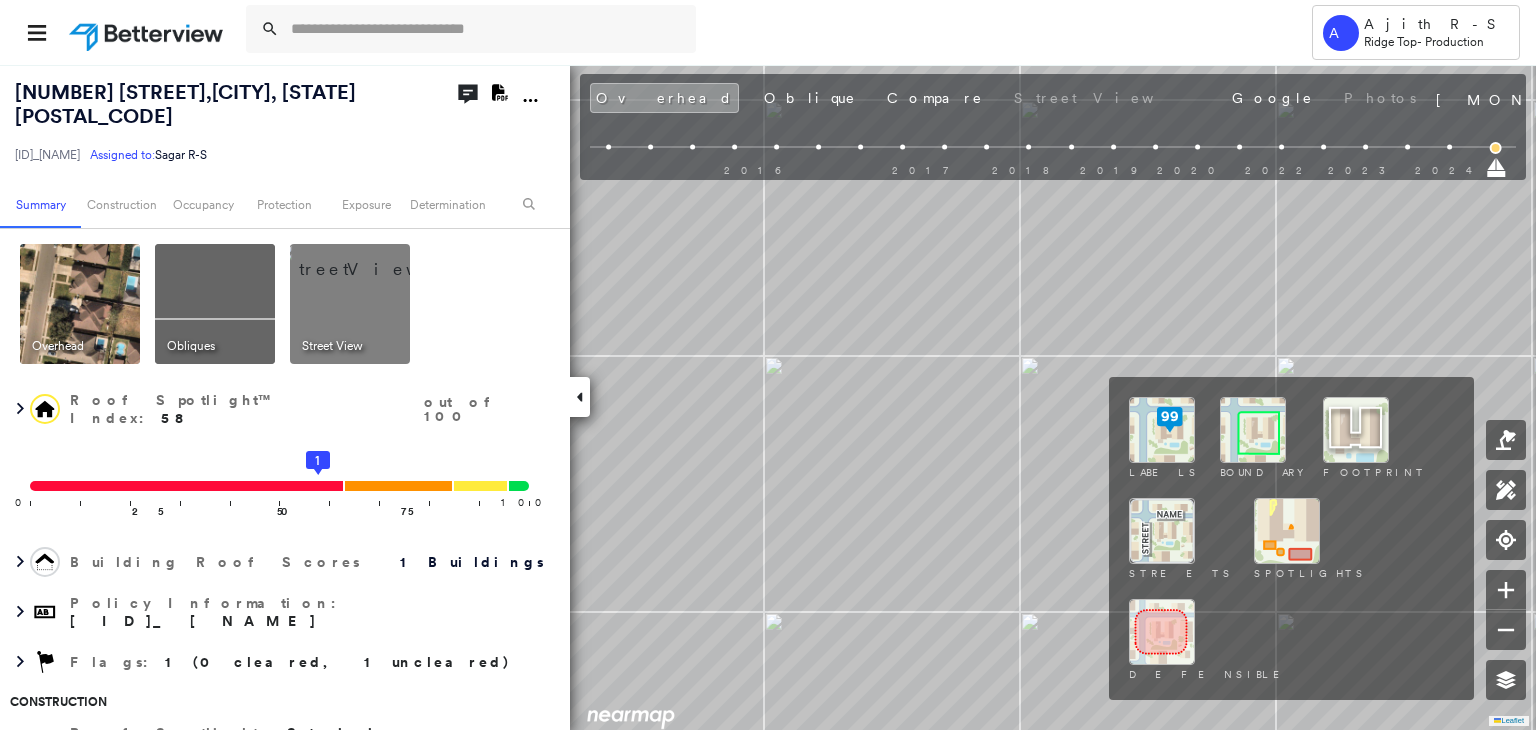 click at bounding box center (1162, 430) 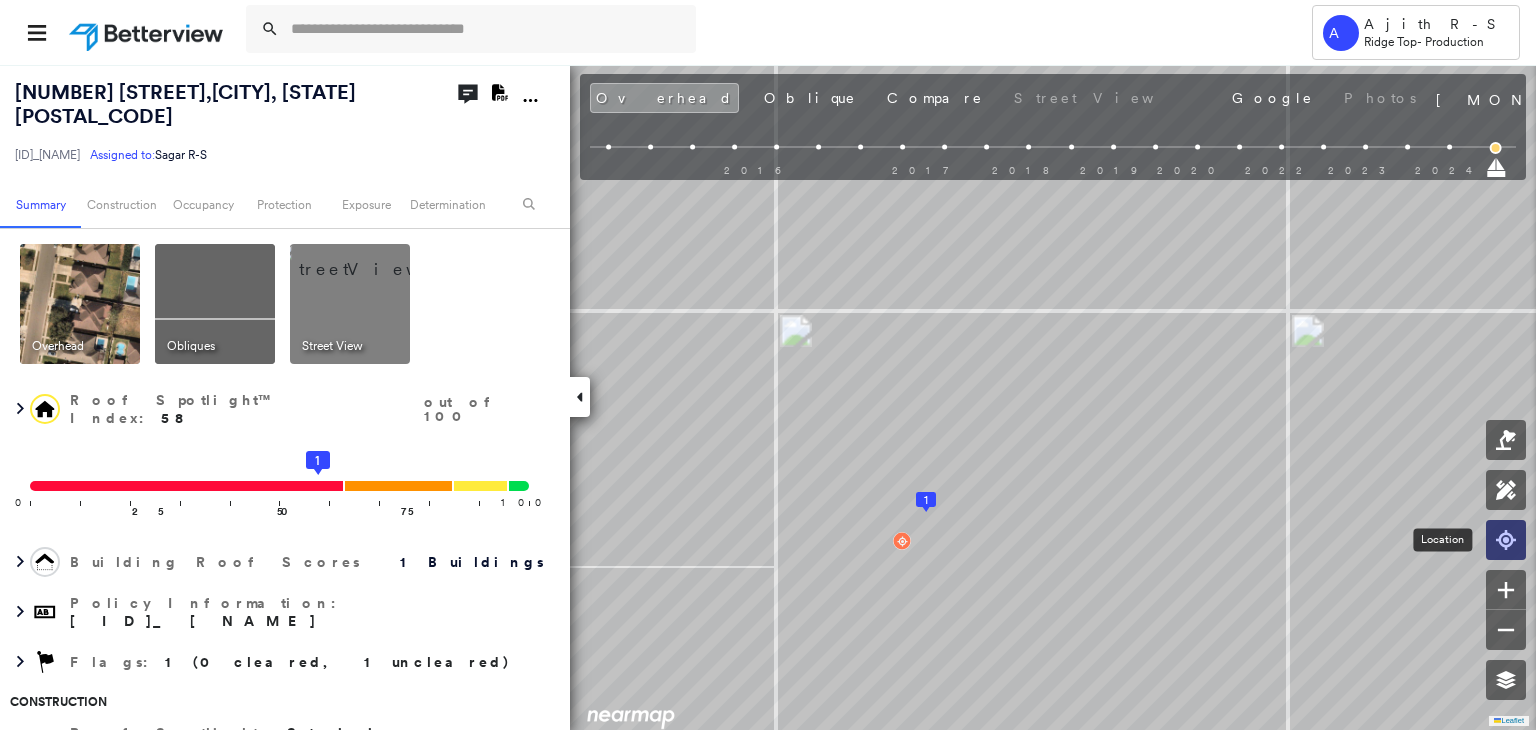 click 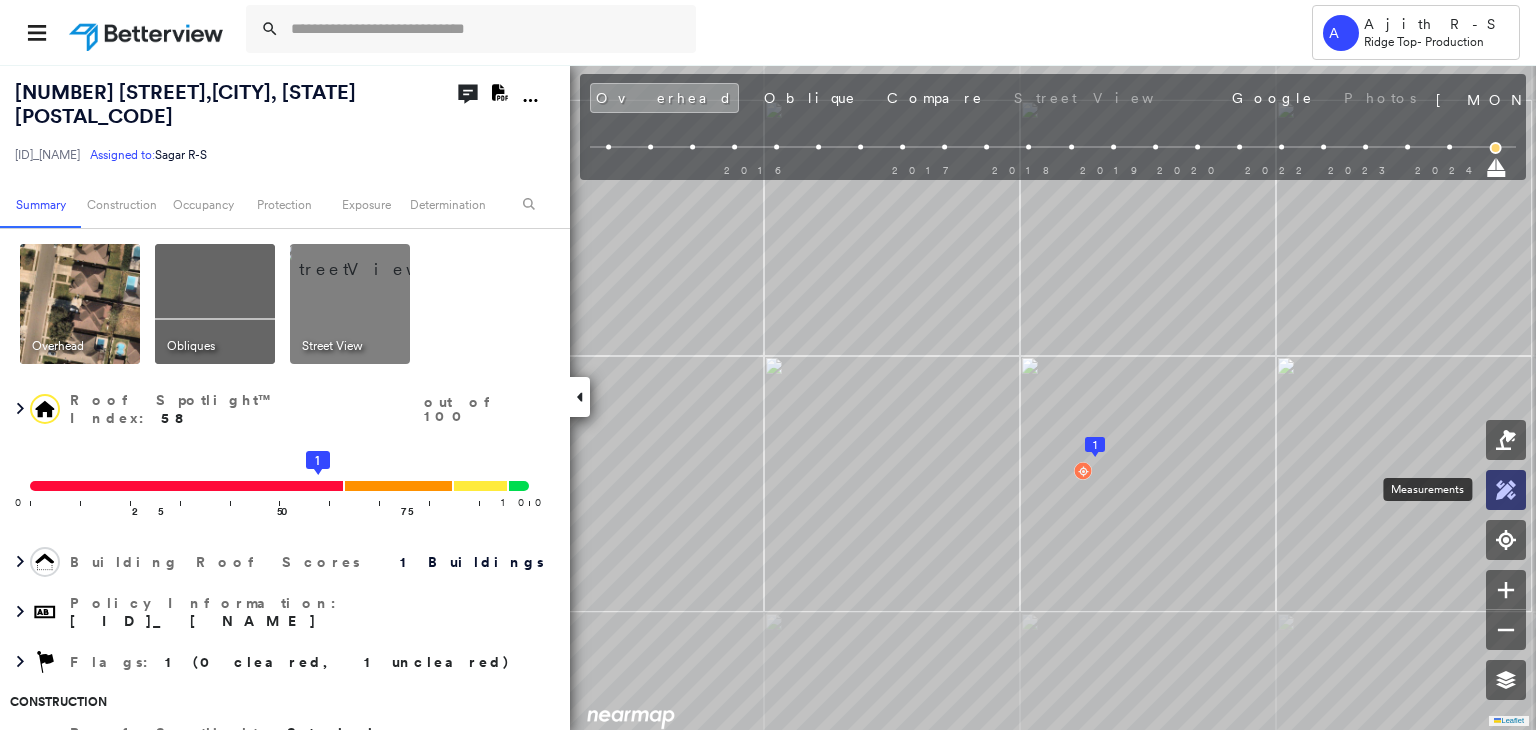 click 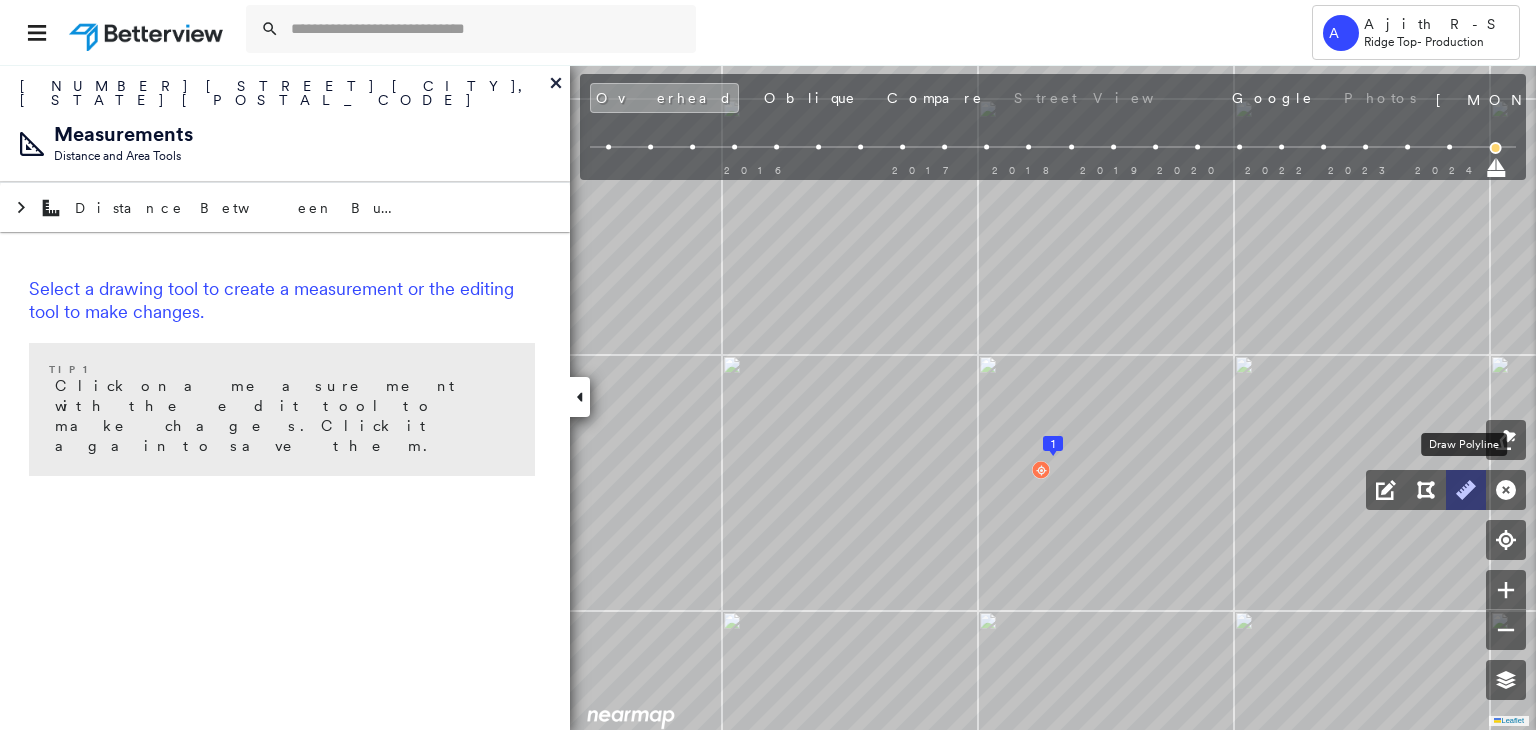 click 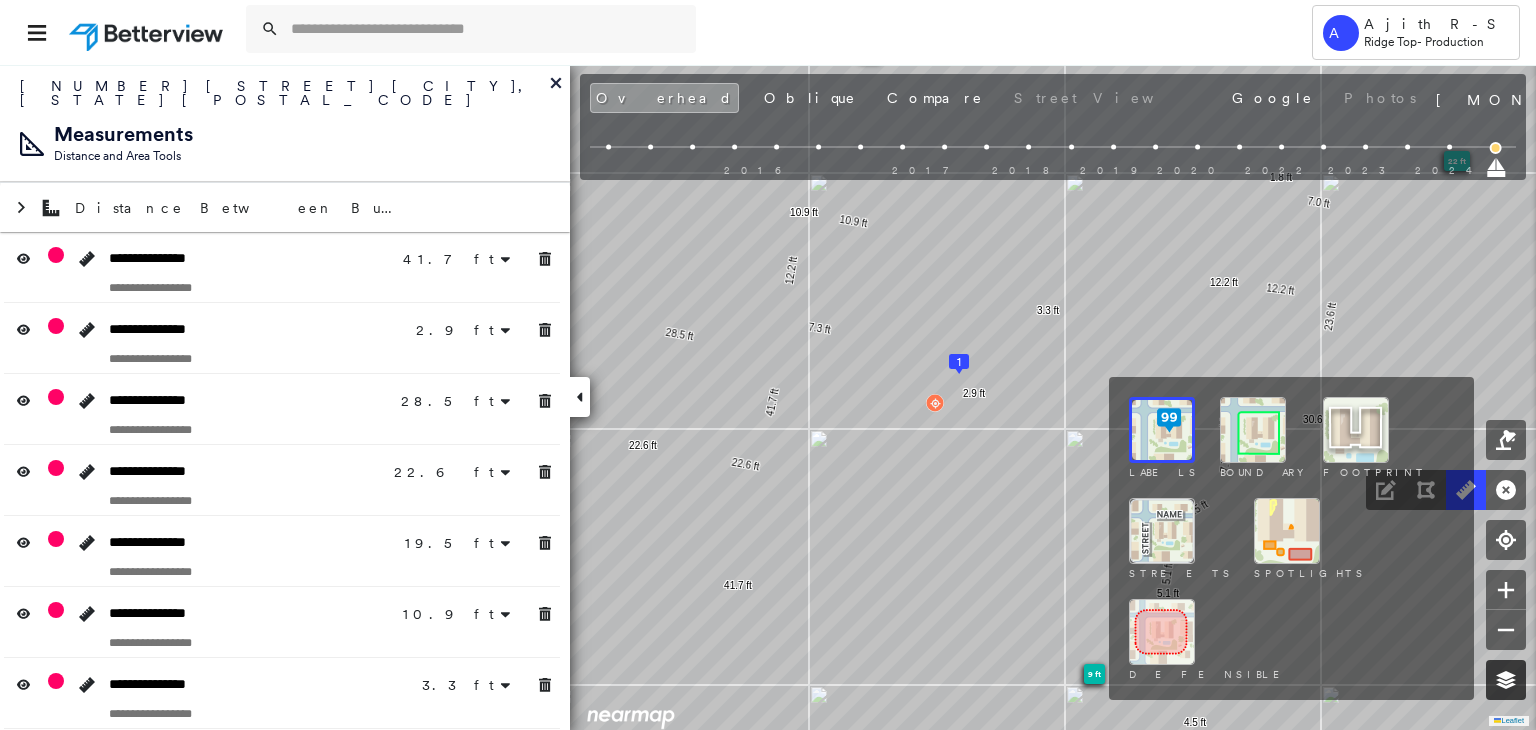 click 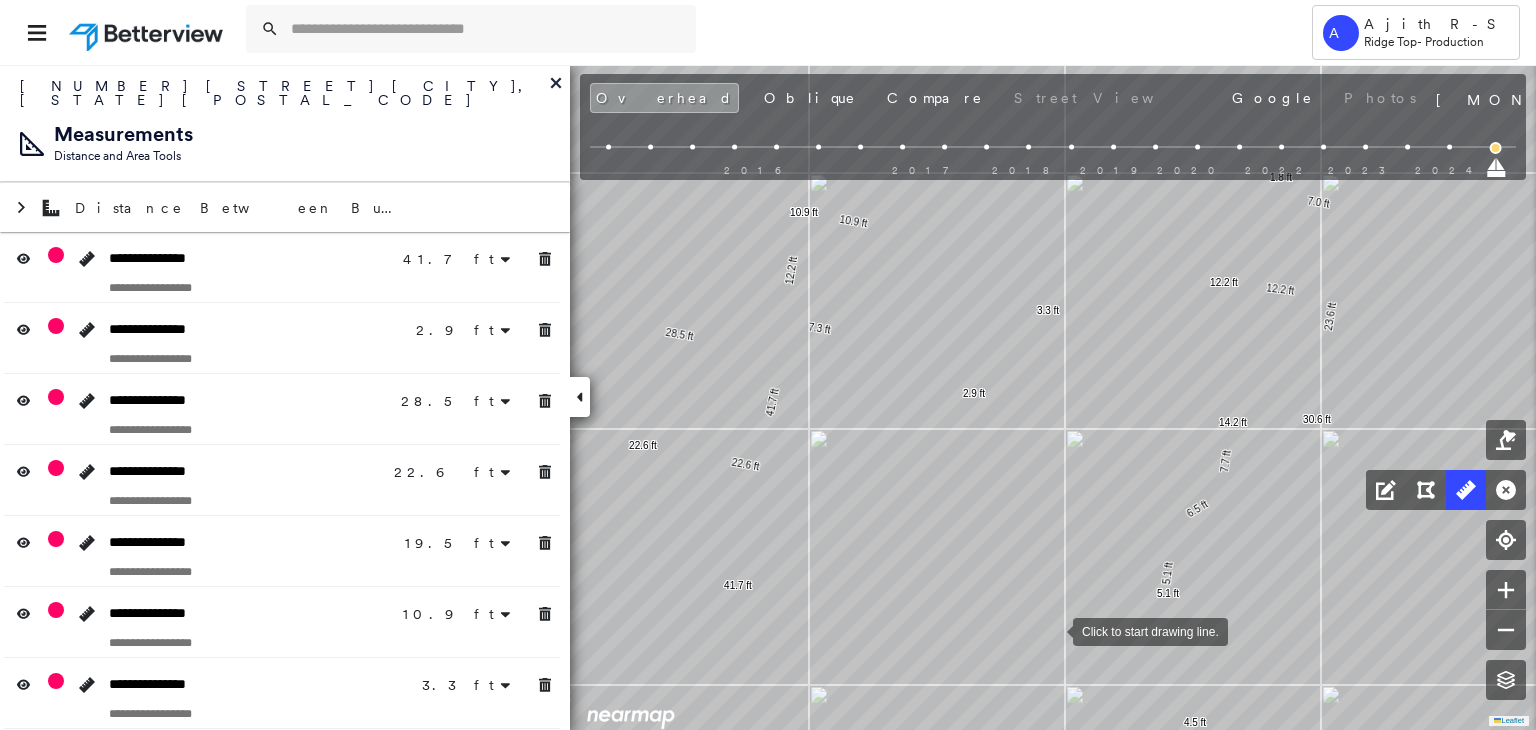 click at bounding box center (1053, 630) 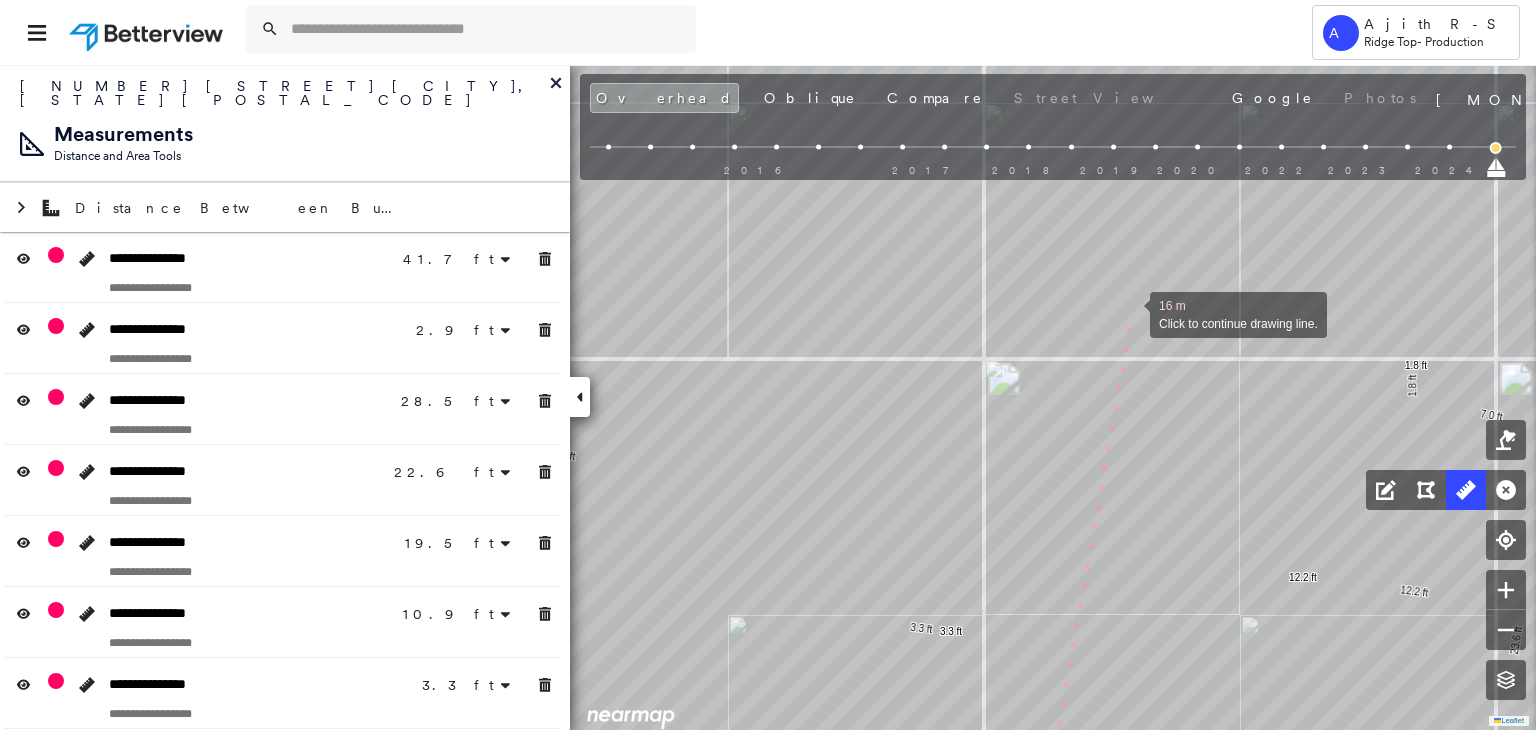 click at bounding box center (1130, 313) 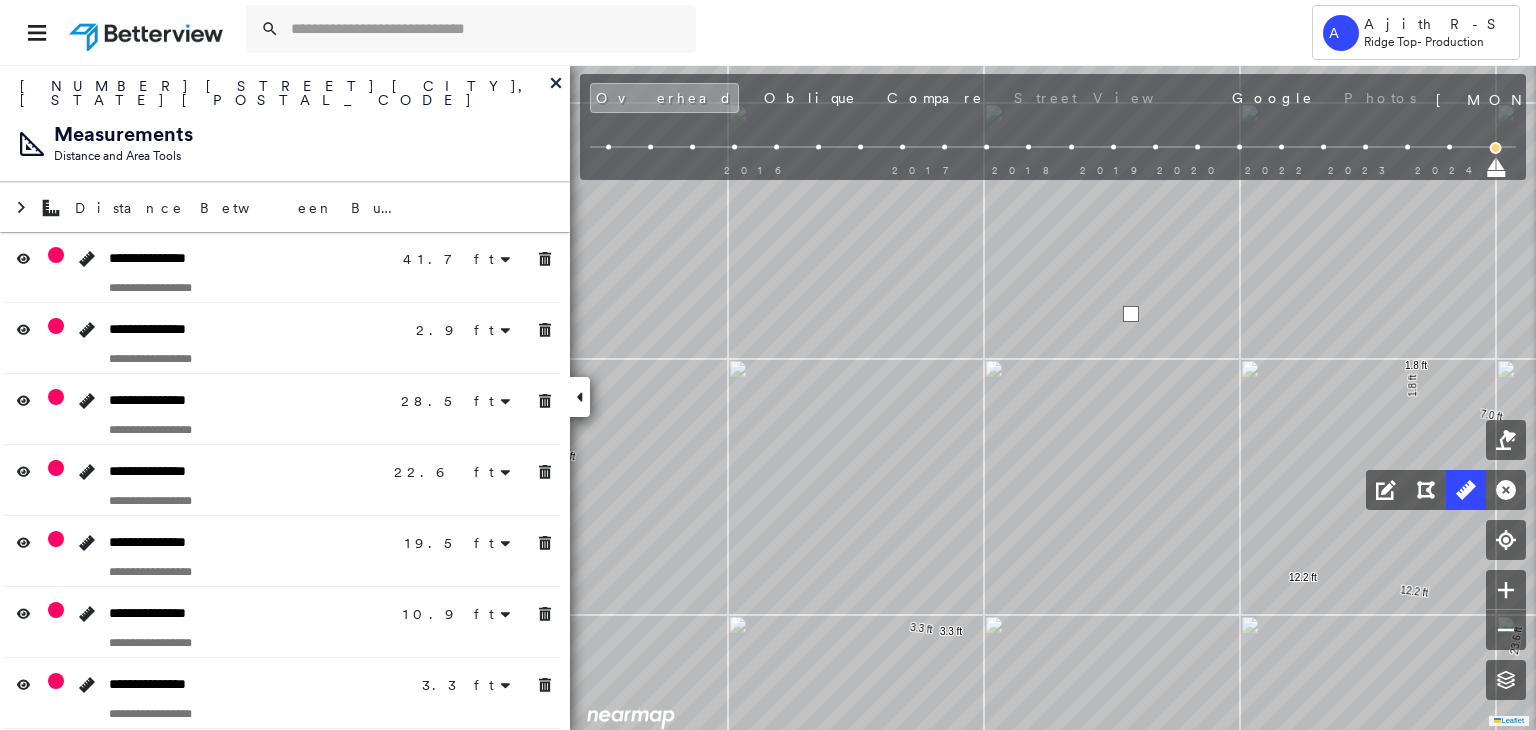 click at bounding box center (1131, 314) 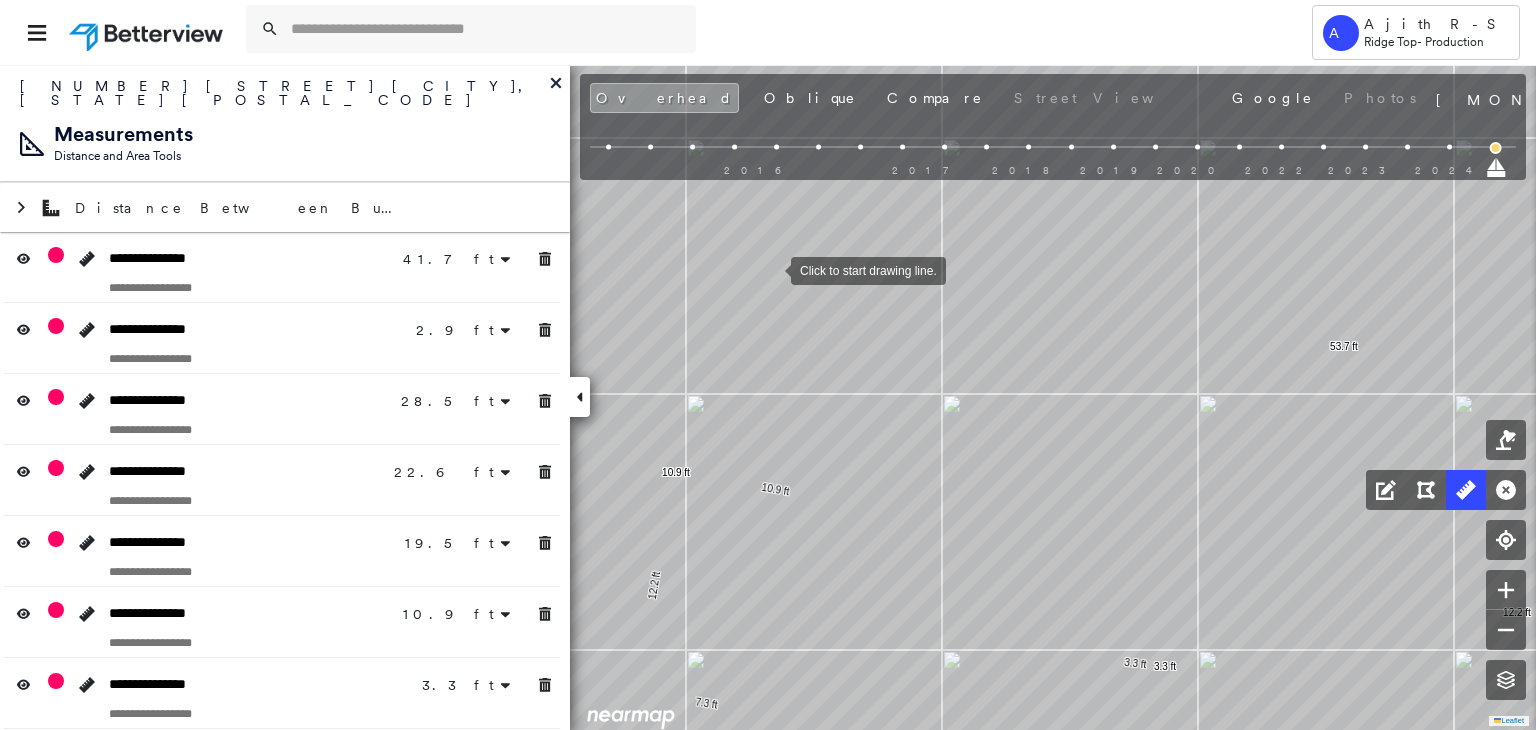 click at bounding box center [771, 269] 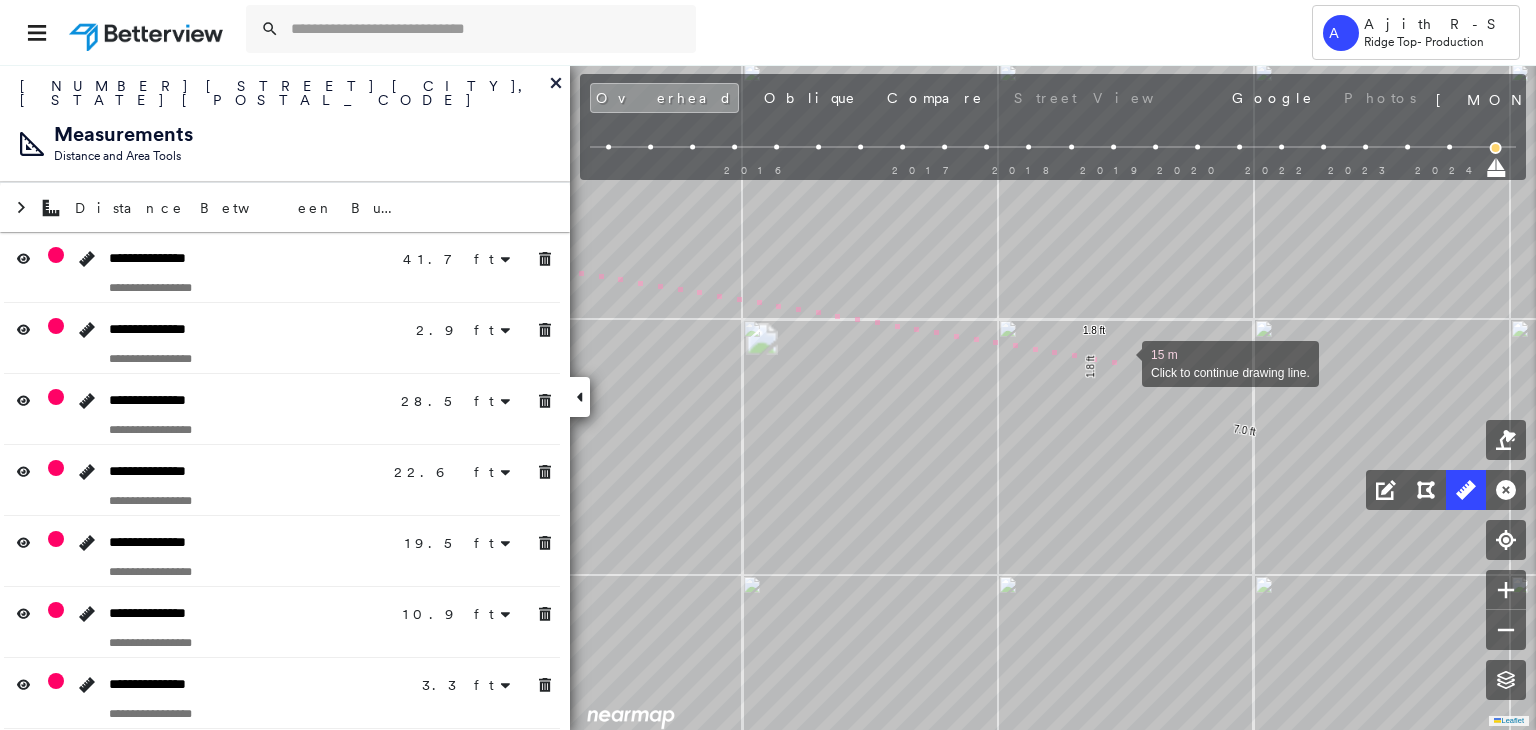 click at bounding box center (1122, 362) 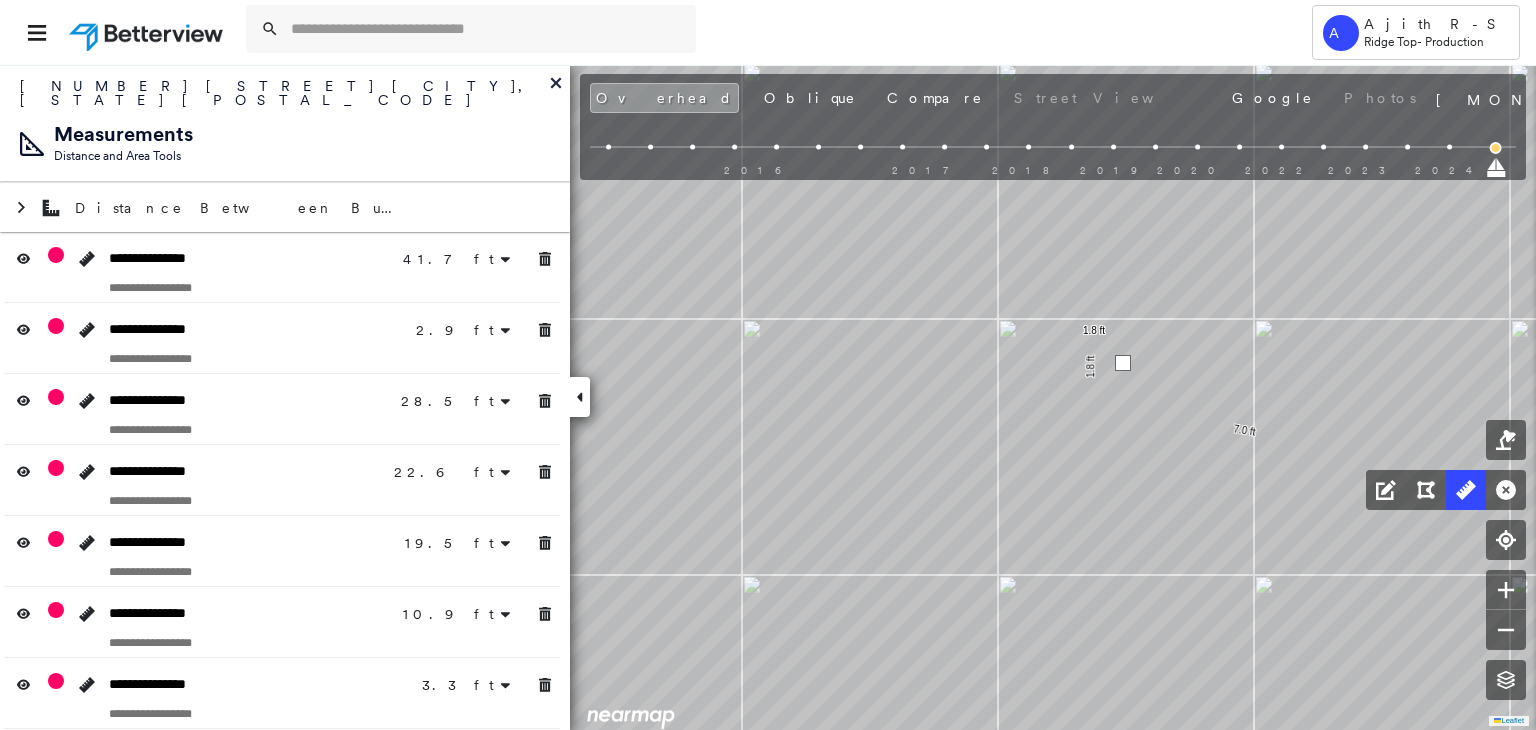 click at bounding box center (1123, 363) 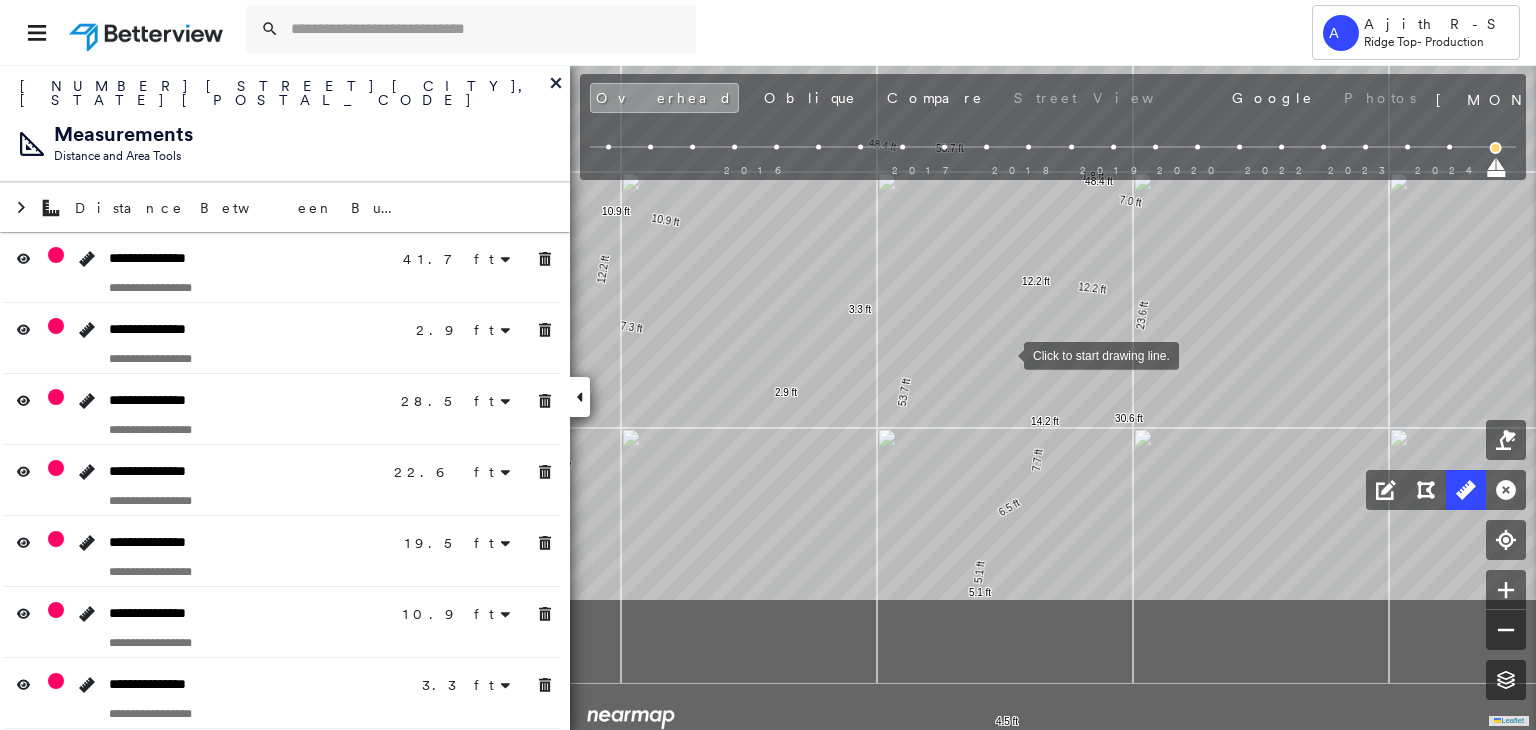 drag, startPoint x: 980, startPoint y: 552, endPoint x: 1004, endPoint y: 350, distance: 203.42075 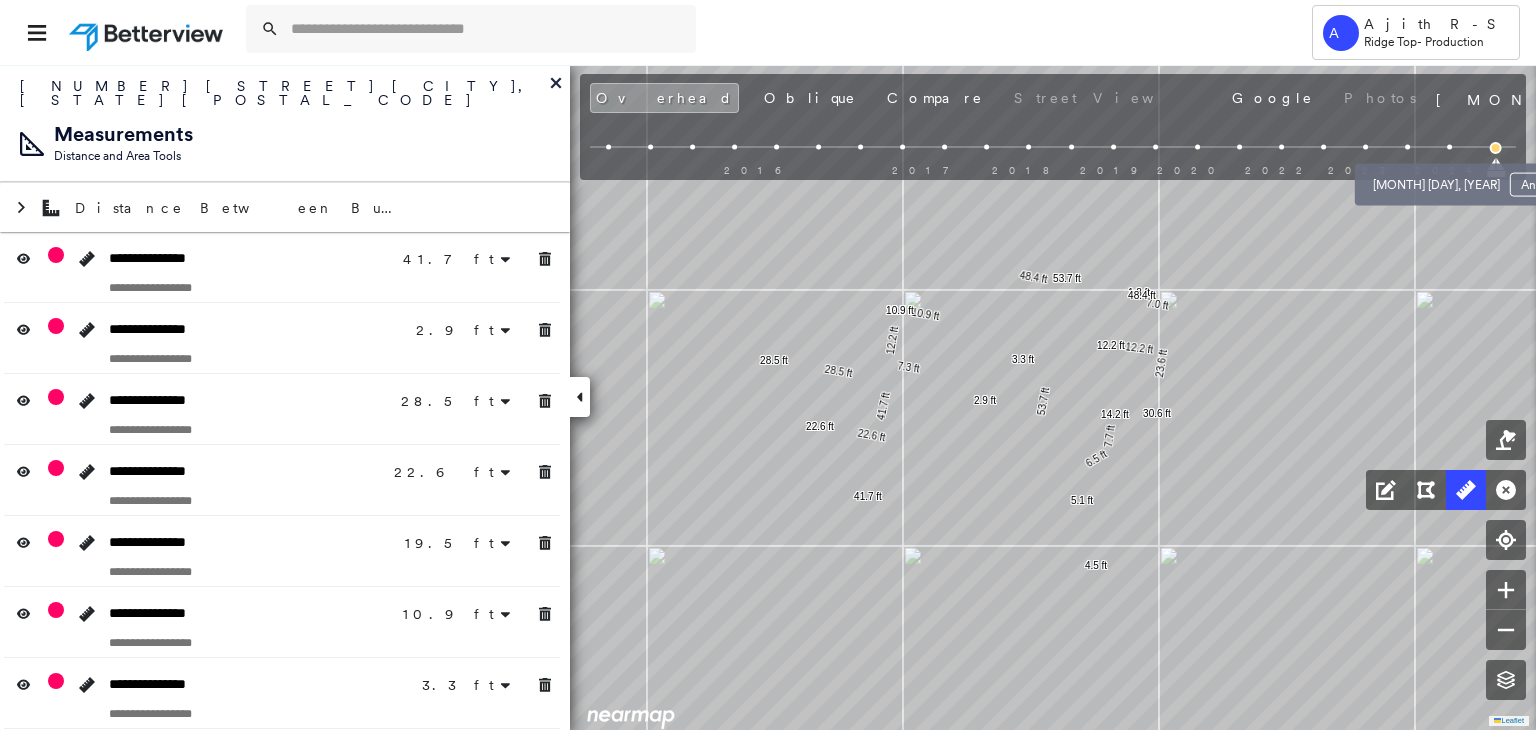 click at bounding box center [1449, 147] 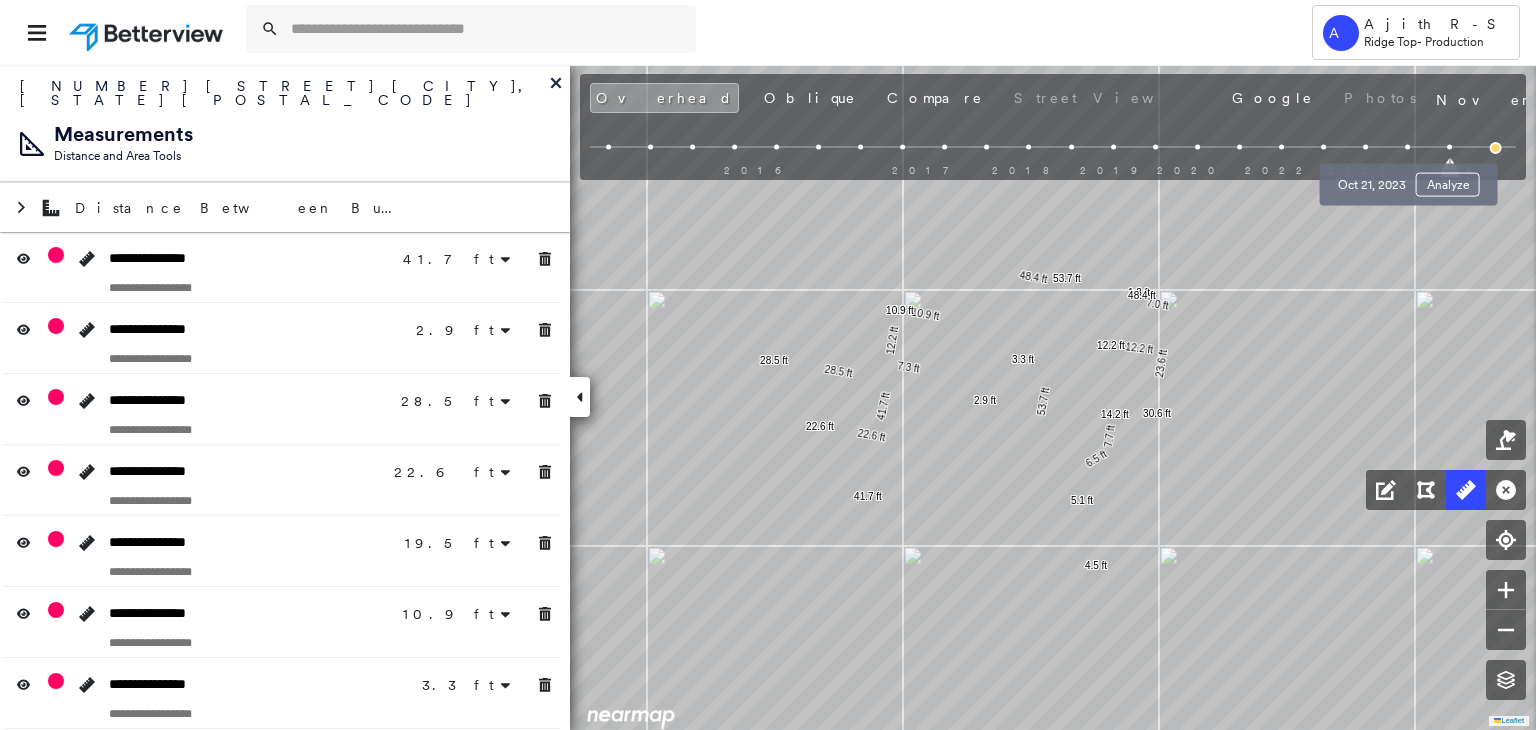 click at bounding box center (1407, 147) 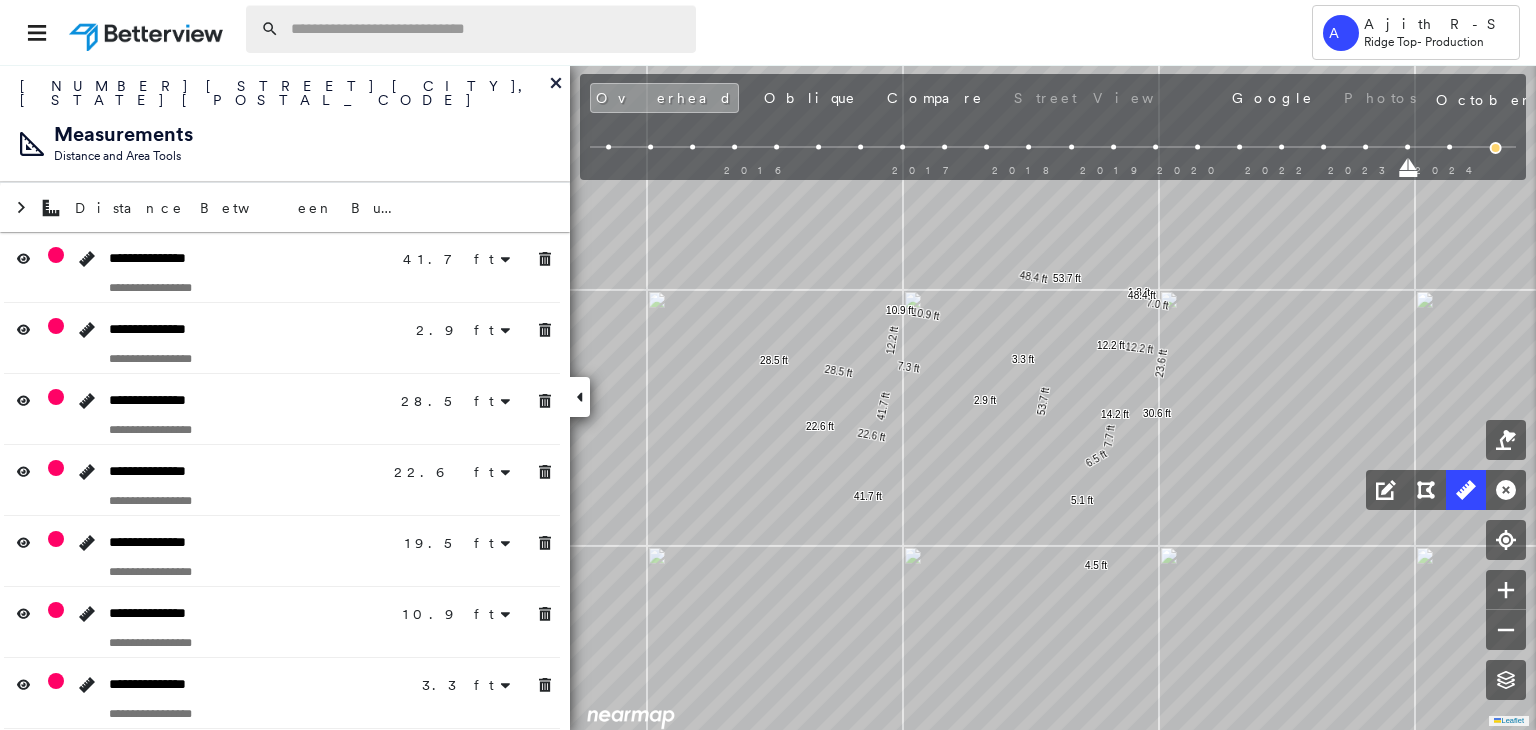 click at bounding box center (487, 29) 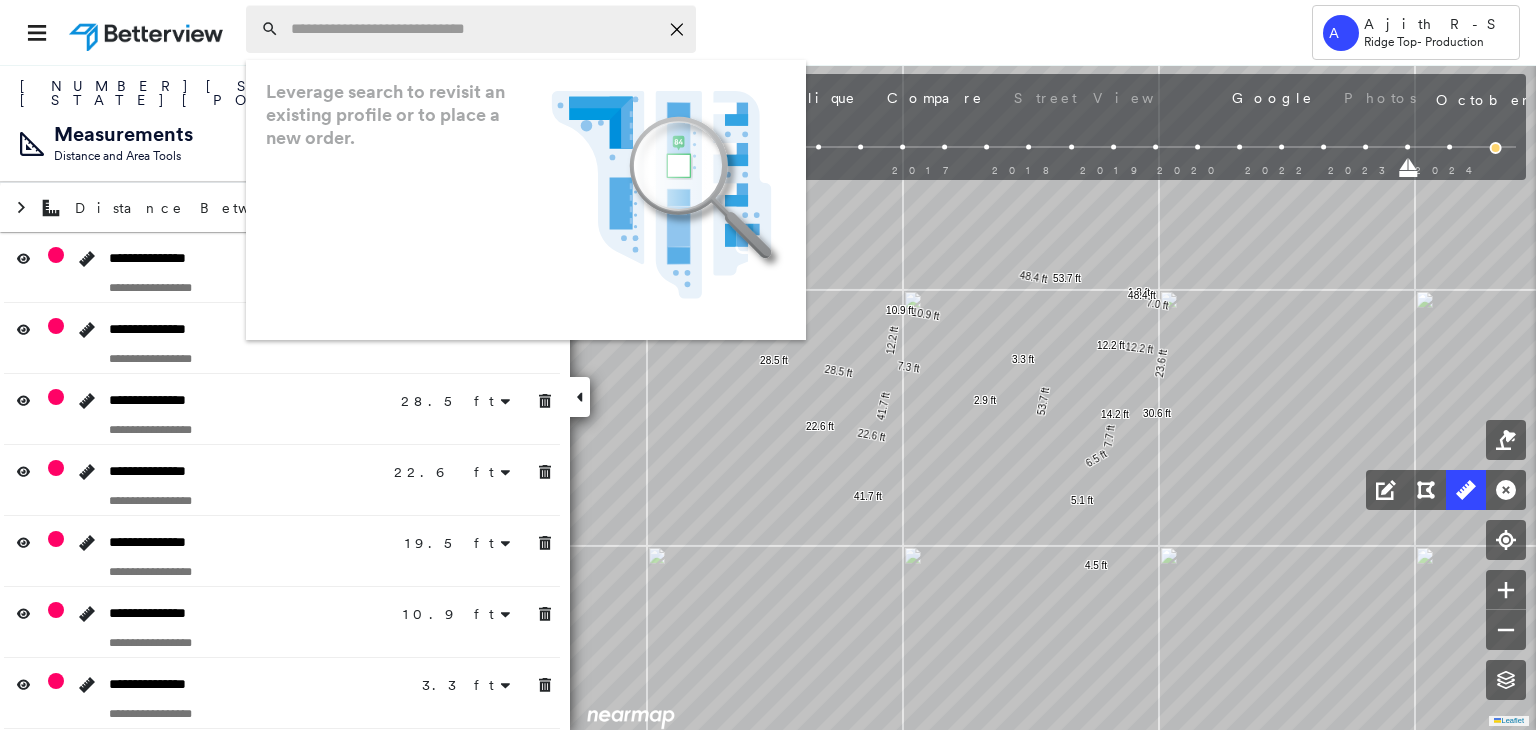 paste on "**********" 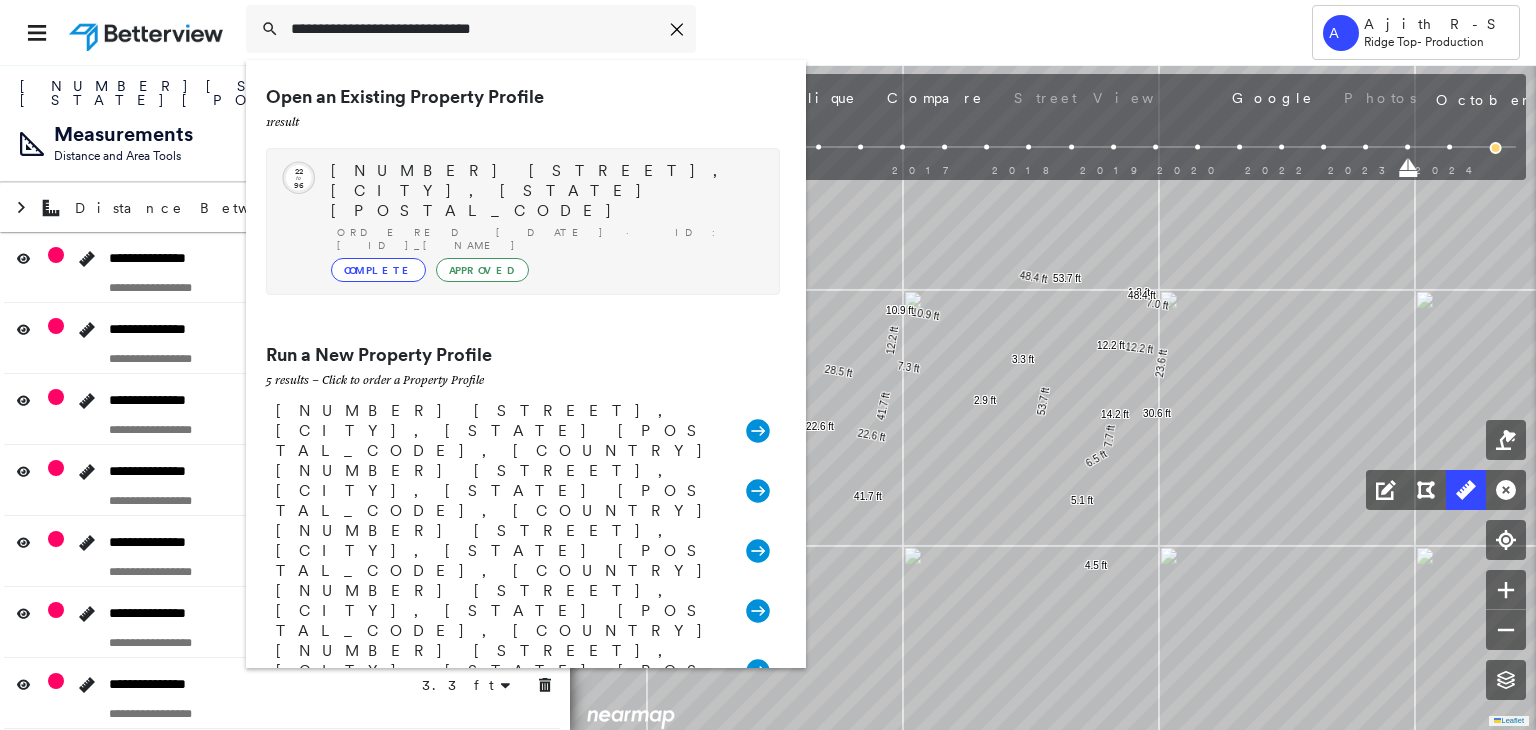 type on "**********" 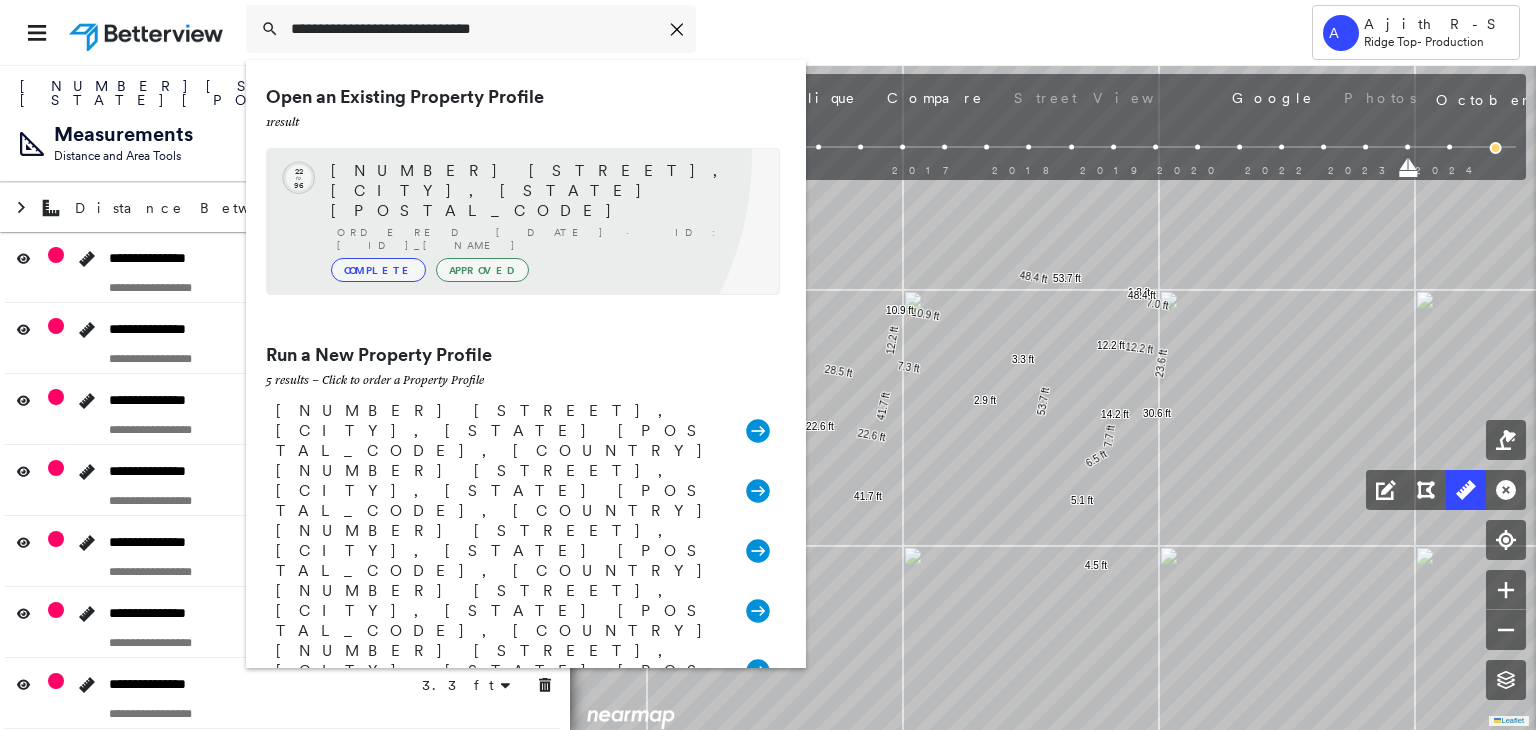 click on "Circled Text Icon 22 to 96 [NUMBER] [STREET], [CITY], [STATE] [POSTAL_CODE] Ordered [DATE] · ID: [ID]_[NAME] Complete Approved" at bounding box center [523, 221] 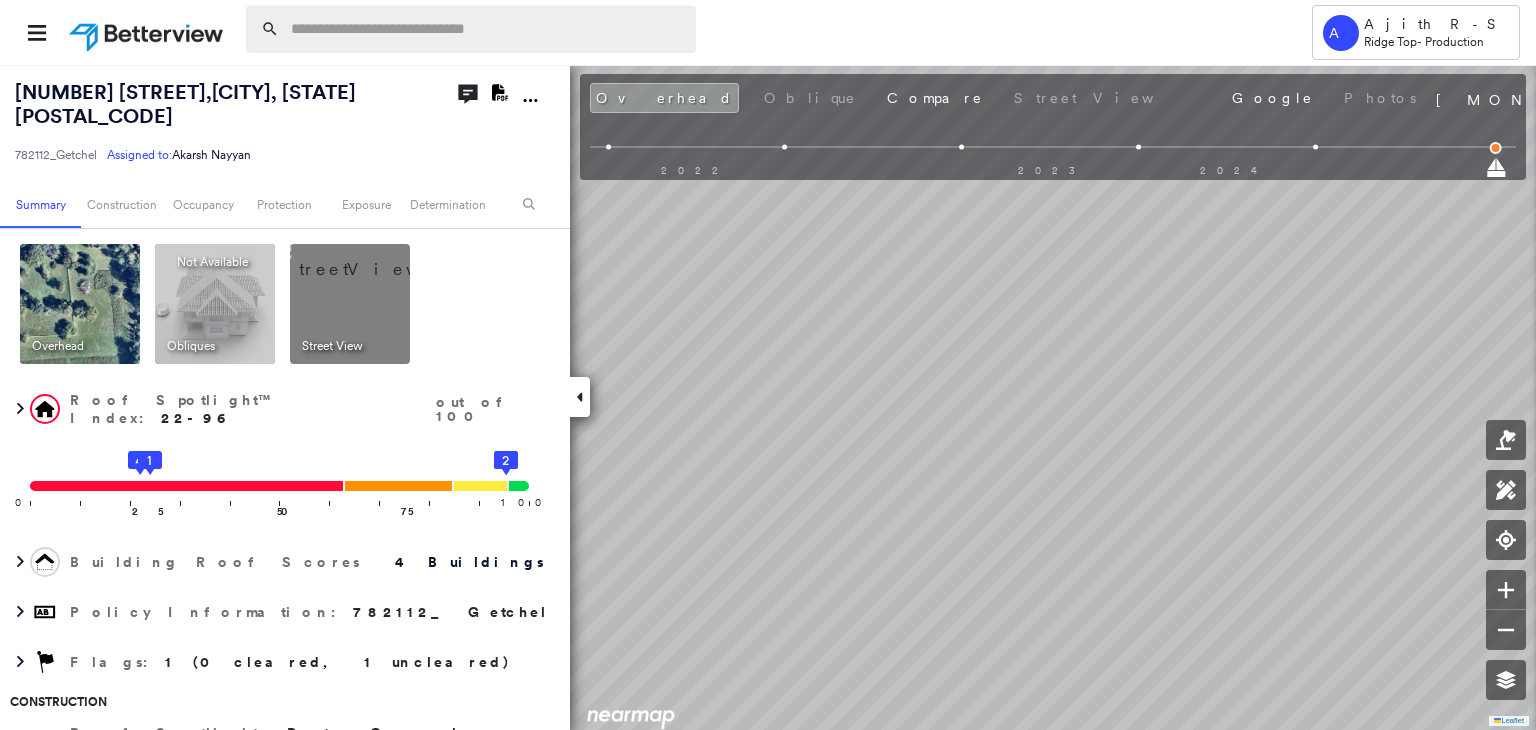 click at bounding box center [487, 29] 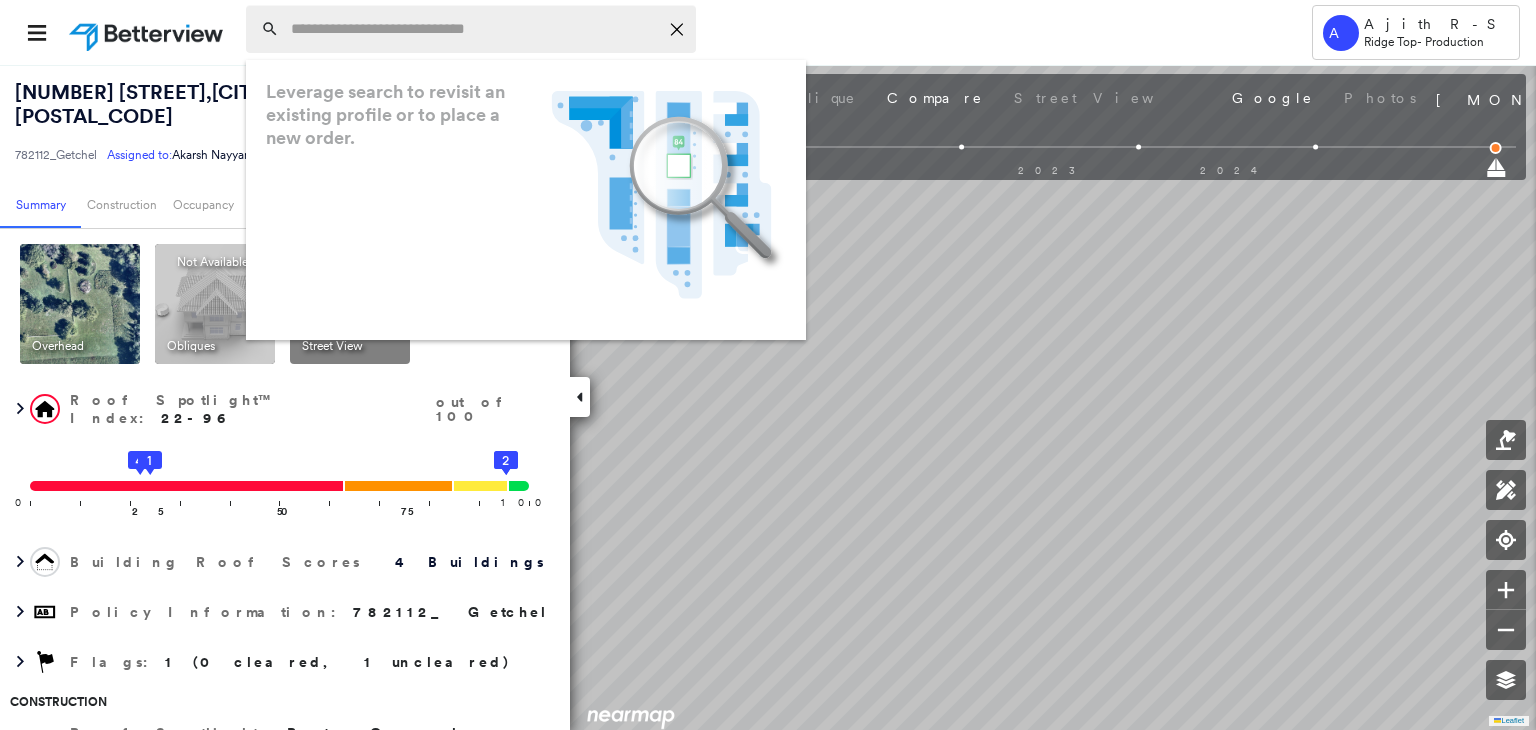 click at bounding box center [474, 29] 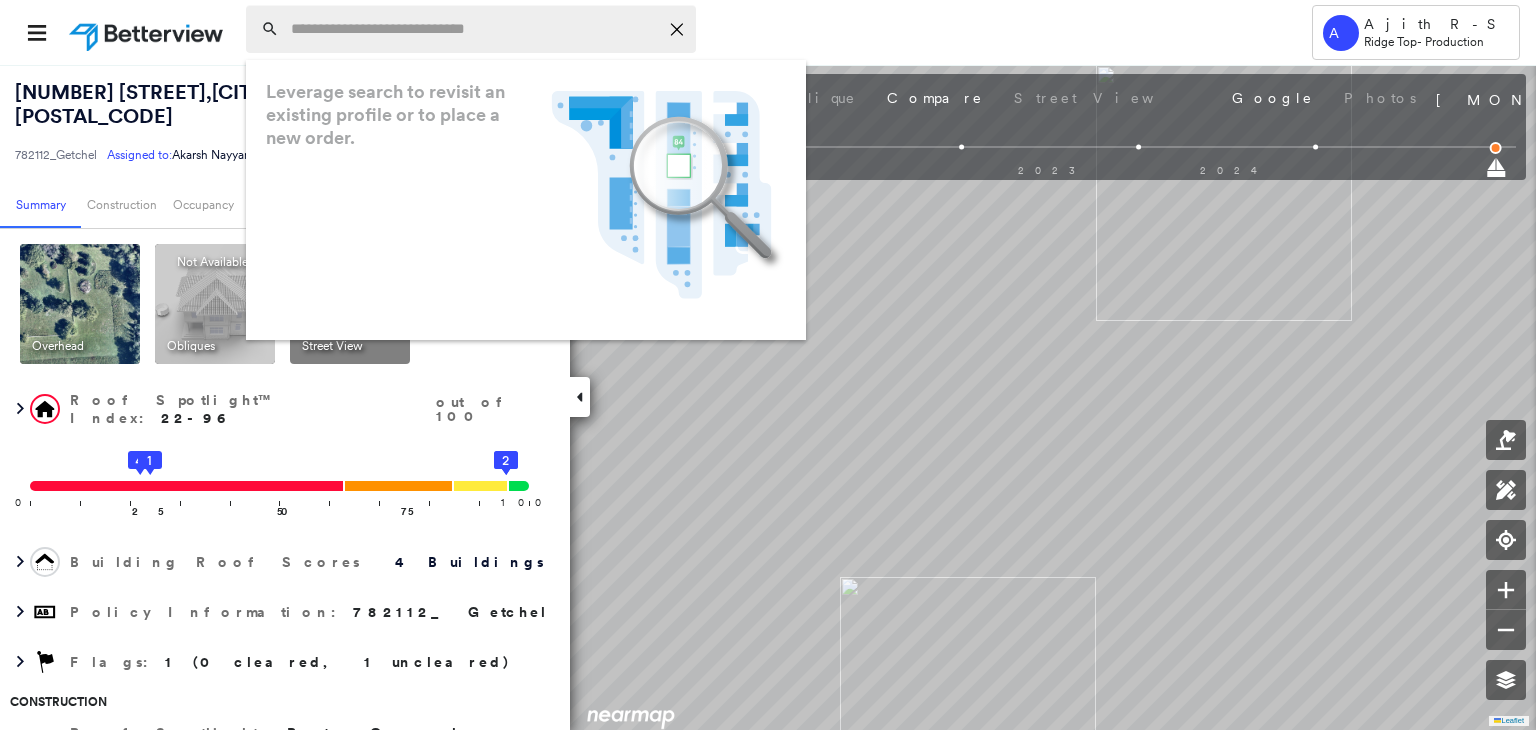 paste on "**********" 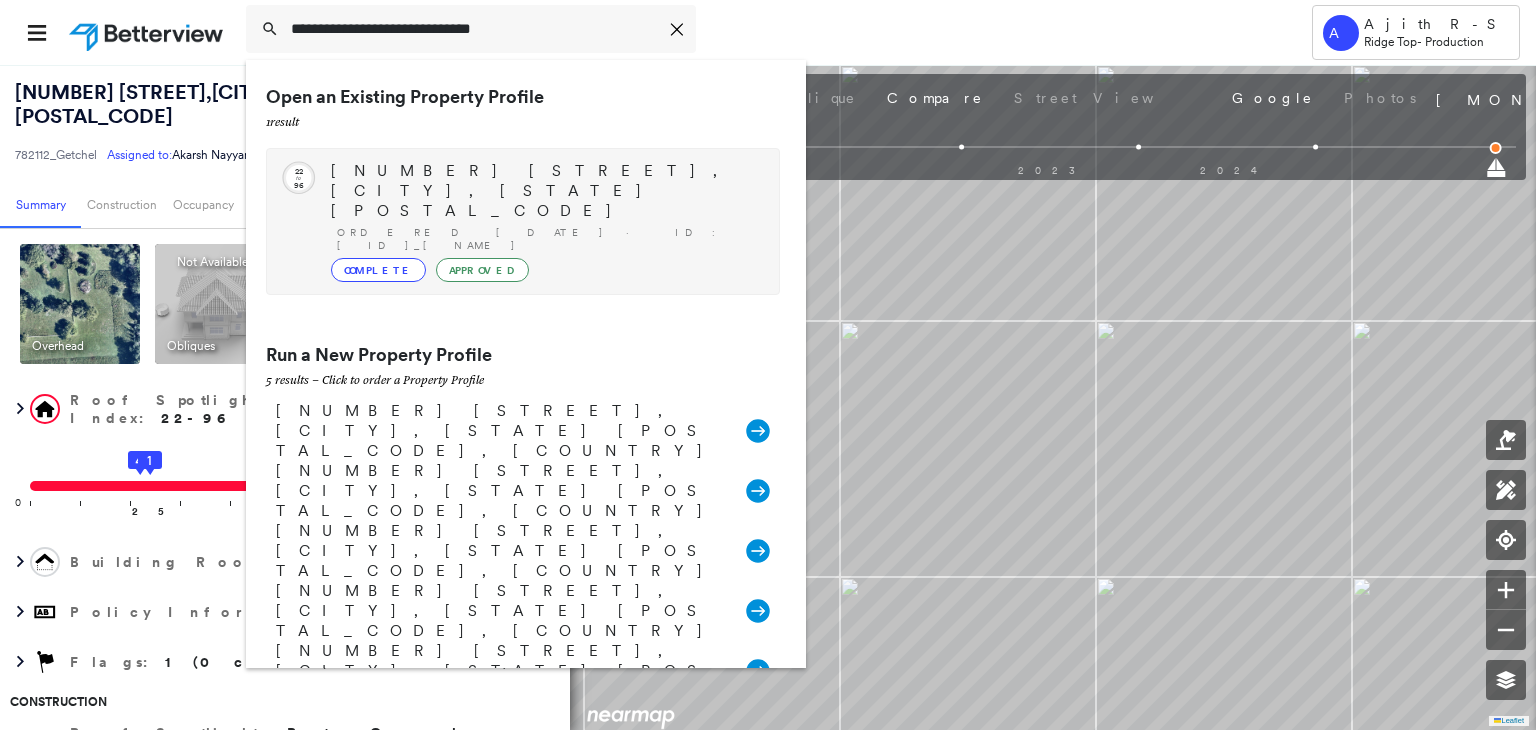 type on "**********" 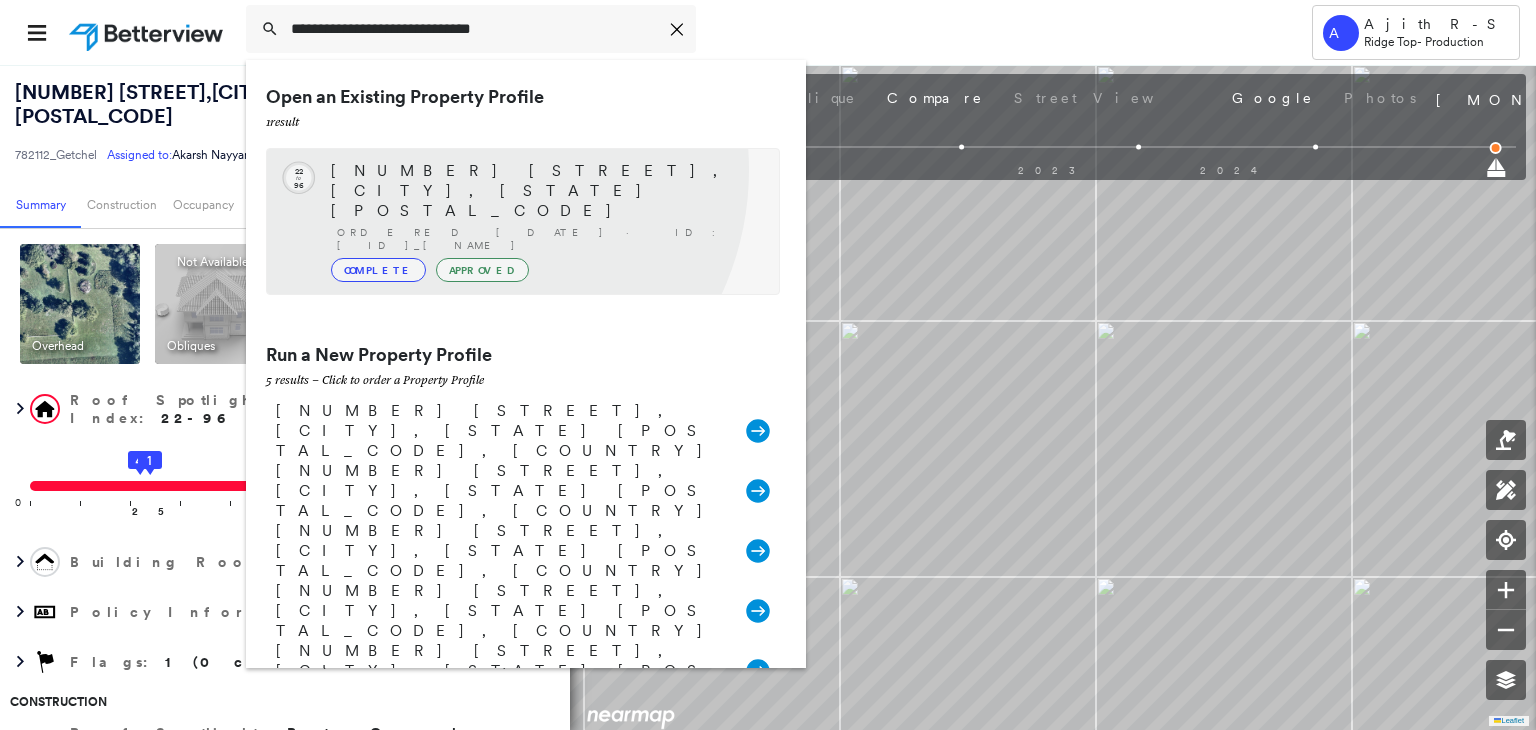 click on "[NUMBER] [STREET], [CITY], [STATE] [POSTAL_CODE]" at bounding box center (545, 191) 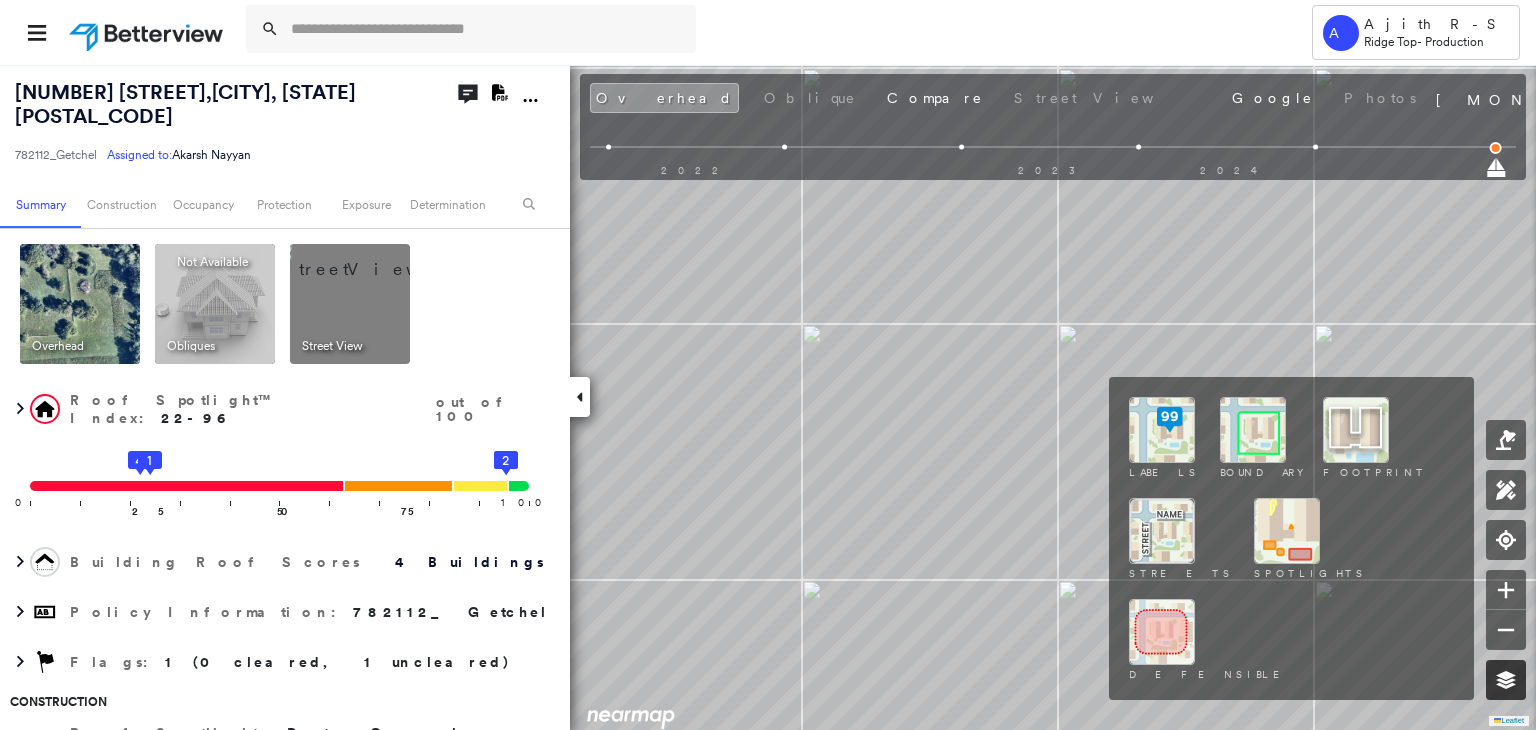 click 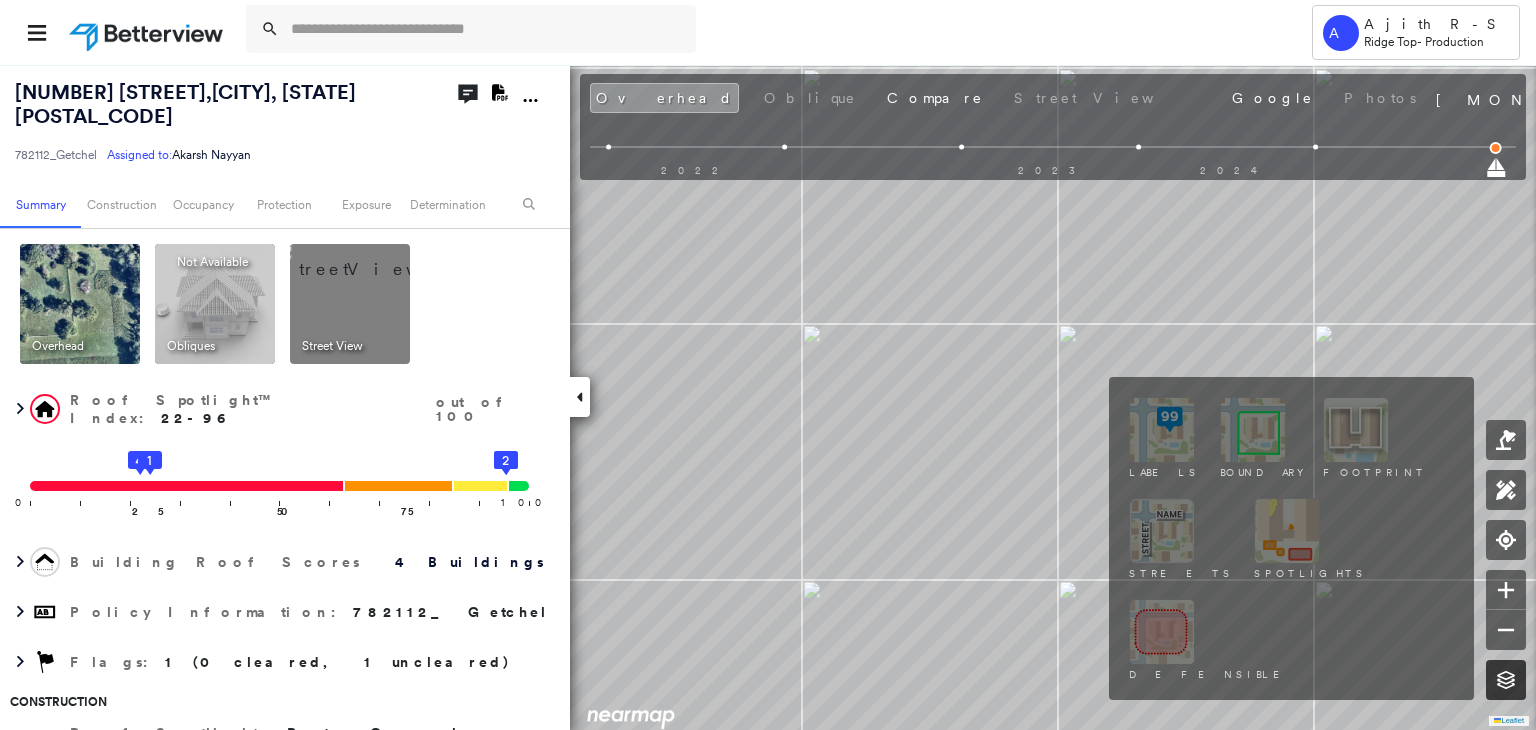 click 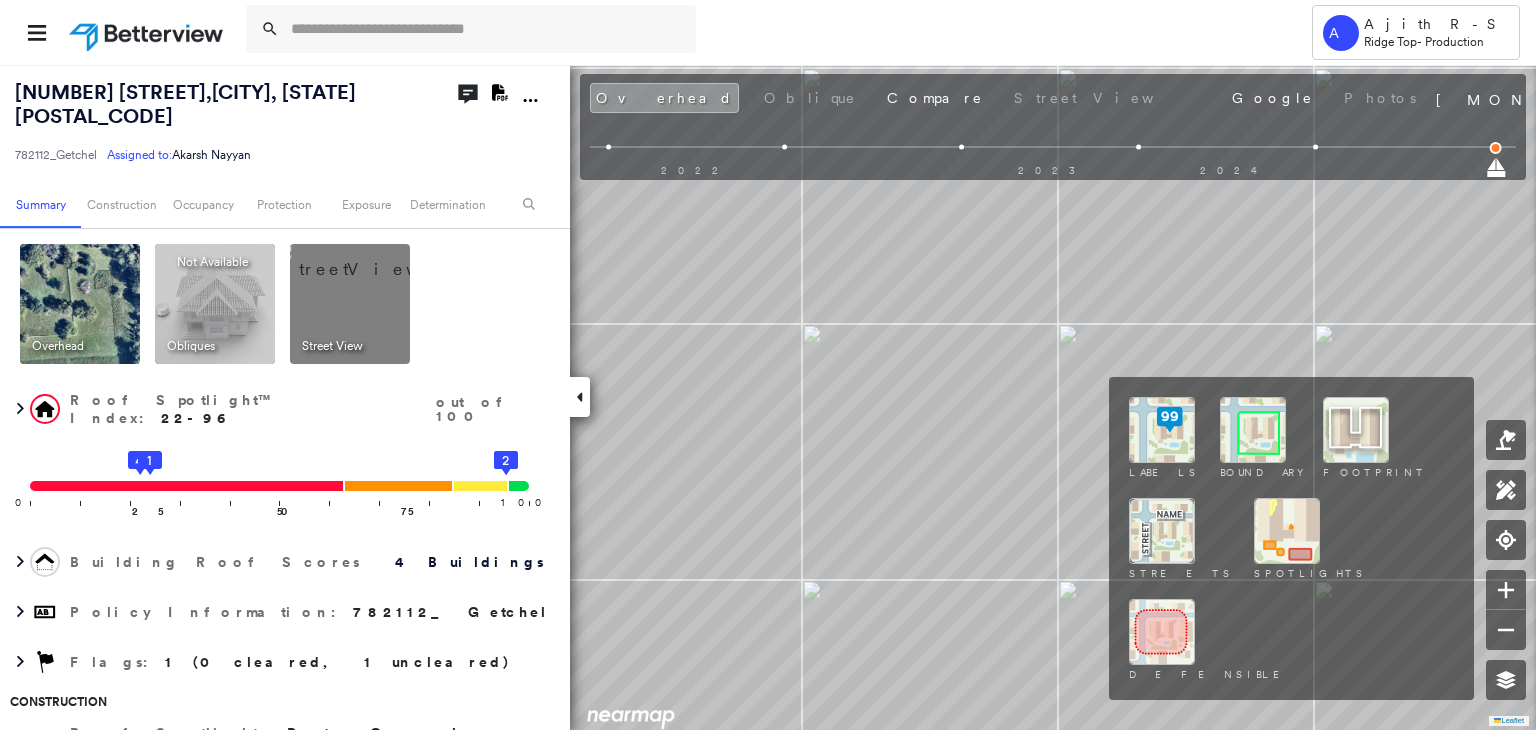click at bounding box center (1253, 430) 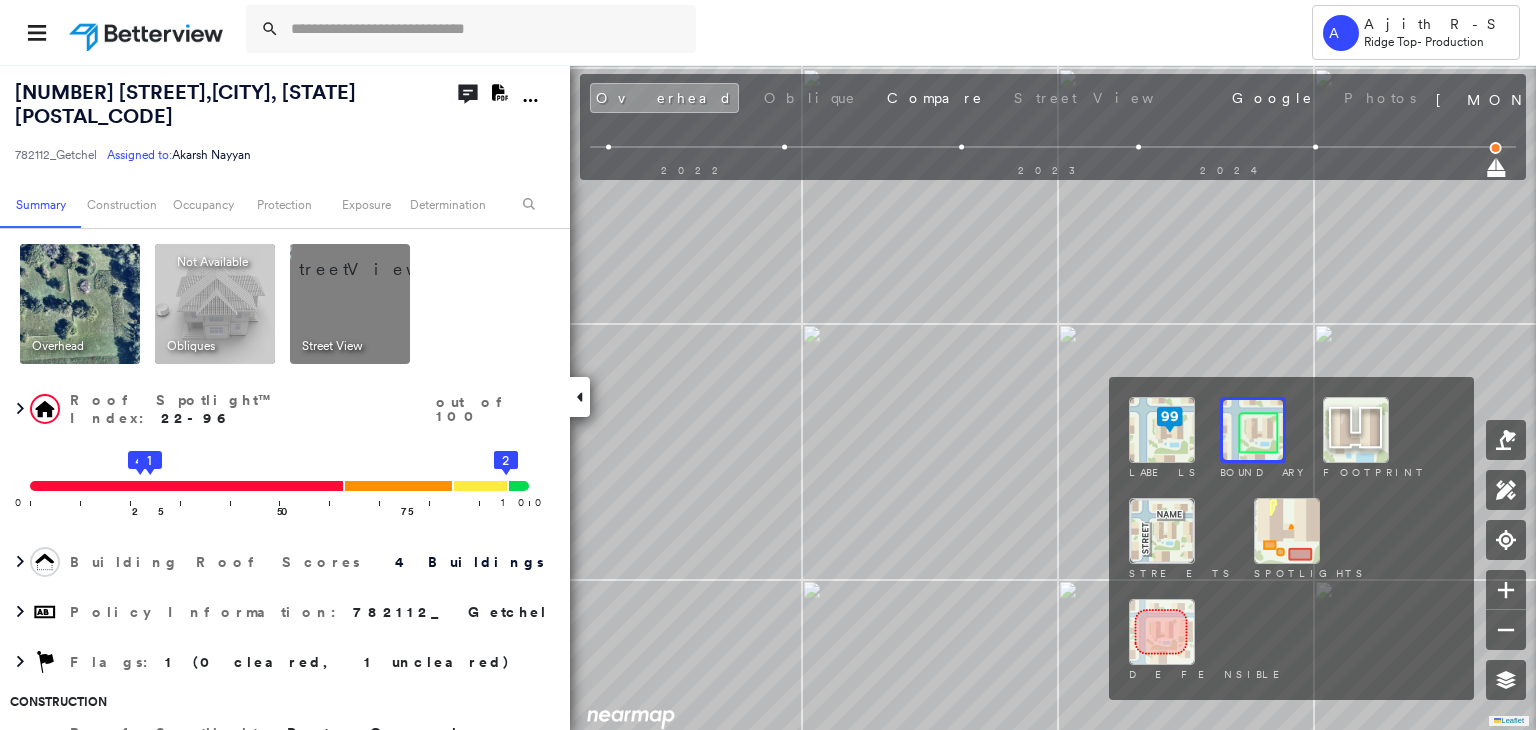 click on "Labels Boundary Footprint Streets Spotlights Defensible" at bounding box center [1291, 538] 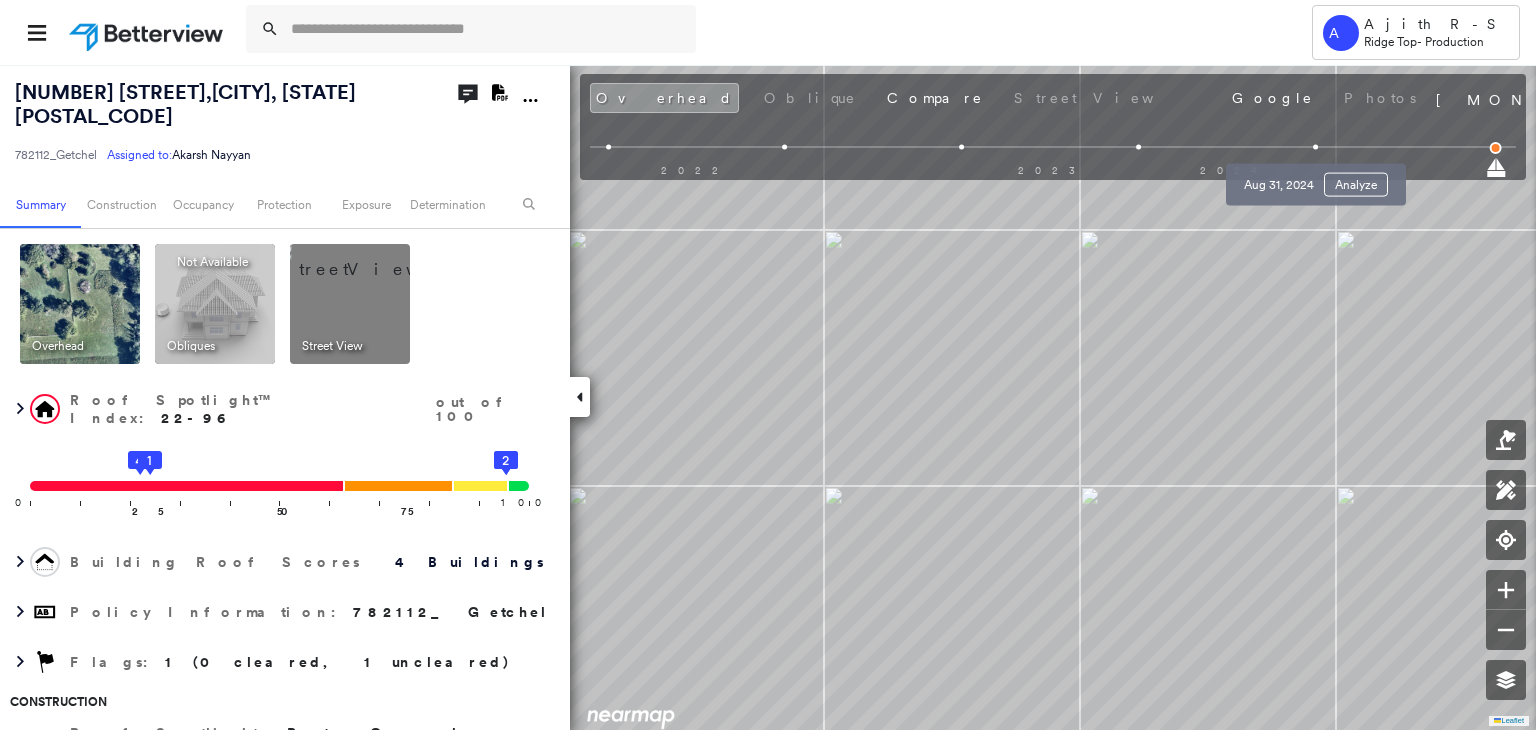 click at bounding box center (1315, 147) 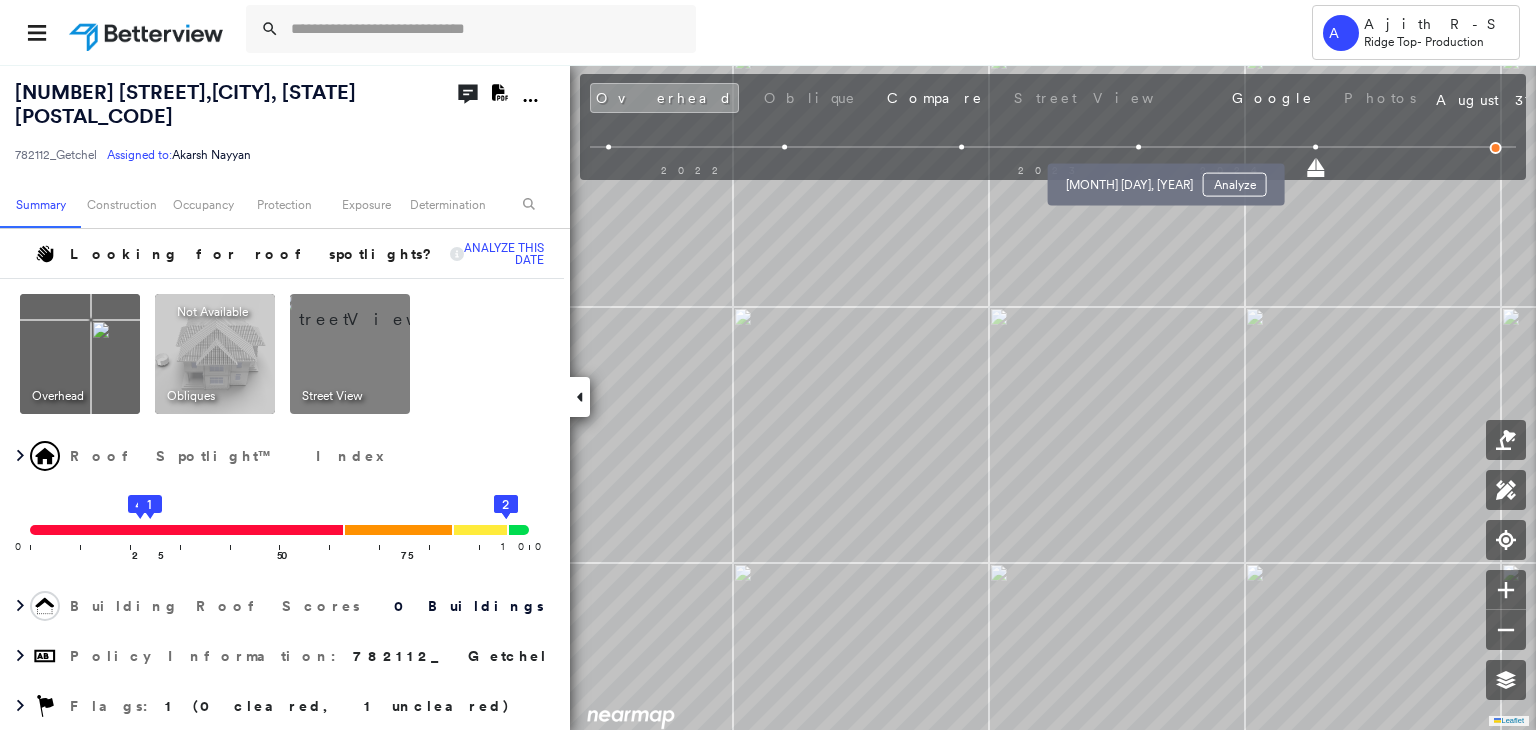 click at bounding box center (1138, 147) 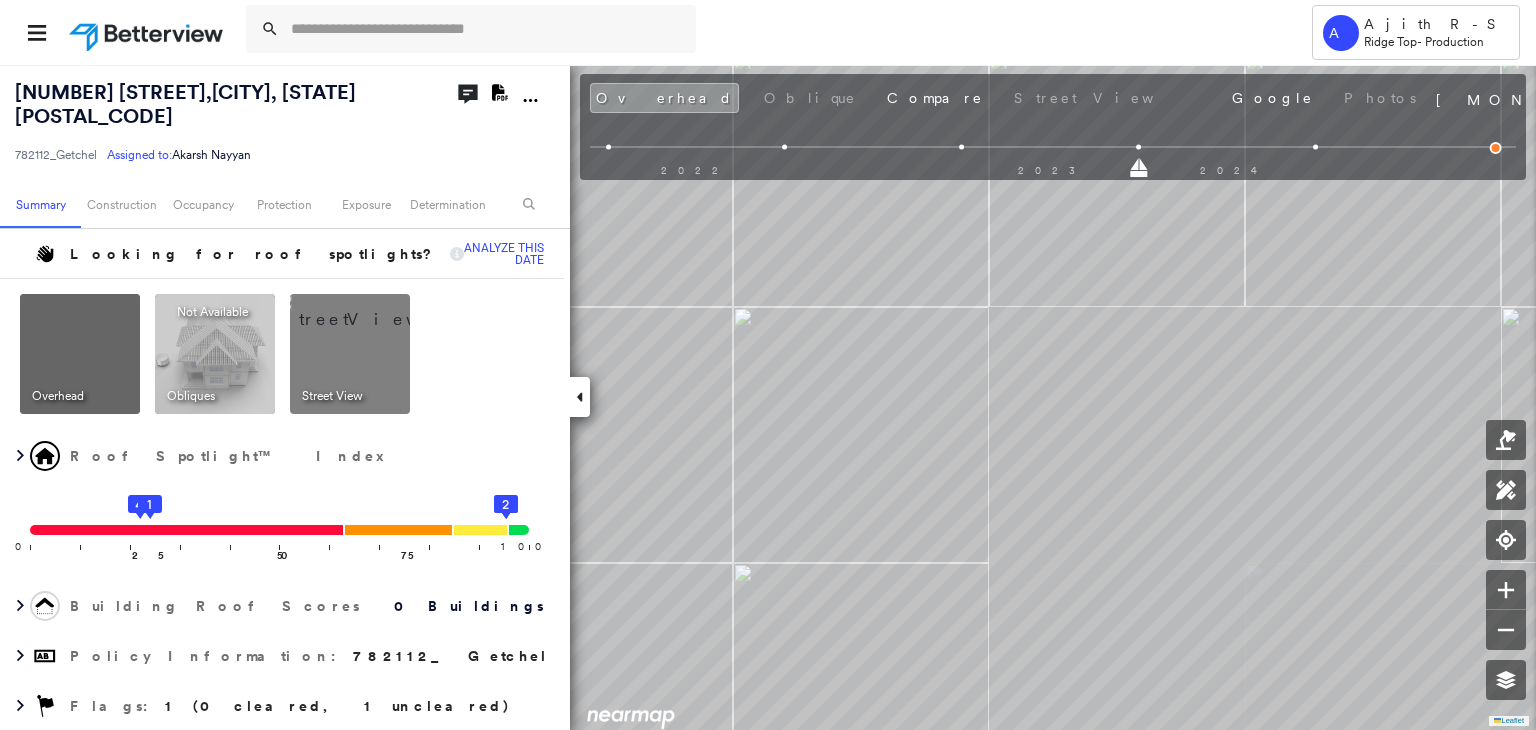 click at bounding box center (1053, 147) 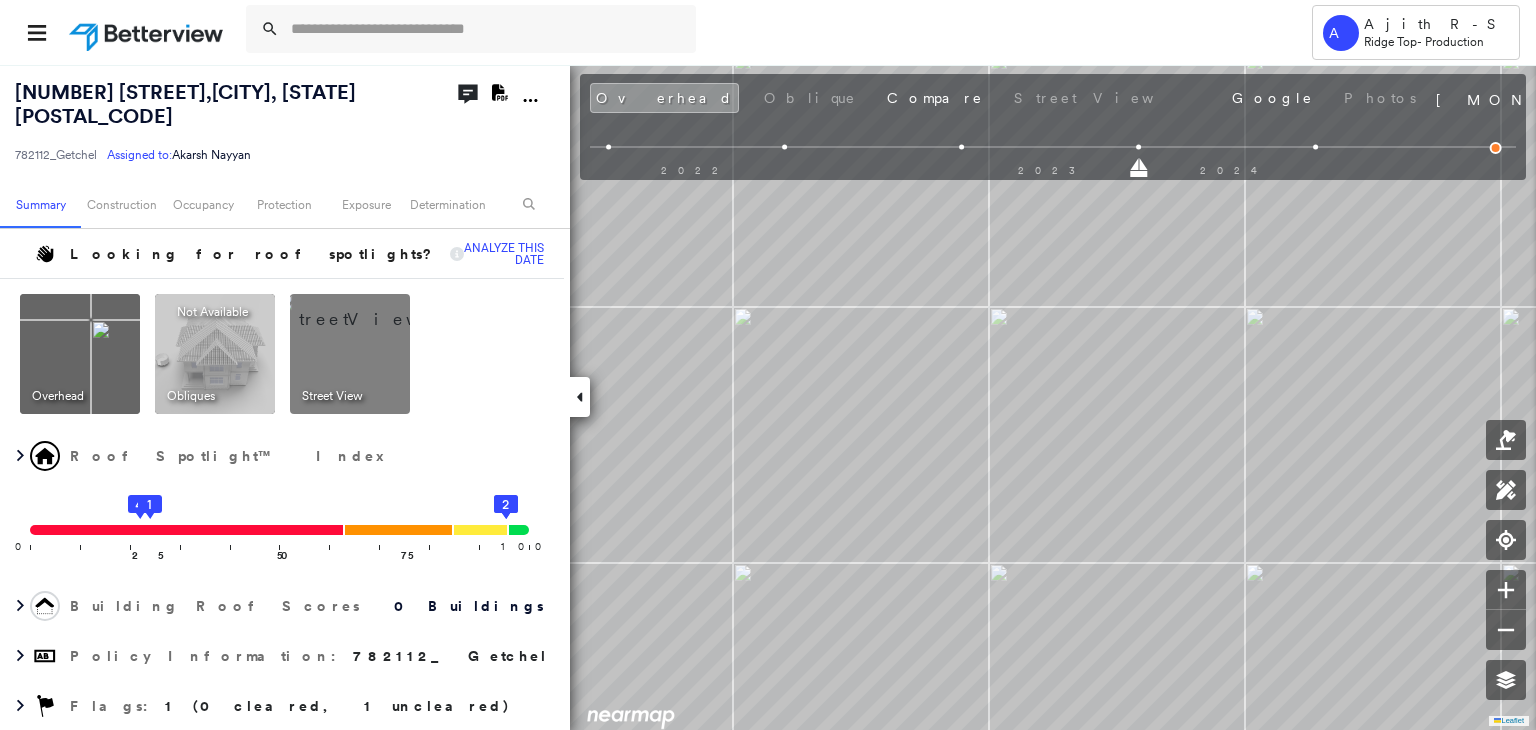 click on "2022 2023 2024" at bounding box center [1048, 163] 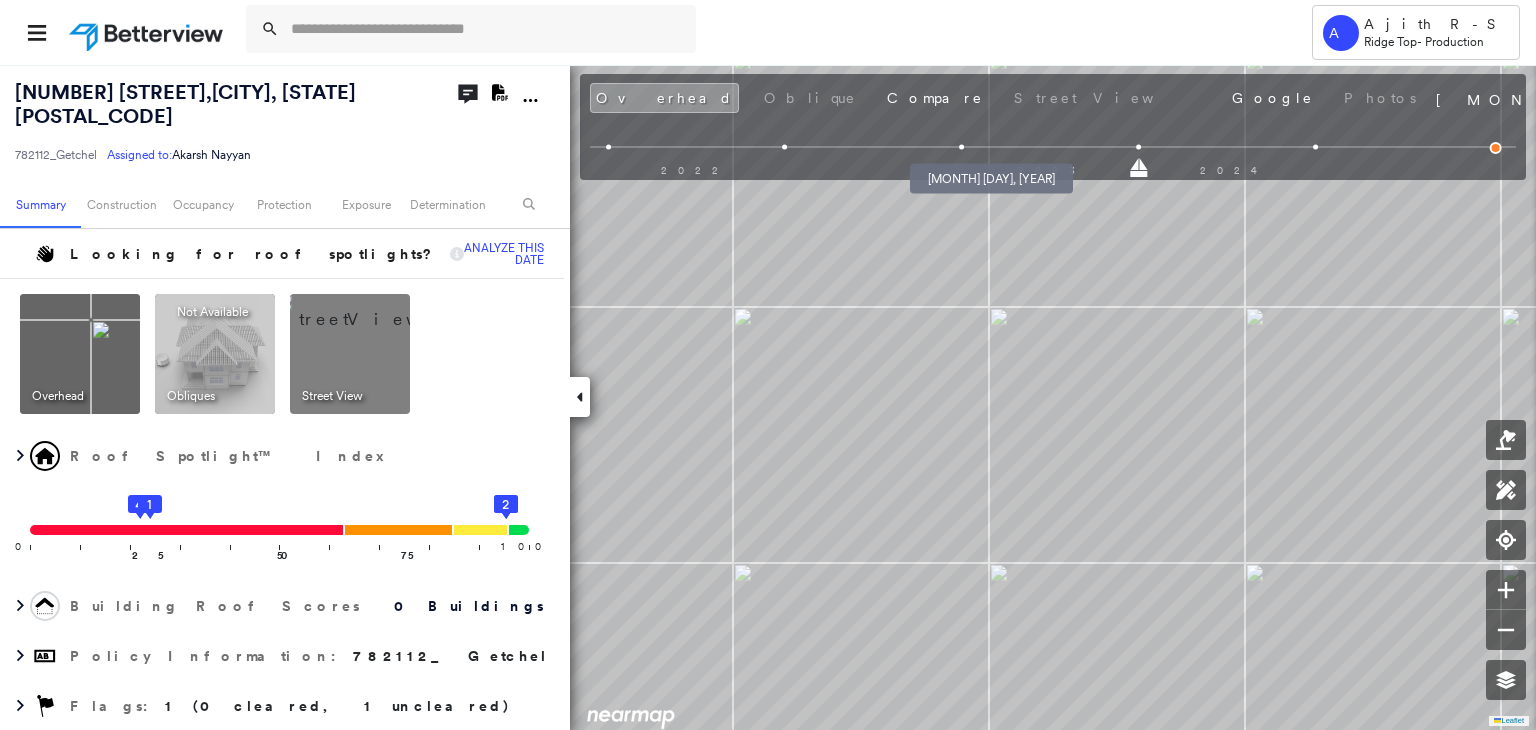 click at bounding box center [961, 147] 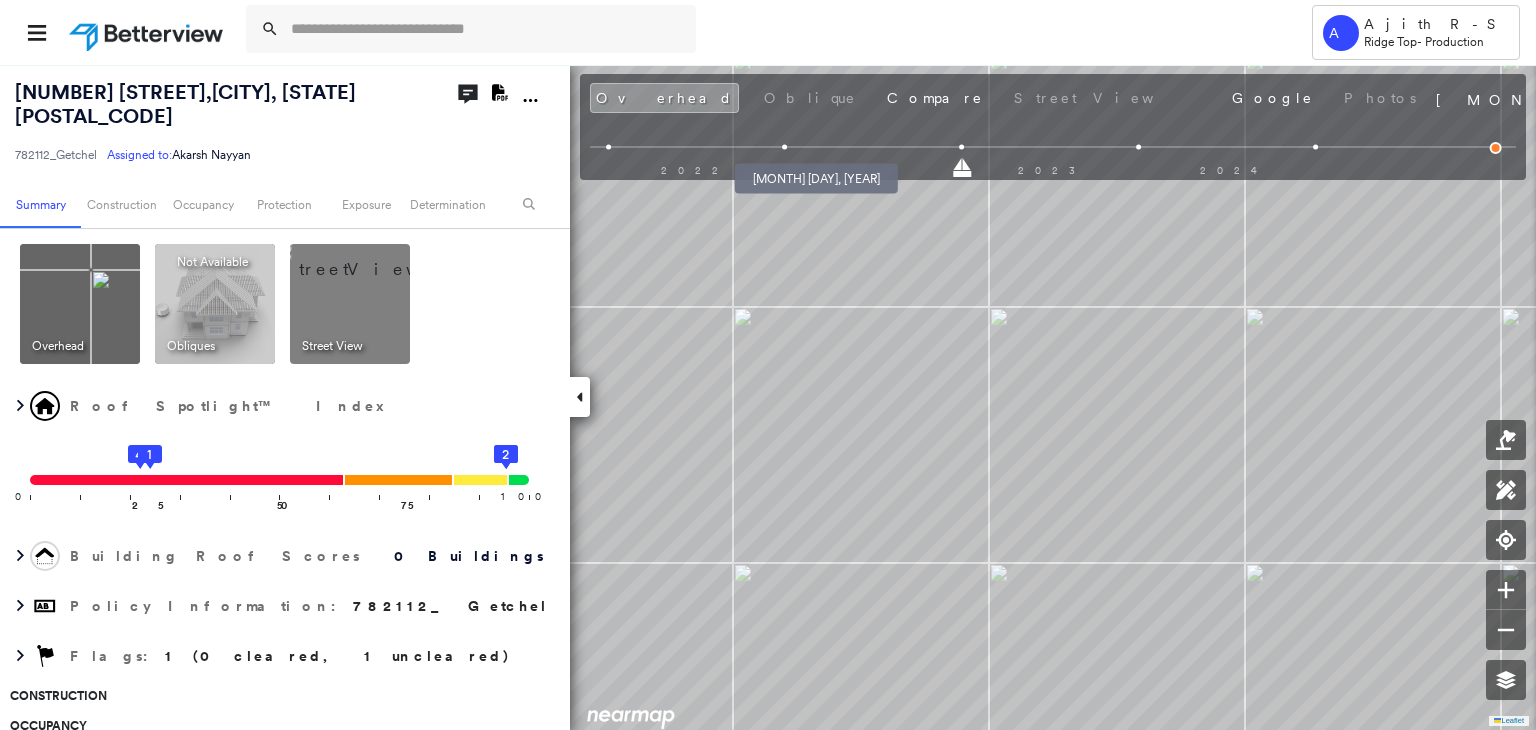 click at bounding box center (784, 147) 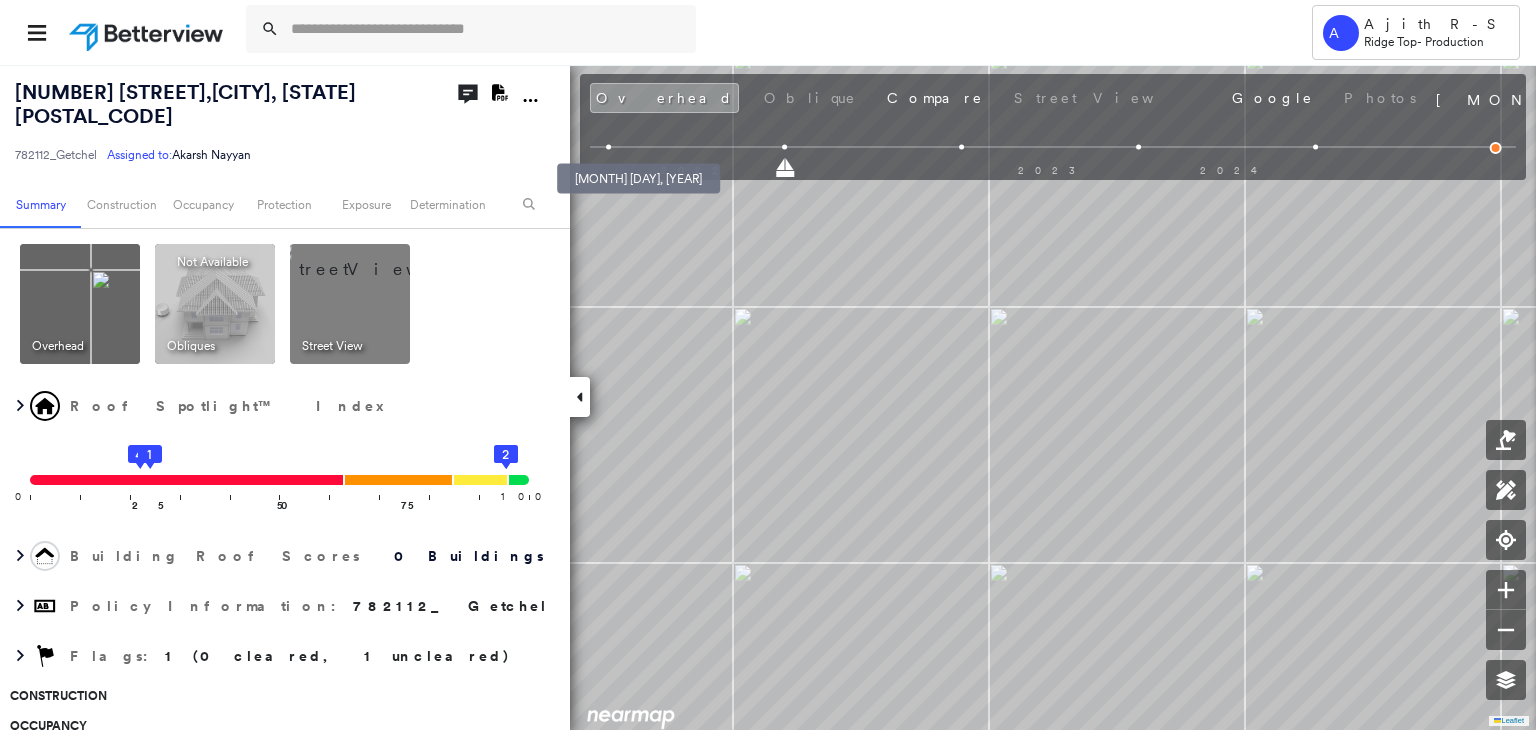 click at bounding box center [608, 147] 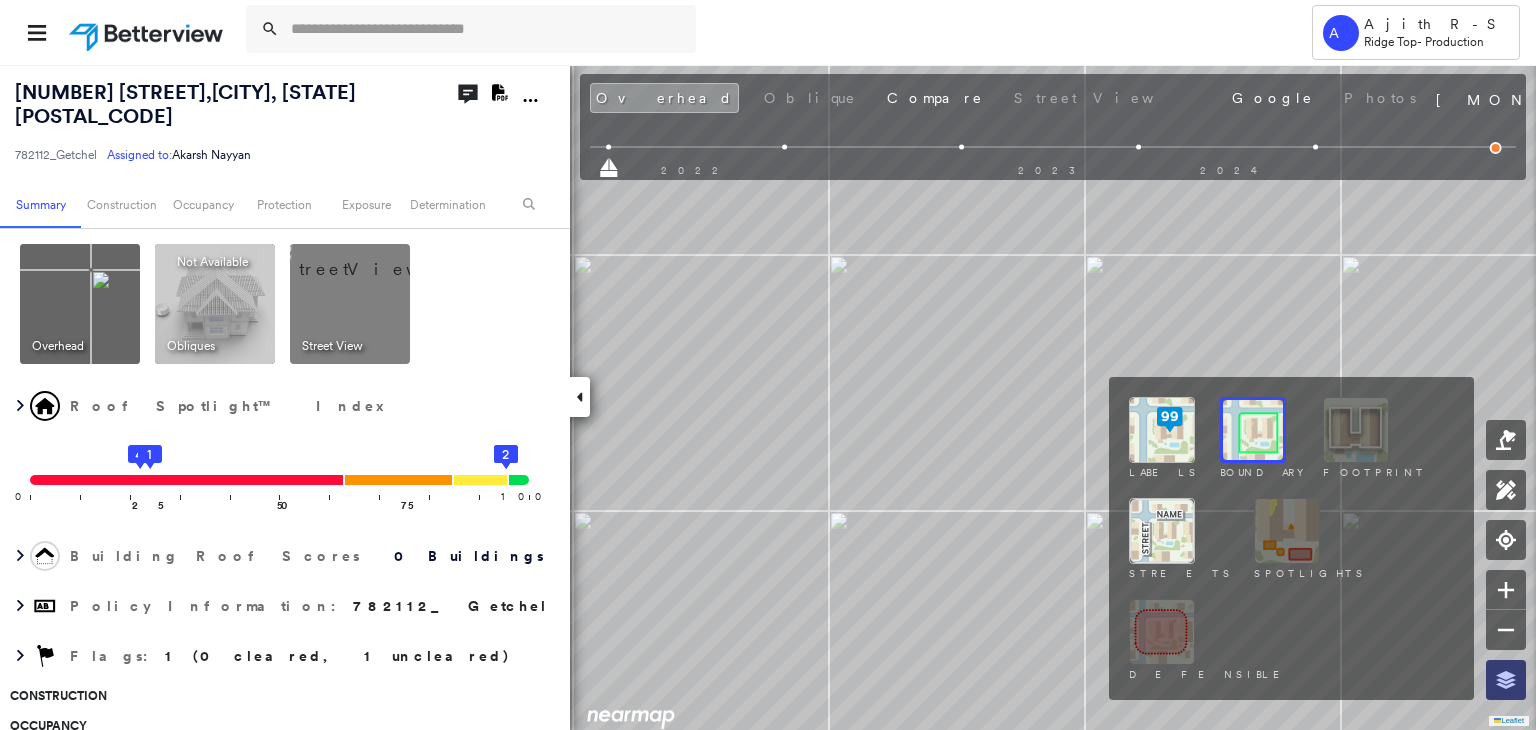 click at bounding box center [1506, 680] 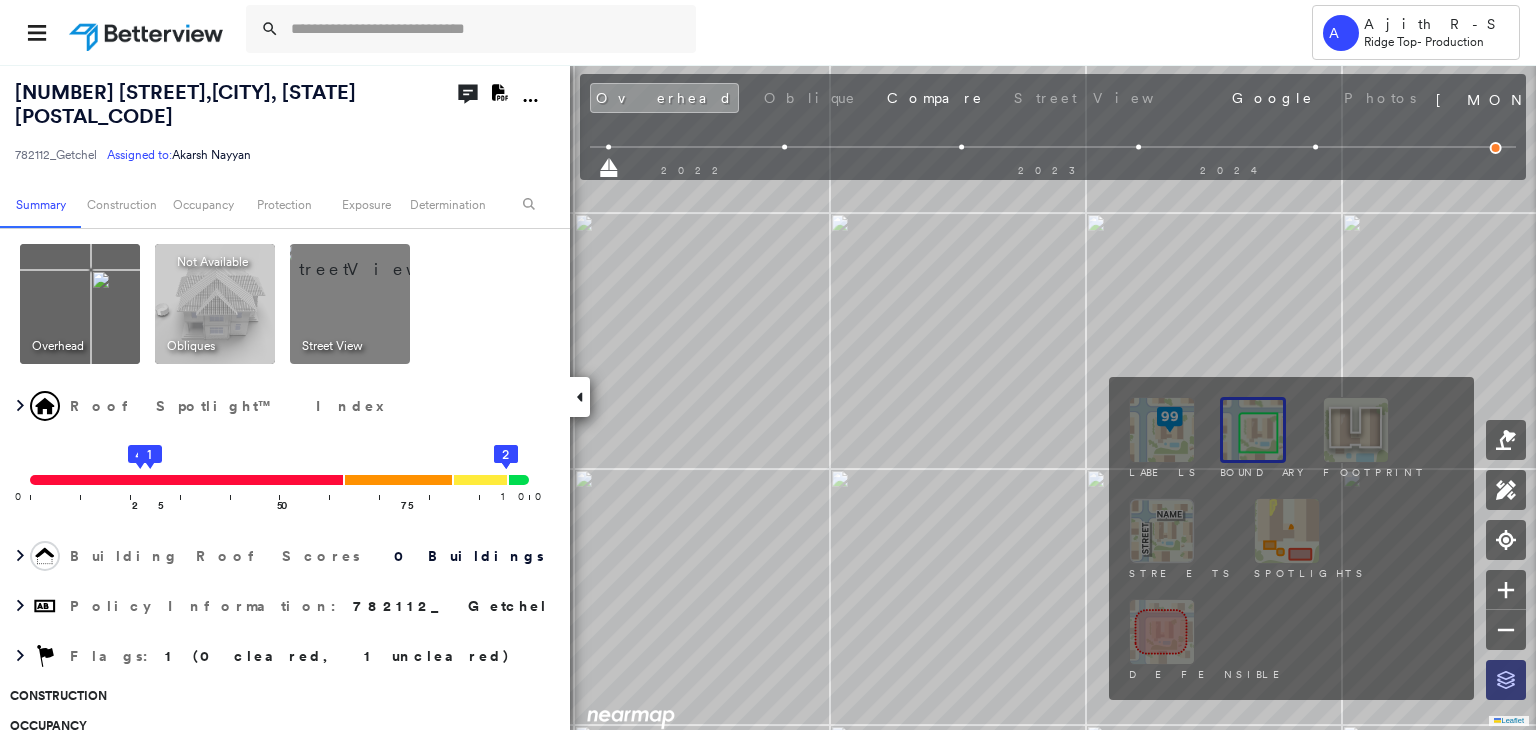 click 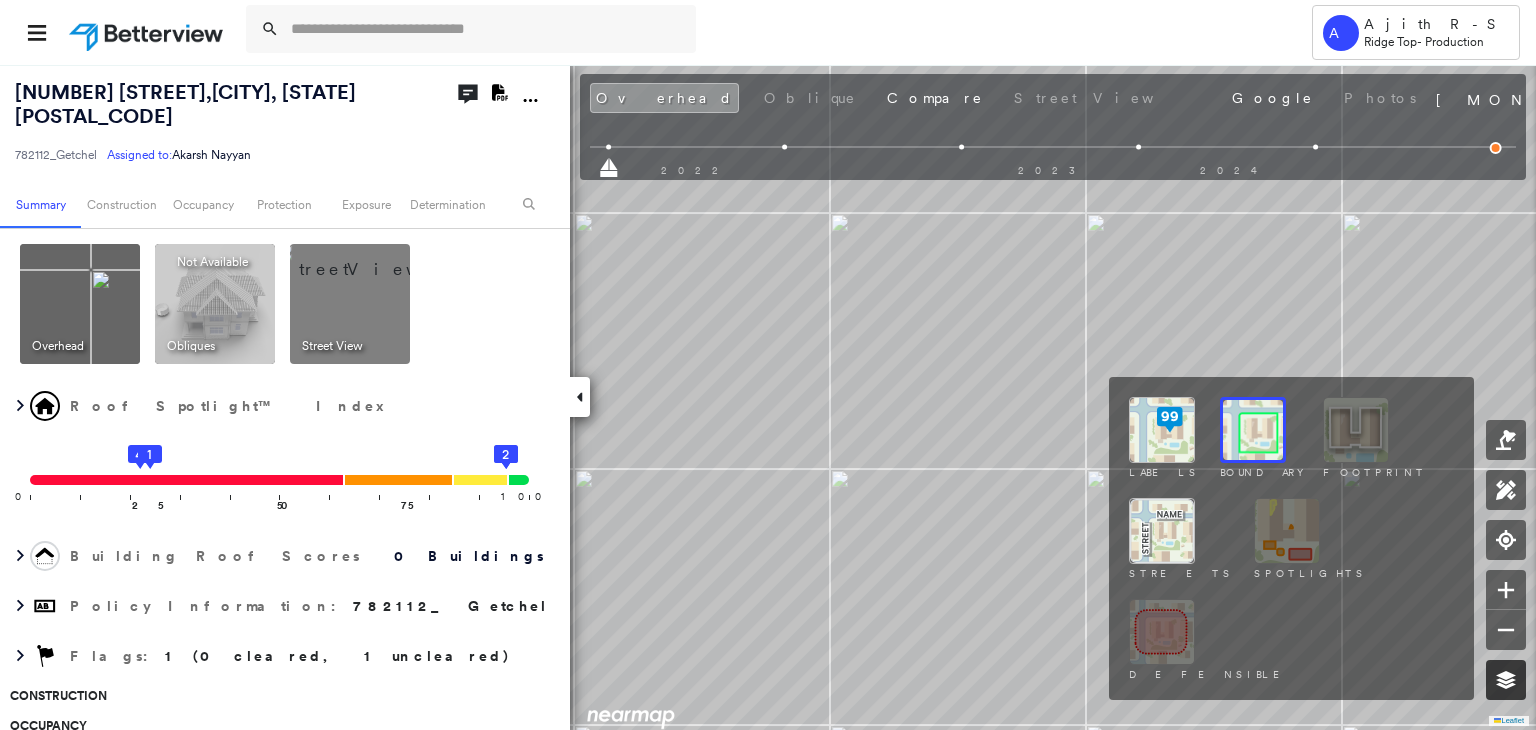 click 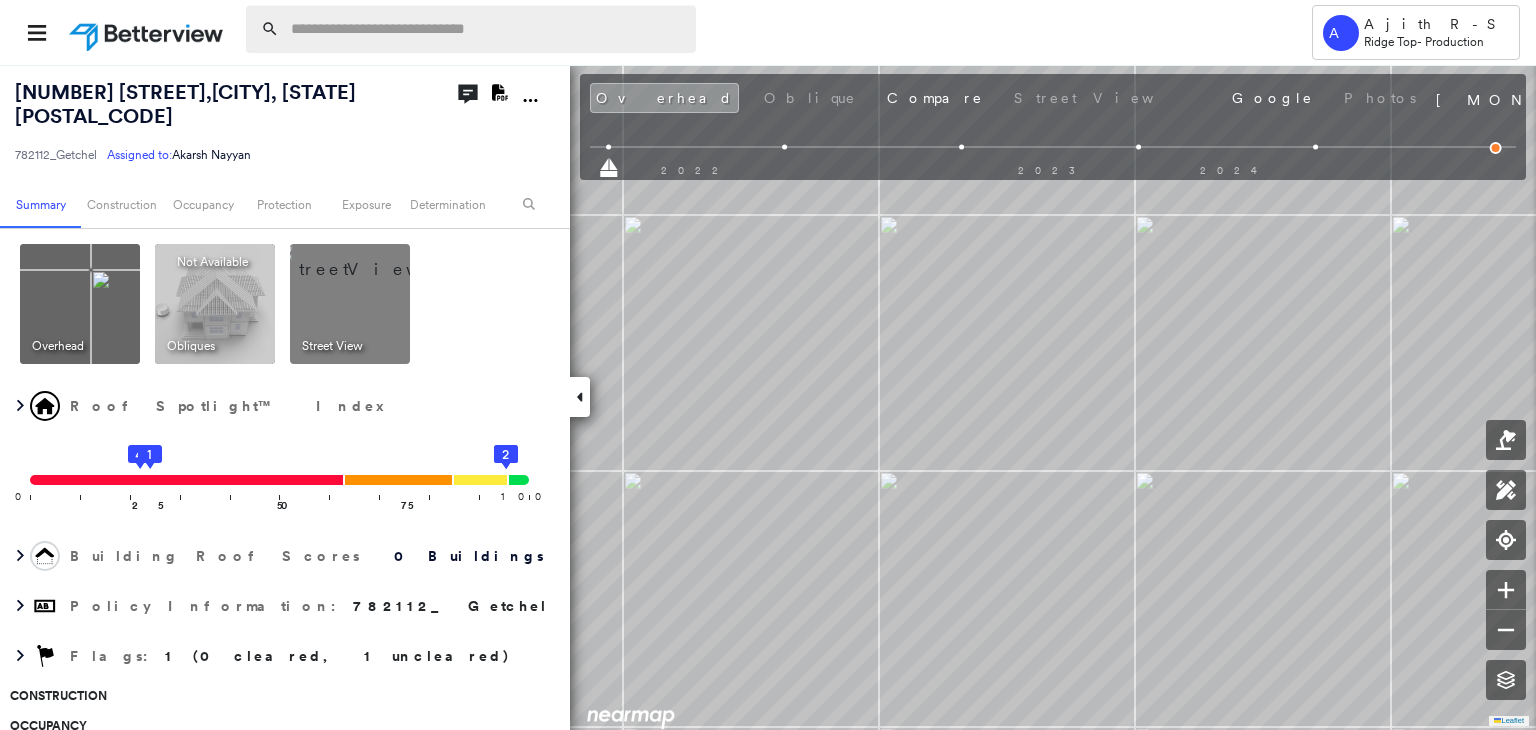 click at bounding box center [487, 29] 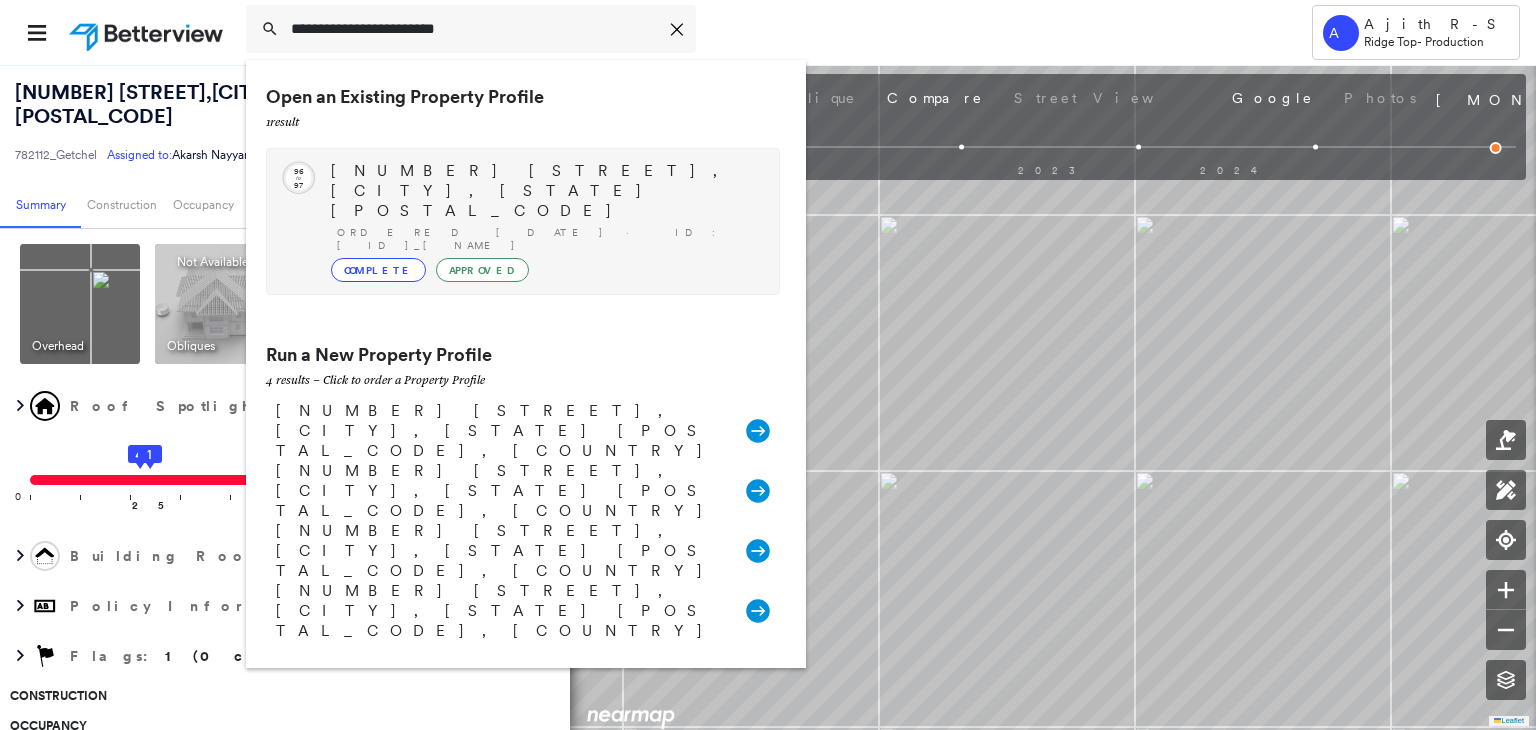 type on "**********" 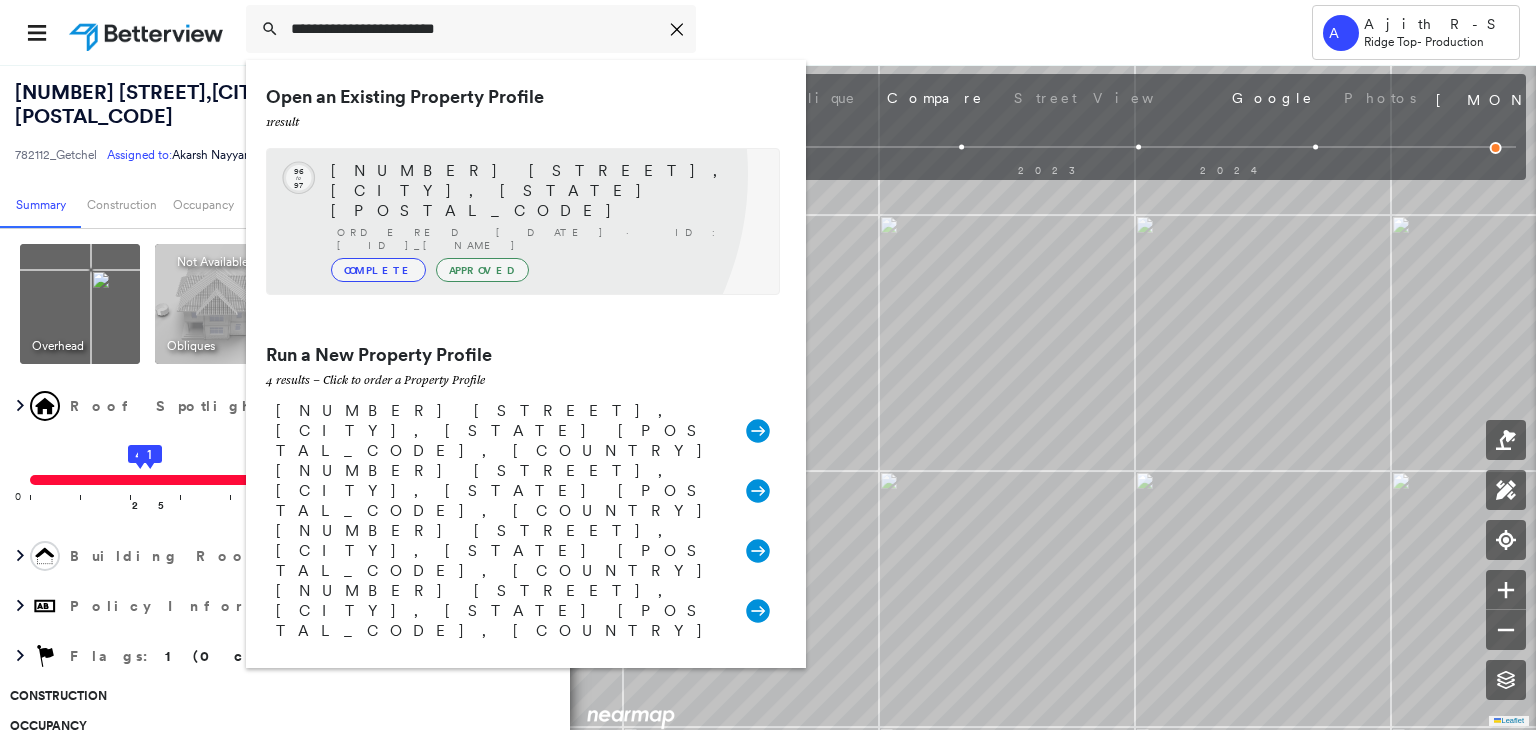 click on "[NUMBER] [STREET], [CITY], [STATE] [POSTAL_CODE]" at bounding box center (545, 191) 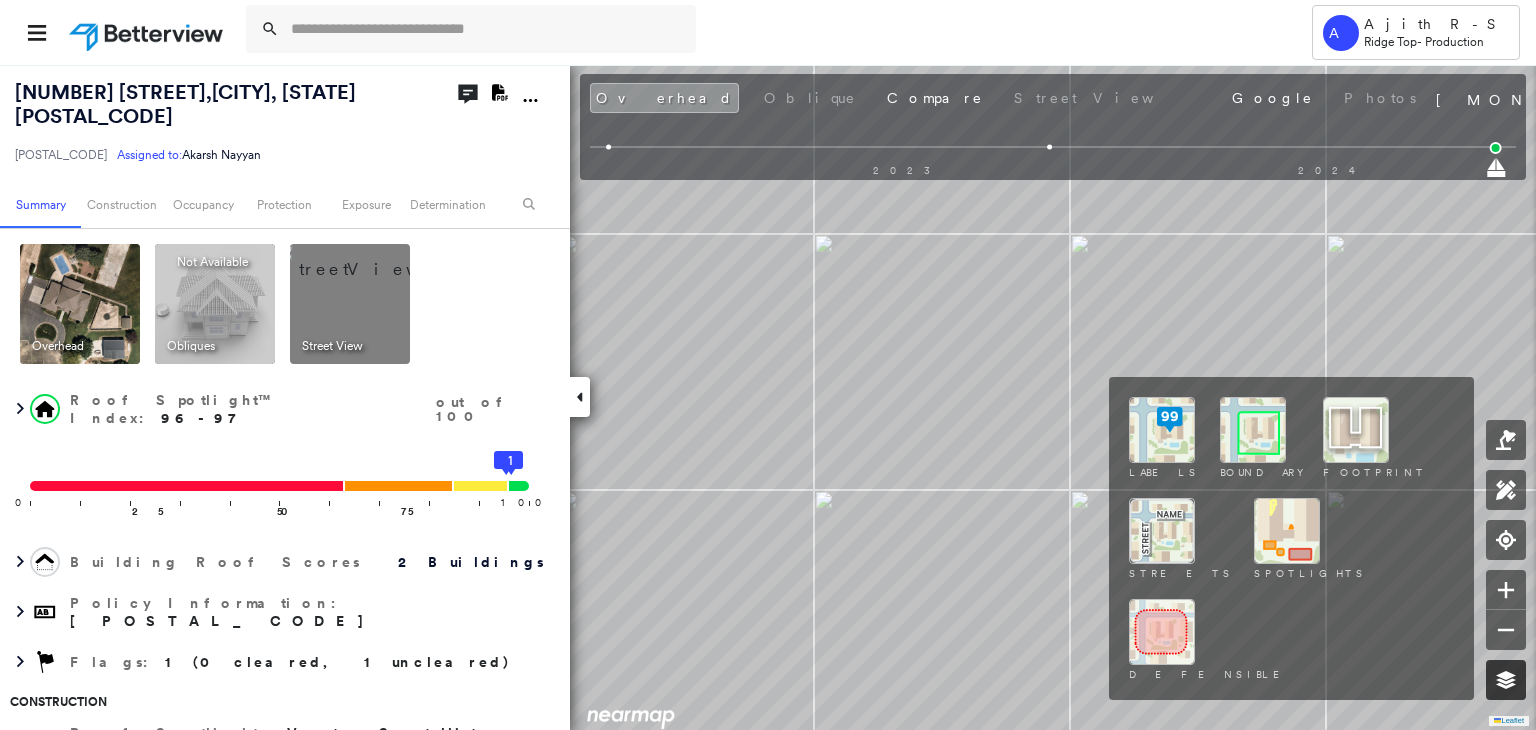 click 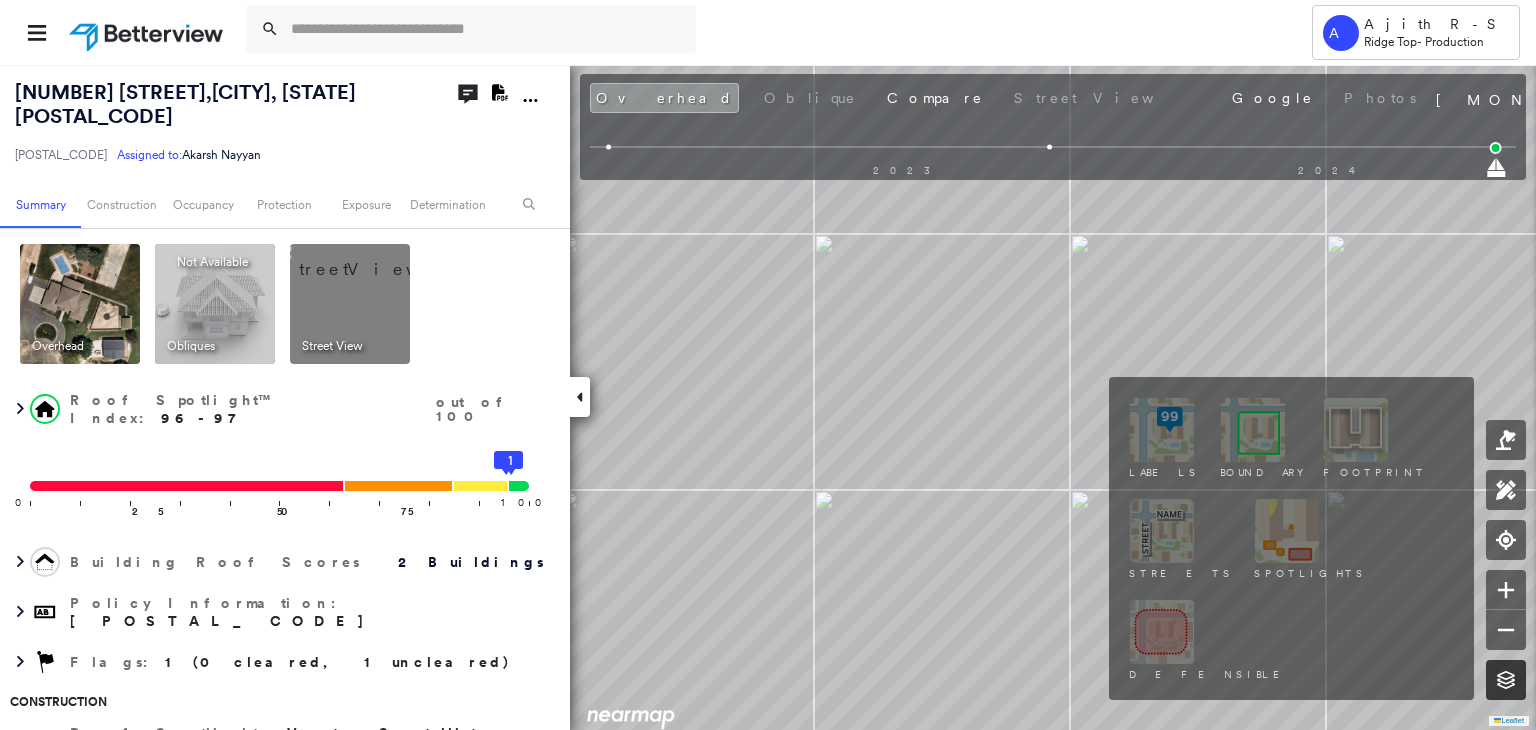 click 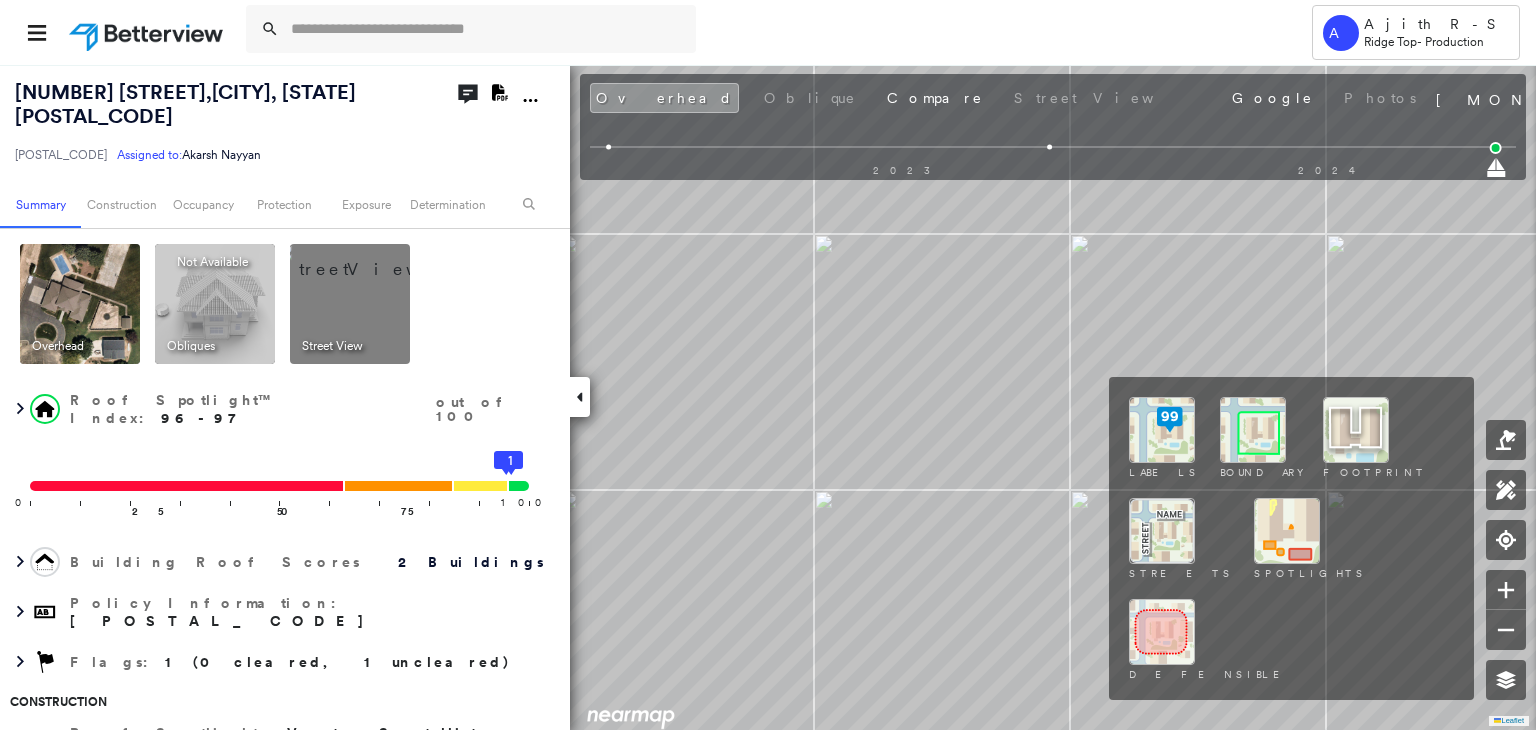 click at bounding box center (1253, 430) 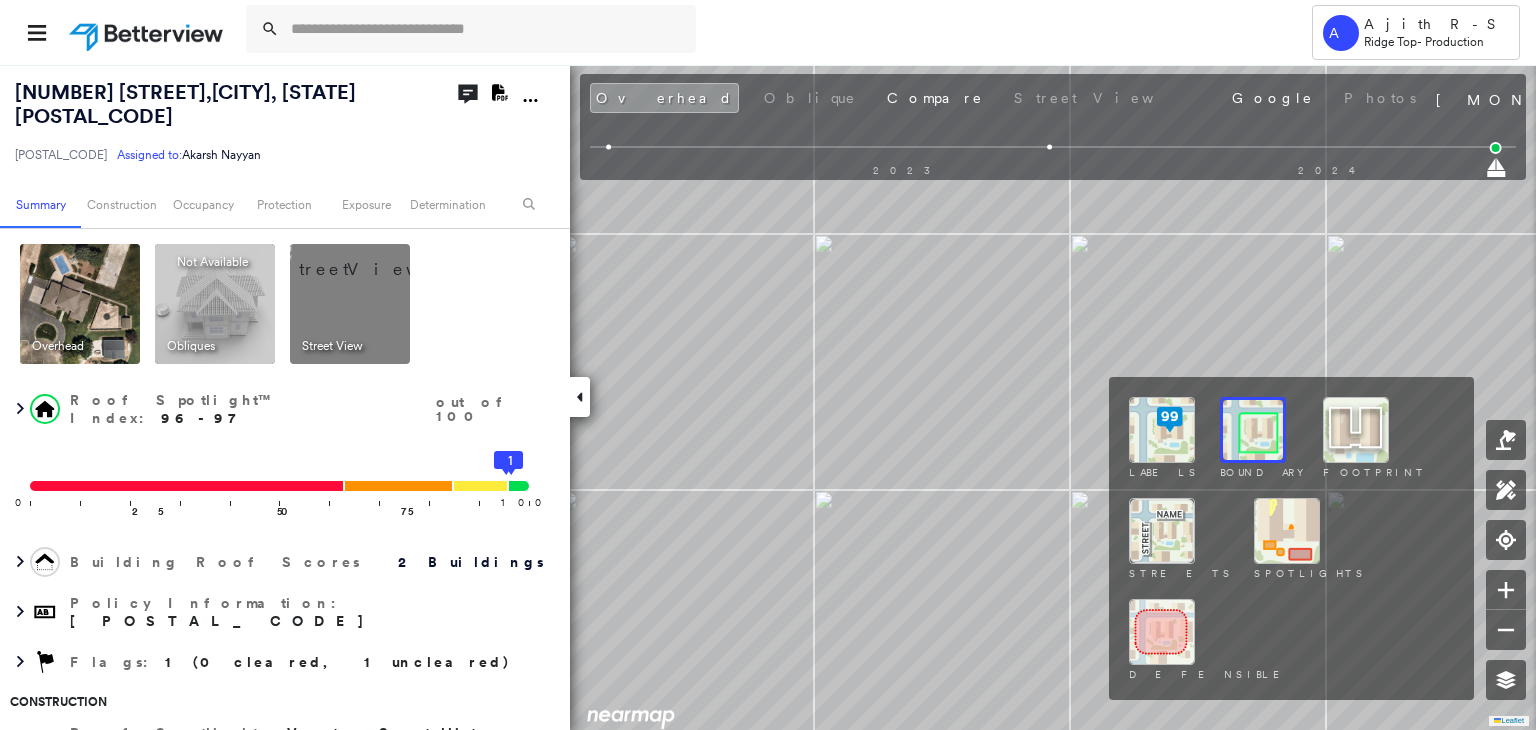 click at bounding box center [1162, 430] 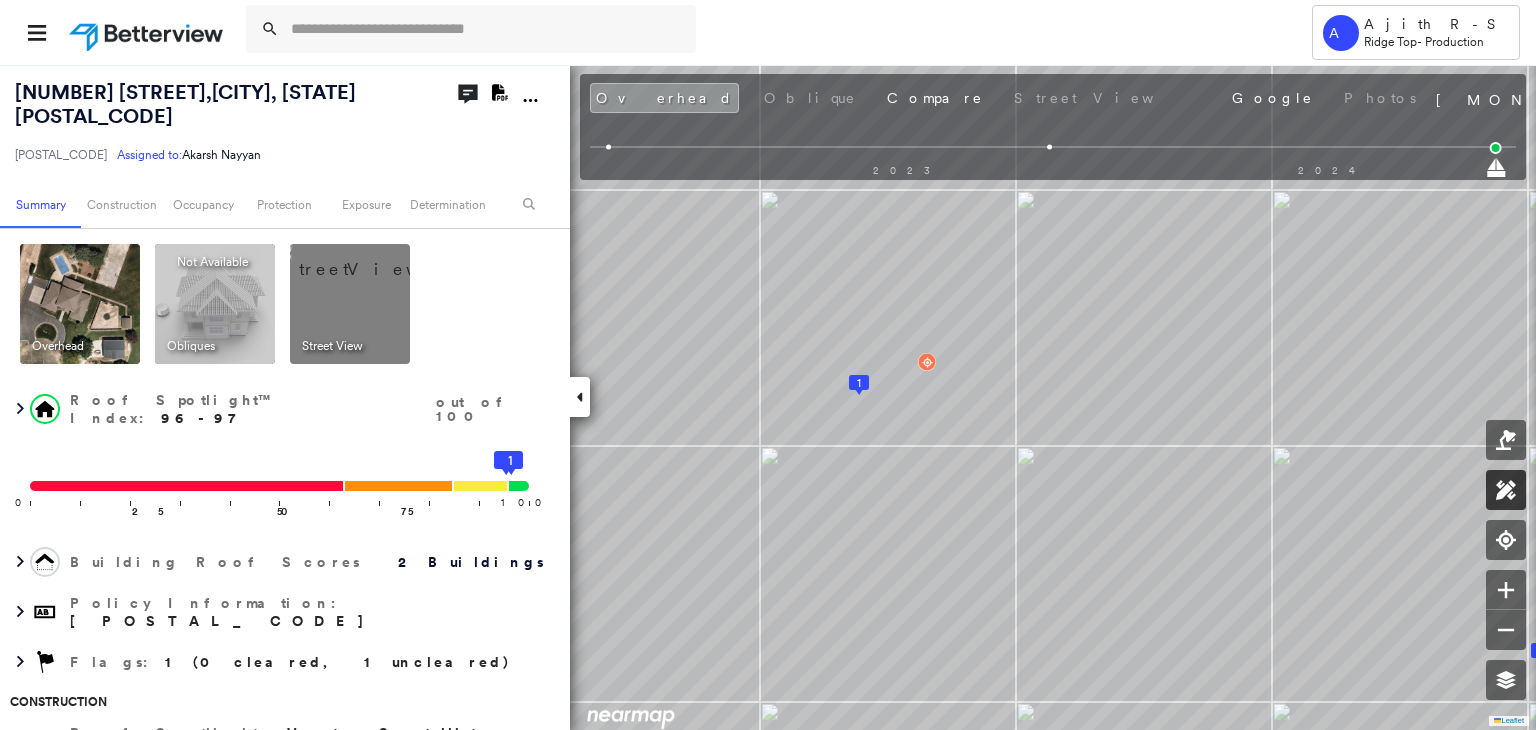 click 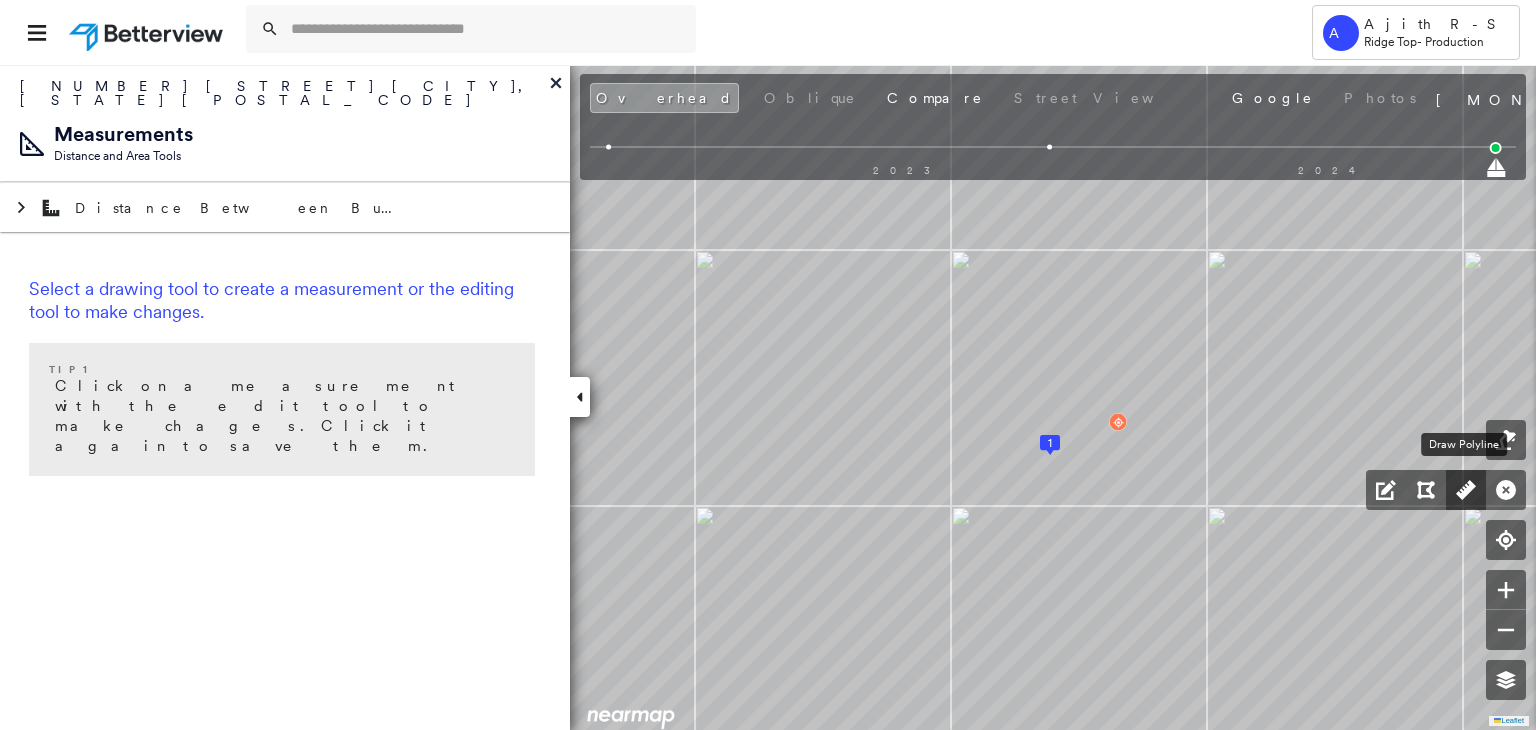 click 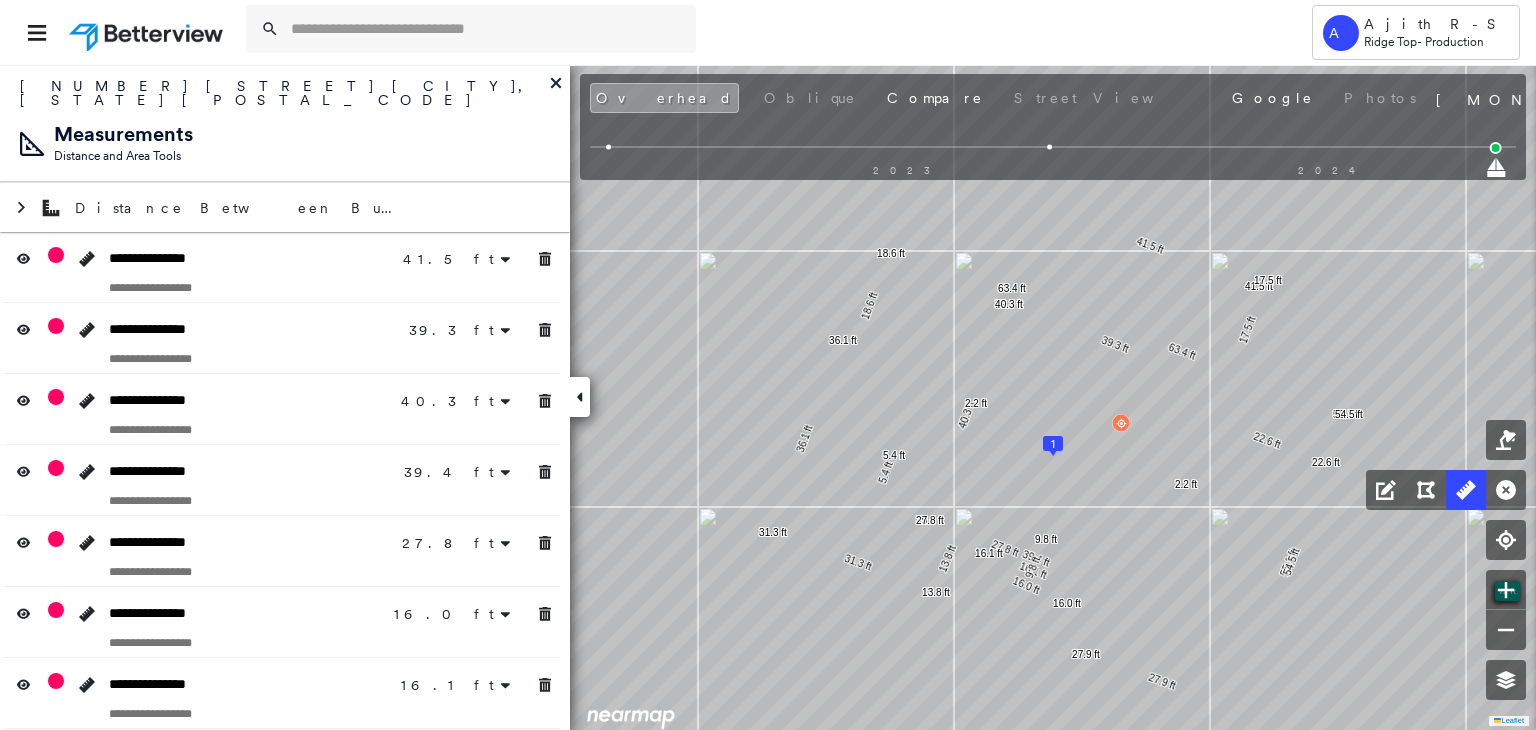 click at bounding box center [1530, 683] 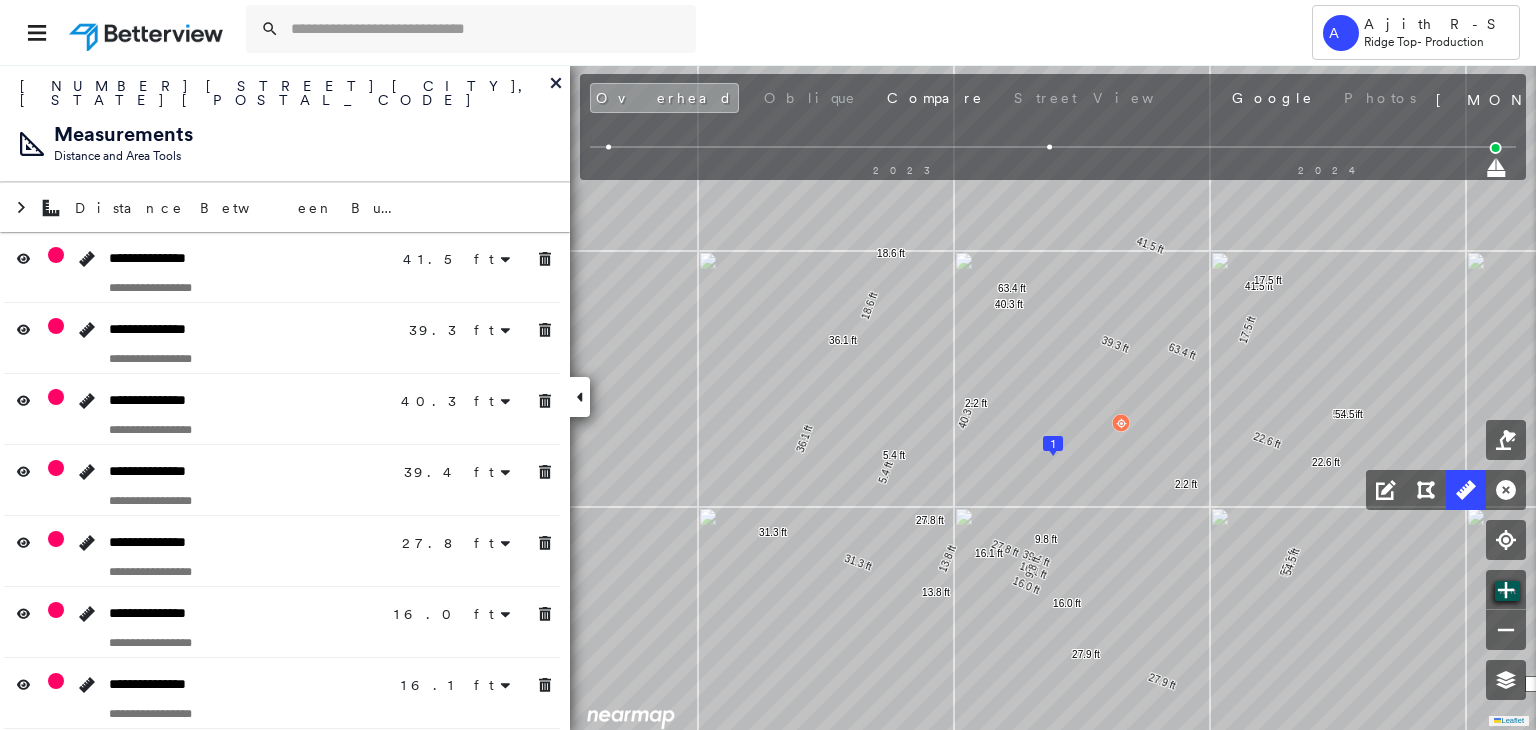 click at bounding box center (1533, 684) 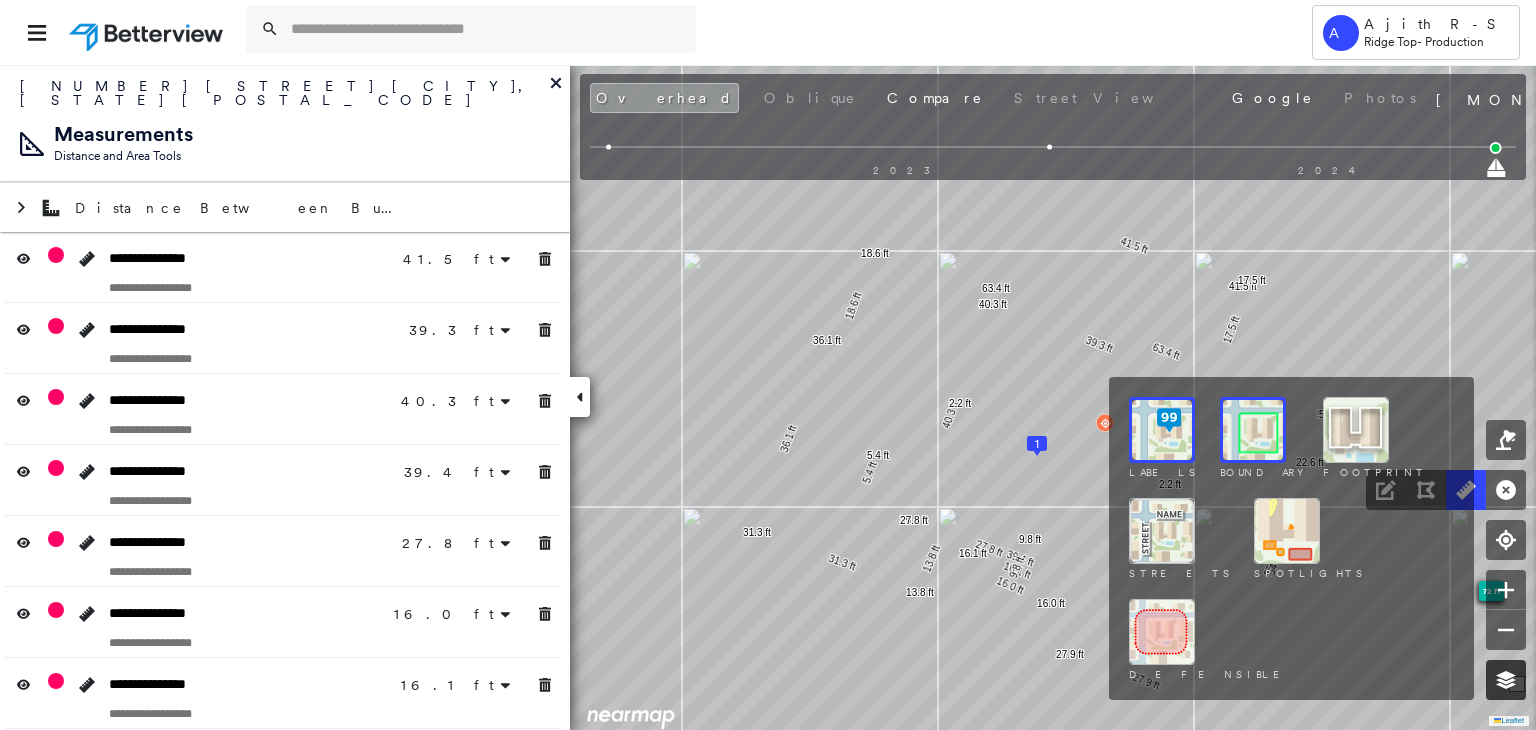 click at bounding box center (1506, 680) 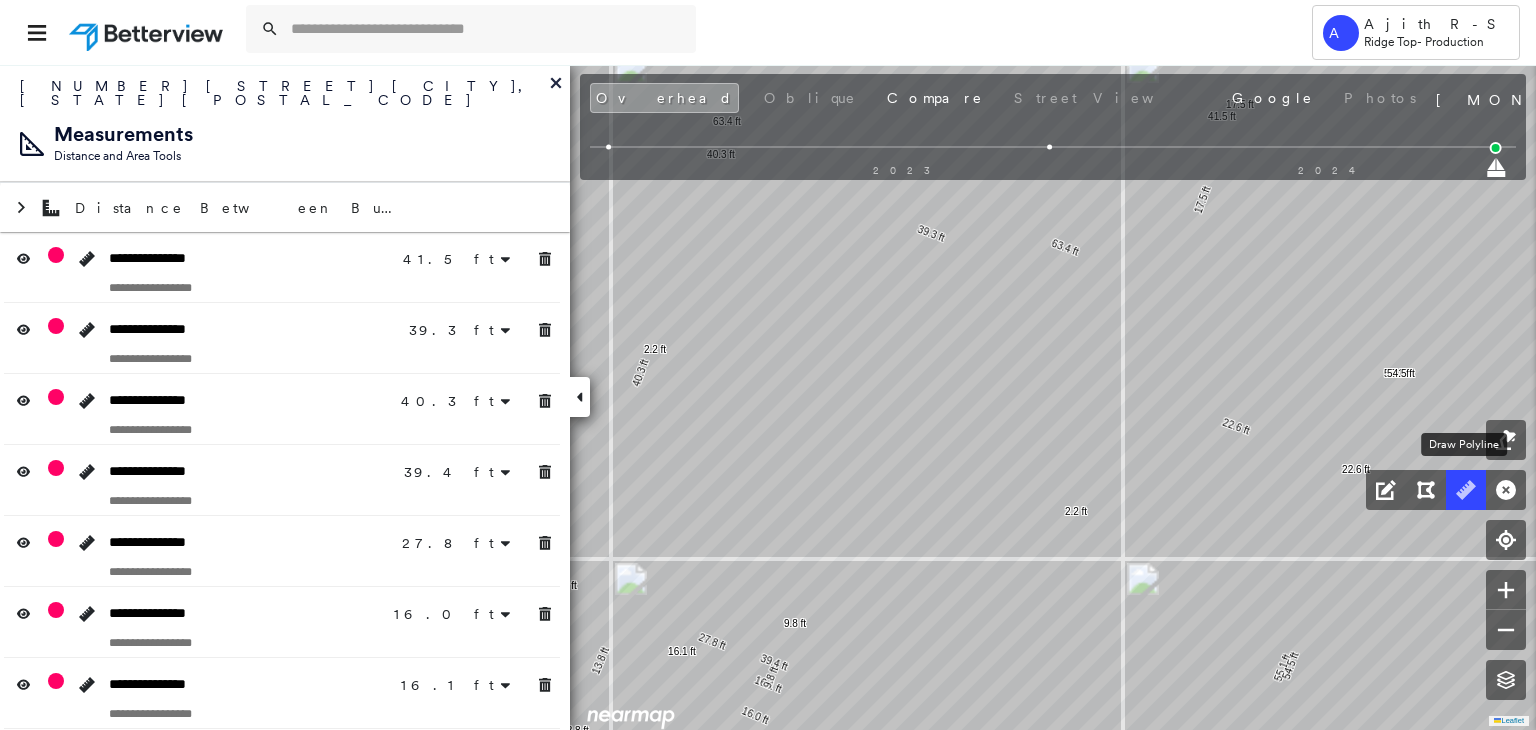 click 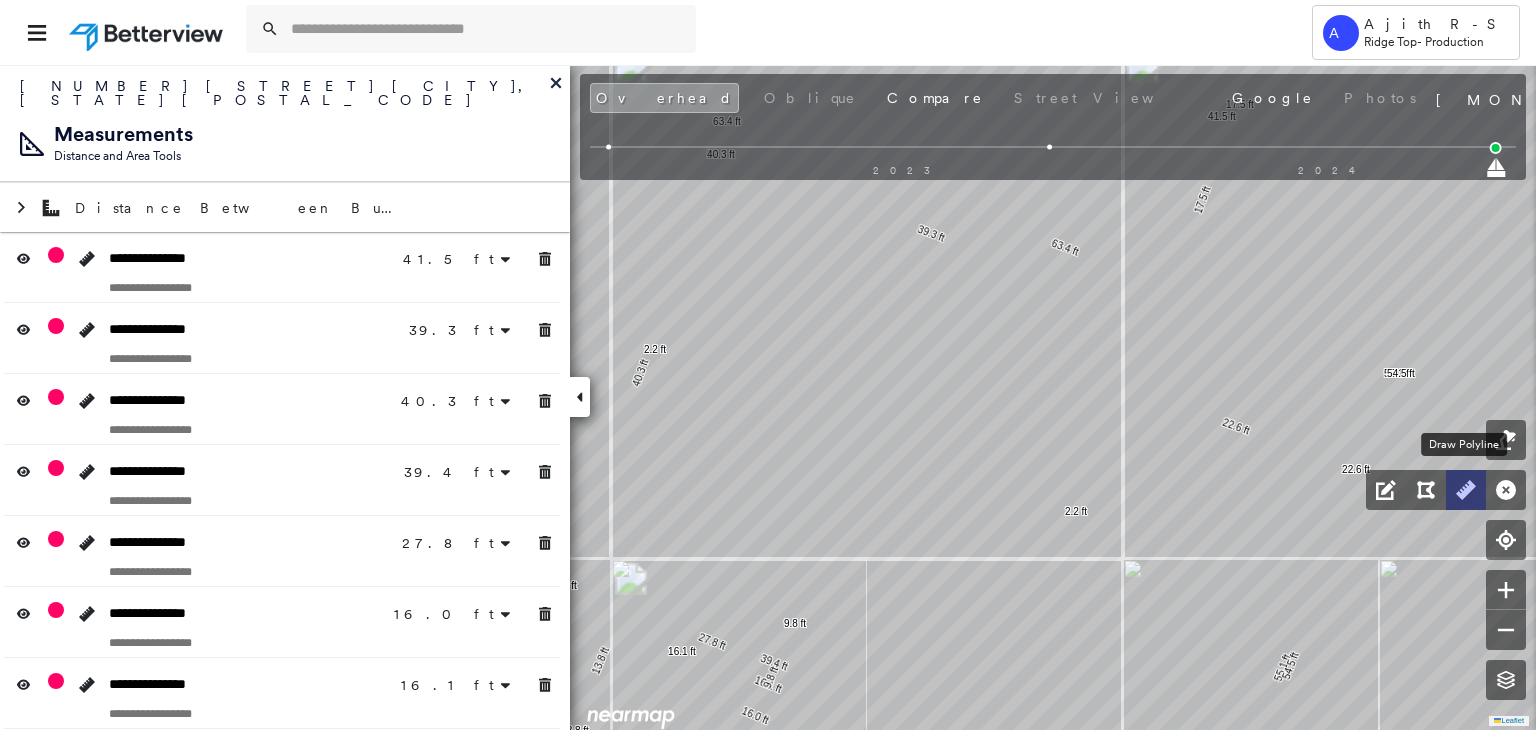 click 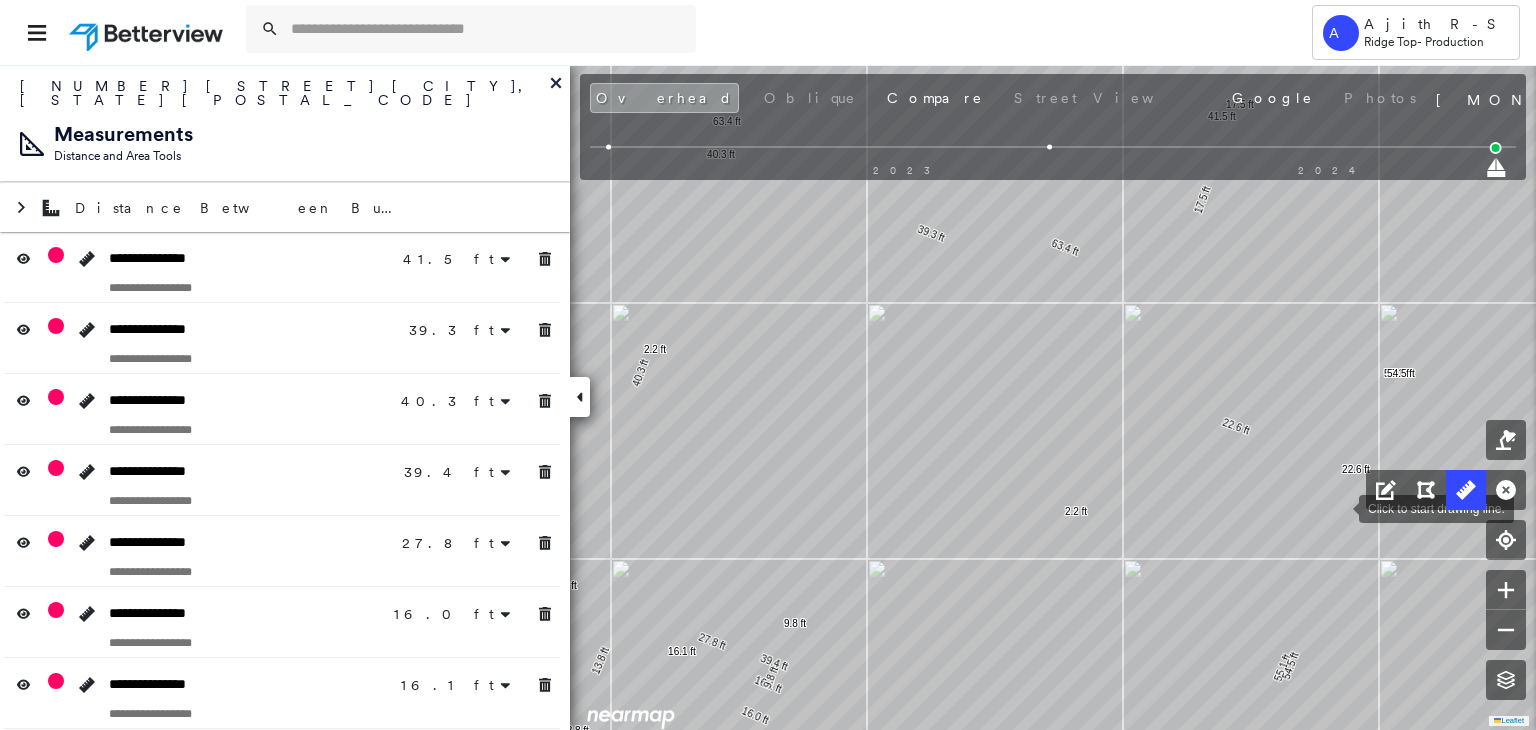 click at bounding box center [1339, 507] 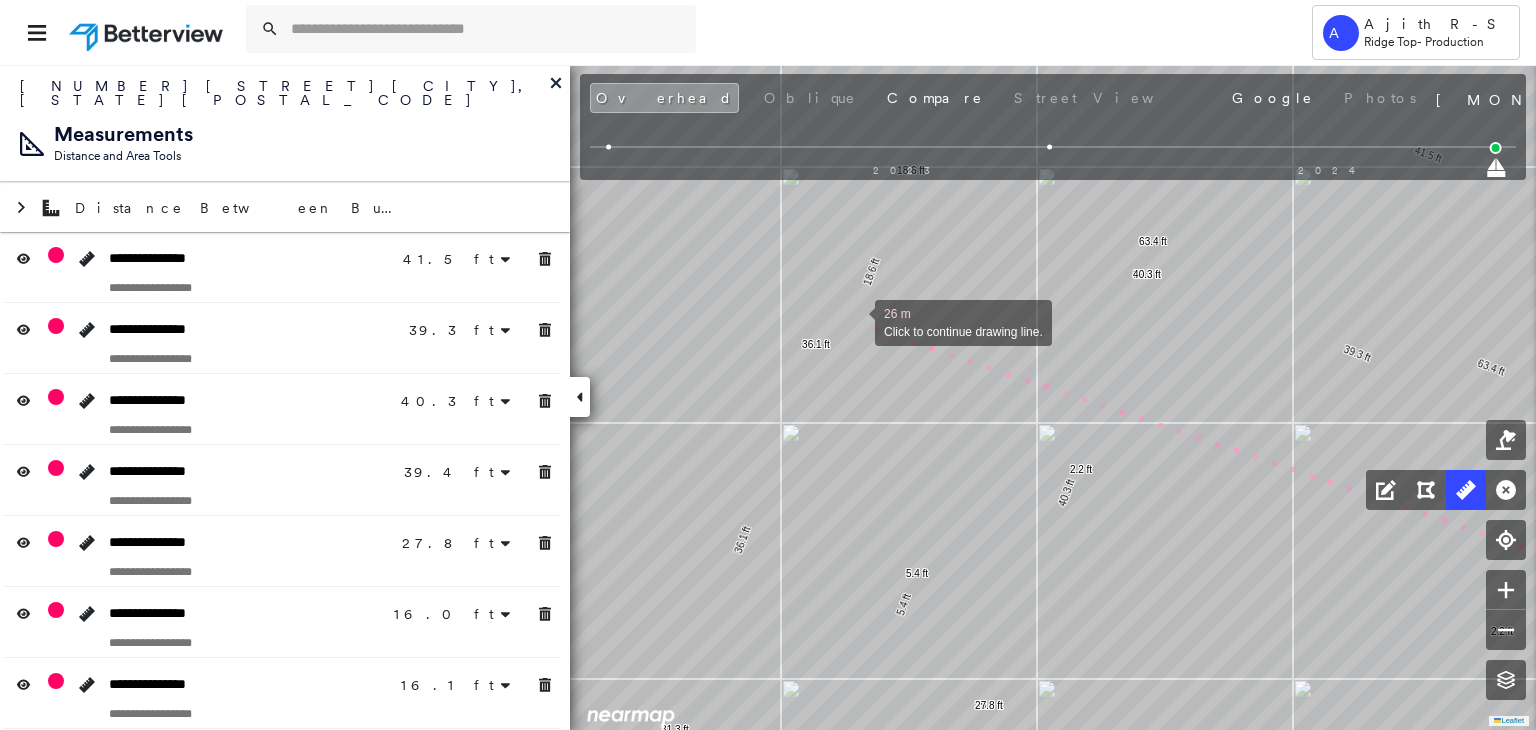 click at bounding box center [855, 321] 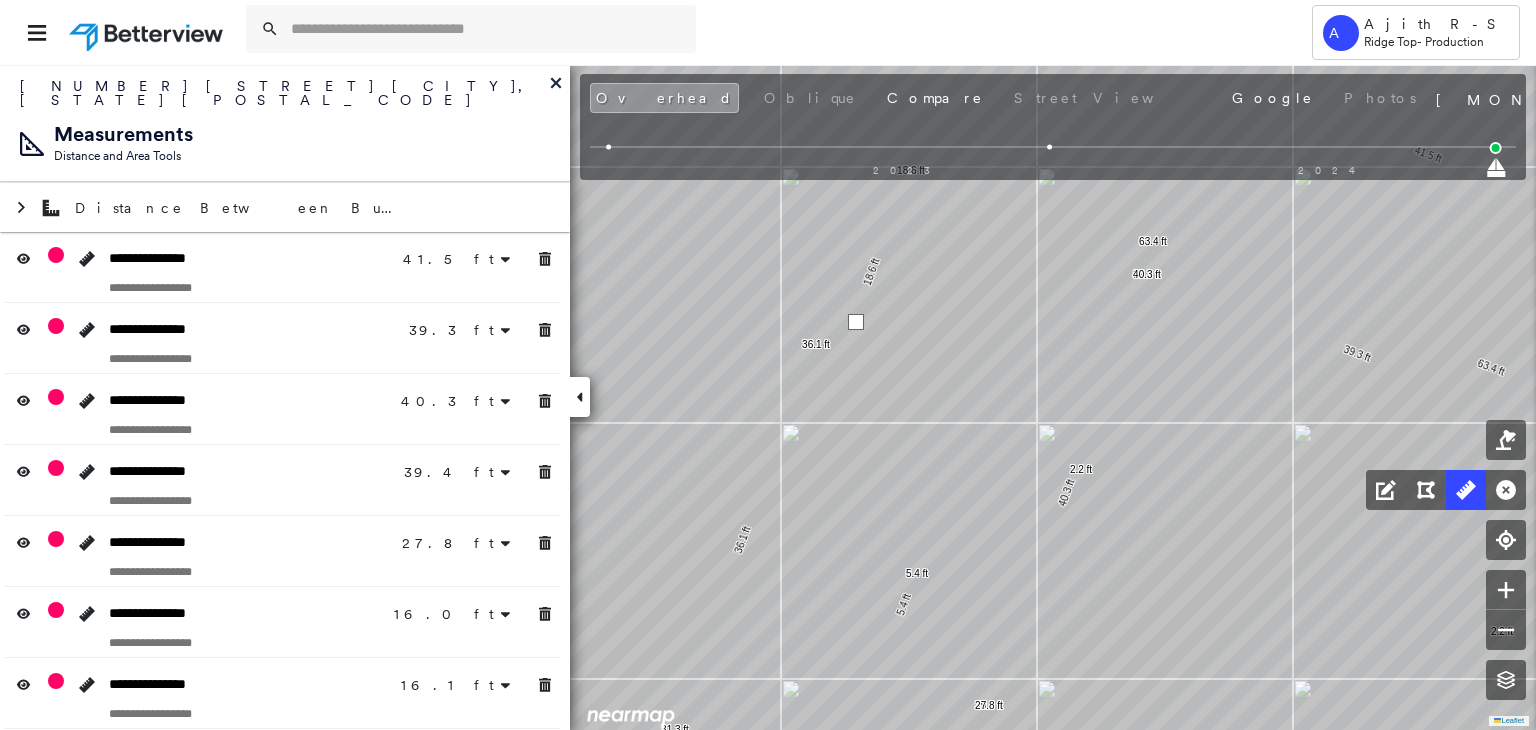 click at bounding box center (856, 322) 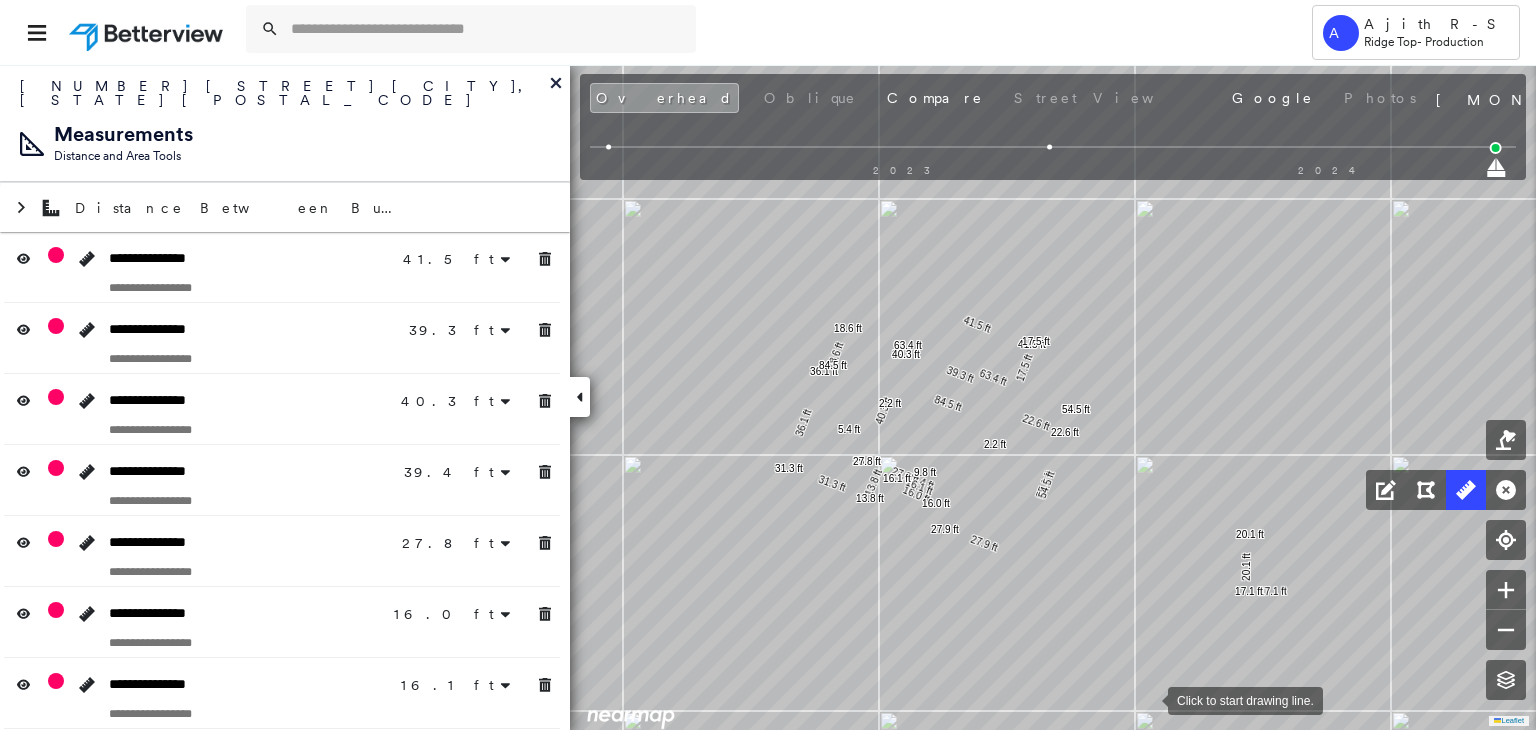 click at bounding box center (1148, 699) 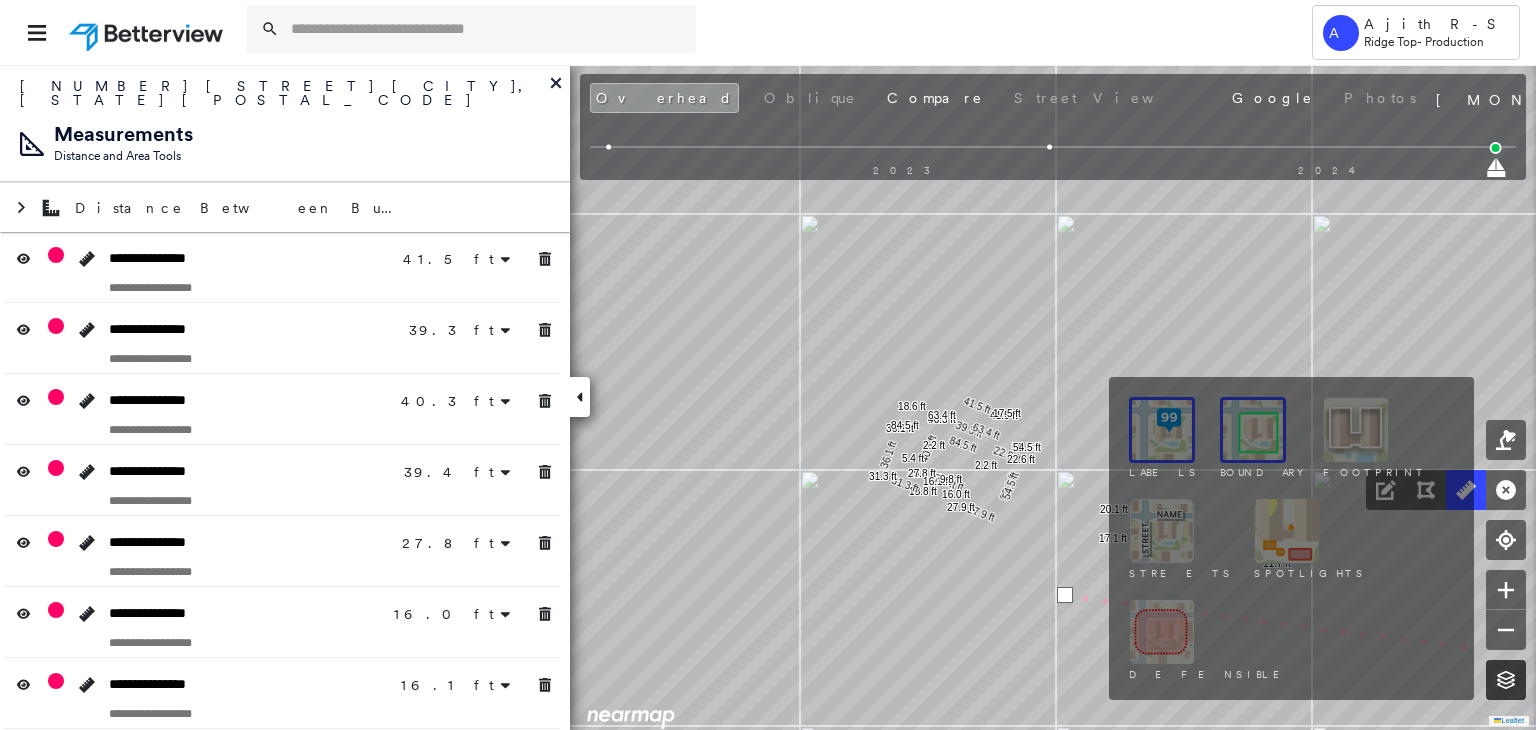 click at bounding box center [1506, 680] 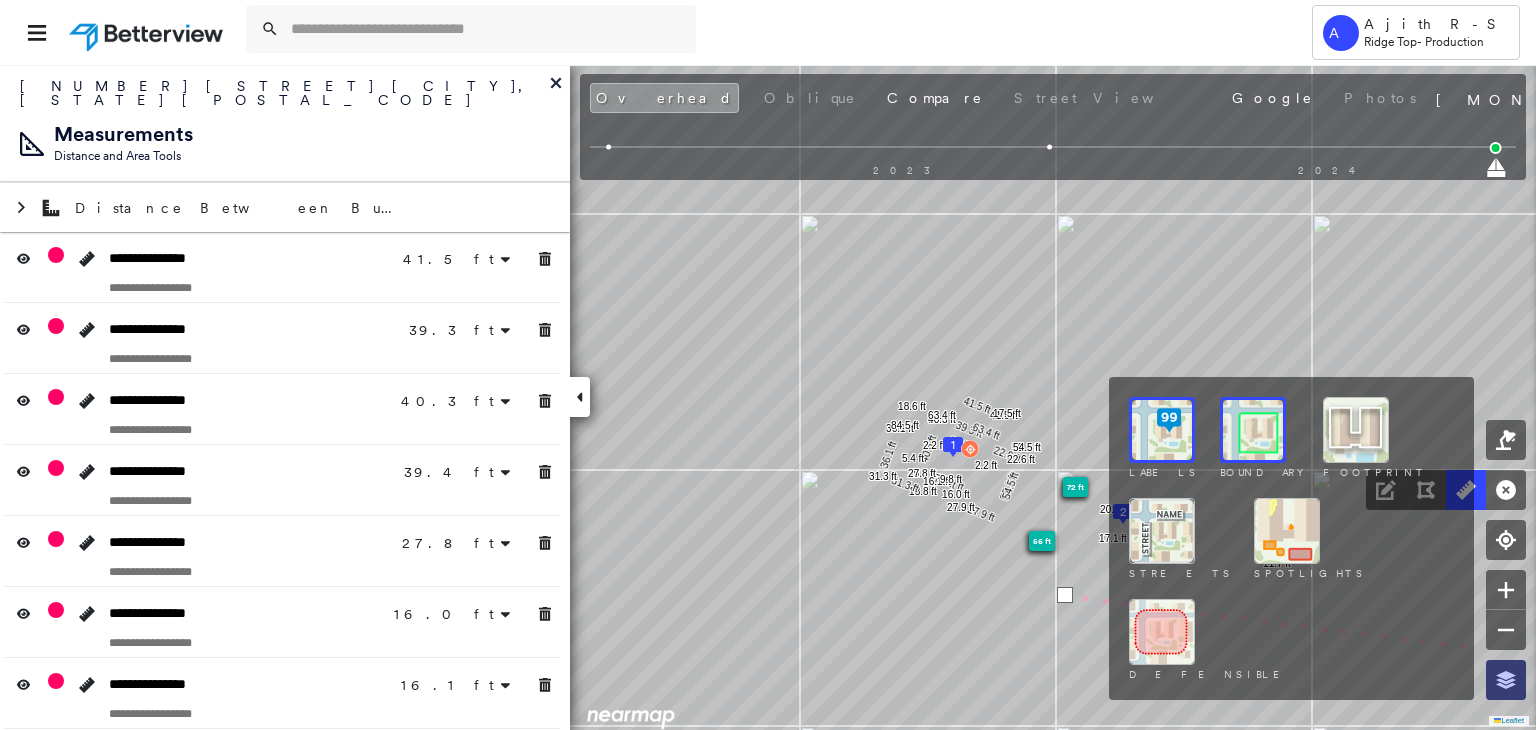 click at bounding box center (1506, 680) 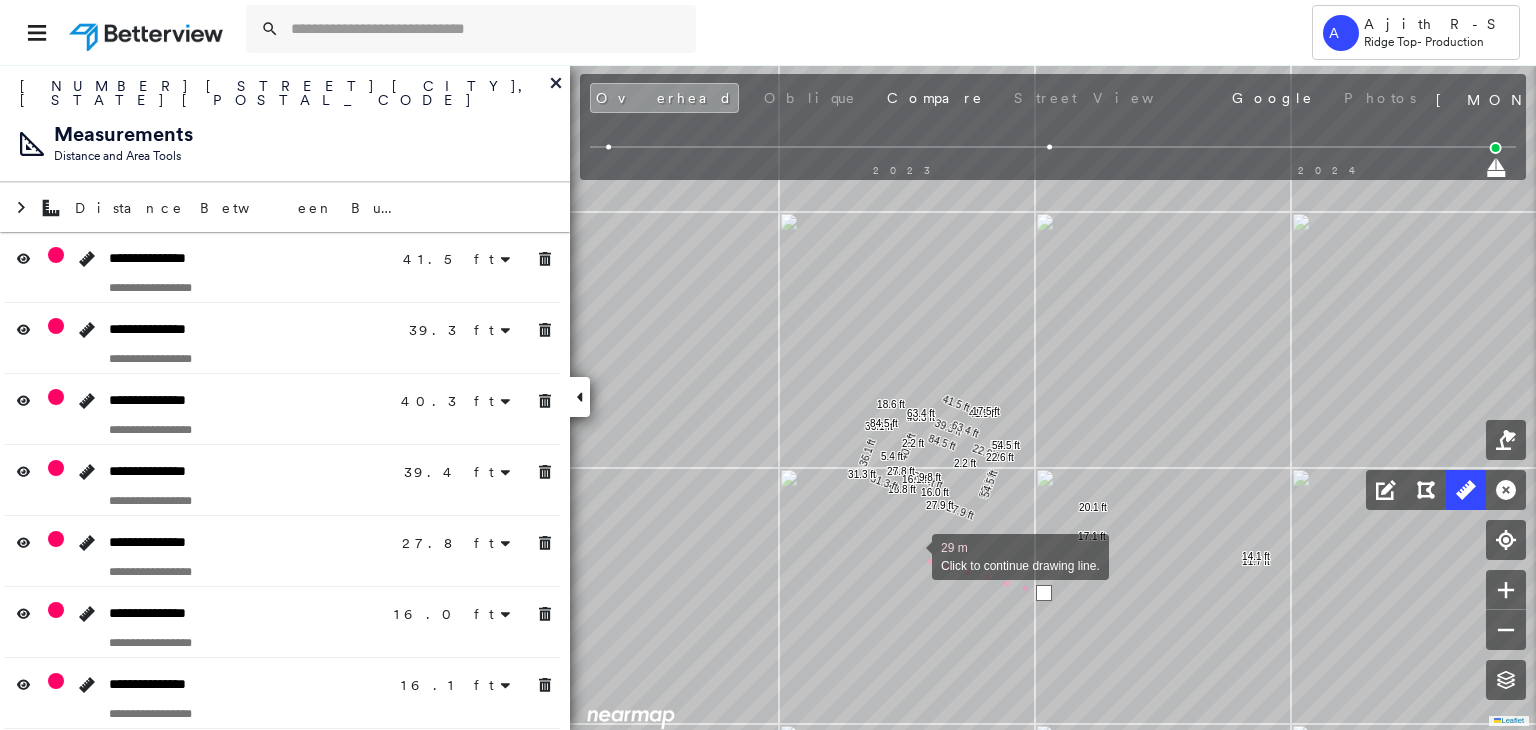 drag, startPoint x: 926, startPoint y: 557, endPoint x: 896, endPoint y: 533, distance: 38.418747 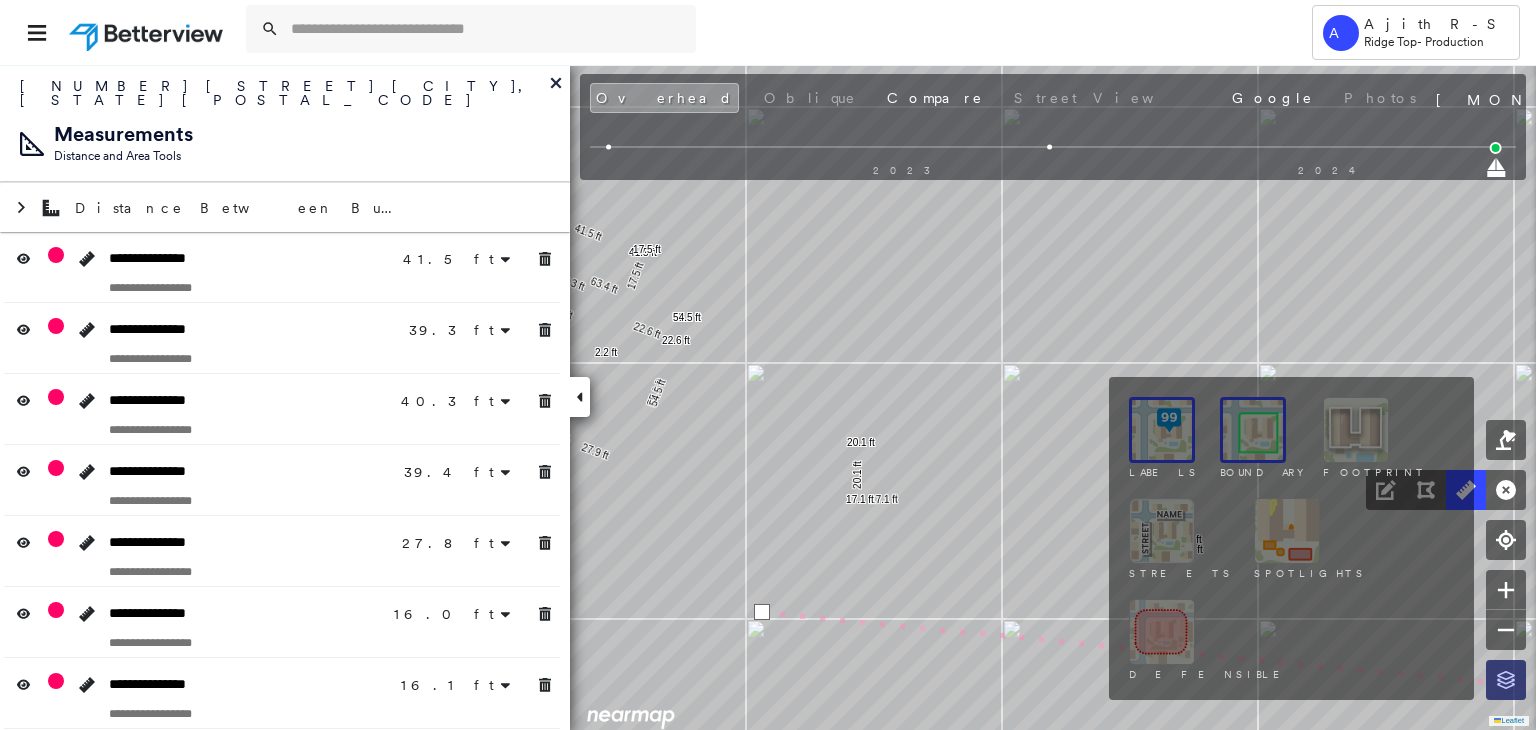 click 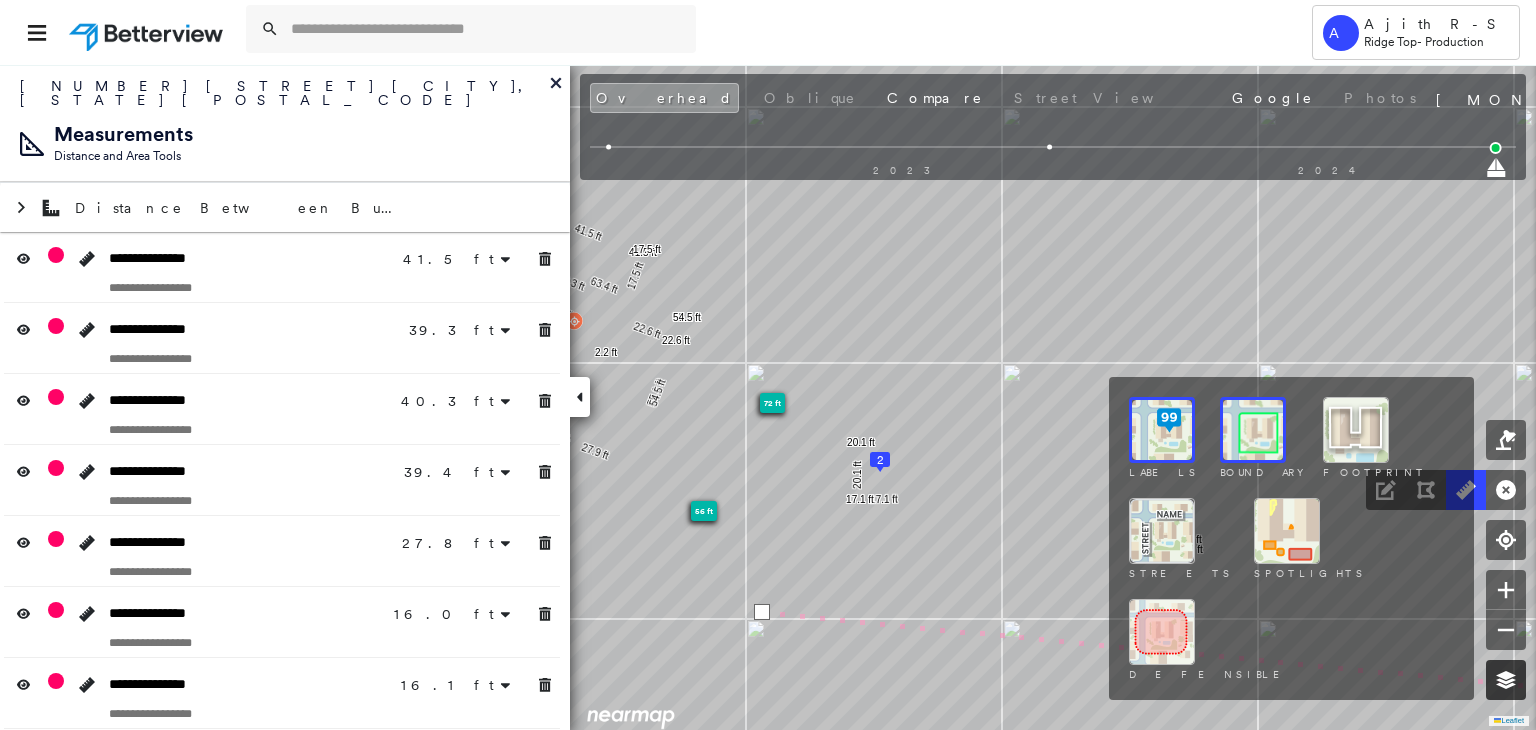 click 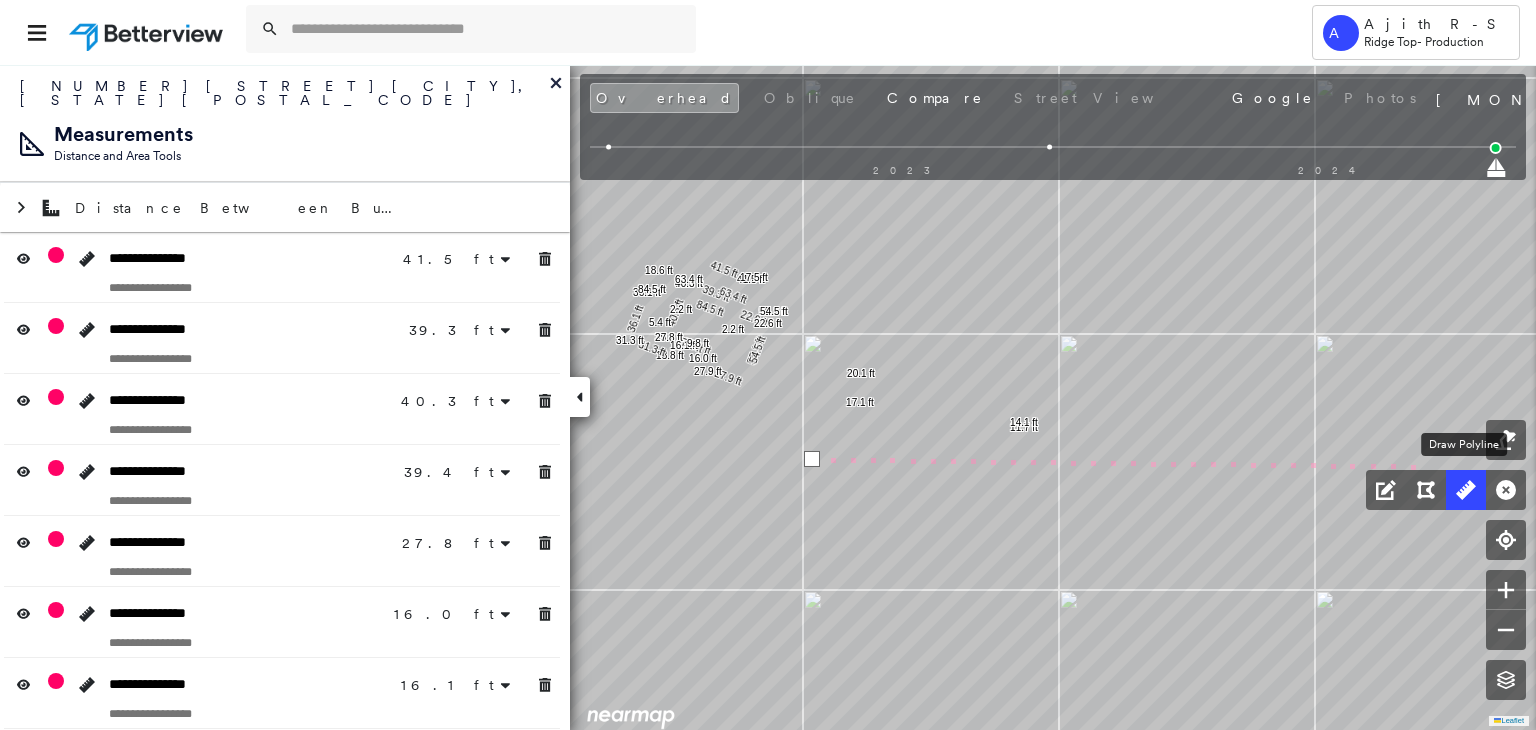 click 